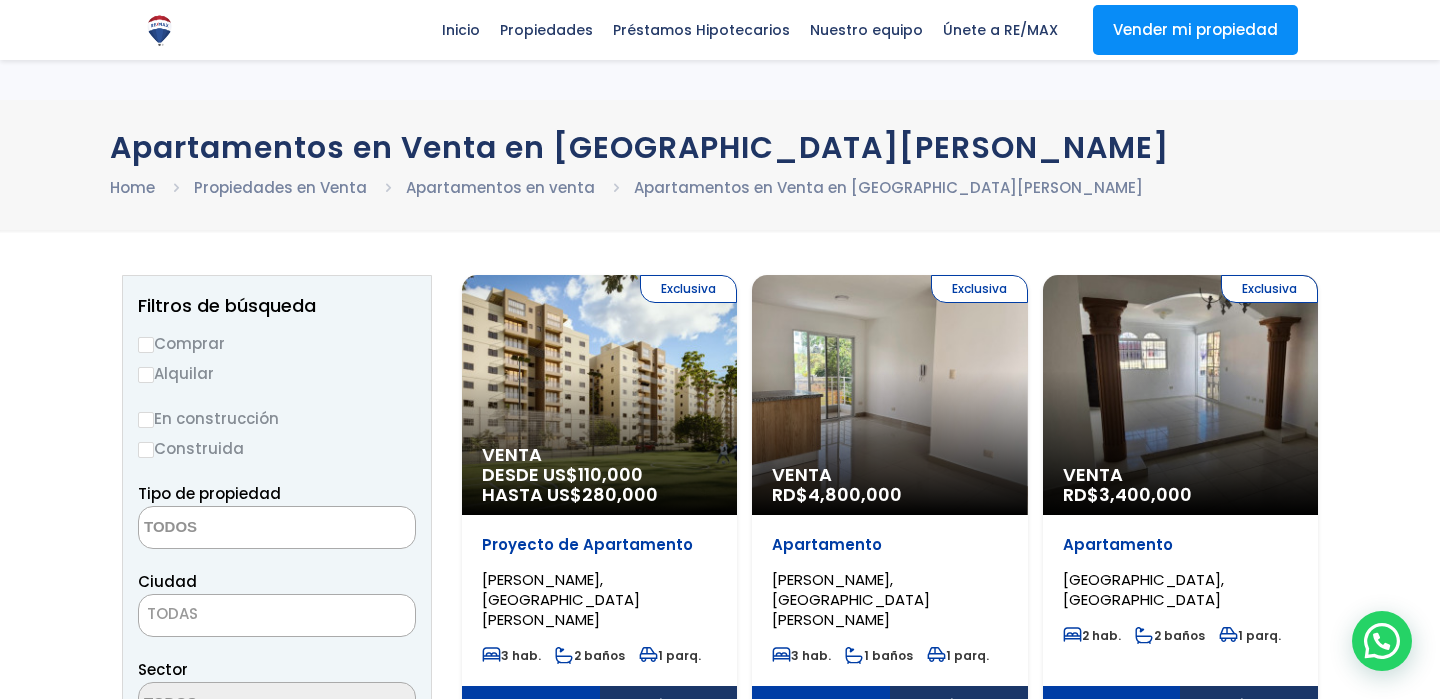 select 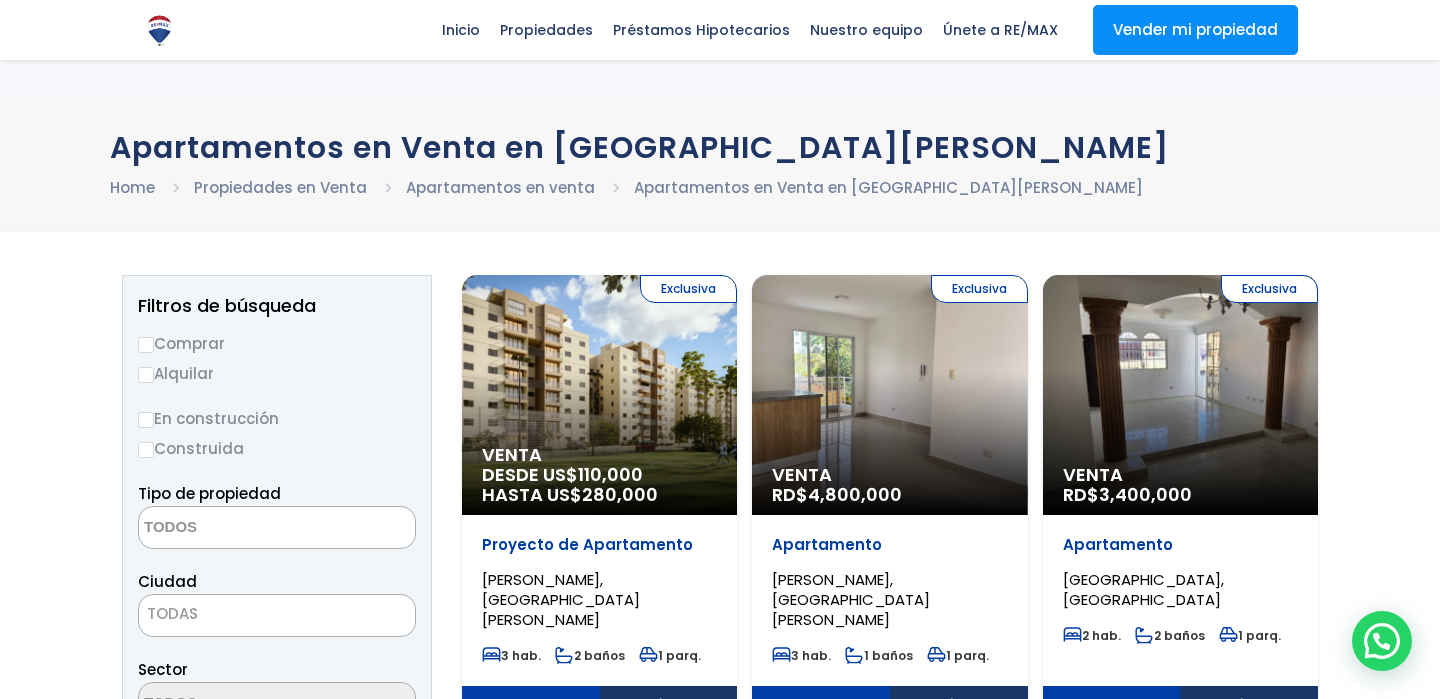 scroll, scrollTop: 720, scrollLeft: 0, axis: vertical 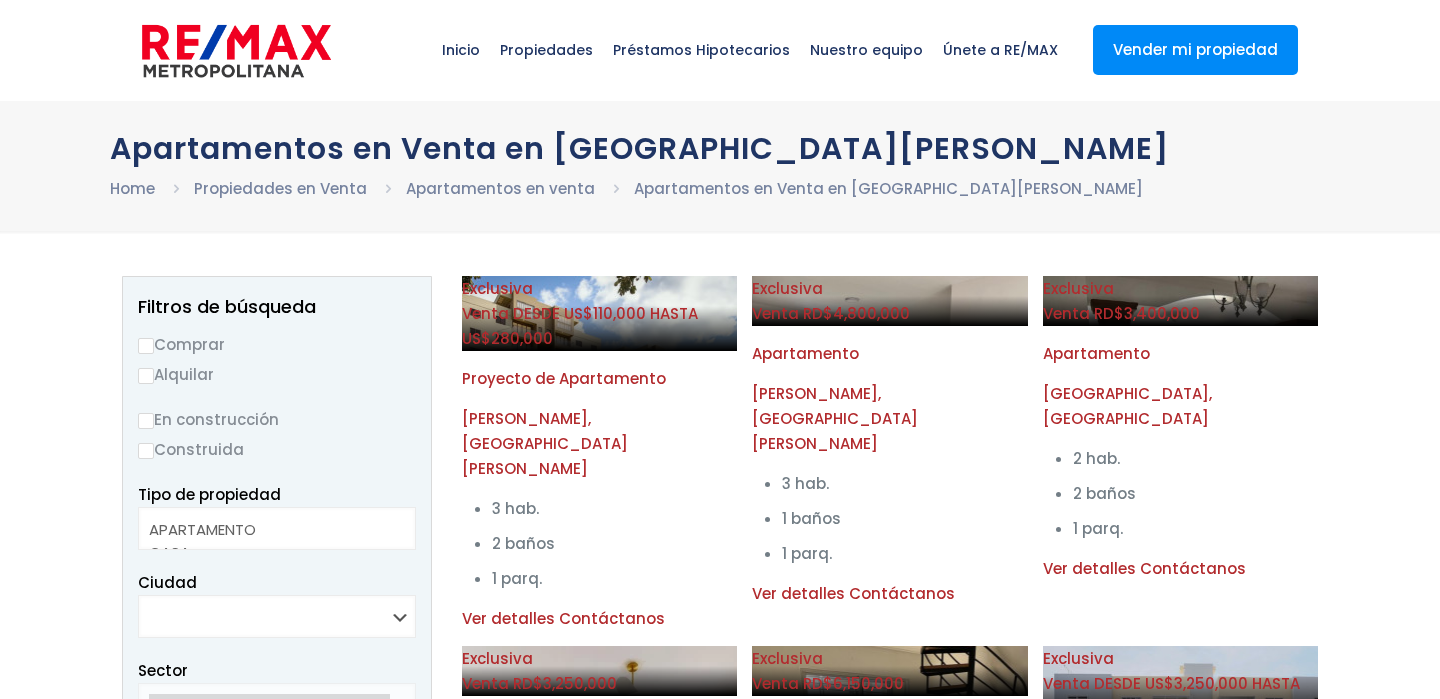 select 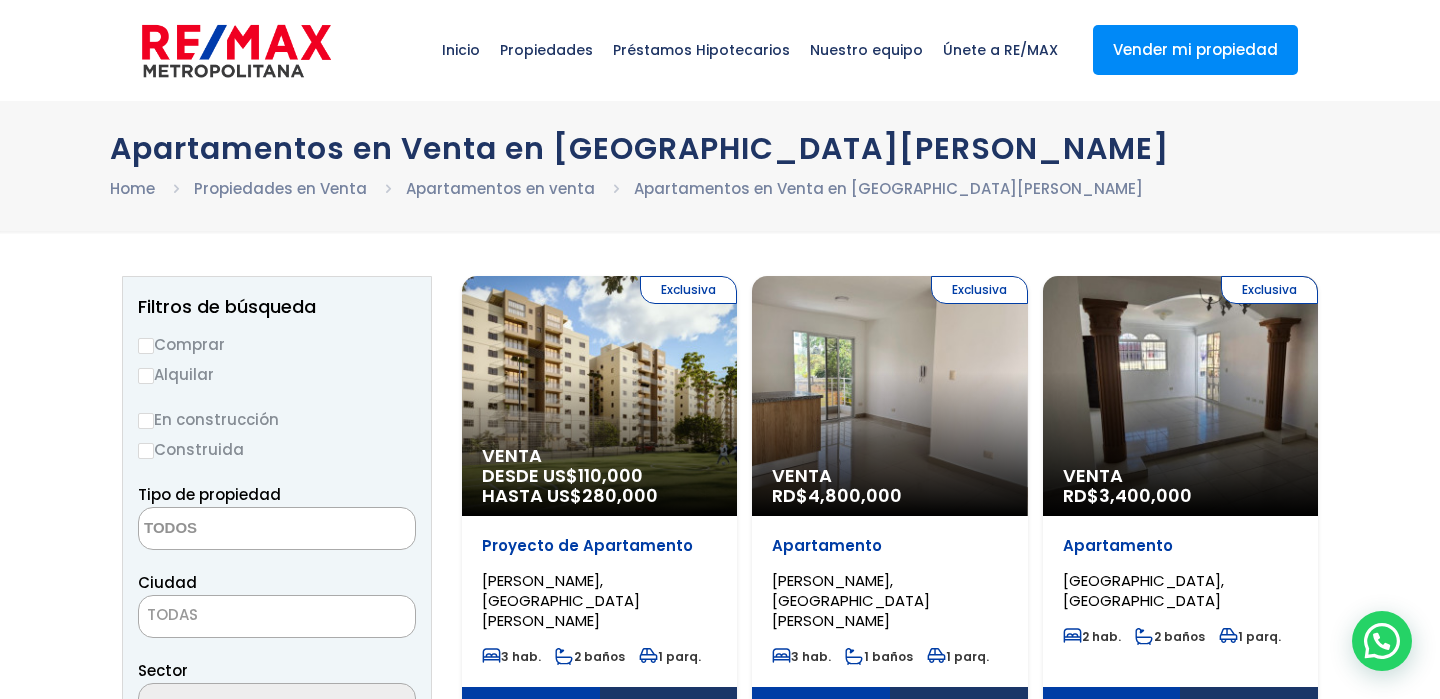 scroll, scrollTop: 0, scrollLeft: 0, axis: both 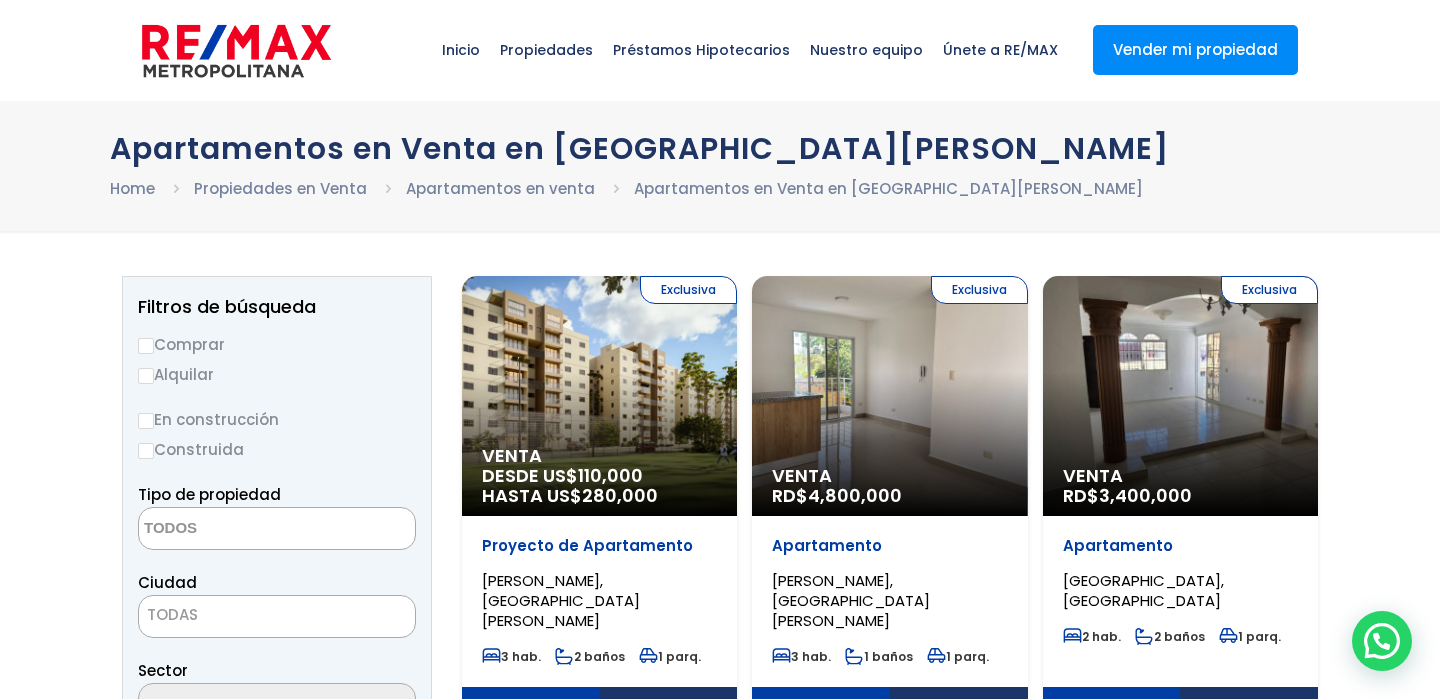 click on "Comprar" at bounding box center [277, 344] 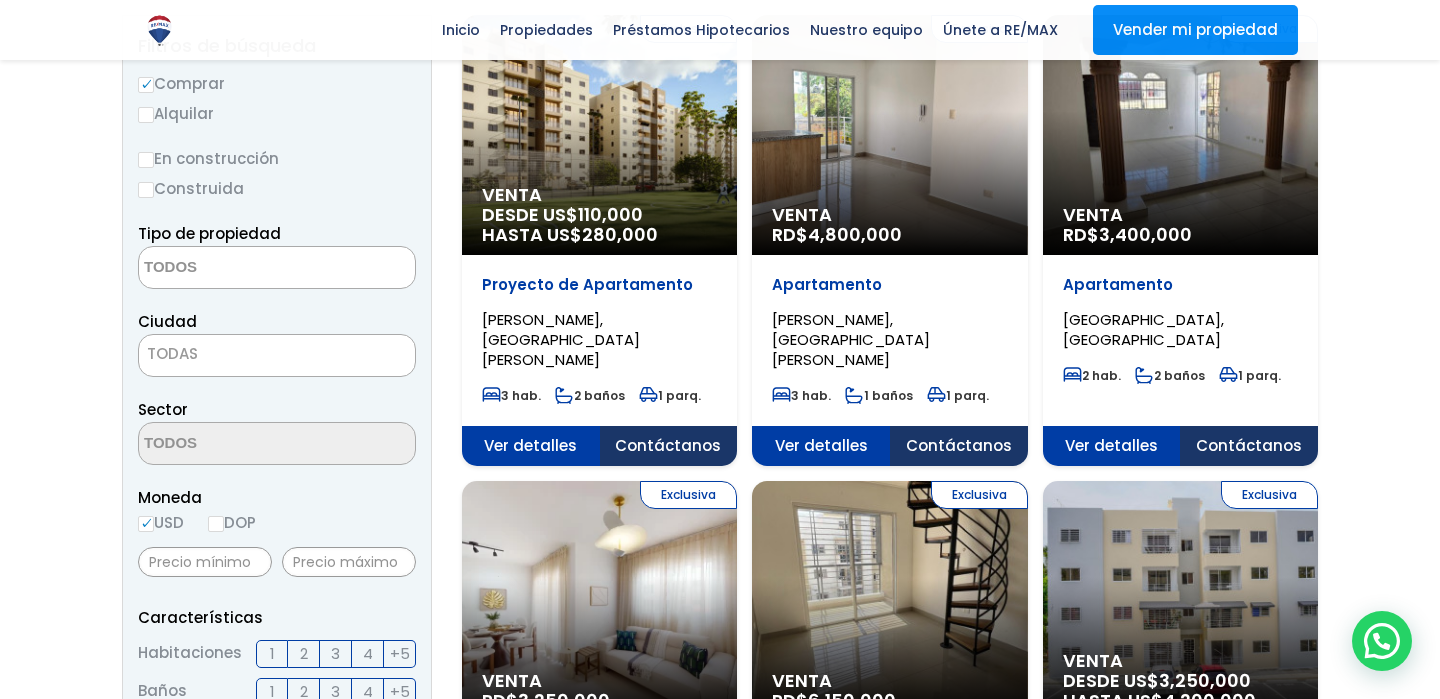 scroll, scrollTop: 260, scrollLeft: 0, axis: vertical 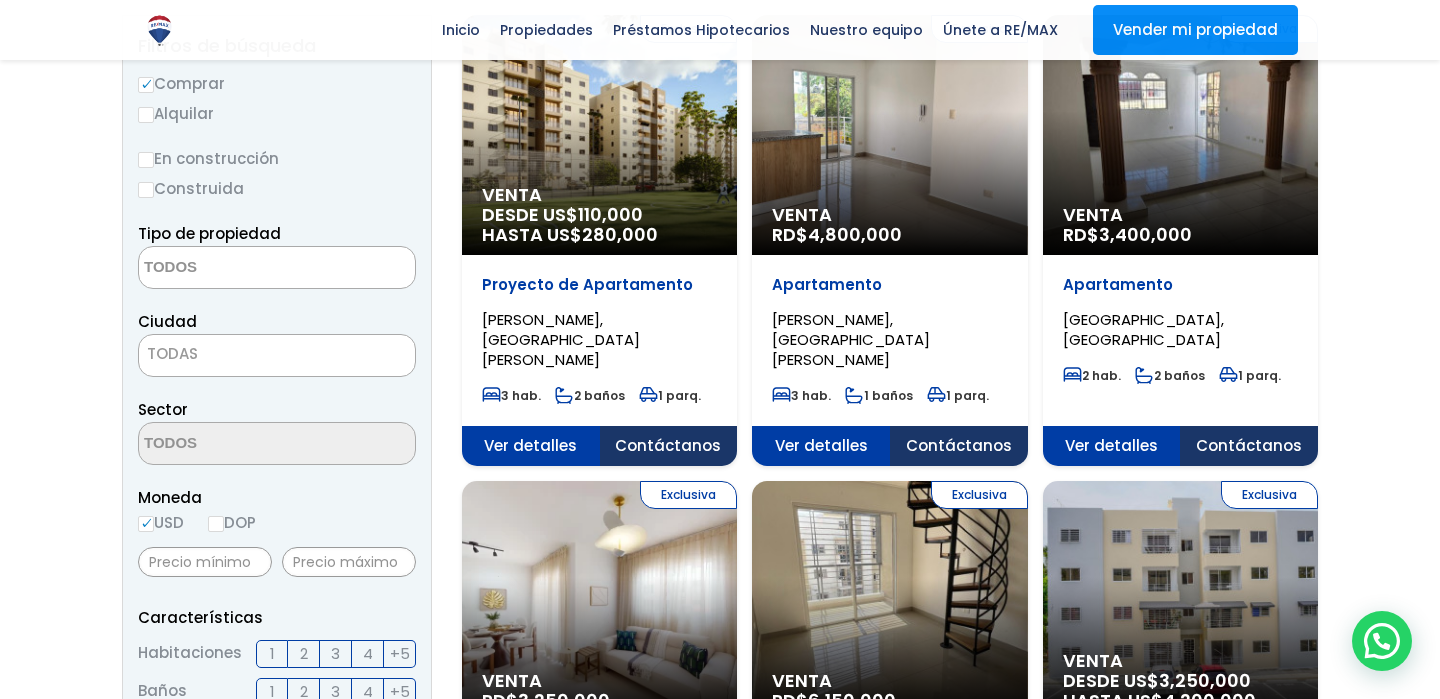 click at bounding box center (236, 268) 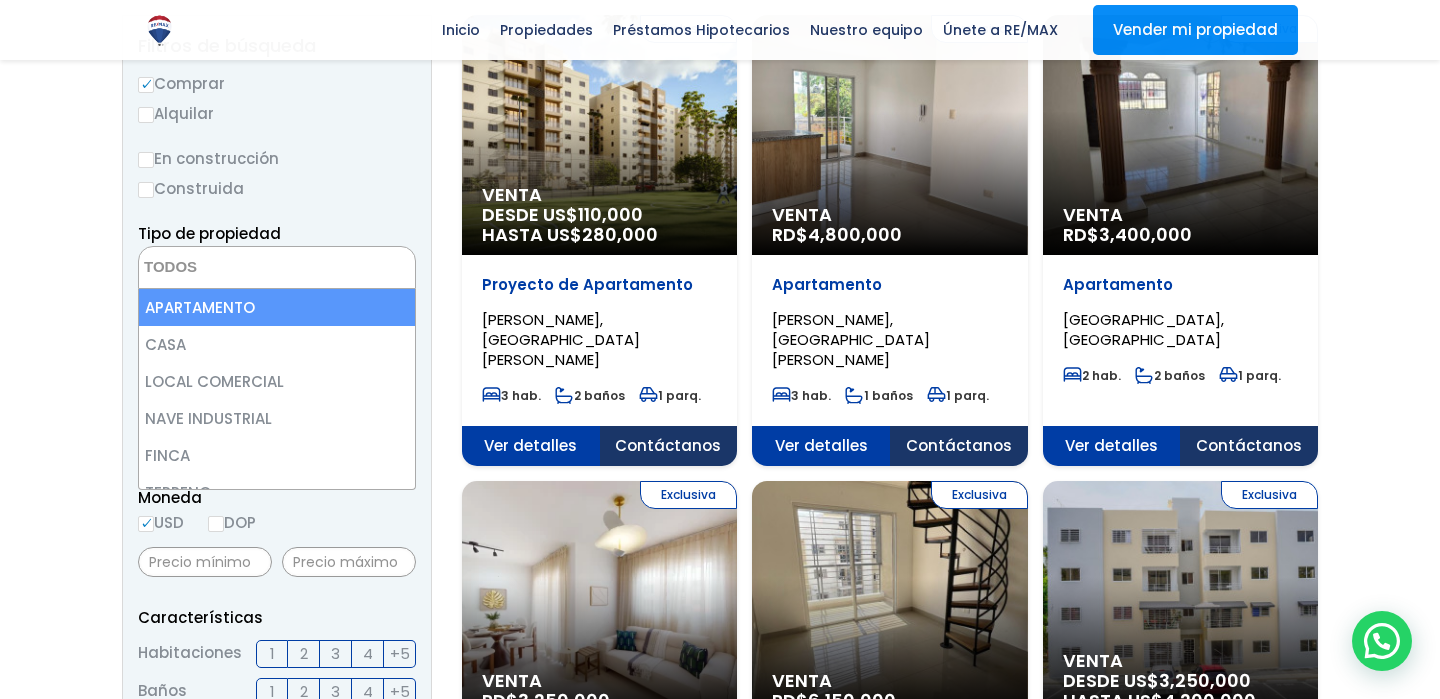 select on "apartment" 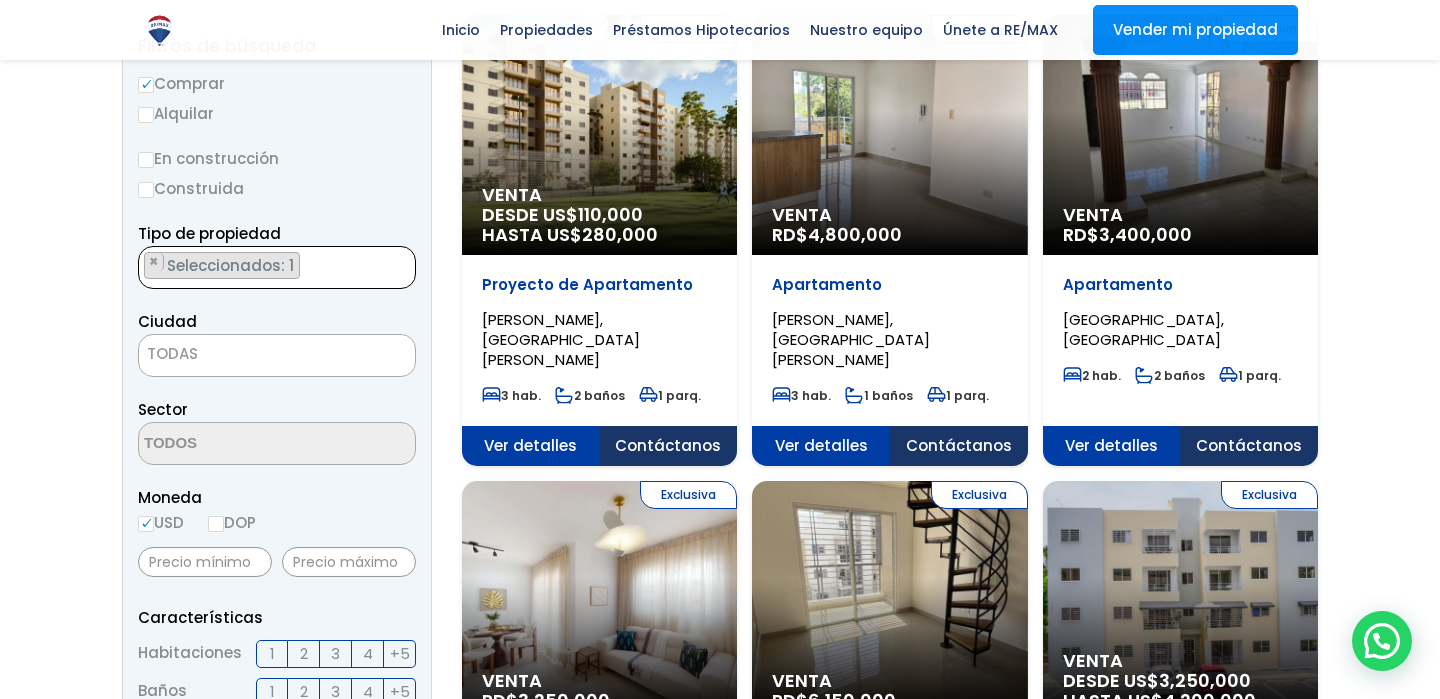 click on "TODAS" at bounding box center [277, 354] 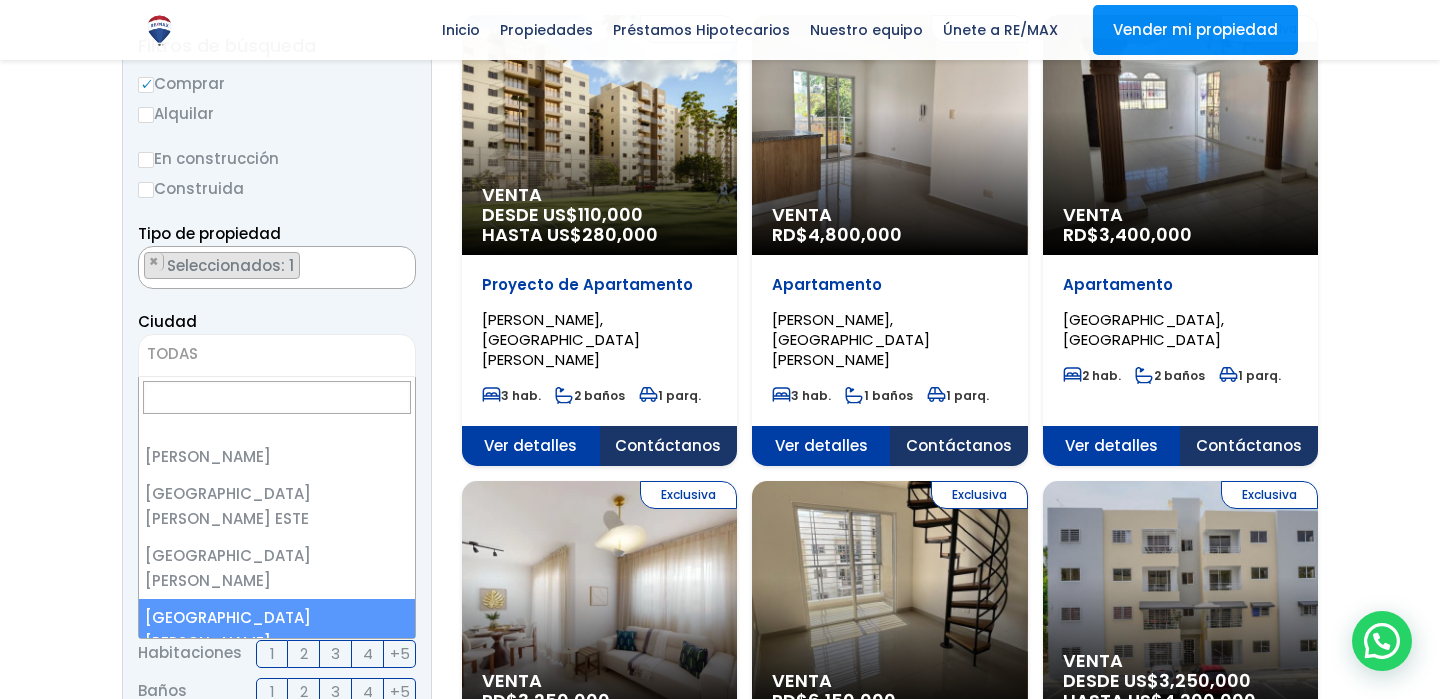 select on "150" 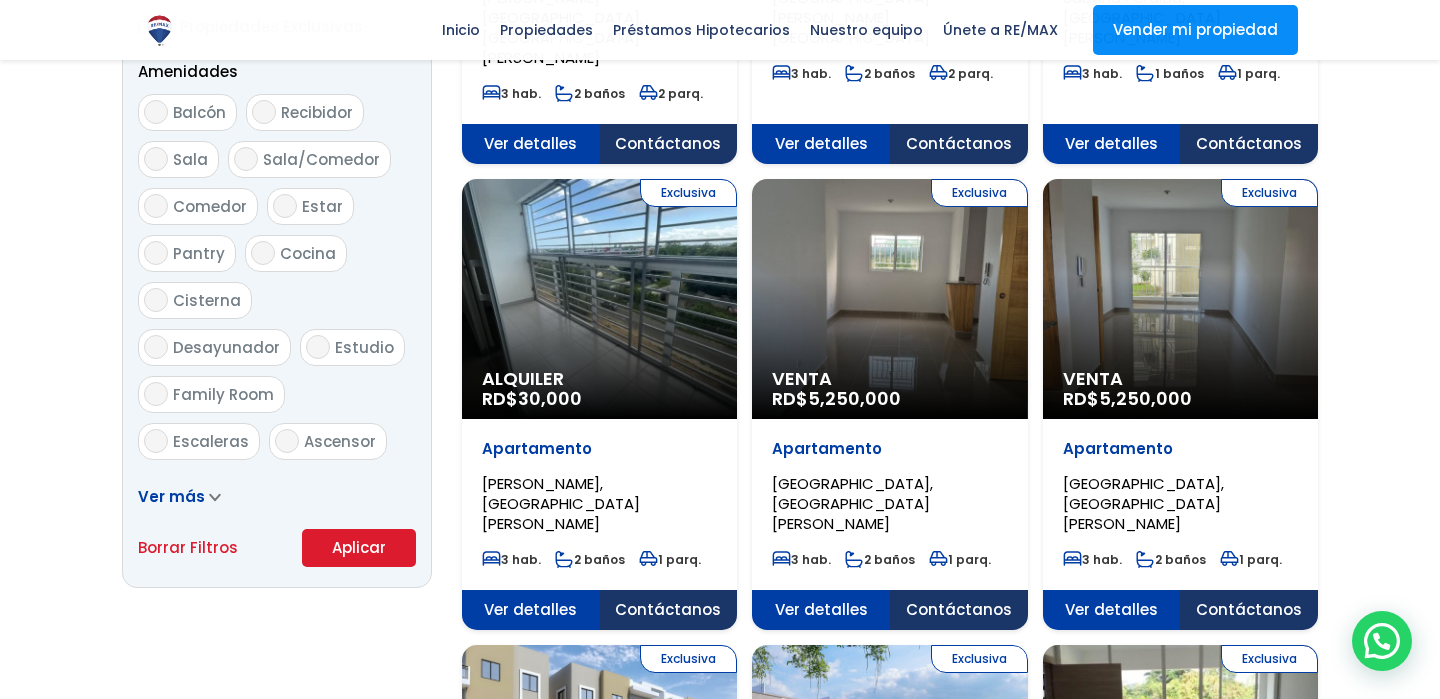 scroll, scrollTop: 1053, scrollLeft: 0, axis: vertical 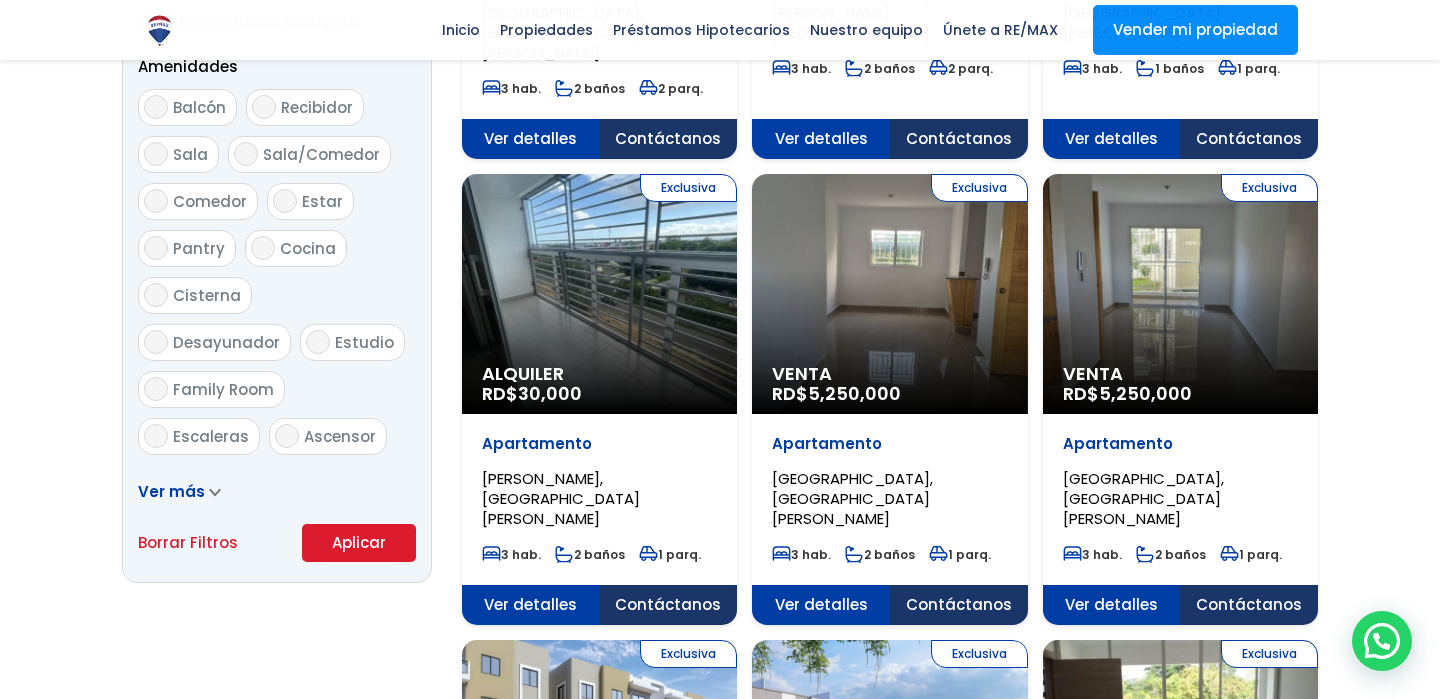 click on "Aplicar" at bounding box center (359, 543) 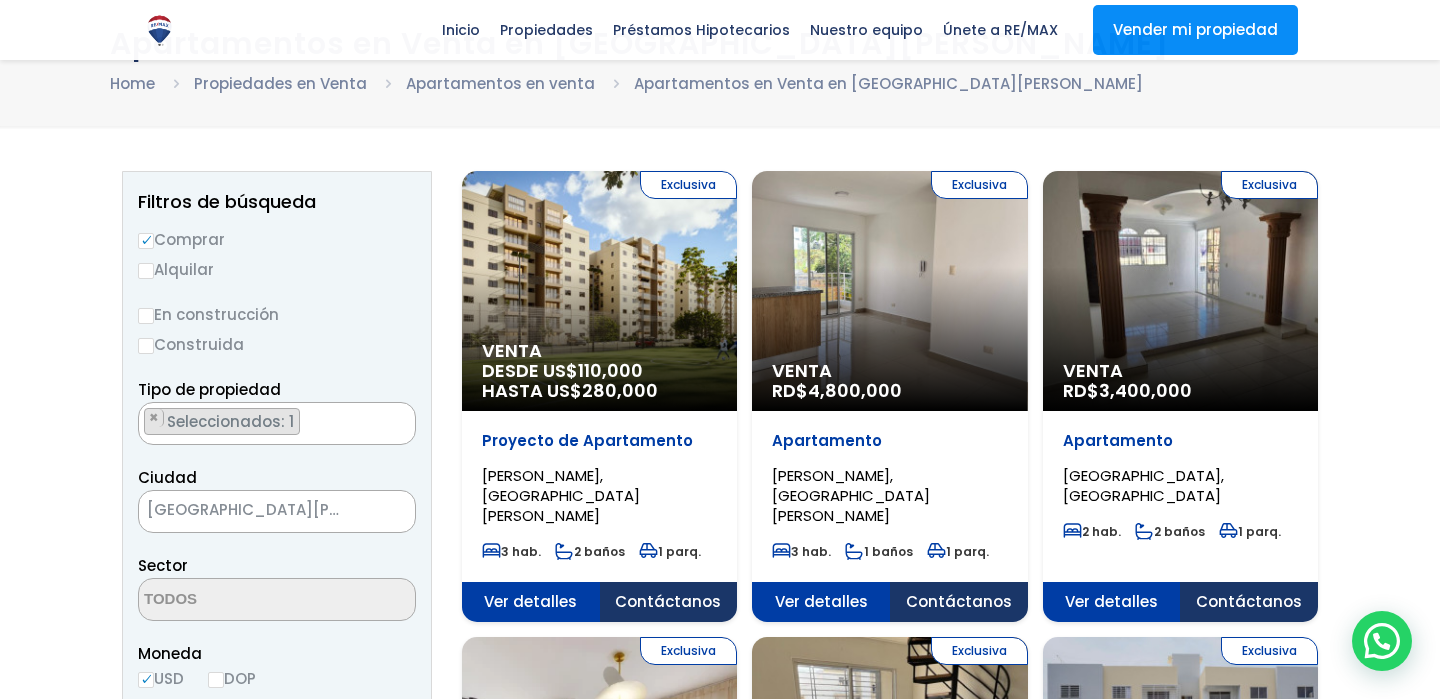 scroll, scrollTop: 0, scrollLeft: 0, axis: both 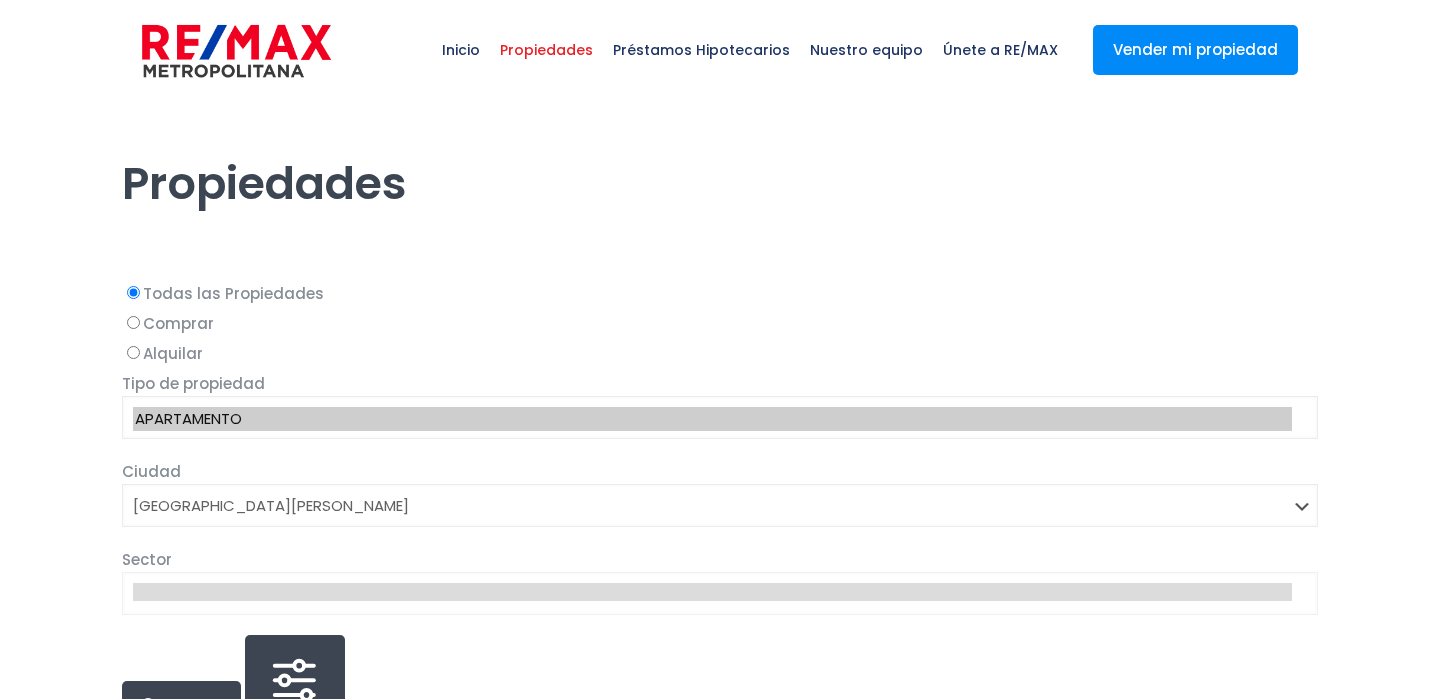 select on "150" 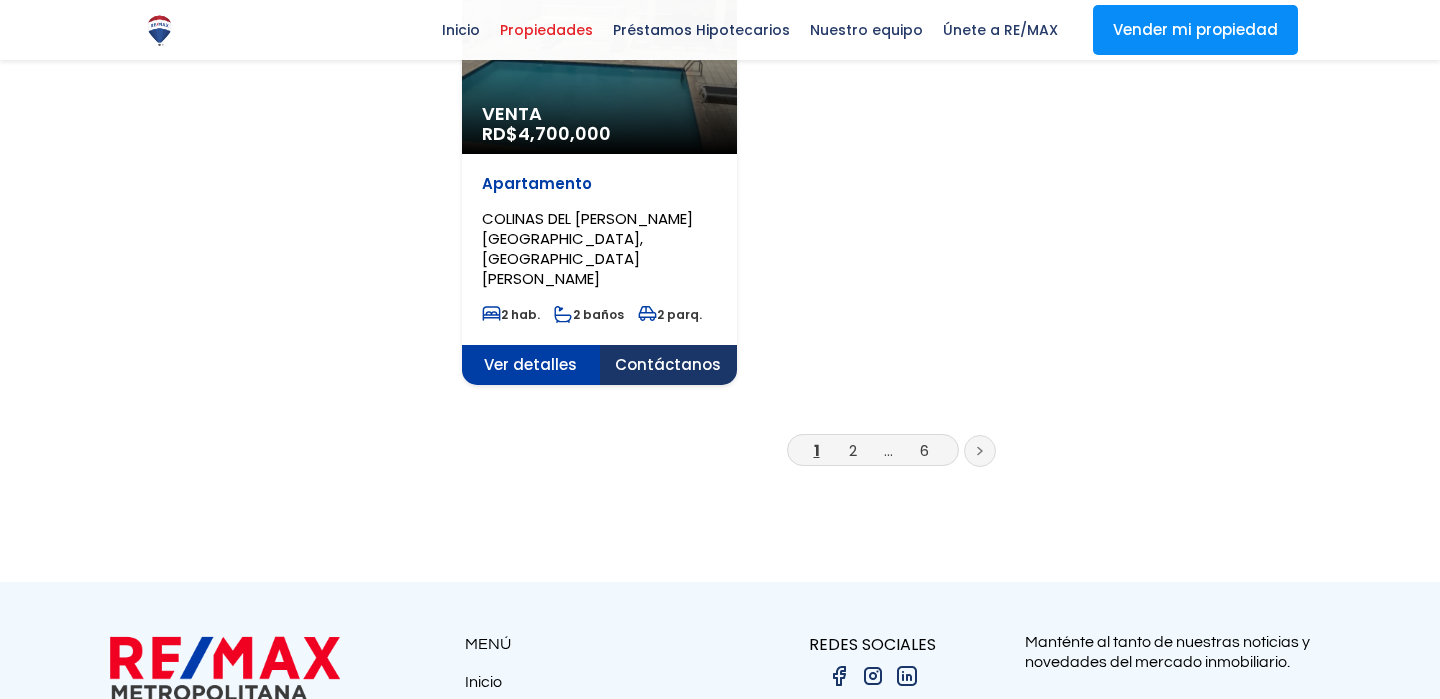 scroll, scrollTop: 2761, scrollLeft: 0, axis: vertical 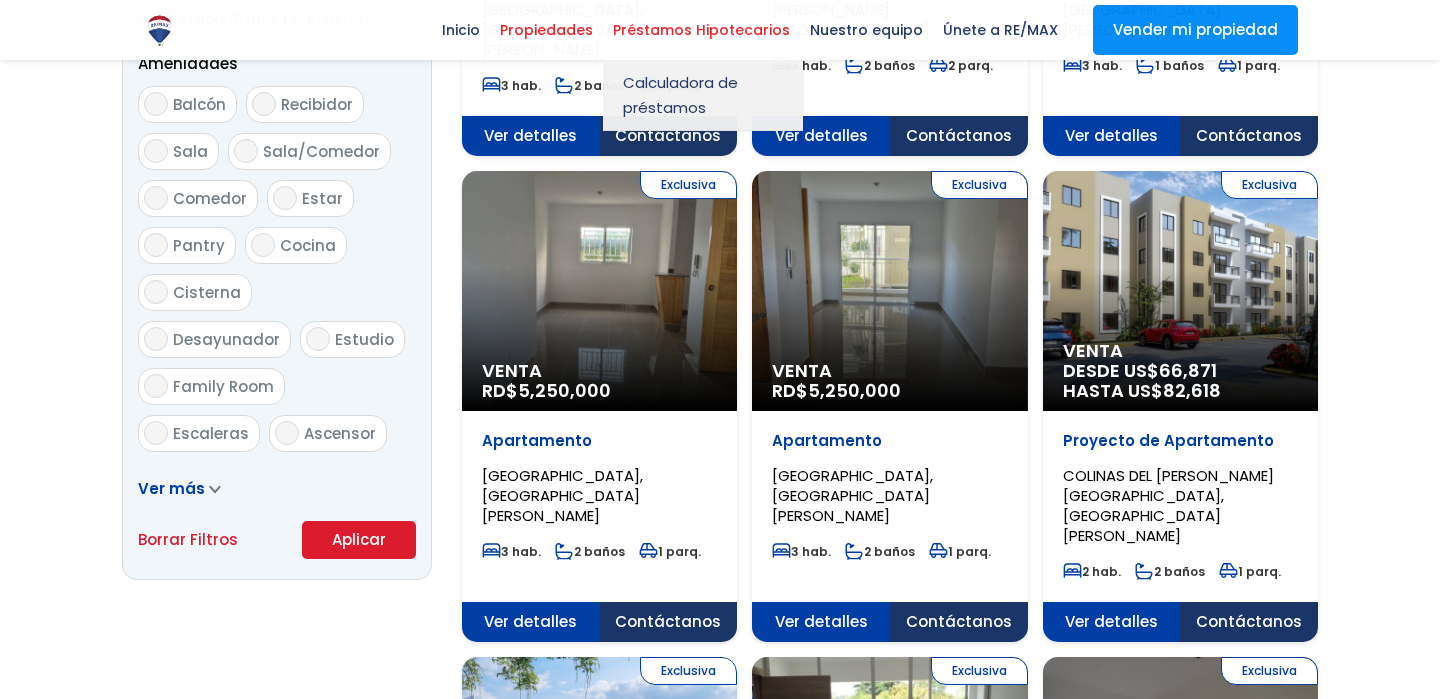 select 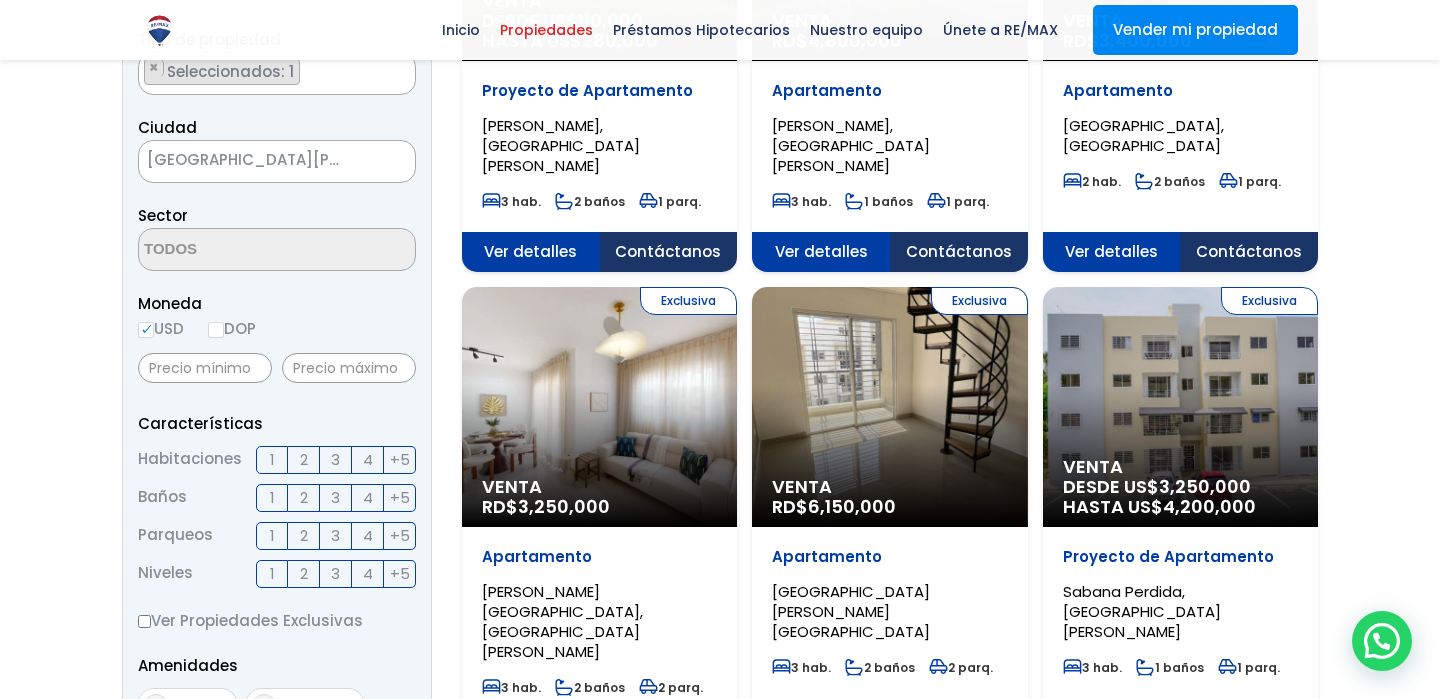 scroll, scrollTop: 456, scrollLeft: 0, axis: vertical 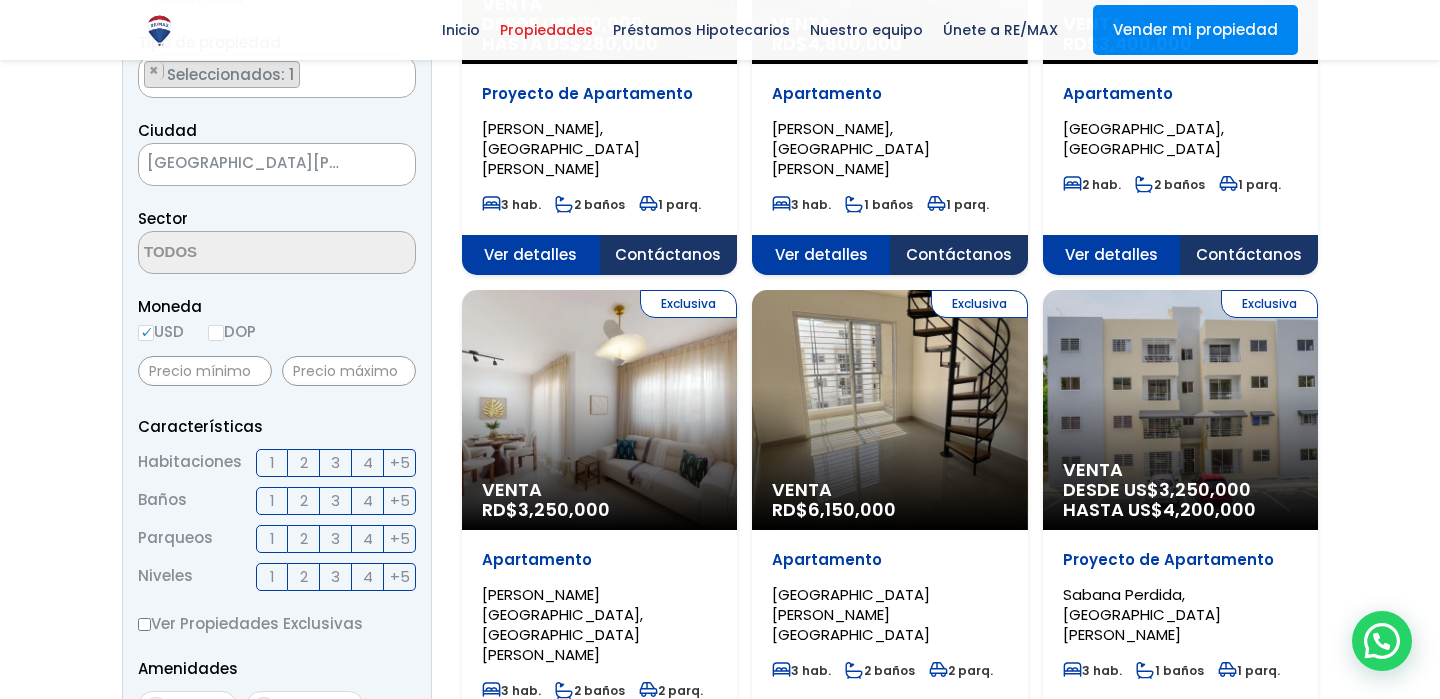 click on "Filtros de búsqueda
Comprar
Alquilar
En construcción
Construida
Tipo de propiedad
APARTAMENTO
CASA
LOCAL COMERCIAL
NAVE INDUSTRIAL
FINCA
TERRENO
NEGOCIO
EDIFICIO
TURíSTICO
HOTEL
CASA O SOLAR
EDIFICIO O SOLAR
PROYECTO
PENTHOUSE
ESTACIóN DE COMBUSTIBLE LOCAL DE OFICINA ×" at bounding box center (277, 504) 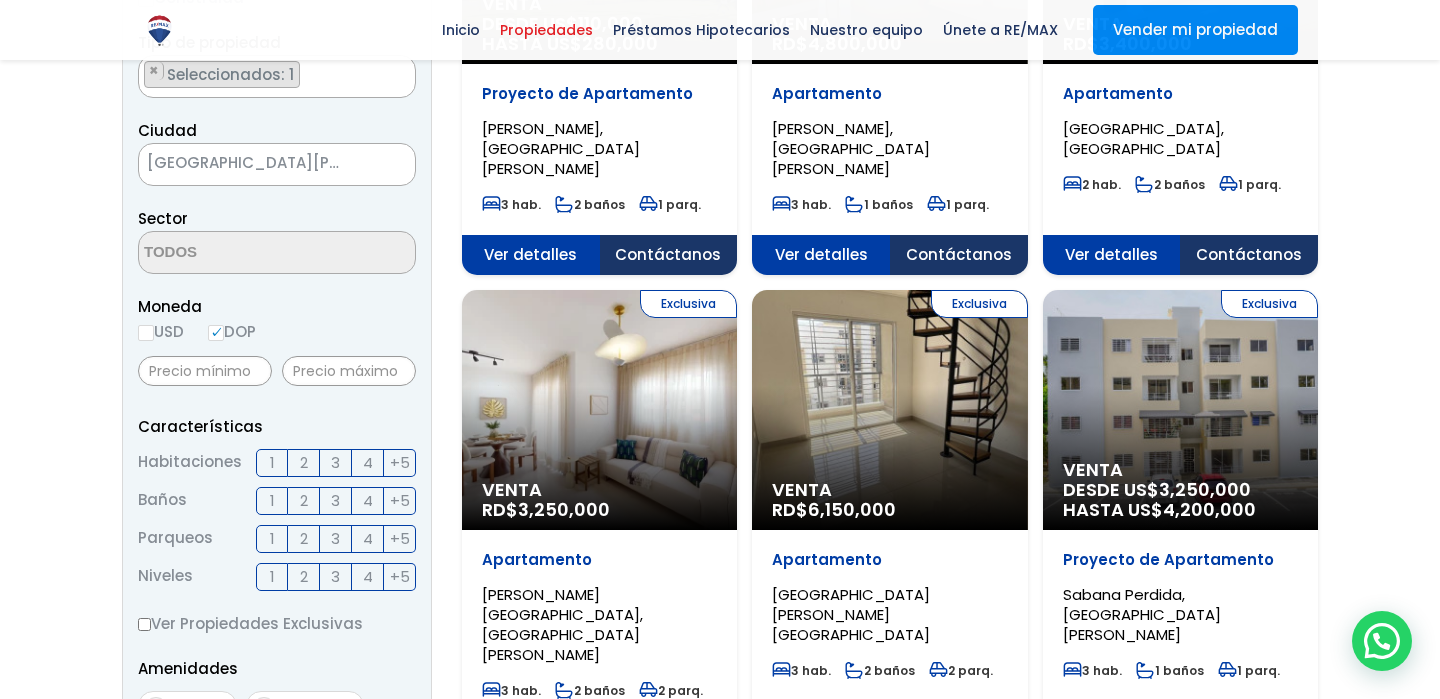 click on "DOP" at bounding box center [216, 333] 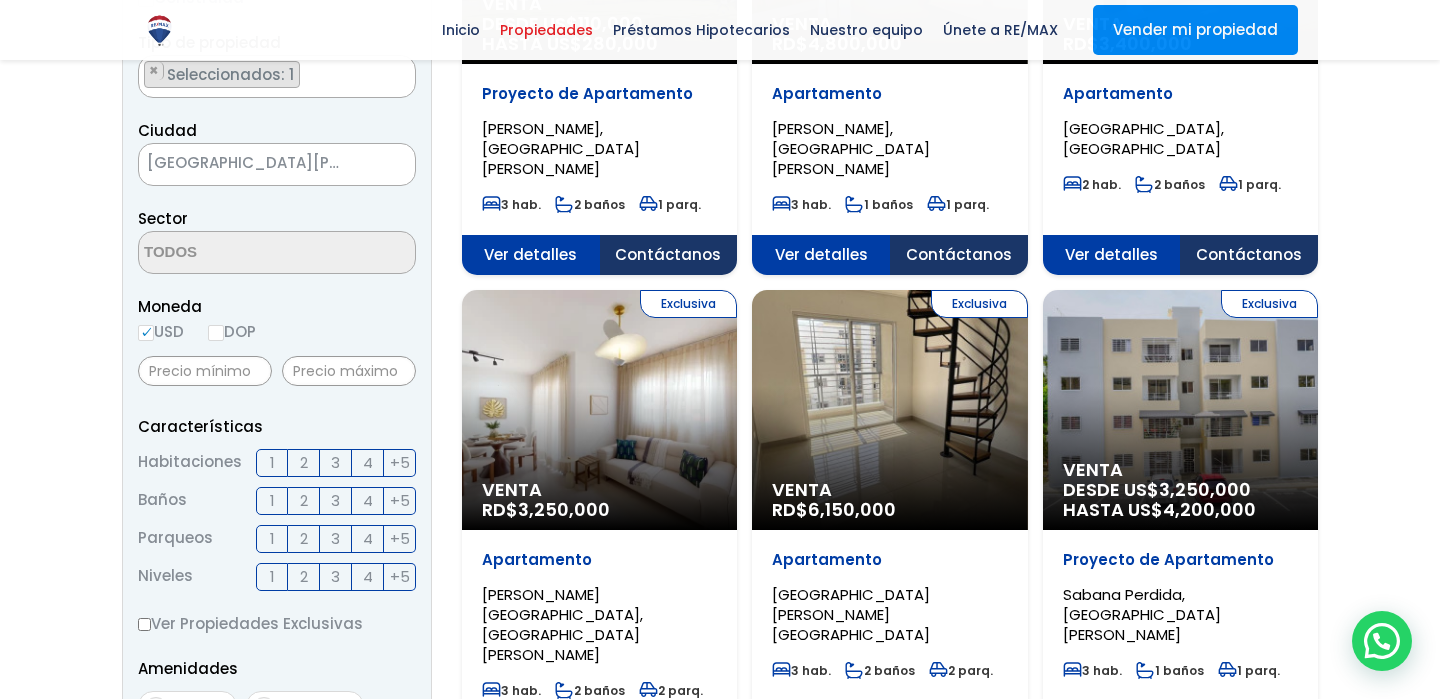 click on "DOP" at bounding box center (216, 333) 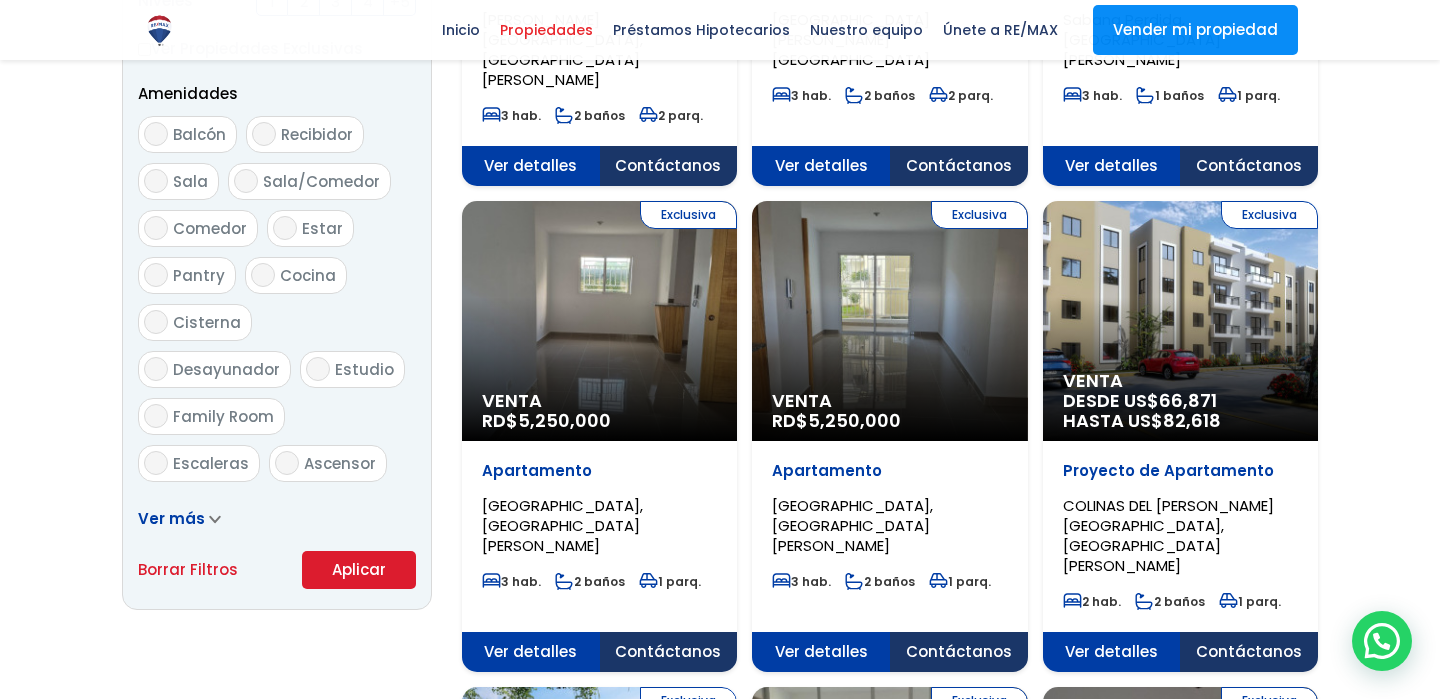 scroll, scrollTop: 1132, scrollLeft: 0, axis: vertical 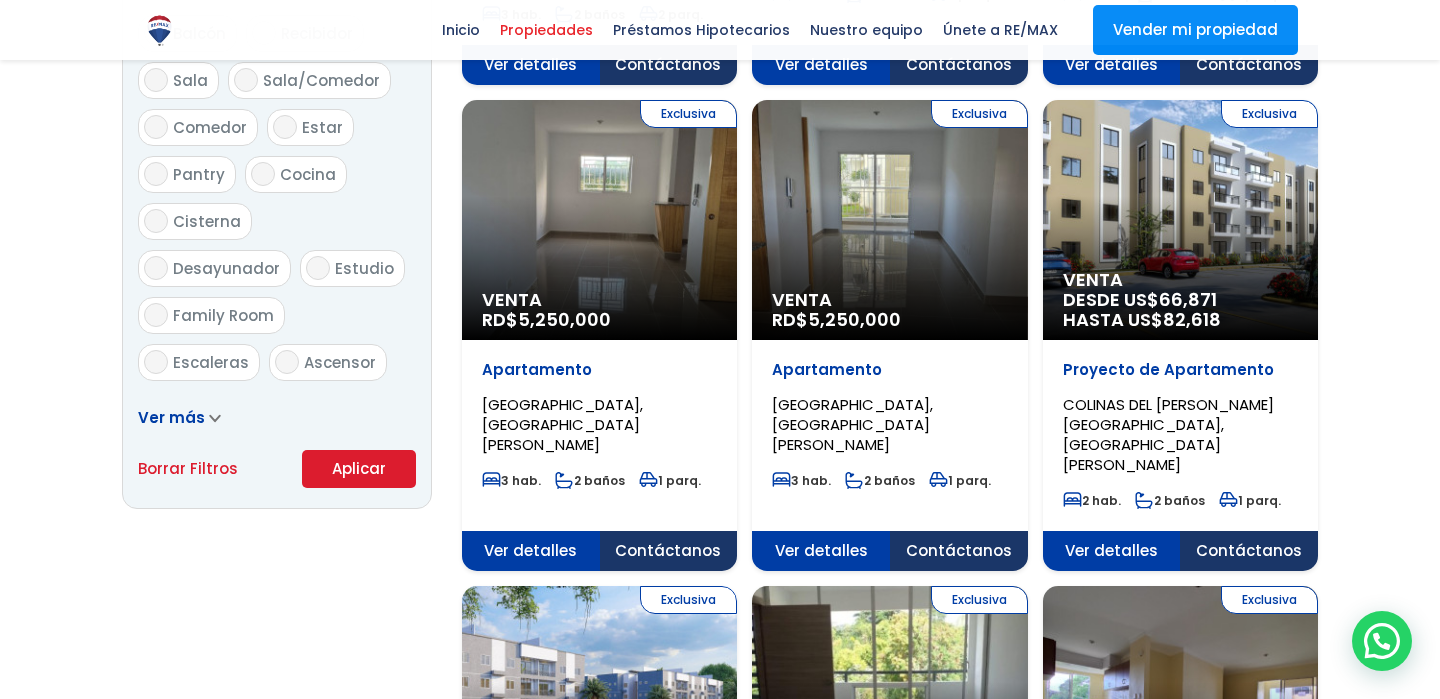 click on "Aplicar" at bounding box center [359, 469] 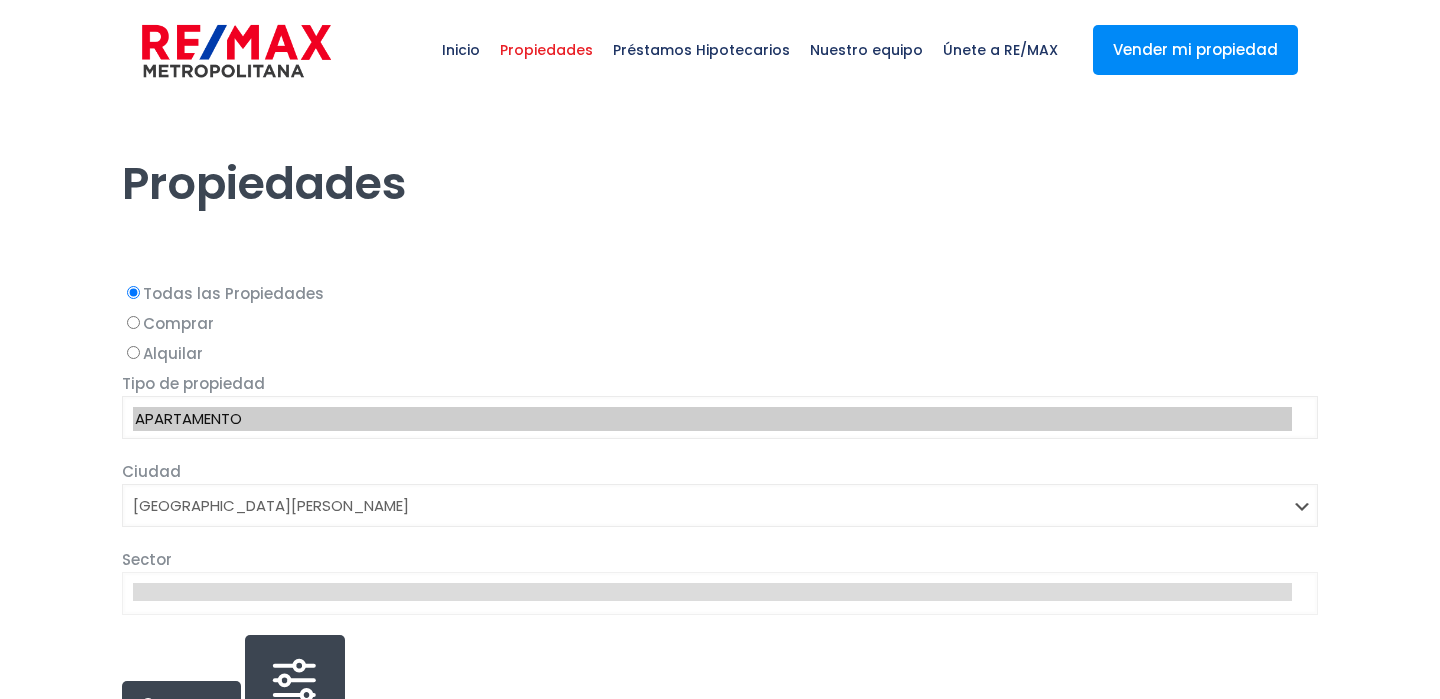 select on "150" 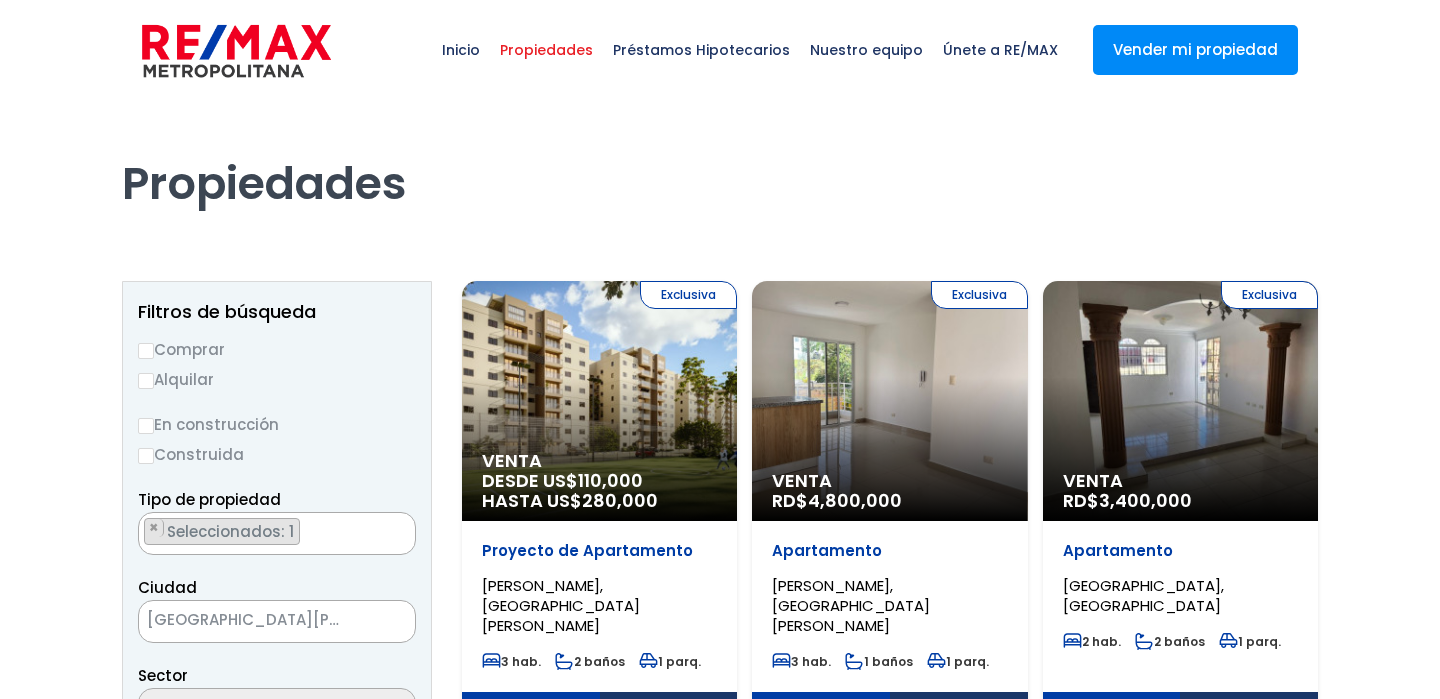 scroll, scrollTop: 0, scrollLeft: 0, axis: both 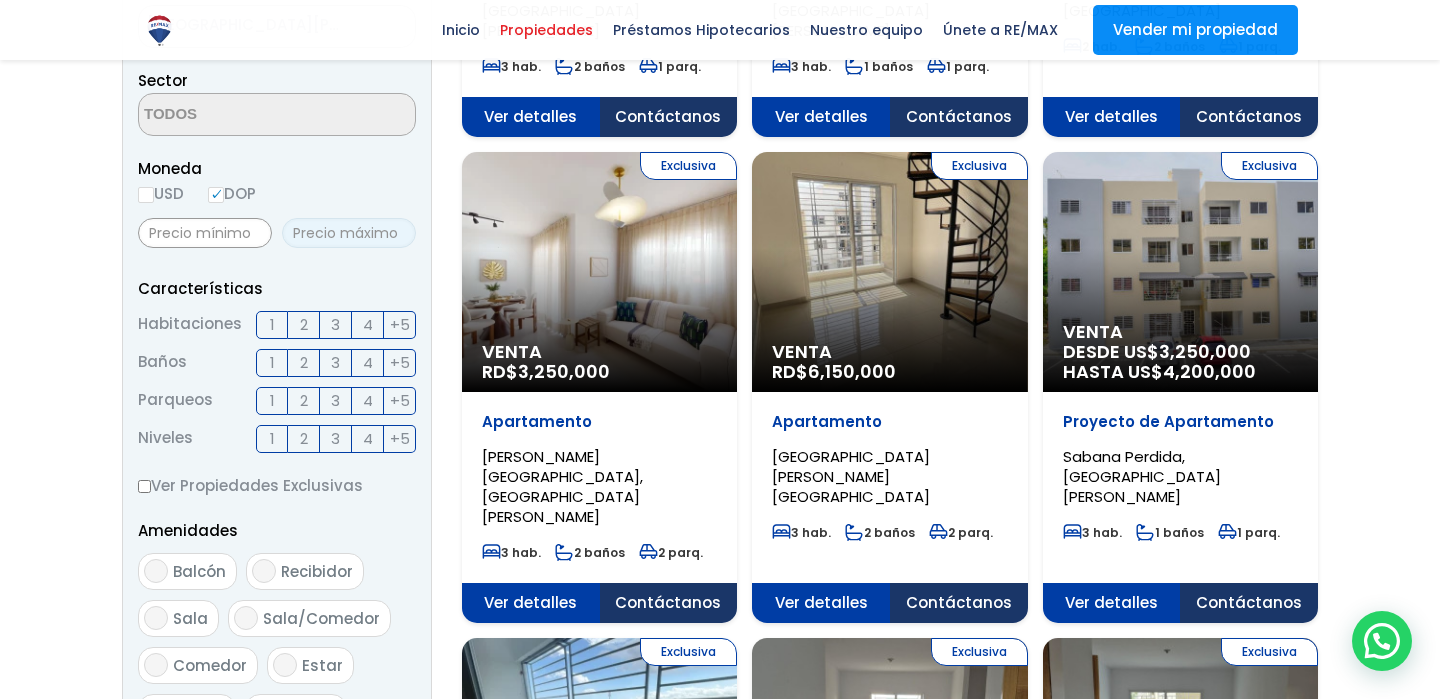 click at bounding box center (349, 233) 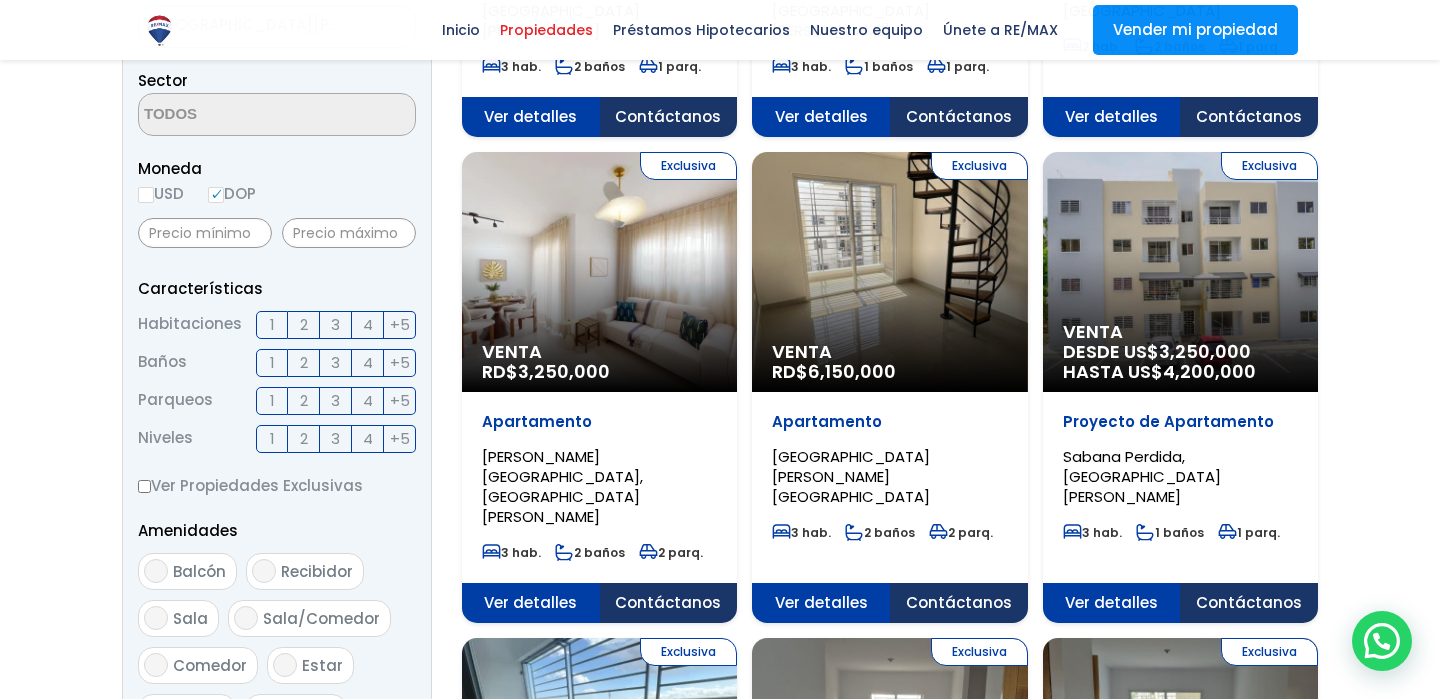 click at bounding box center [720, 1105] 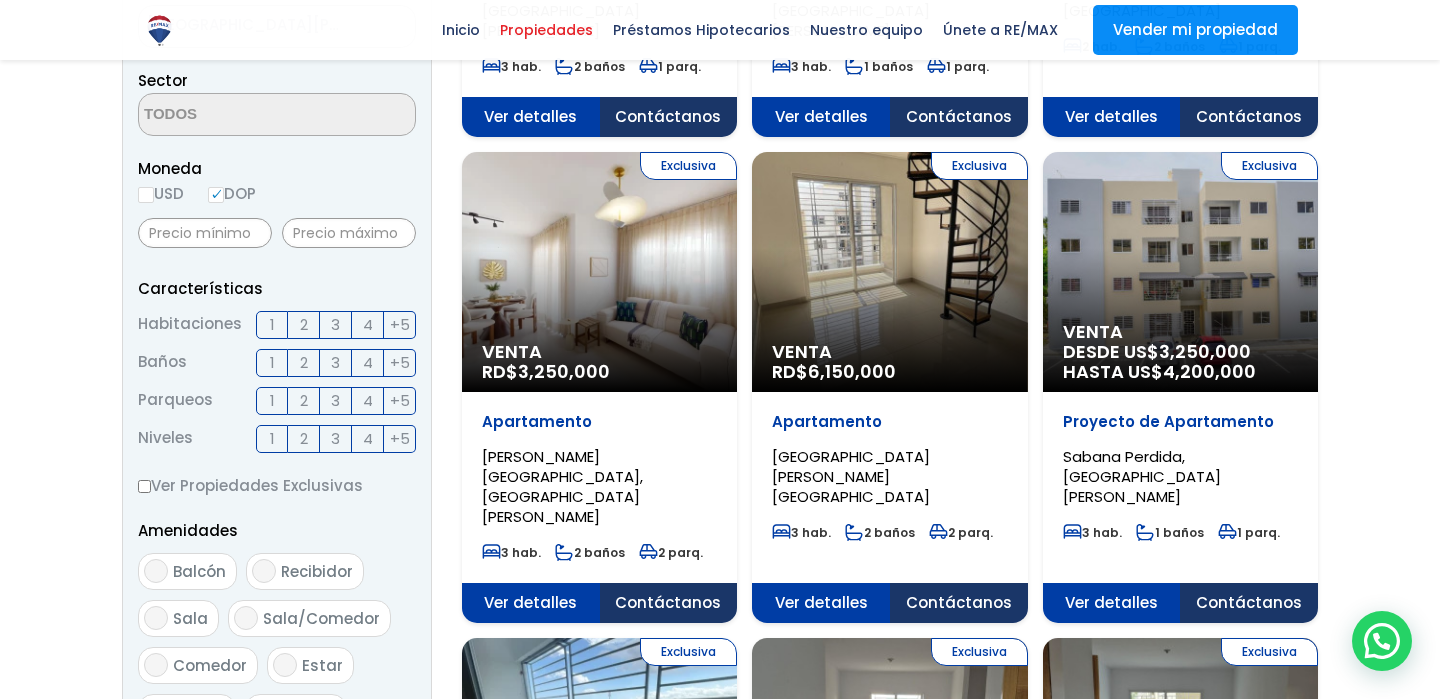click on "USD" at bounding box center (146, 195) 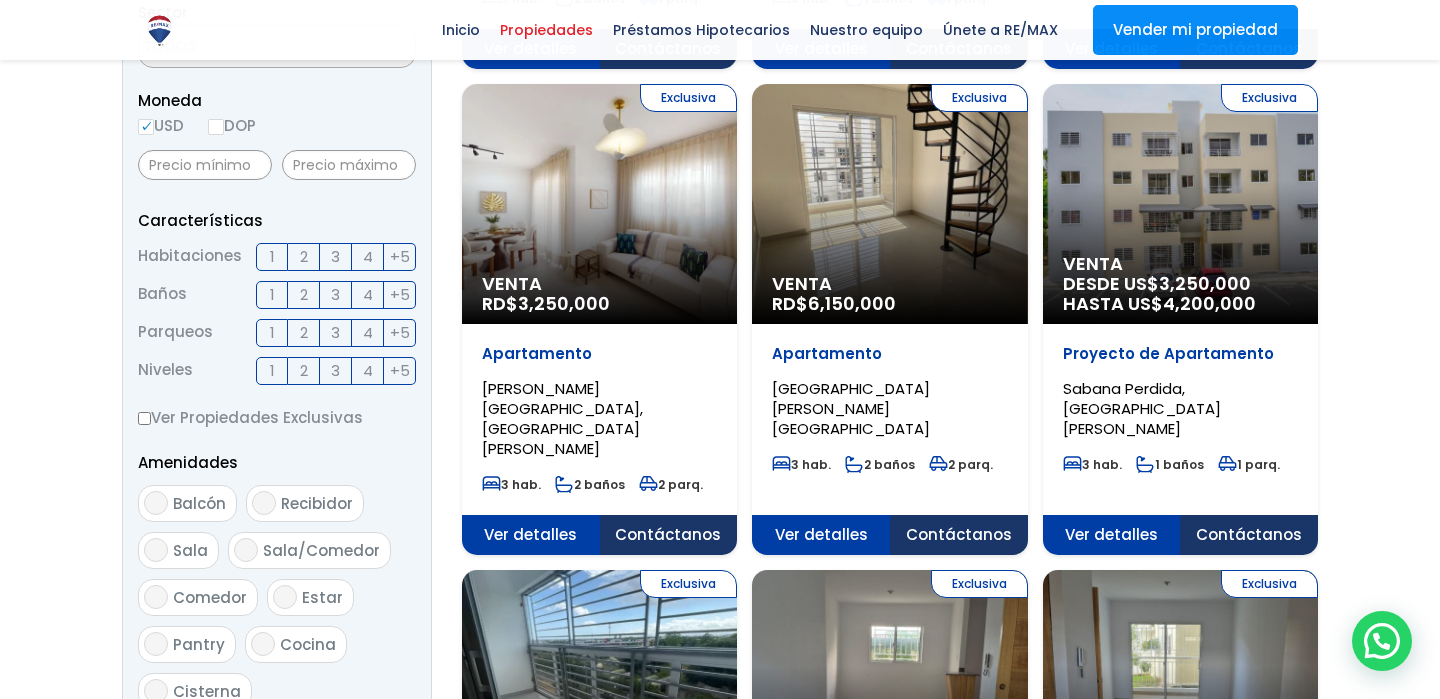 scroll, scrollTop: 666, scrollLeft: 0, axis: vertical 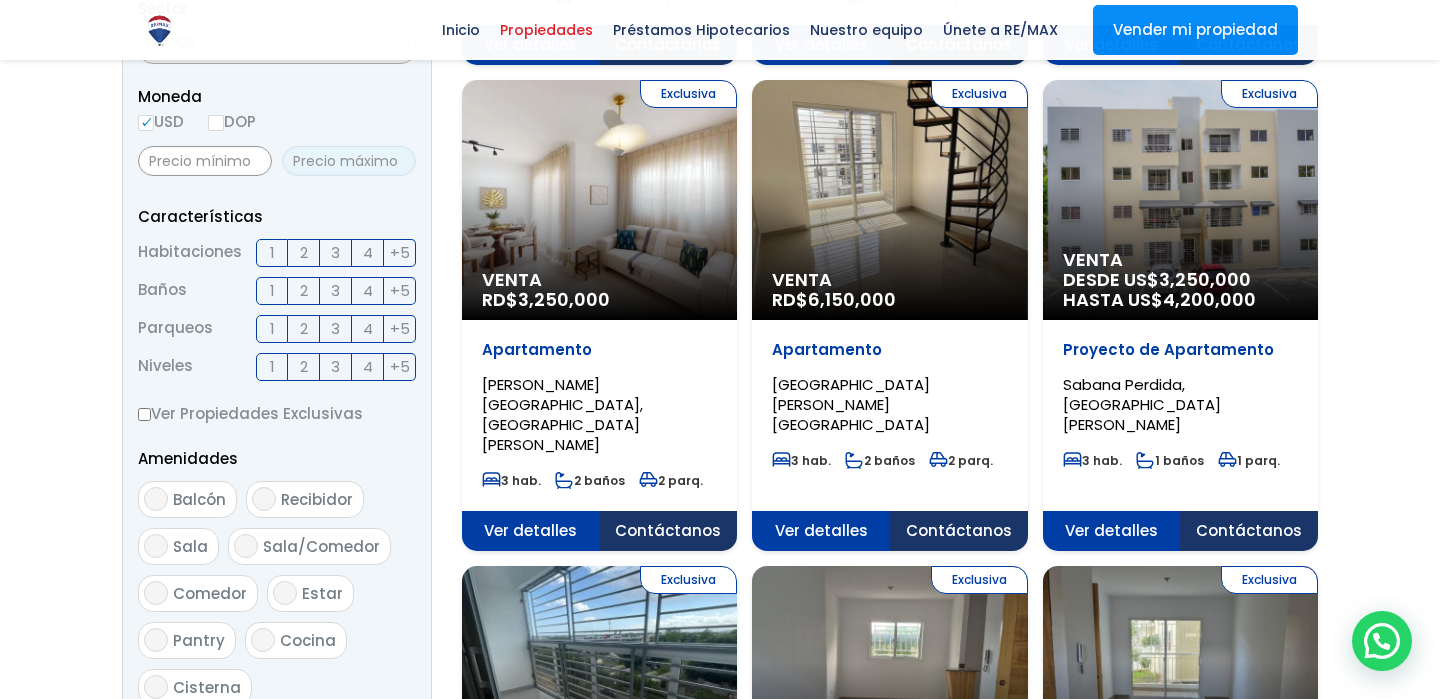 click at bounding box center [349, 161] 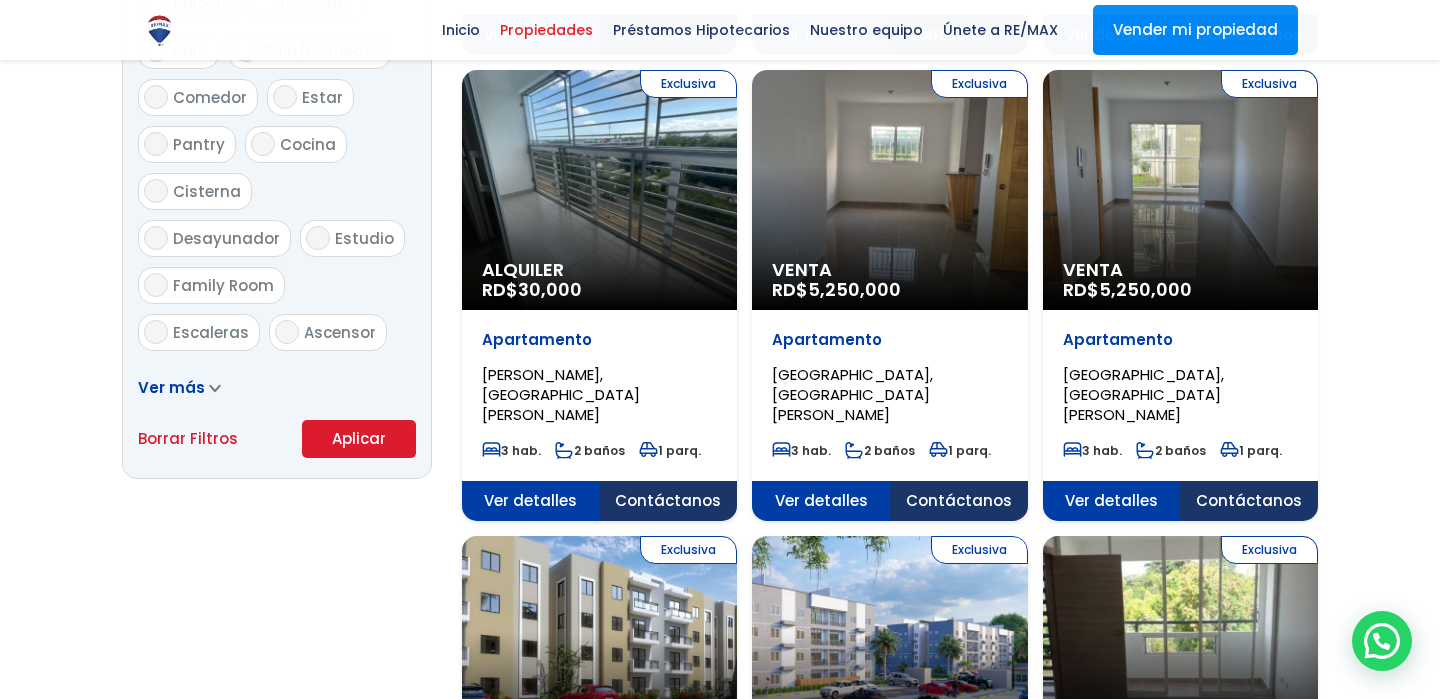 scroll, scrollTop: 1164, scrollLeft: 0, axis: vertical 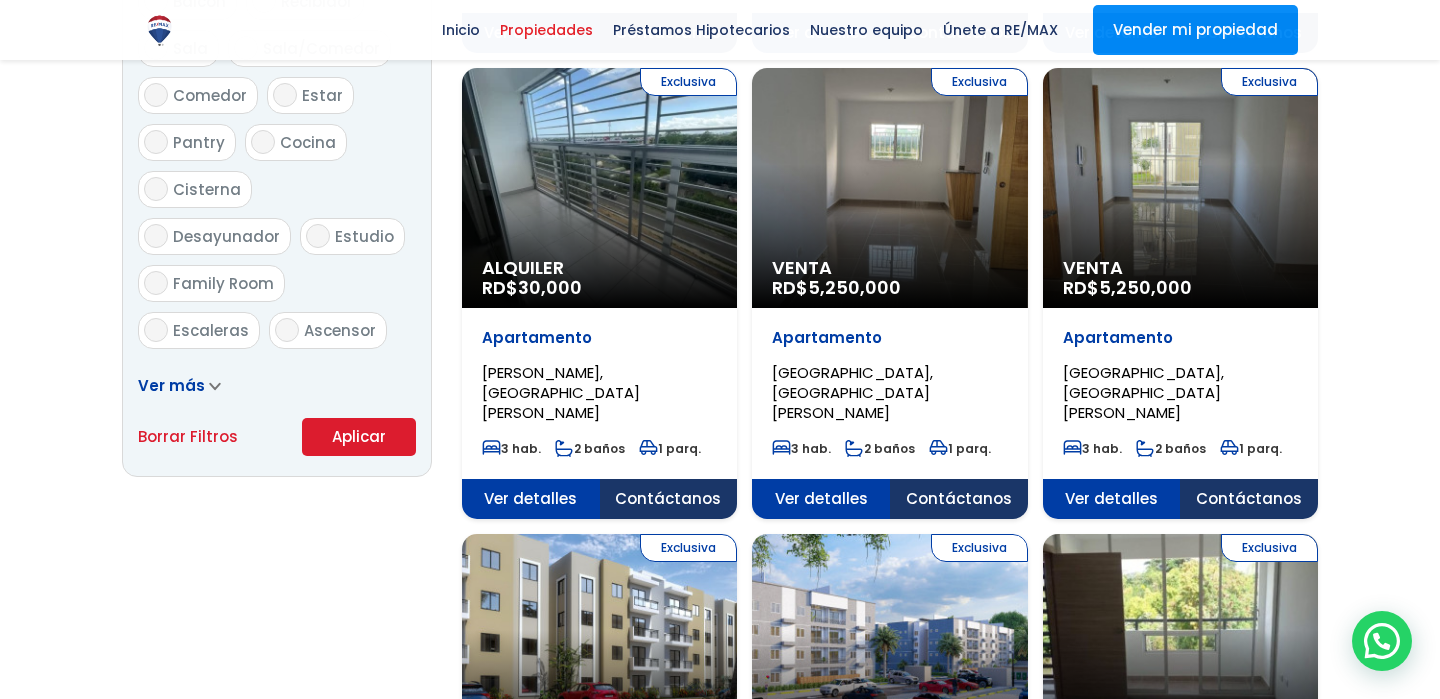 type on "40,000" 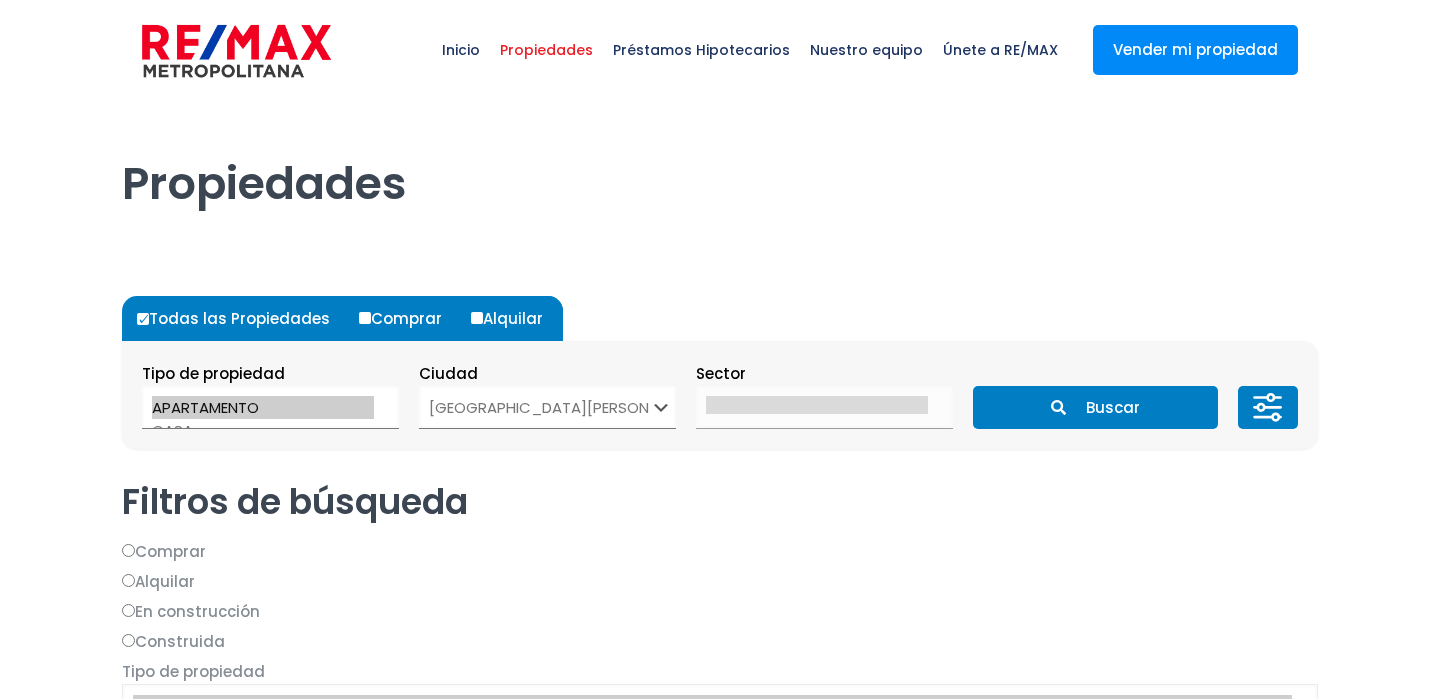 select on "150" 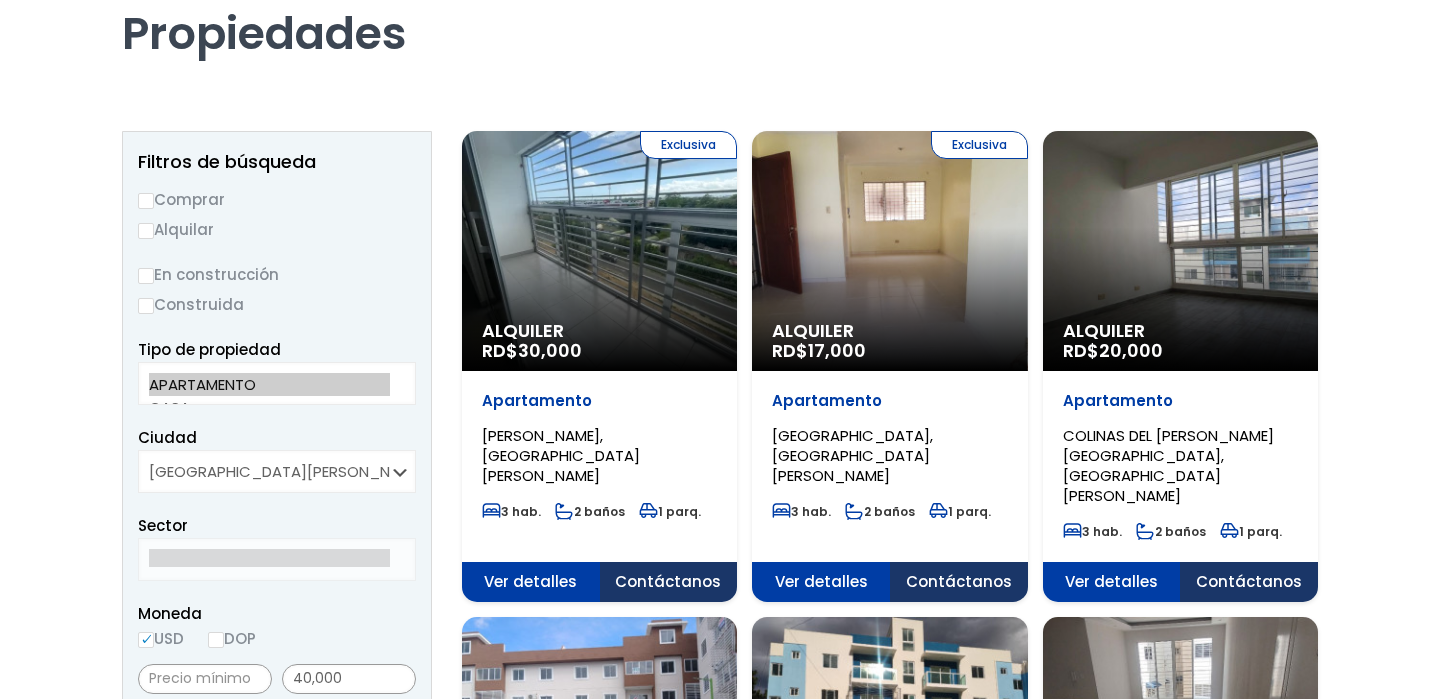 scroll, scrollTop: 151, scrollLeft: 0, axis: vertical 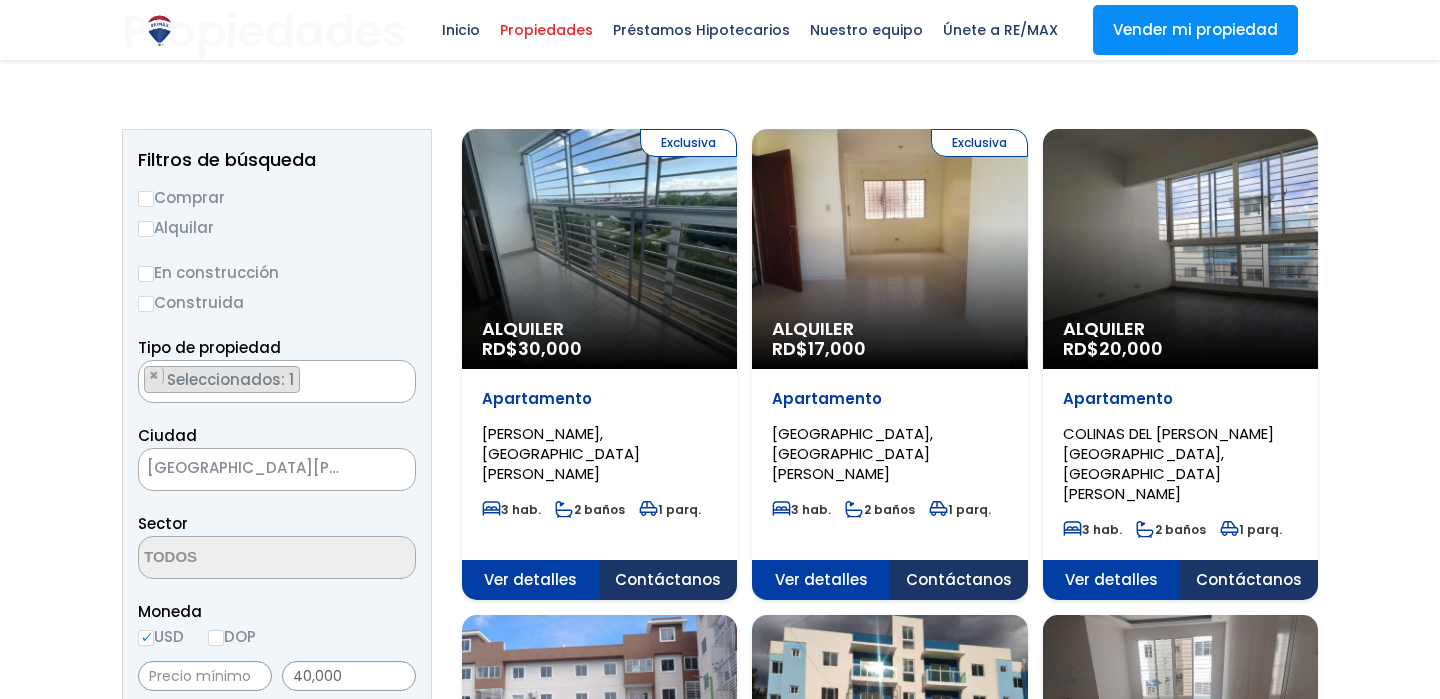 click on "Comprar" at bounding box center (277, 197) 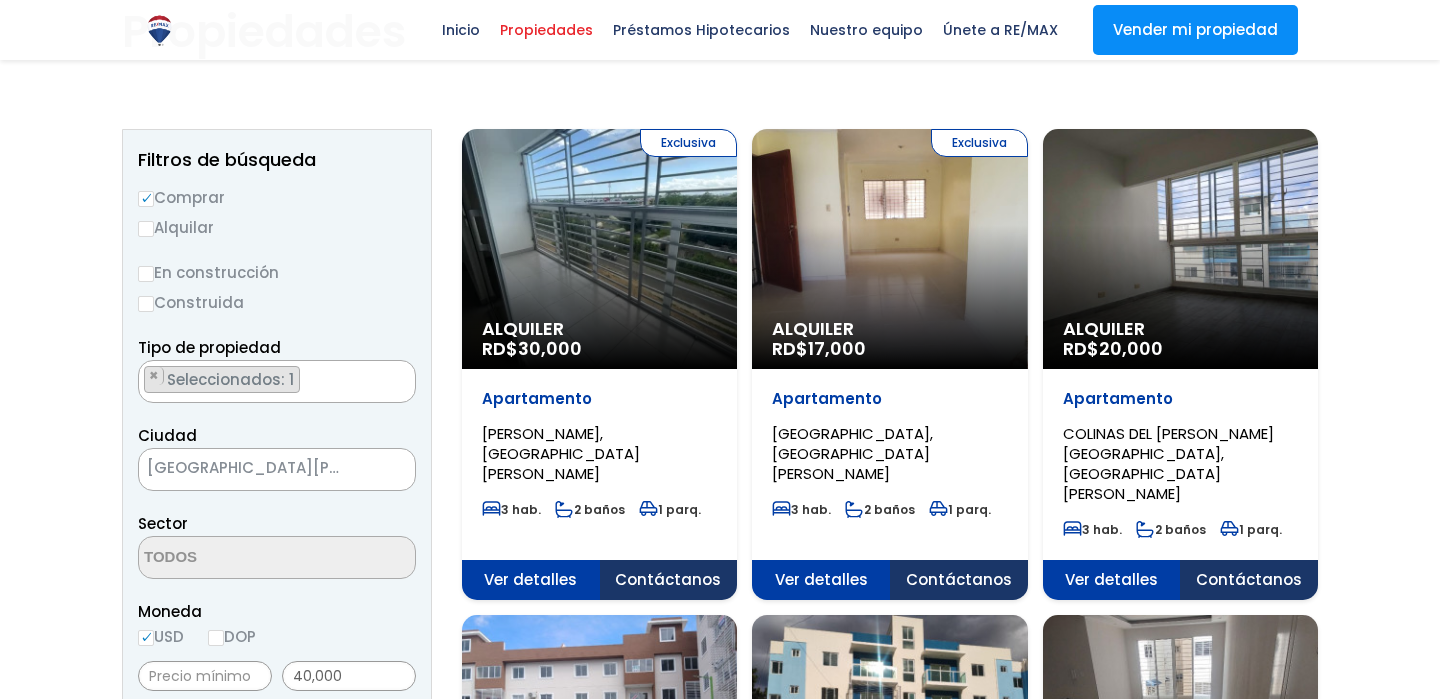 select 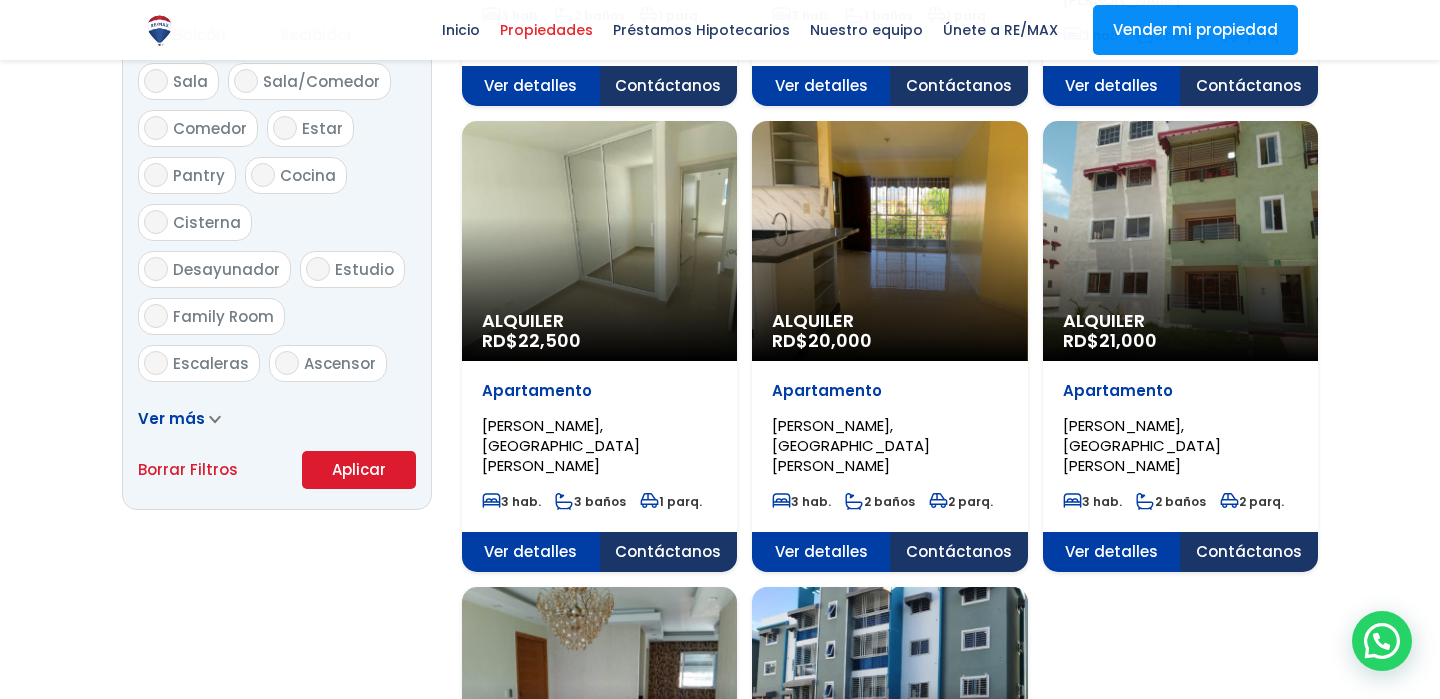 scroll, scrollTop: 1213, scrollLeft: 0, axis: vertical 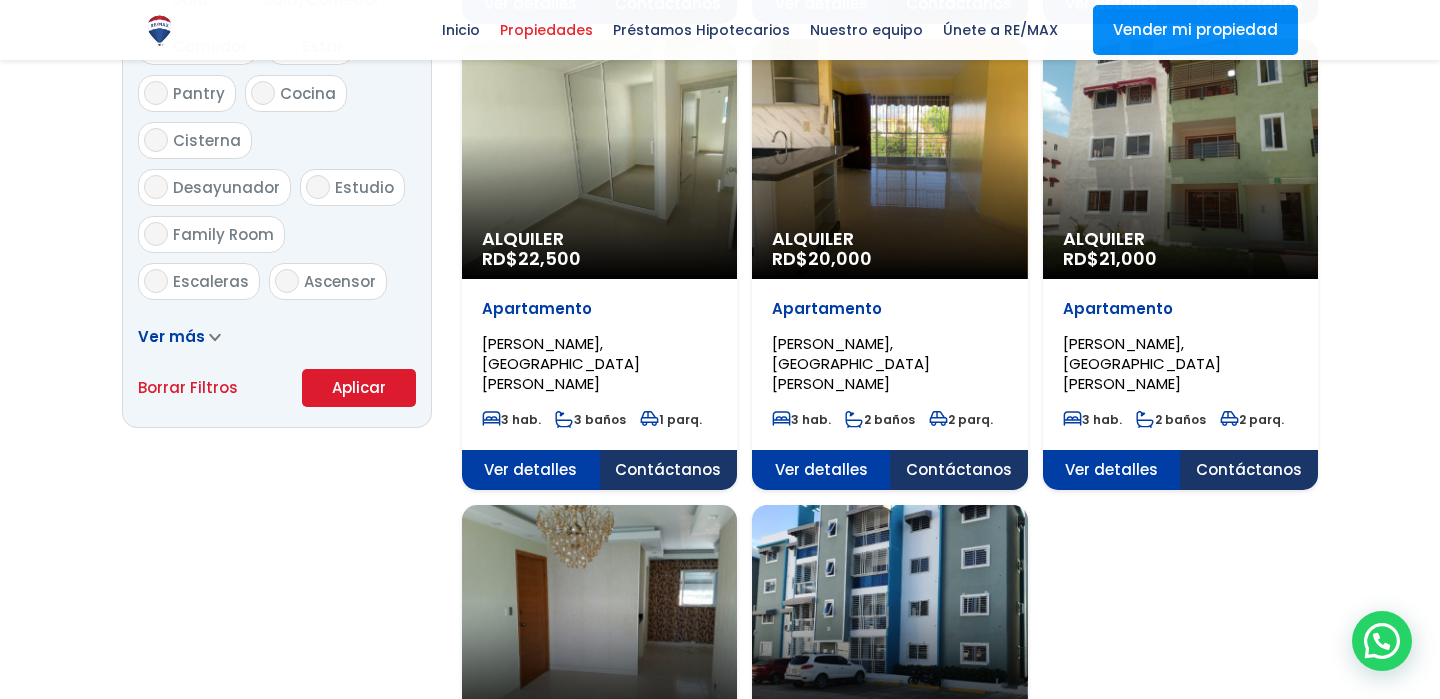 click on "Aplicar" at bounding box center [359, 388] 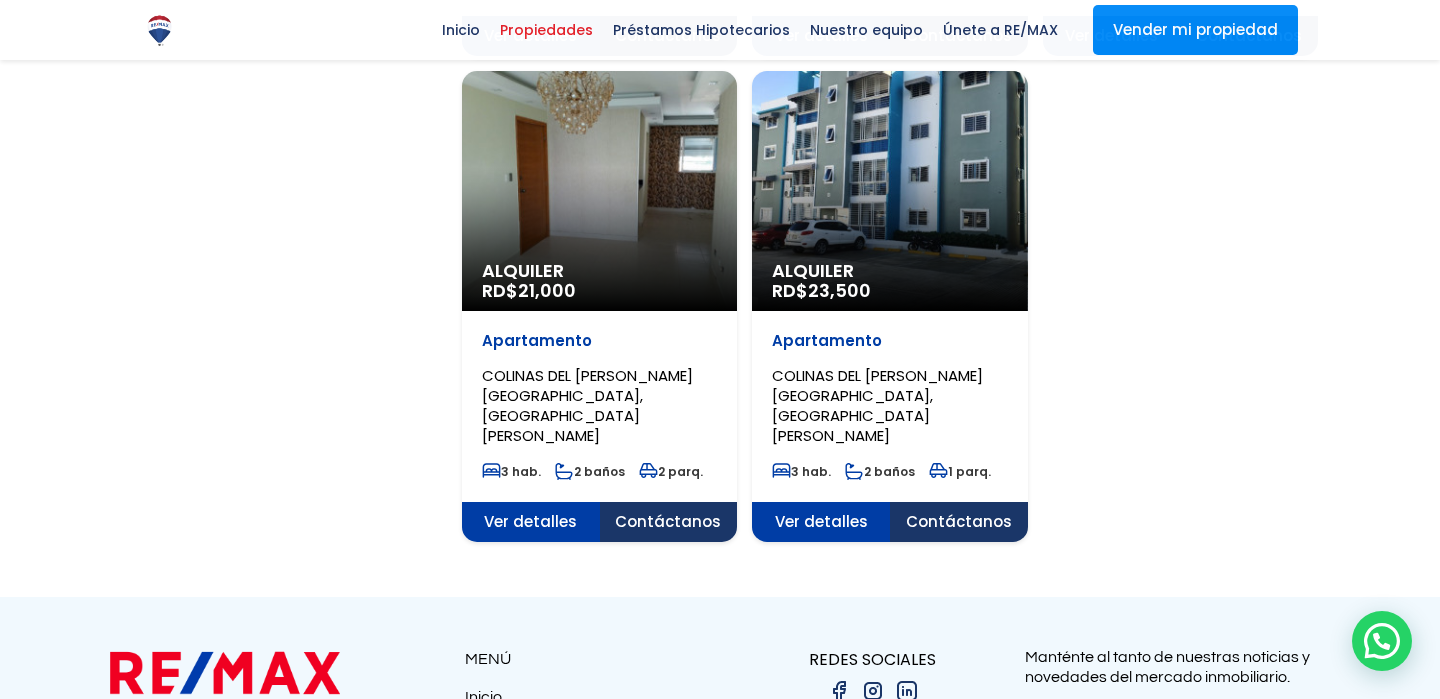 scroll, scrollTop: 1648, scrollLeft: 0, axis: vertical 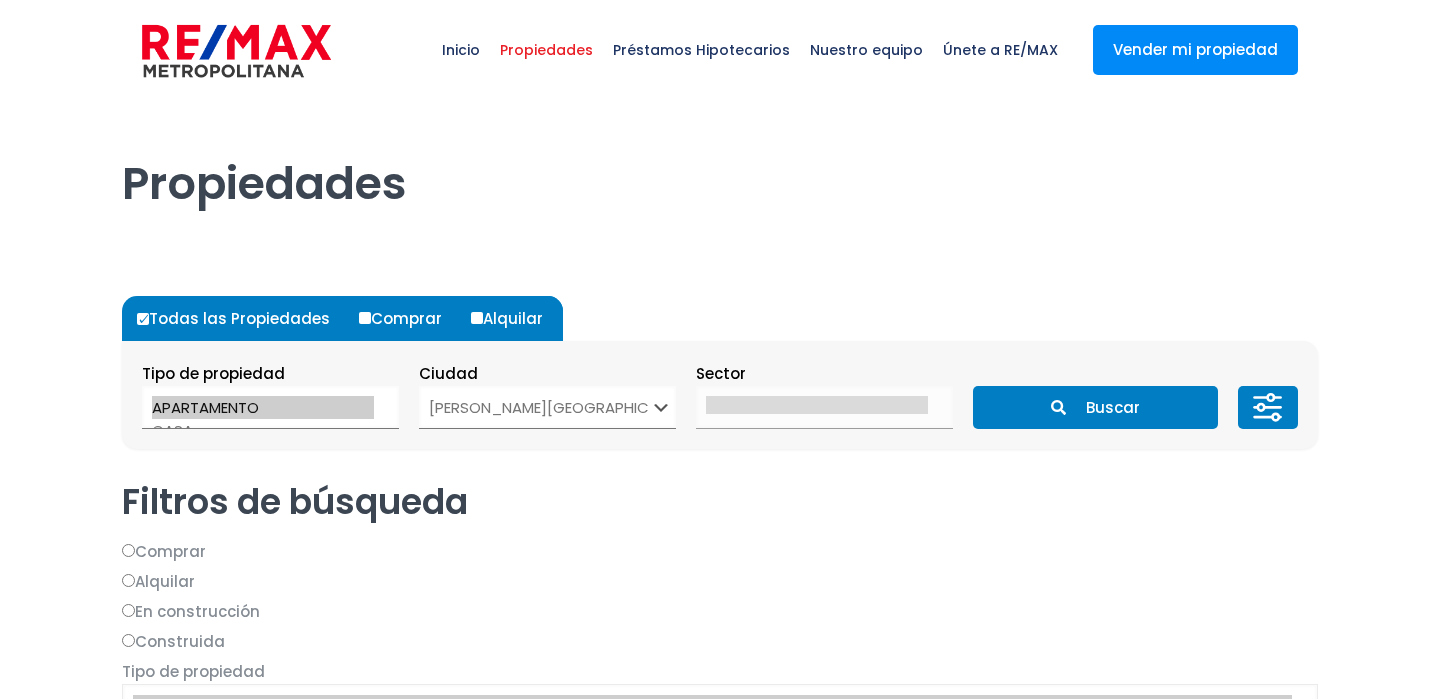 select on "150" 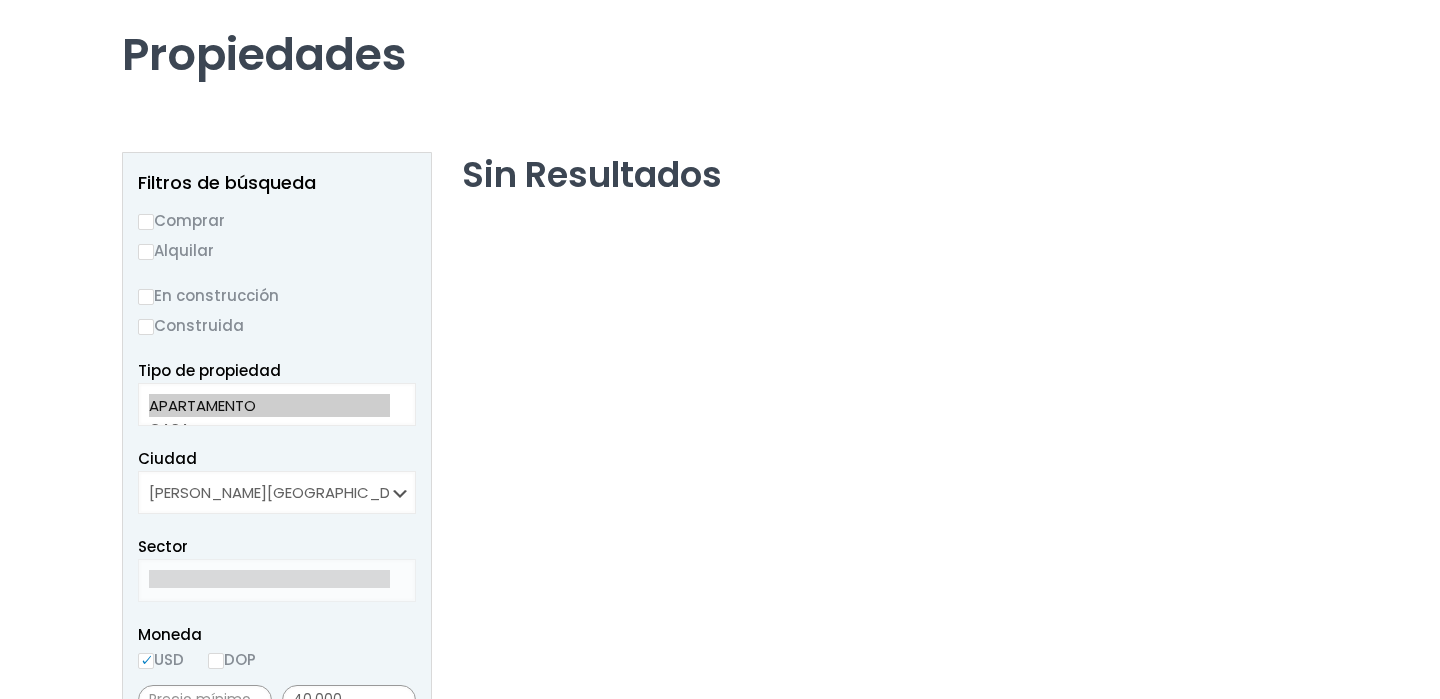 scroll, scrollTop: 130, scrollLeft: 0, axis: vertical 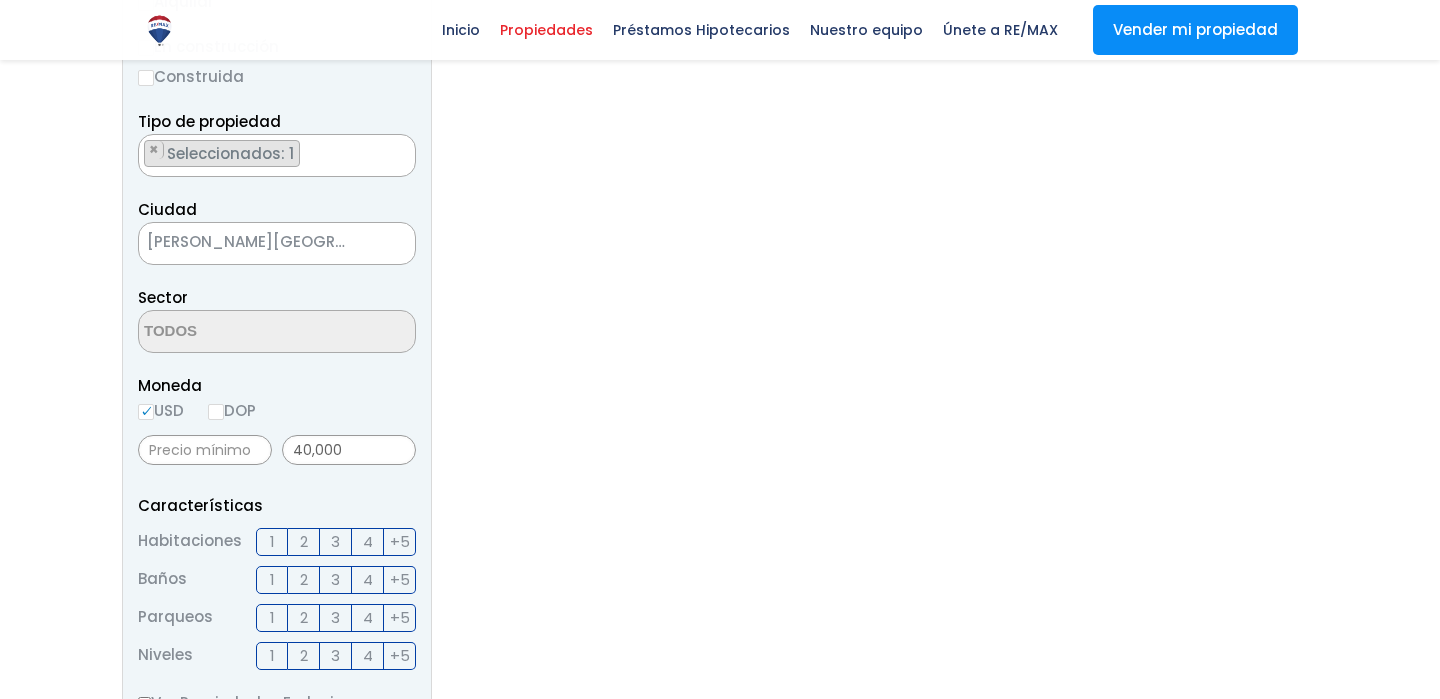 select 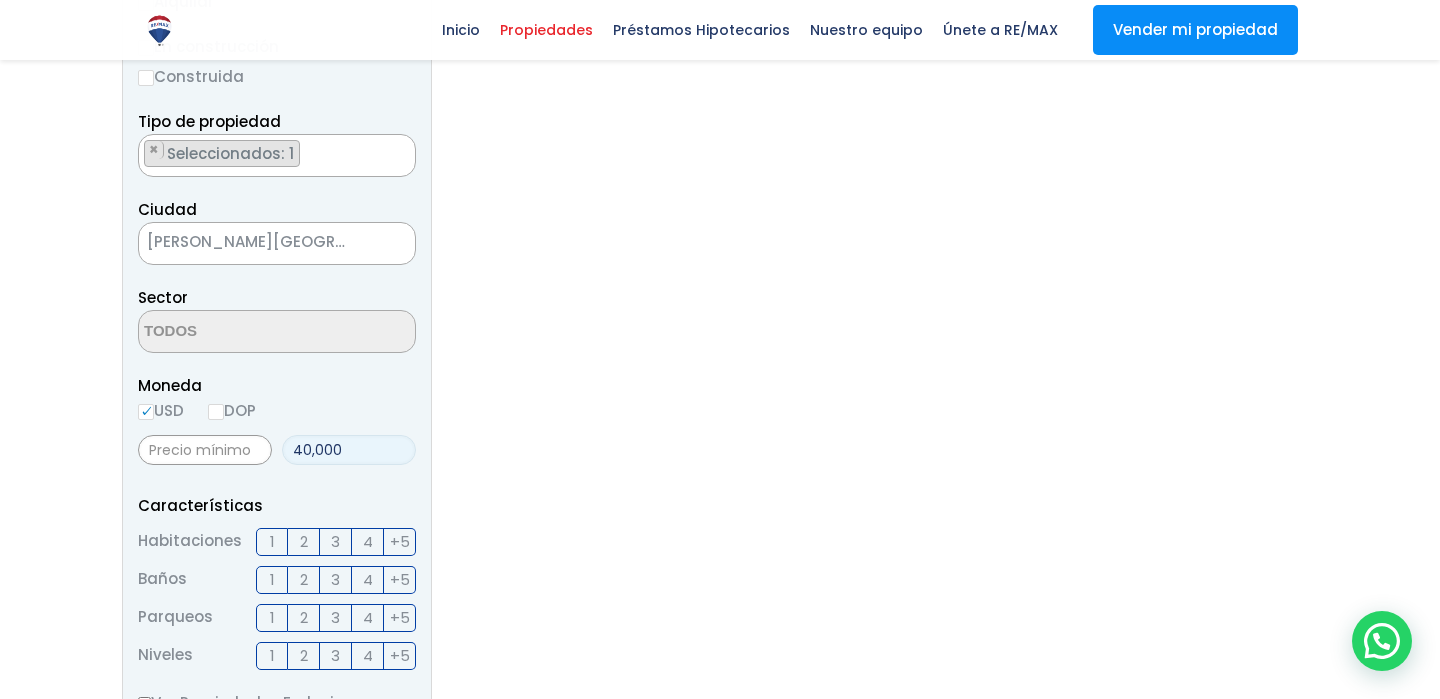 click on "40,000" at bounding box center (349, 450) 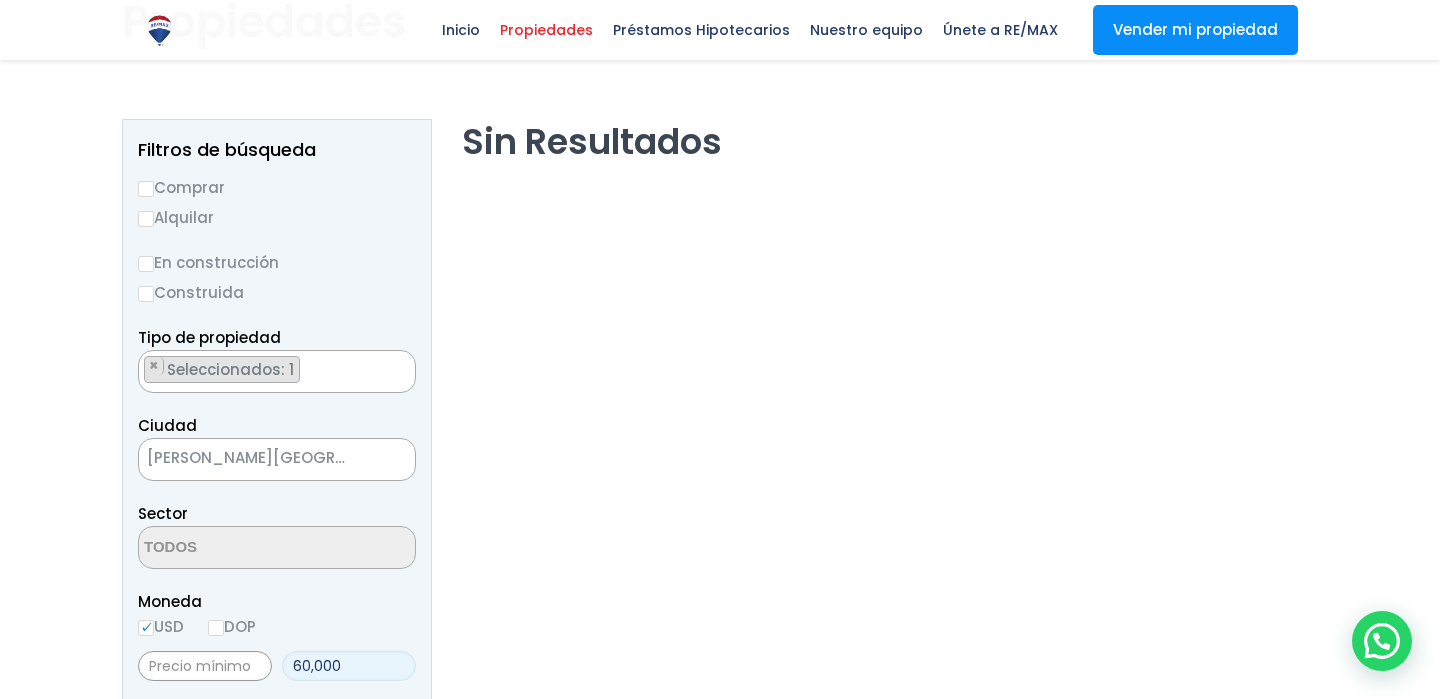 scroll, scrollTop: 160, scrollLeft: 0, axis: vertical 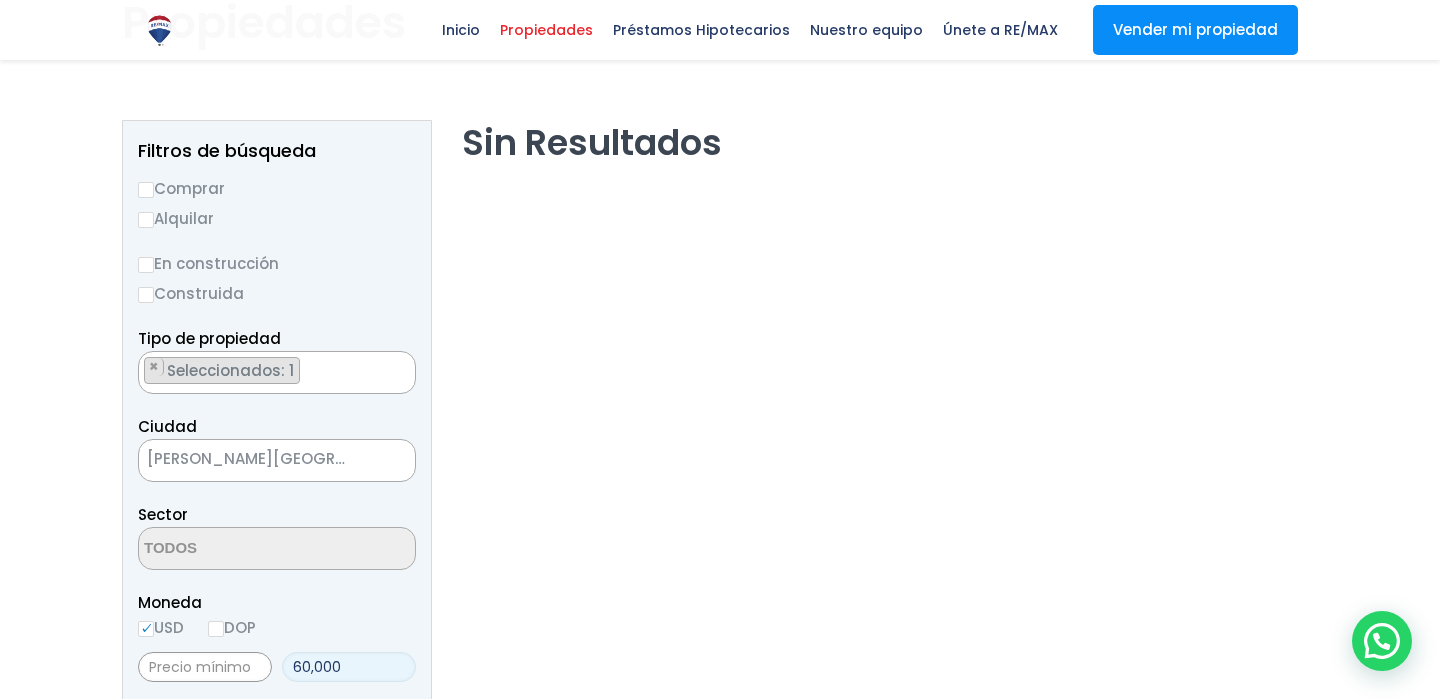 type on "60,000" 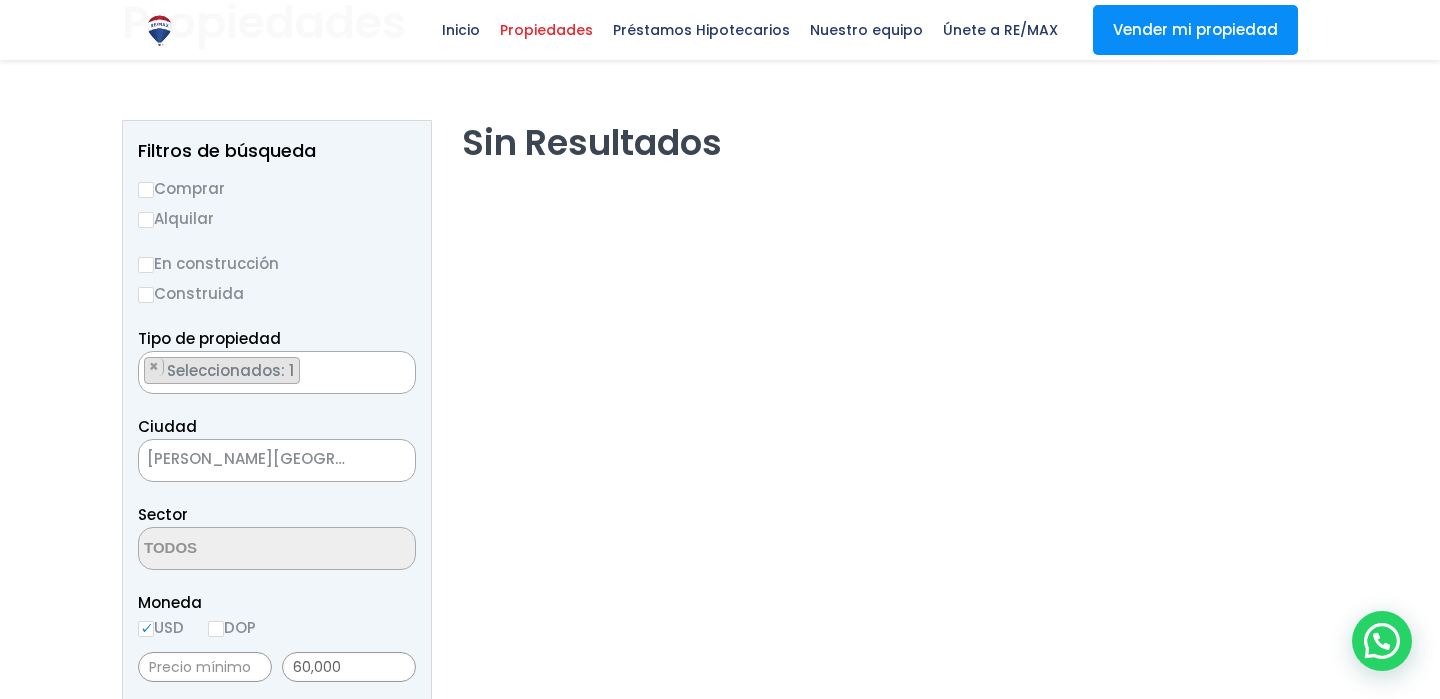 click on "Comprar" at bounding box center [277, 188] 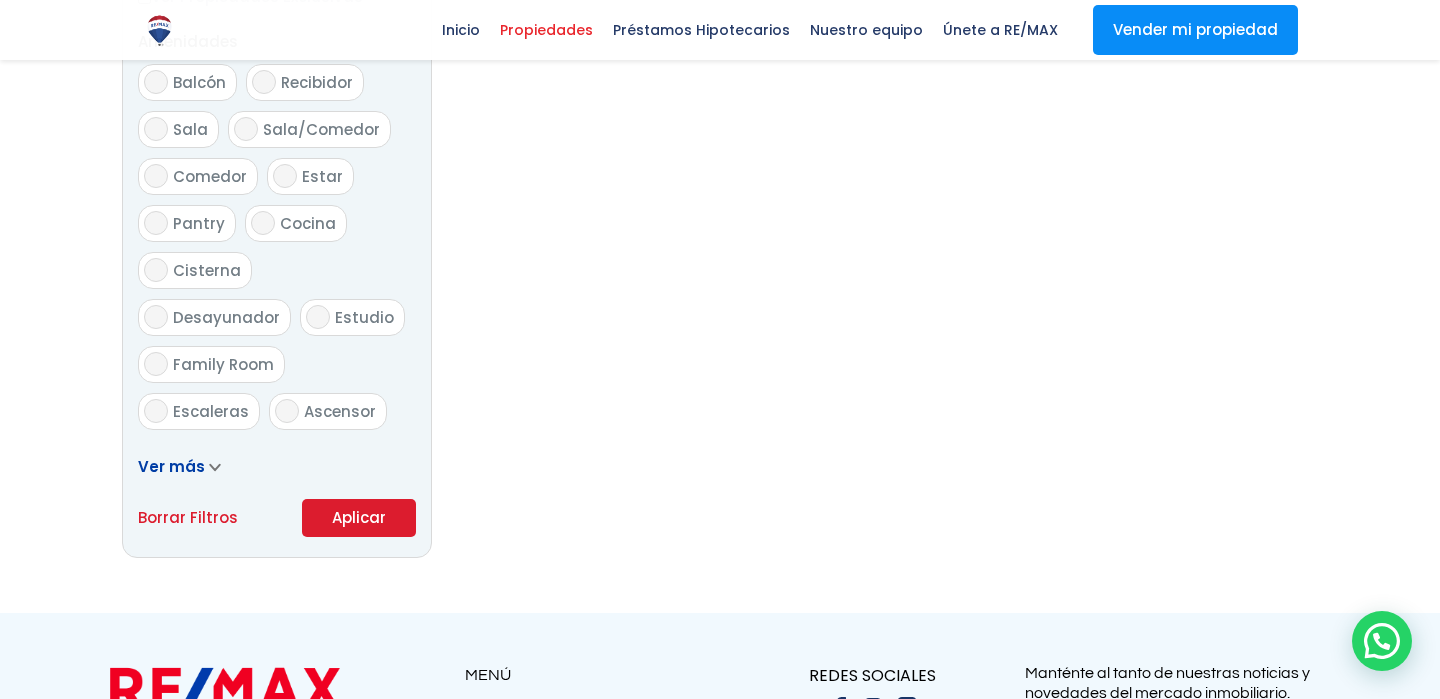 scroll, scrollTop: 1087, scrollLeft: 0, axis: vertical 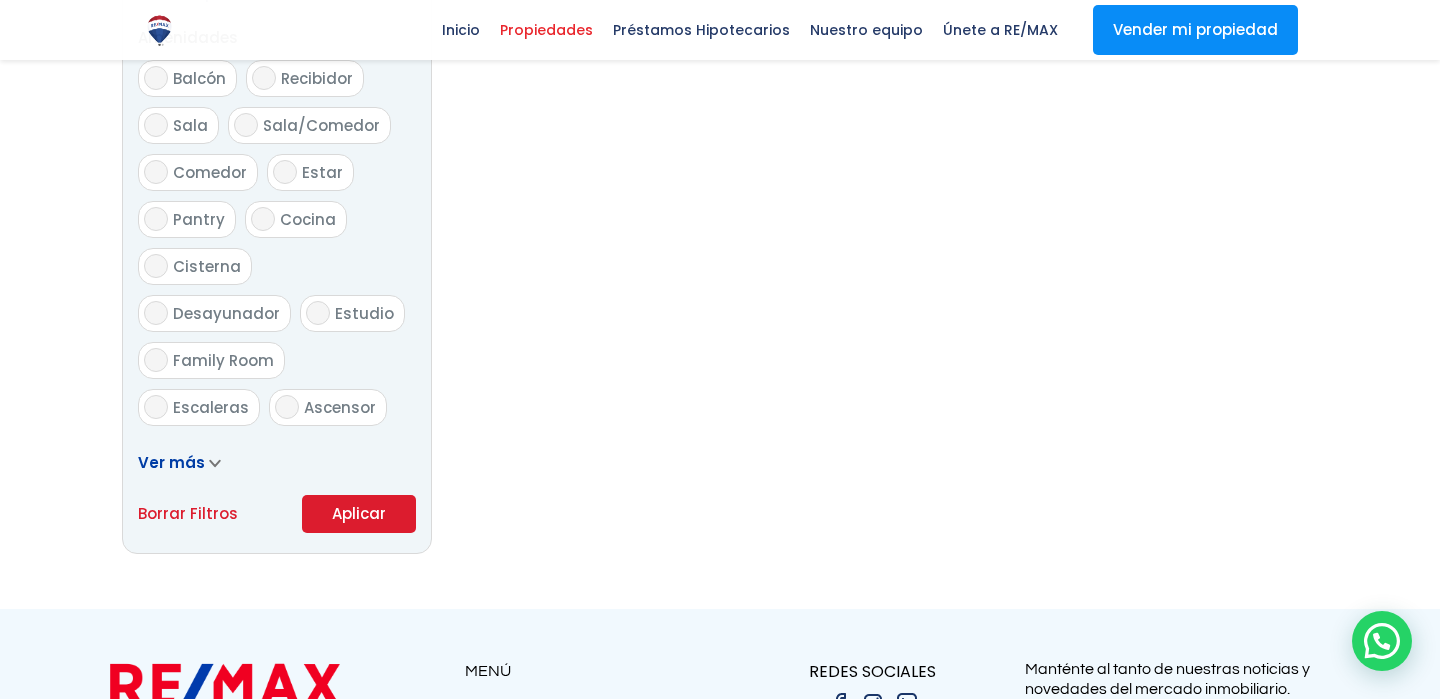 click on "Aplicar" at bounding box center [359, 514] 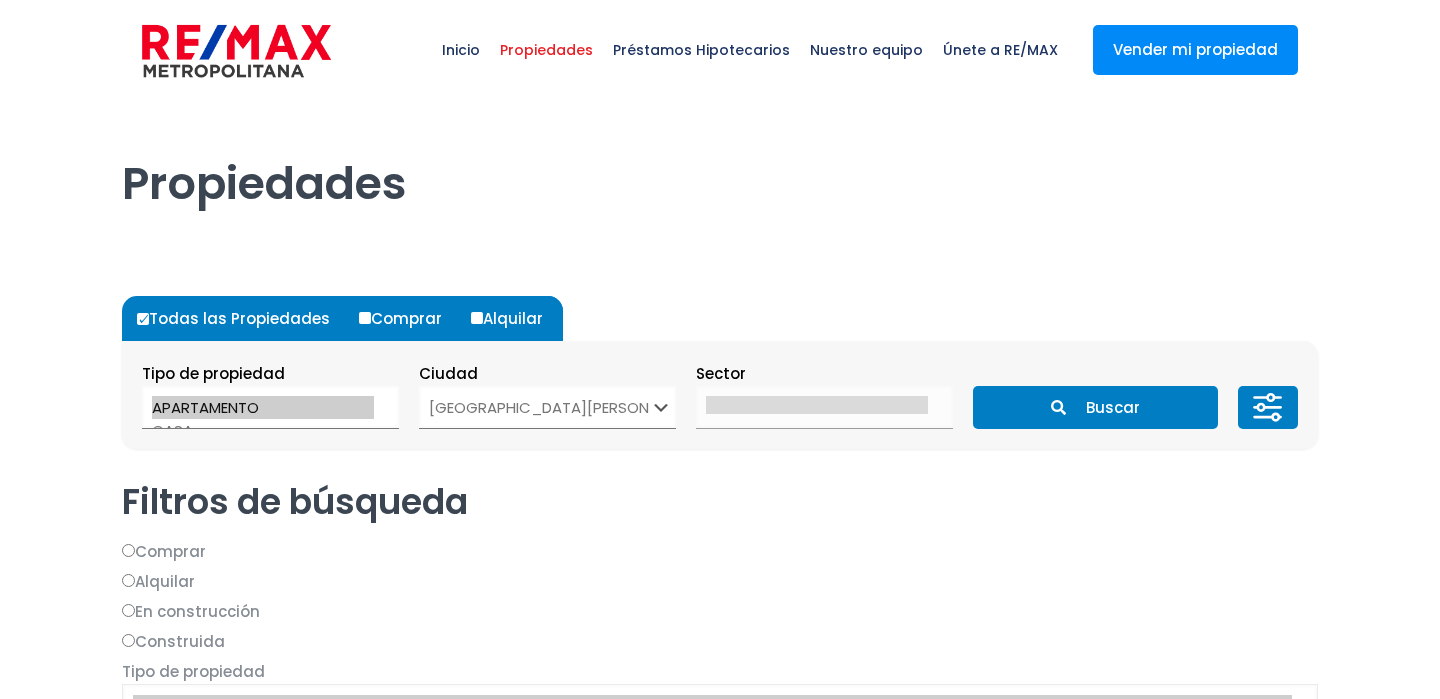select on "150" 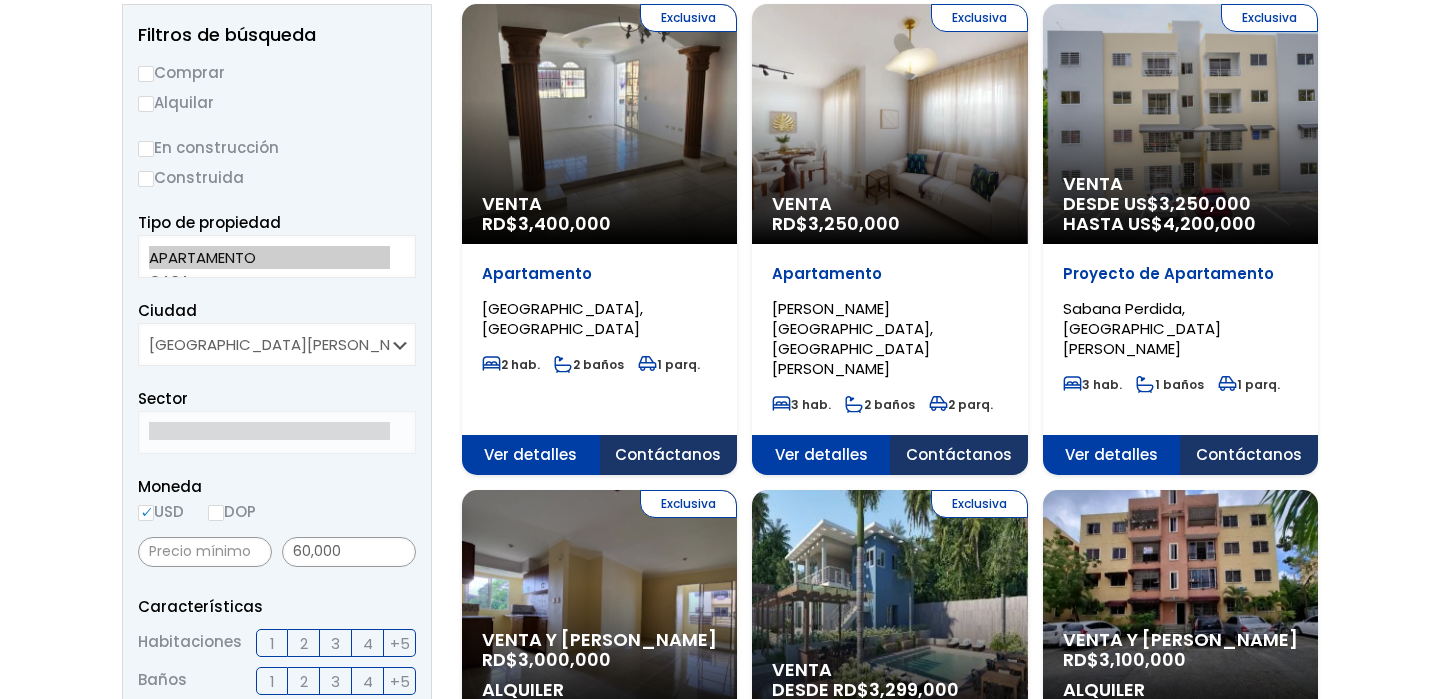 scroll, scrollTop: 278, scrollLeft: 0, axis: vertical 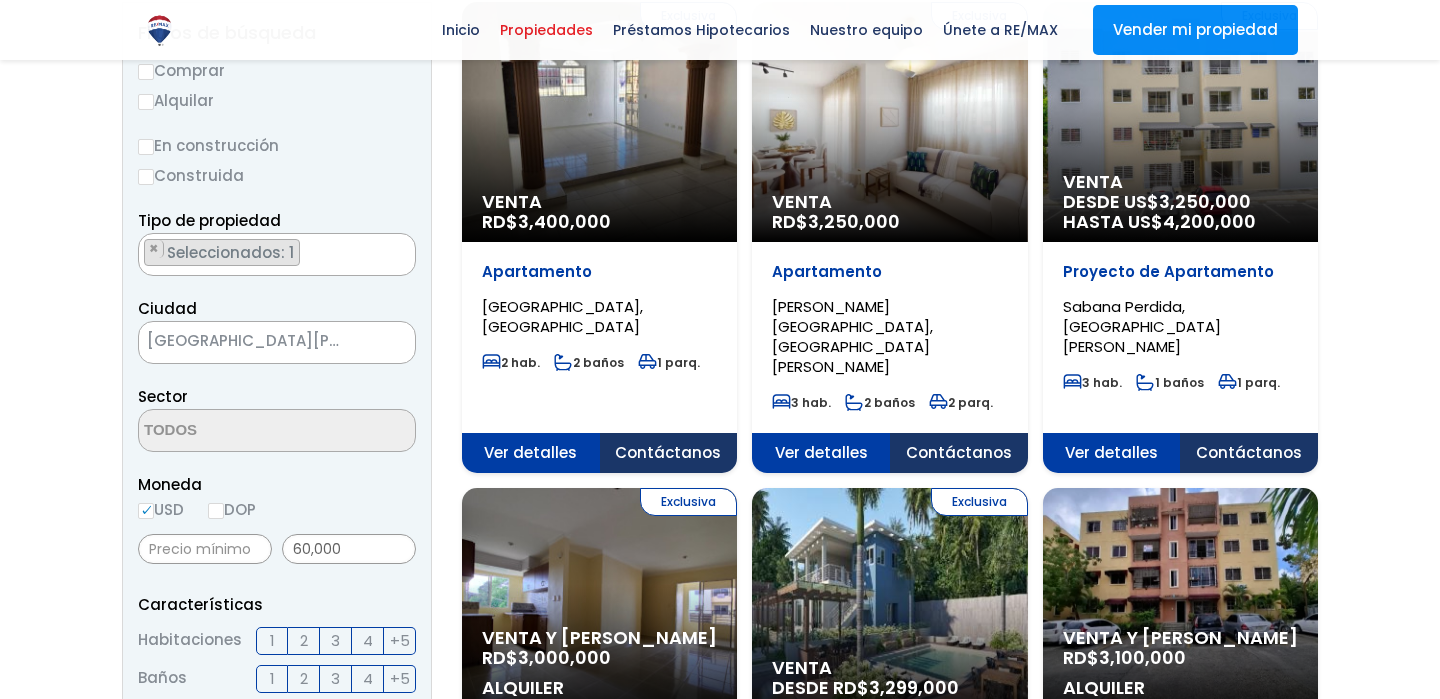 select 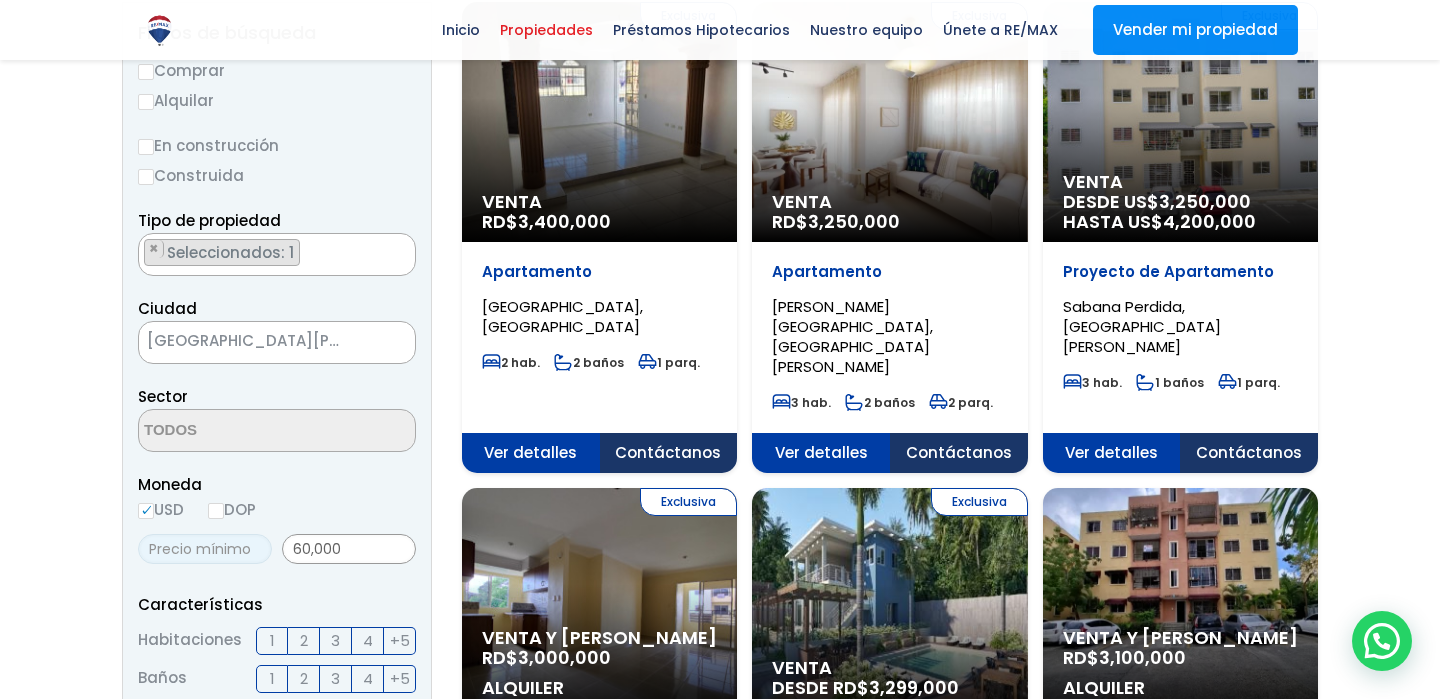 click at bounding box center [205, 549] 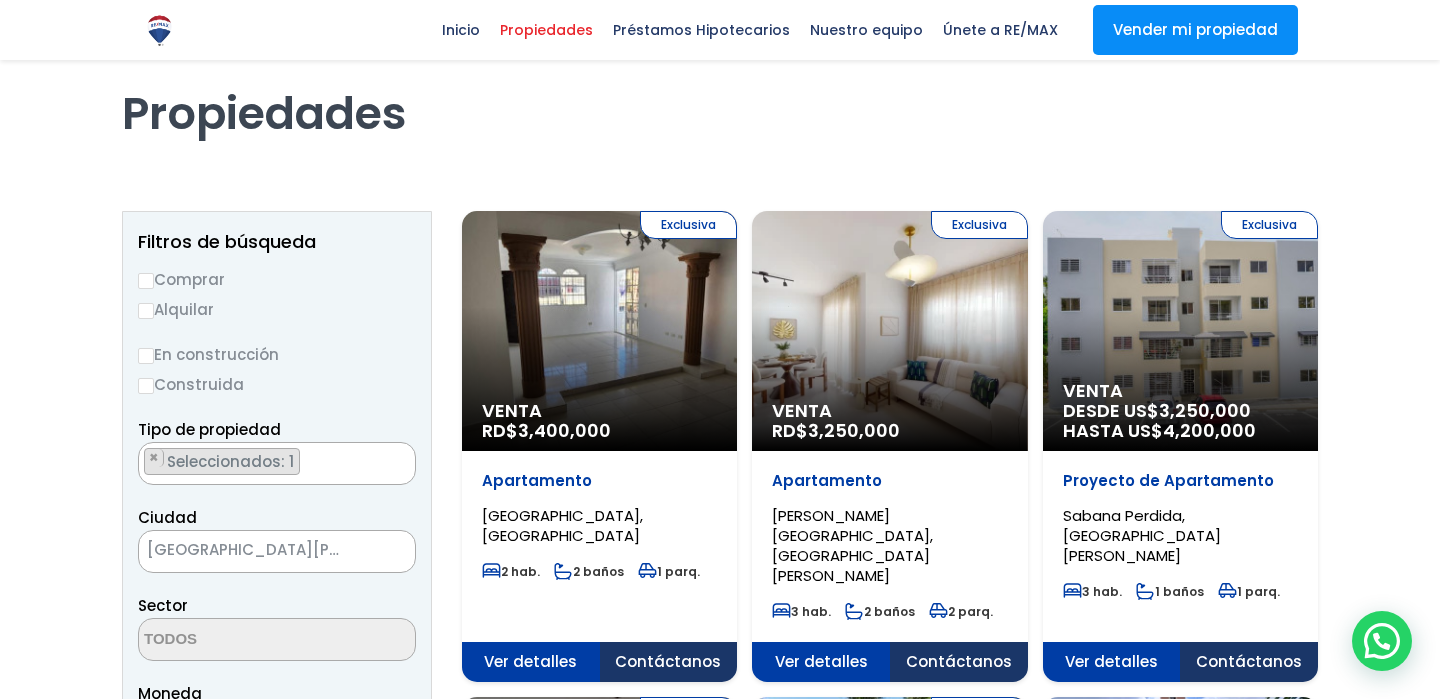 scroll, scrollTop: 59, scrollLeft: 0, axis: vertical 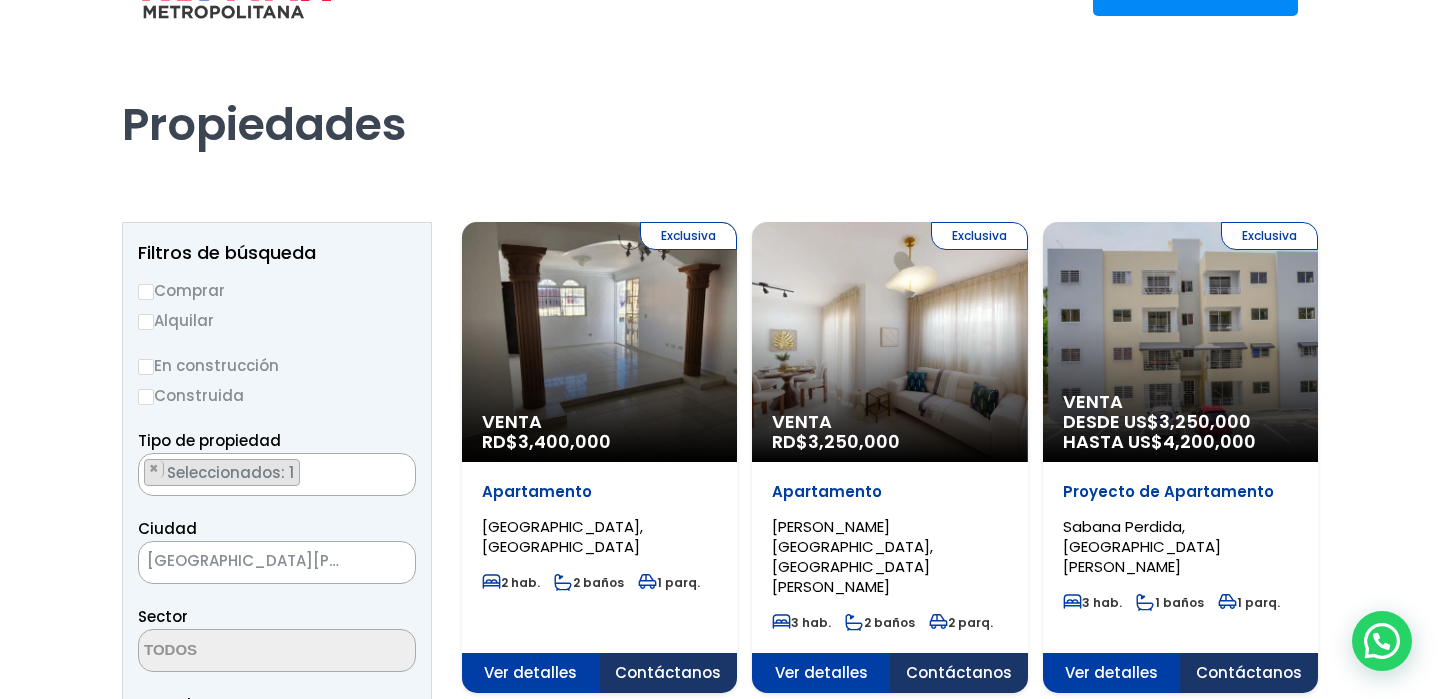 type on "50,000" 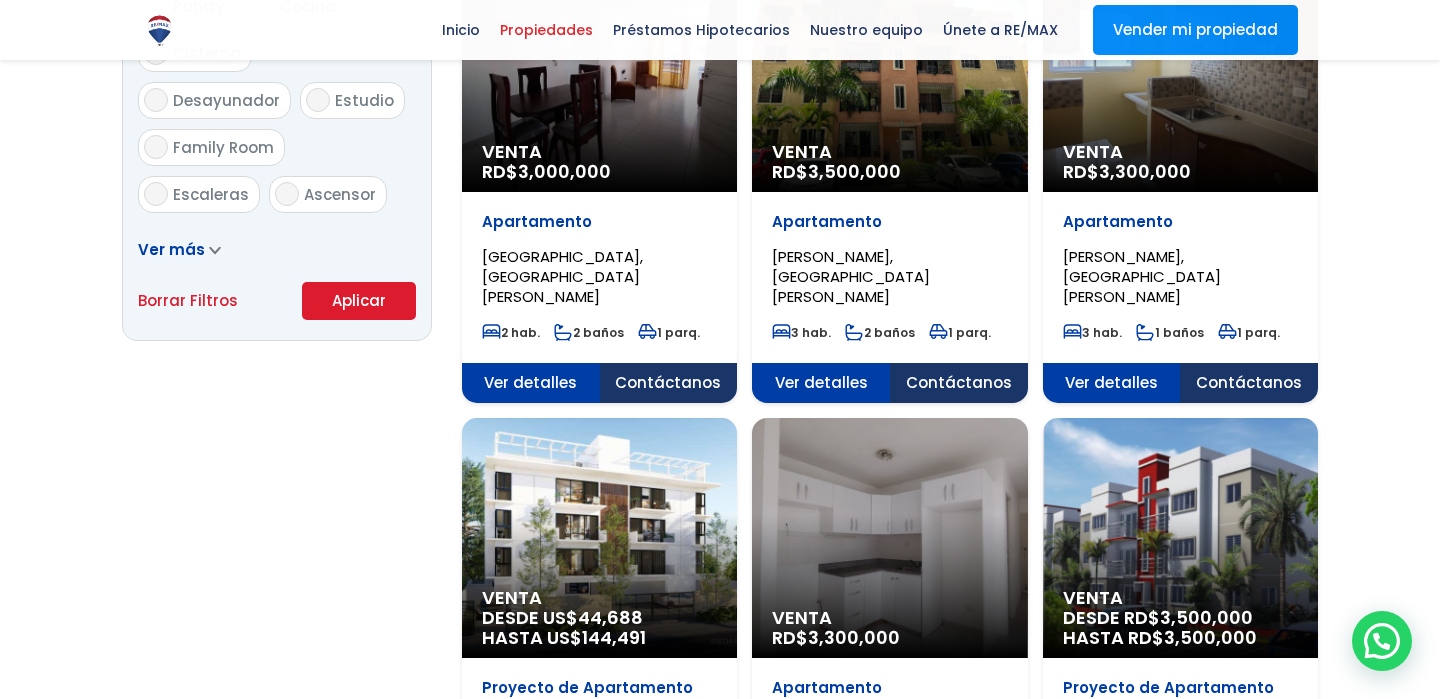scroll, scrollTop: 1303, scrollLeft: 0, axis: vertical 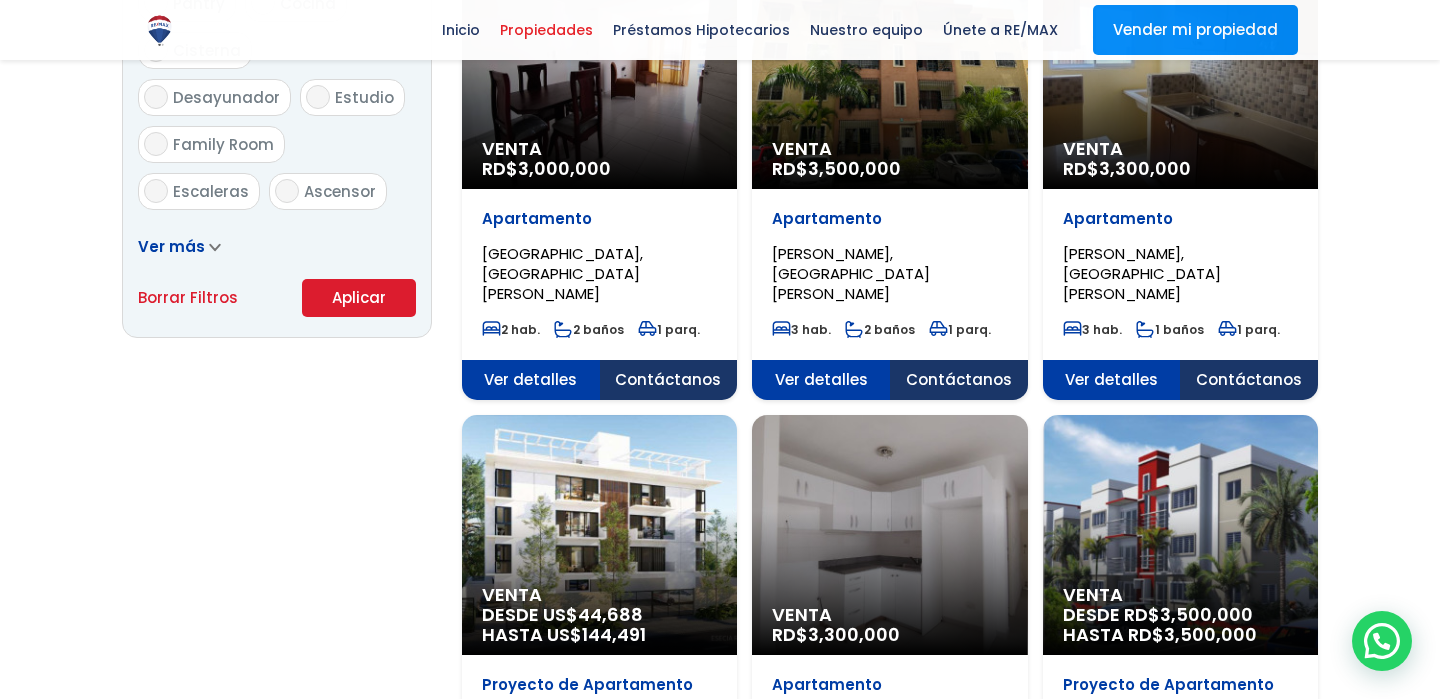 click on "Aplicar" at bounding box center [359, 298] 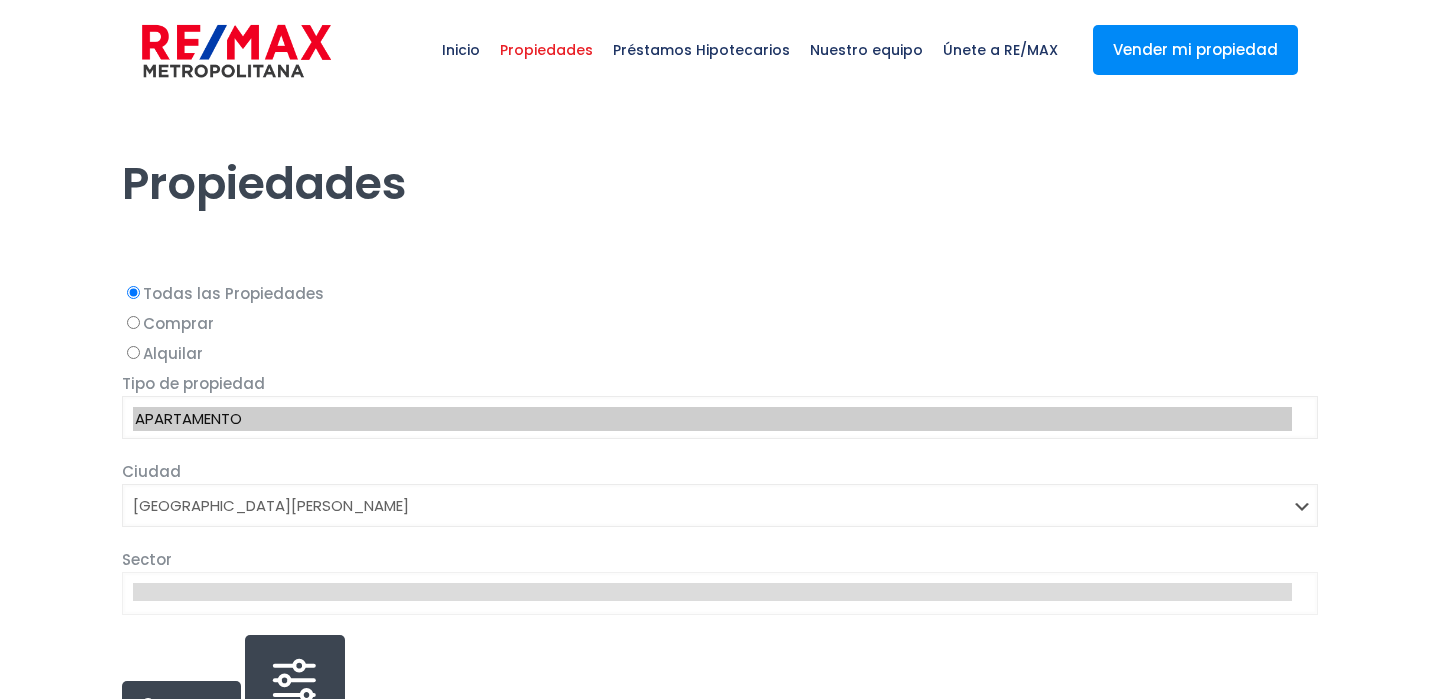 select on "150" 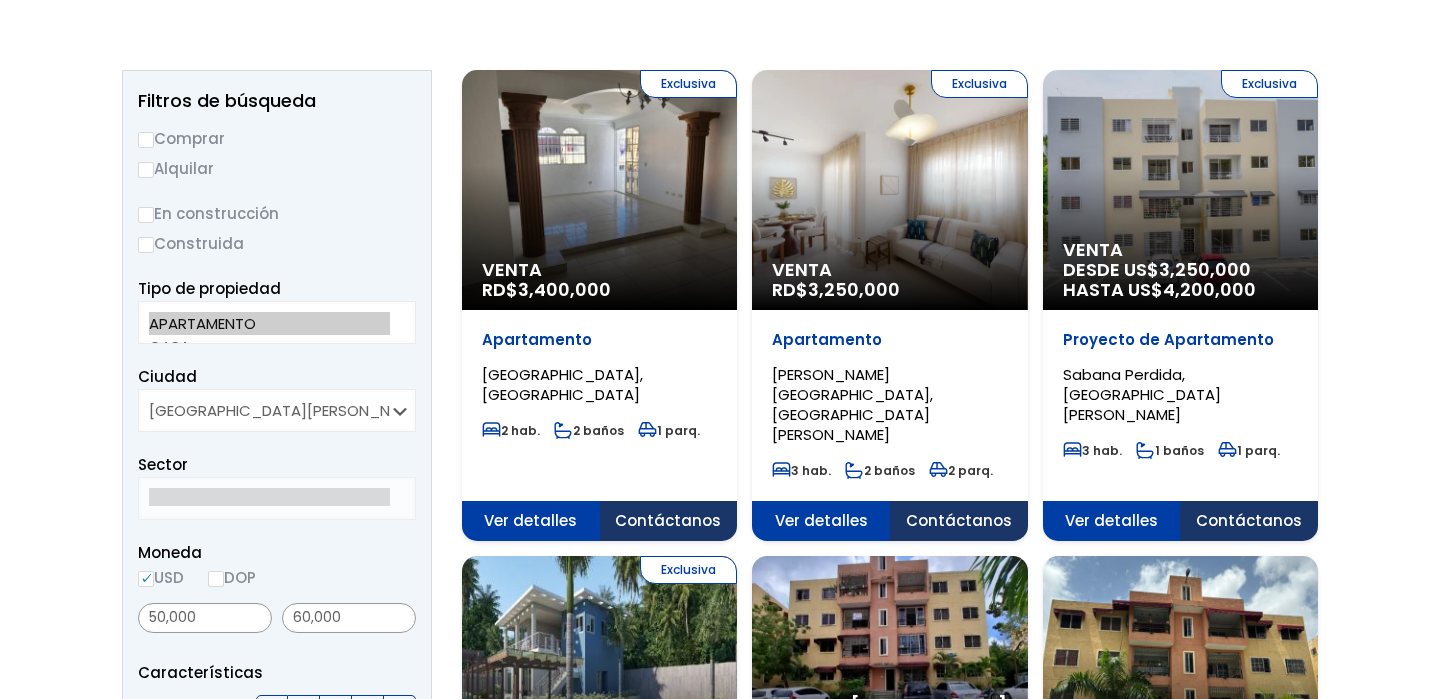 scroll, scrollTop: 210, scrollLeft: 0, axis: vertical 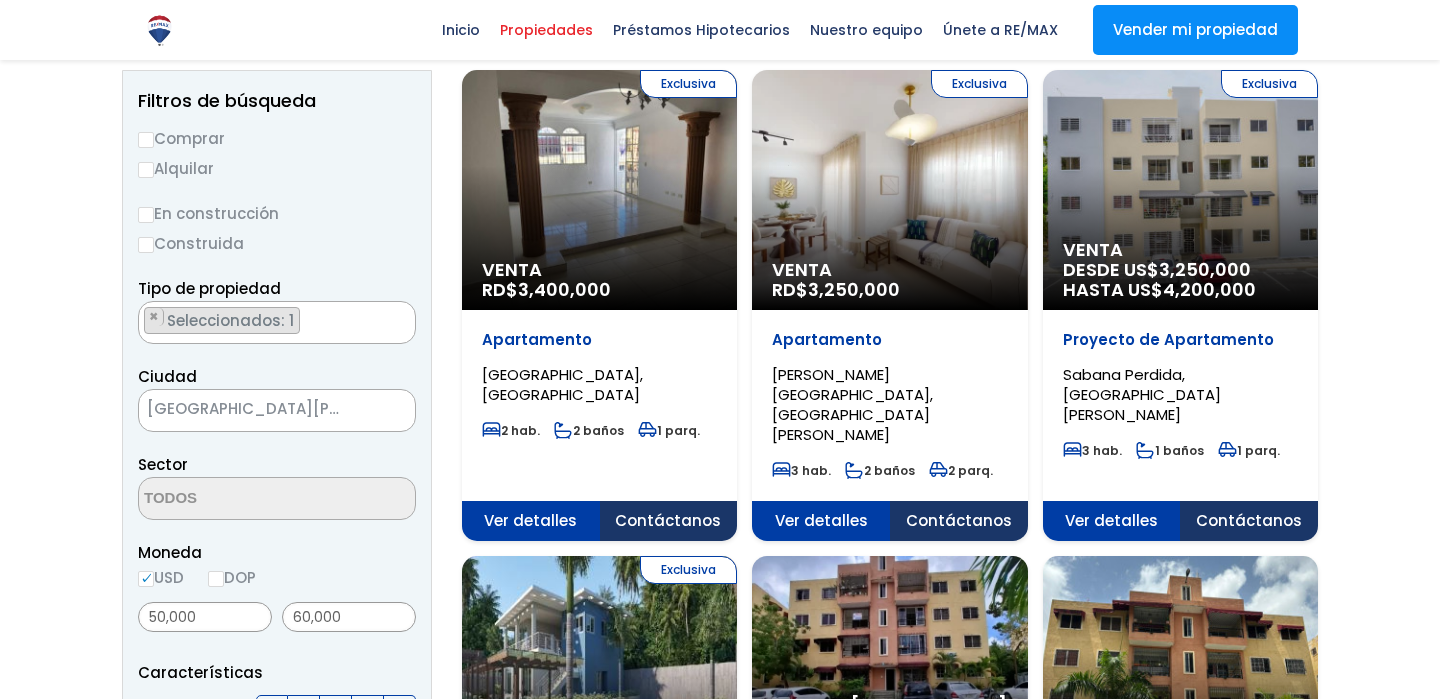 select 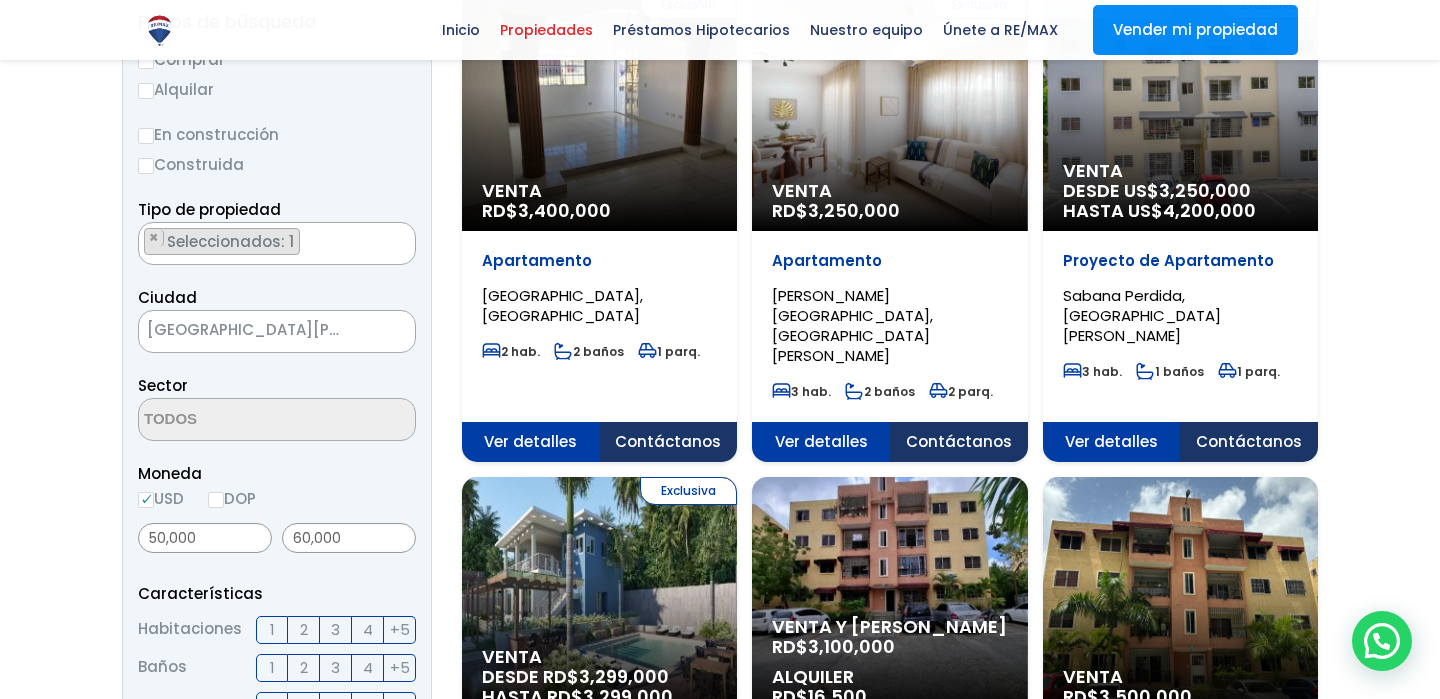 scroll, scrollTop: 286, scrollLeft: 0, axis: vertical 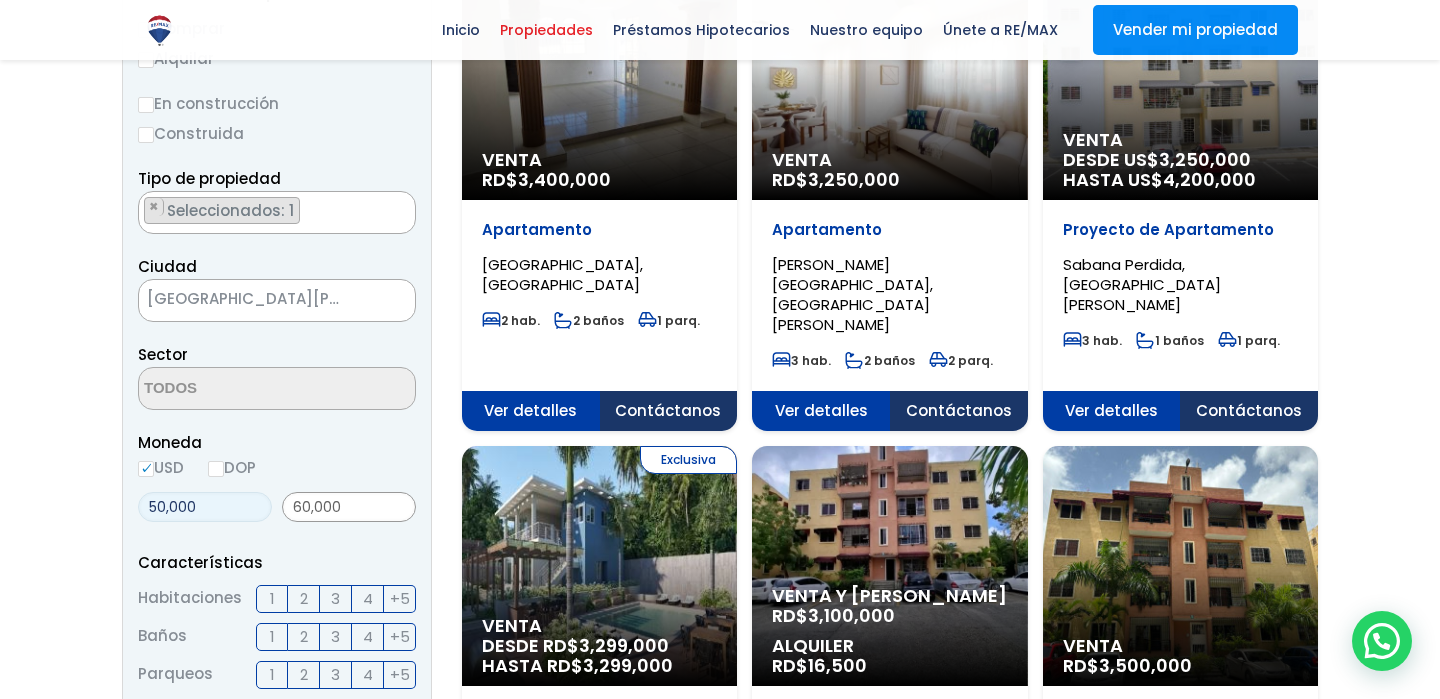 click on "50,000" at bounding box center [205, 507] 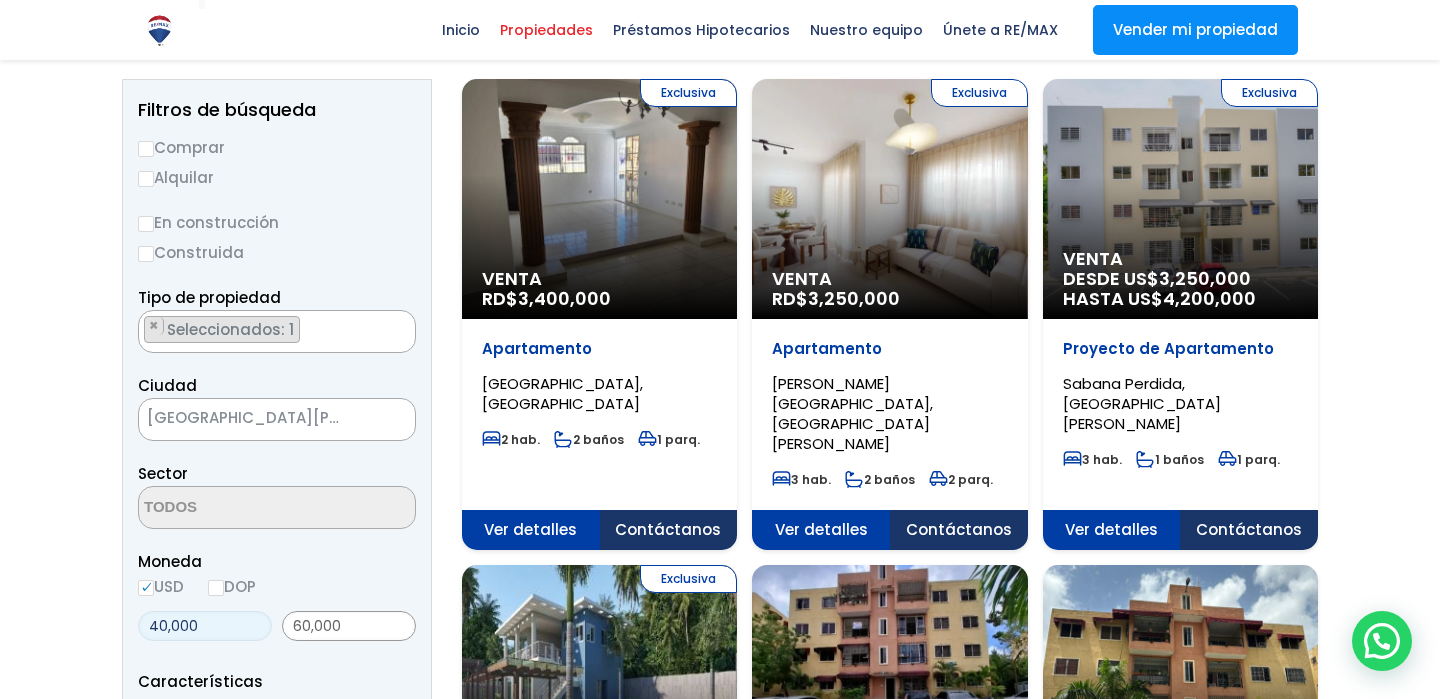 scroll, scrollTop: 200, scrollLeft: 0, axis: vertical 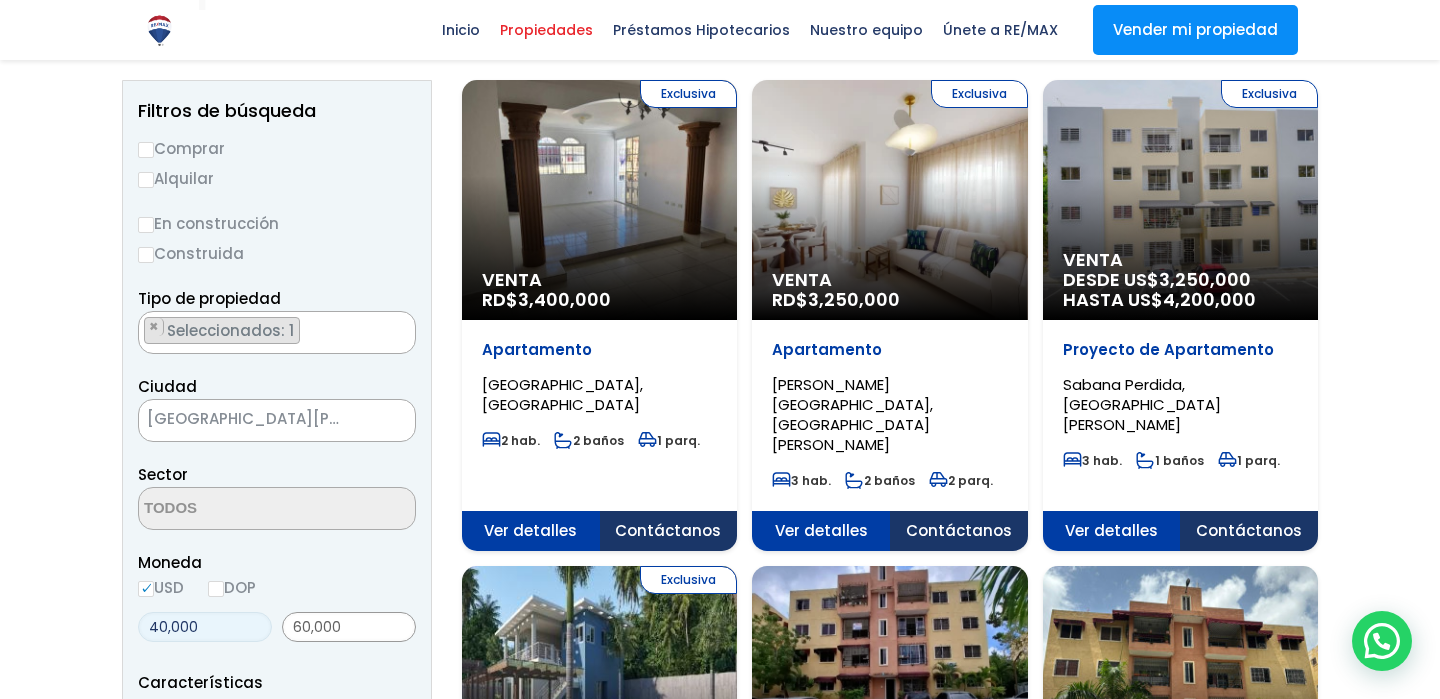 type on "40,000" 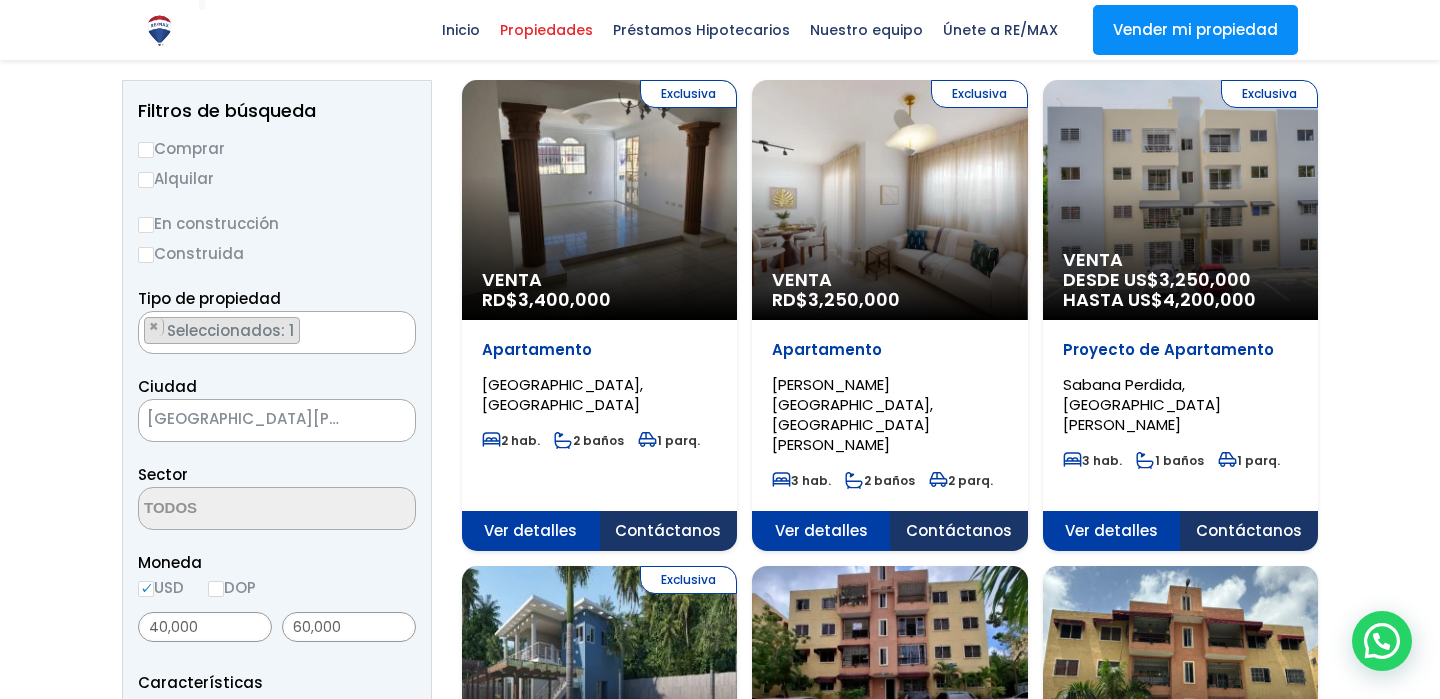 click on "Comprar" at bounding box center [146, 150] 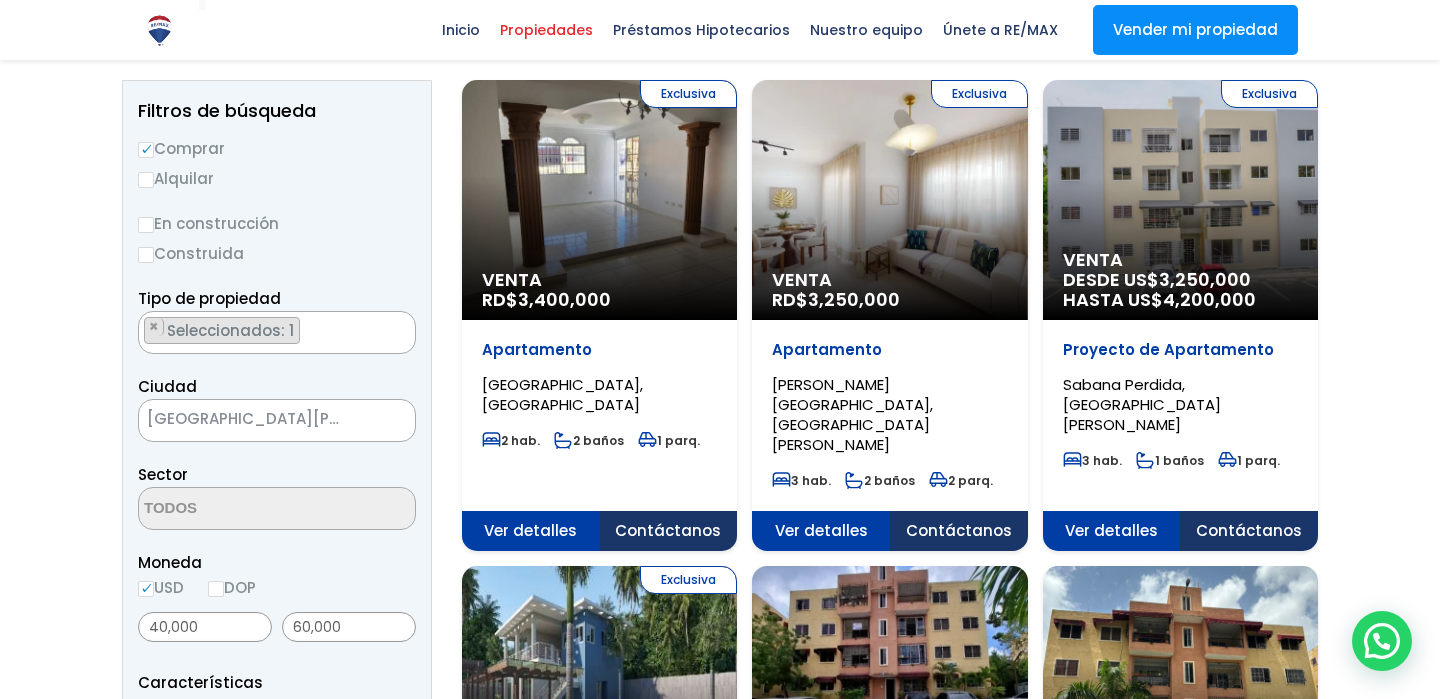 click on "Construida" at bounding box center (146, 255) 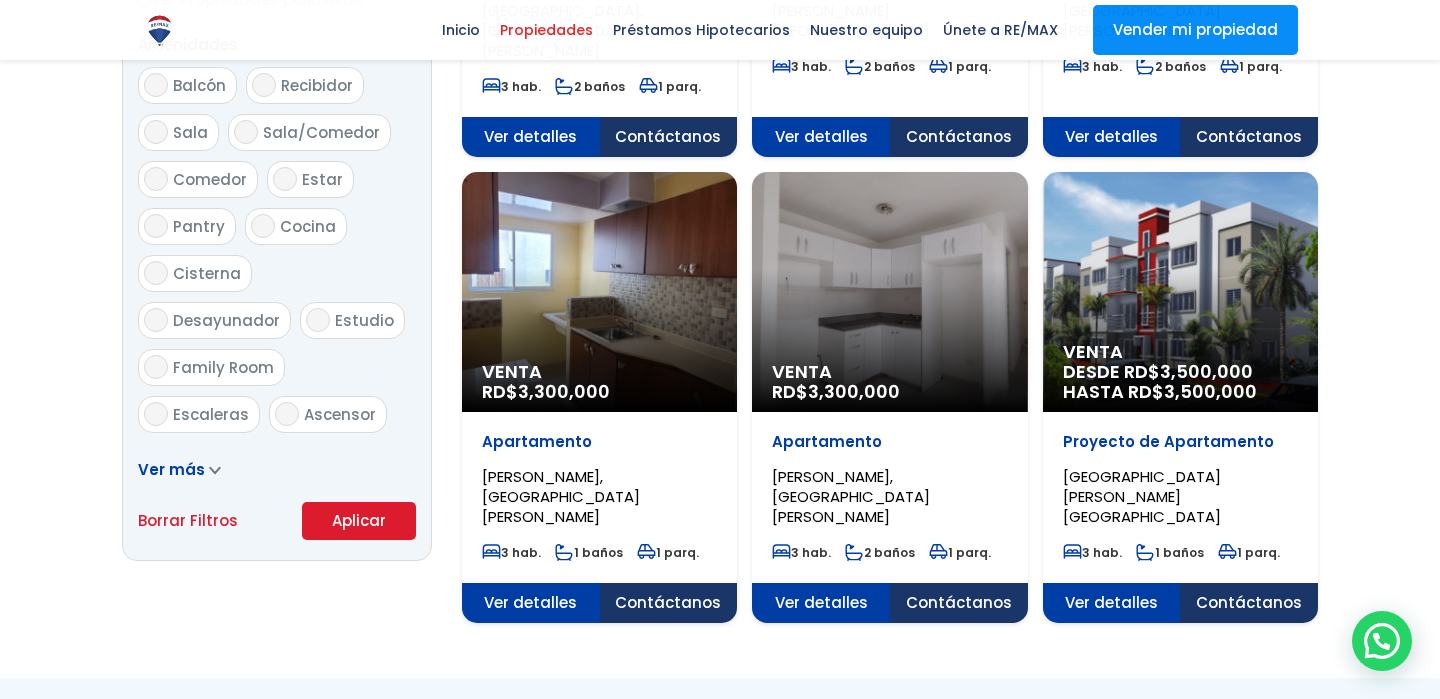 scroll, scrollTop: 1089, scrollLeft: 0, axis: vertical 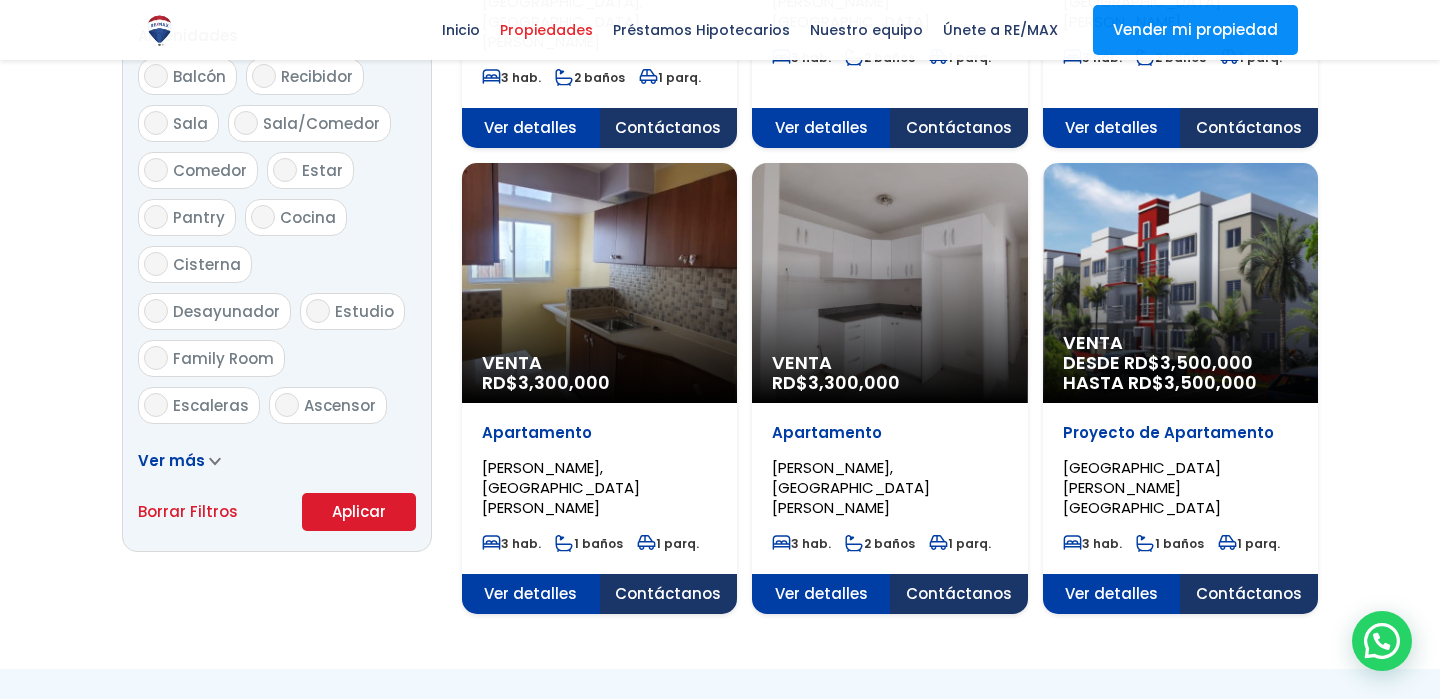 click on "Aplicar" at bounding box center (359, 512) 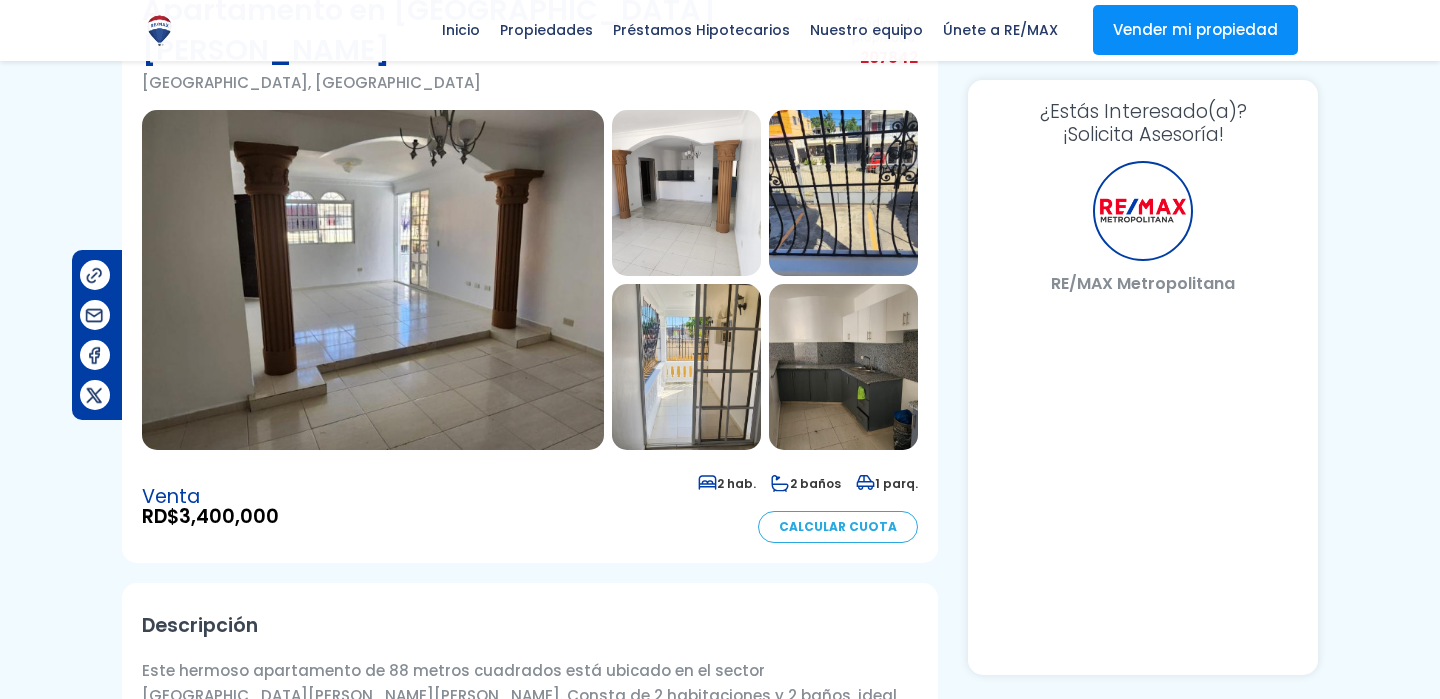 scroll, scrollTop: 170, scrollLeft: 0, axis: vertical 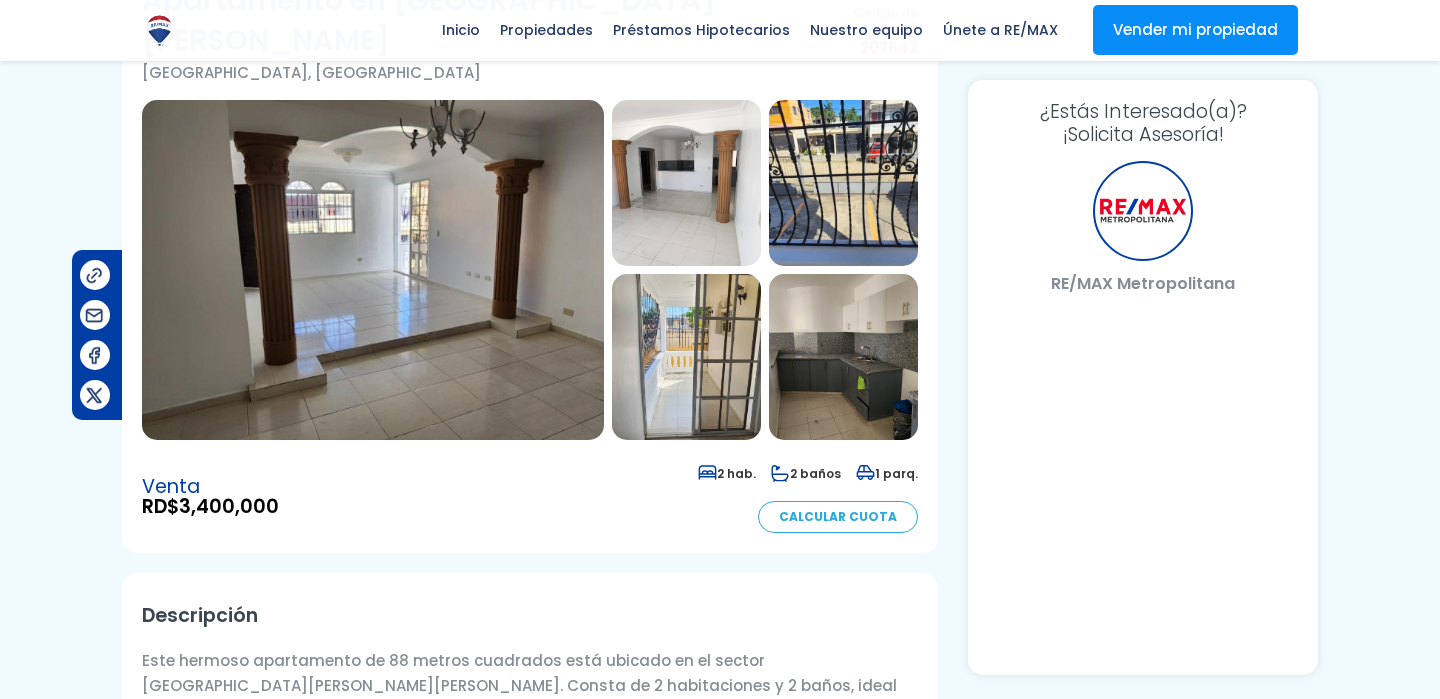 select on "VE" 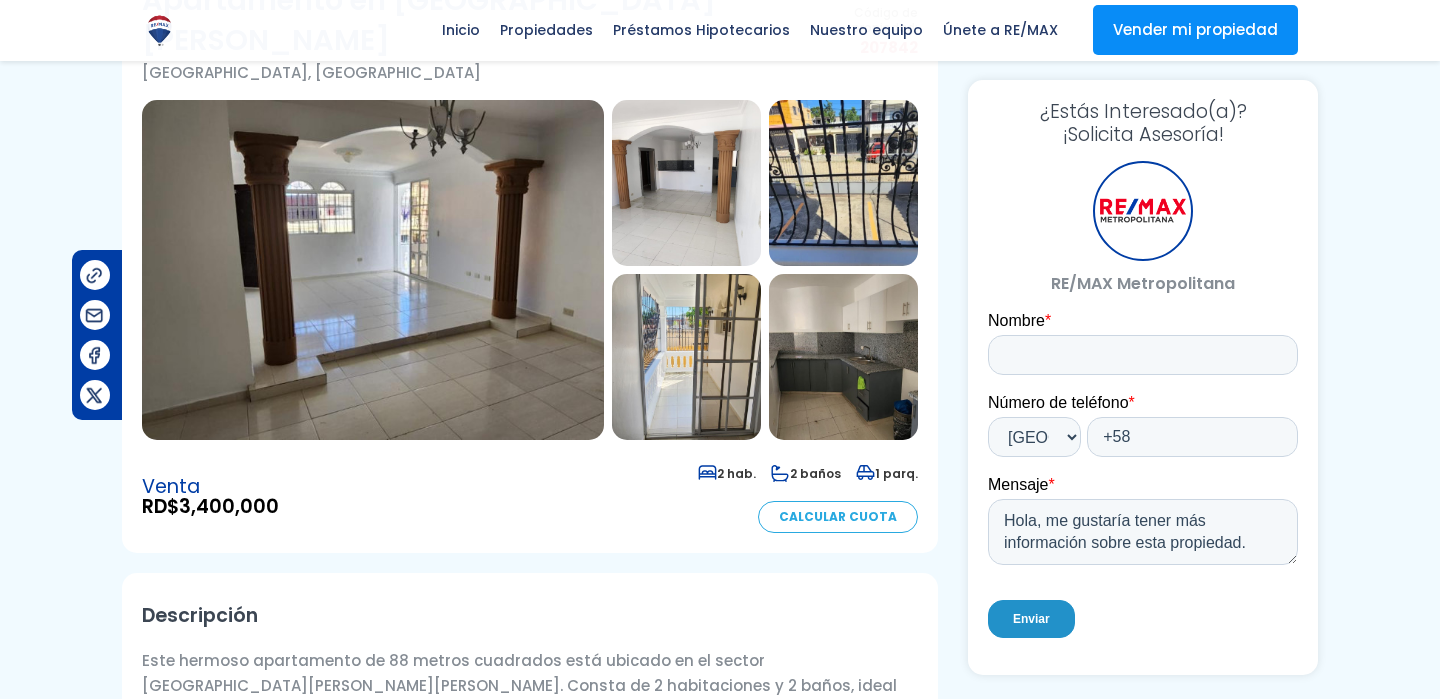 scroll, scrollTop: 0, scrollLeft: 0, axis: both 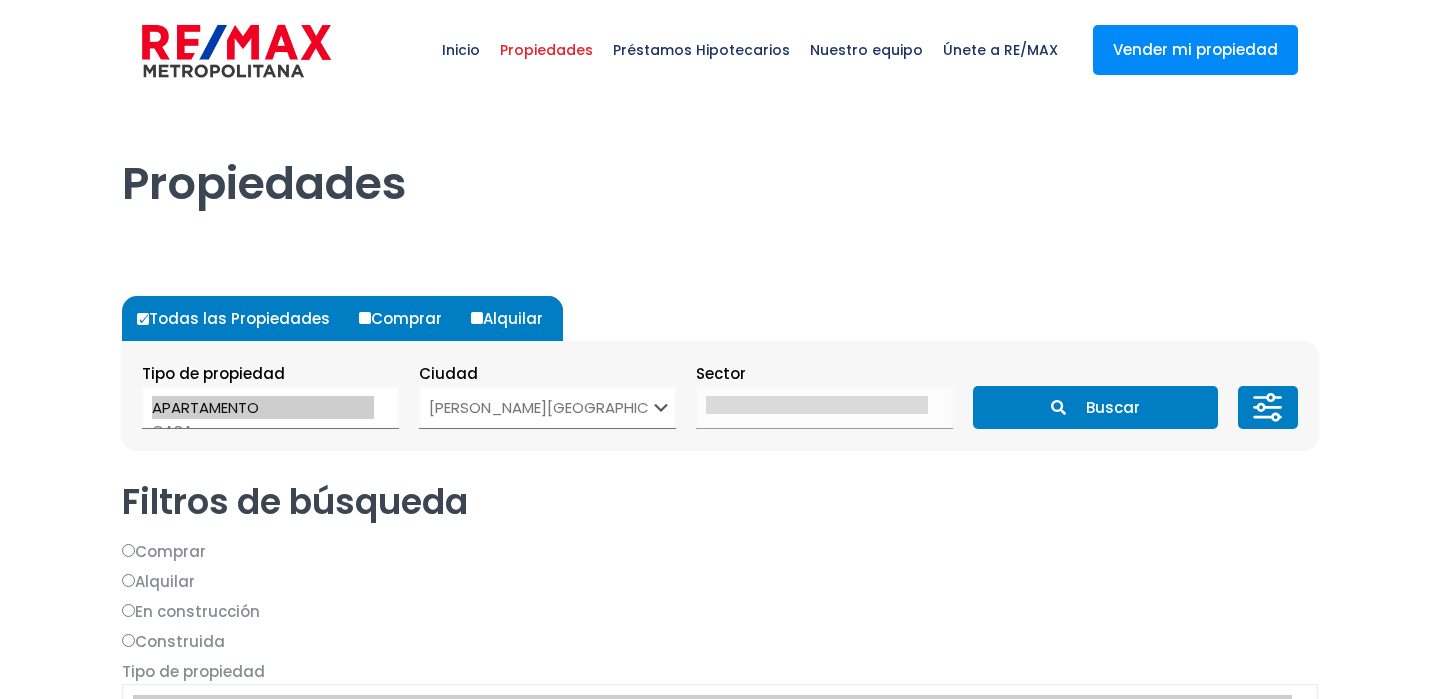 select on "150" 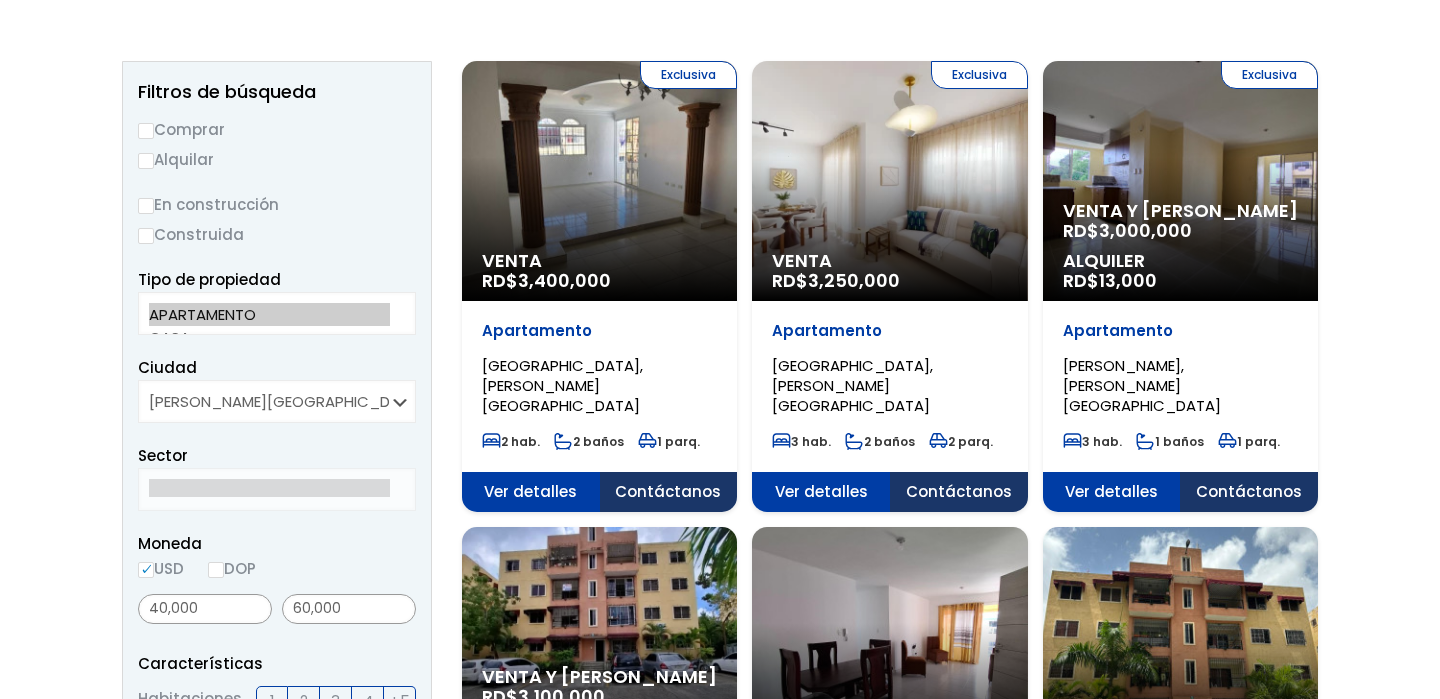 scroll, scrollTop: 223, scrollLeft: 0, axis: vertical 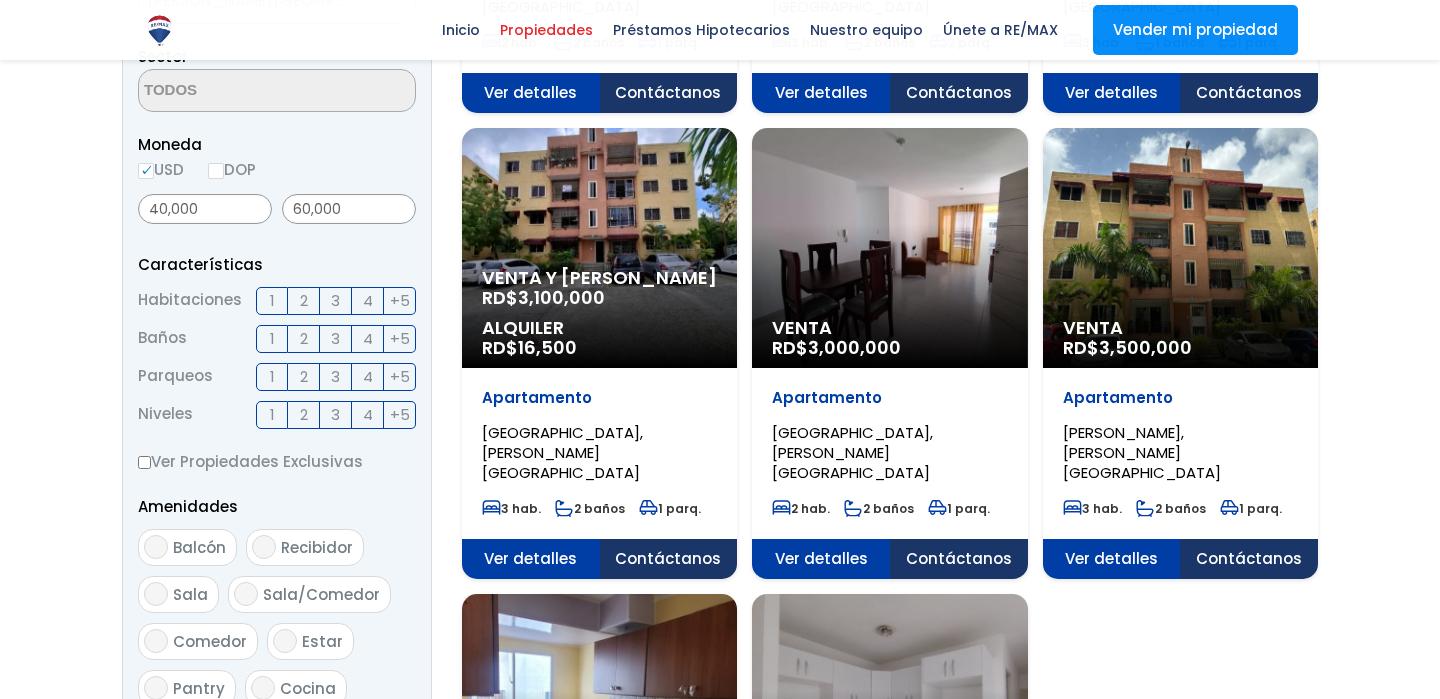 select 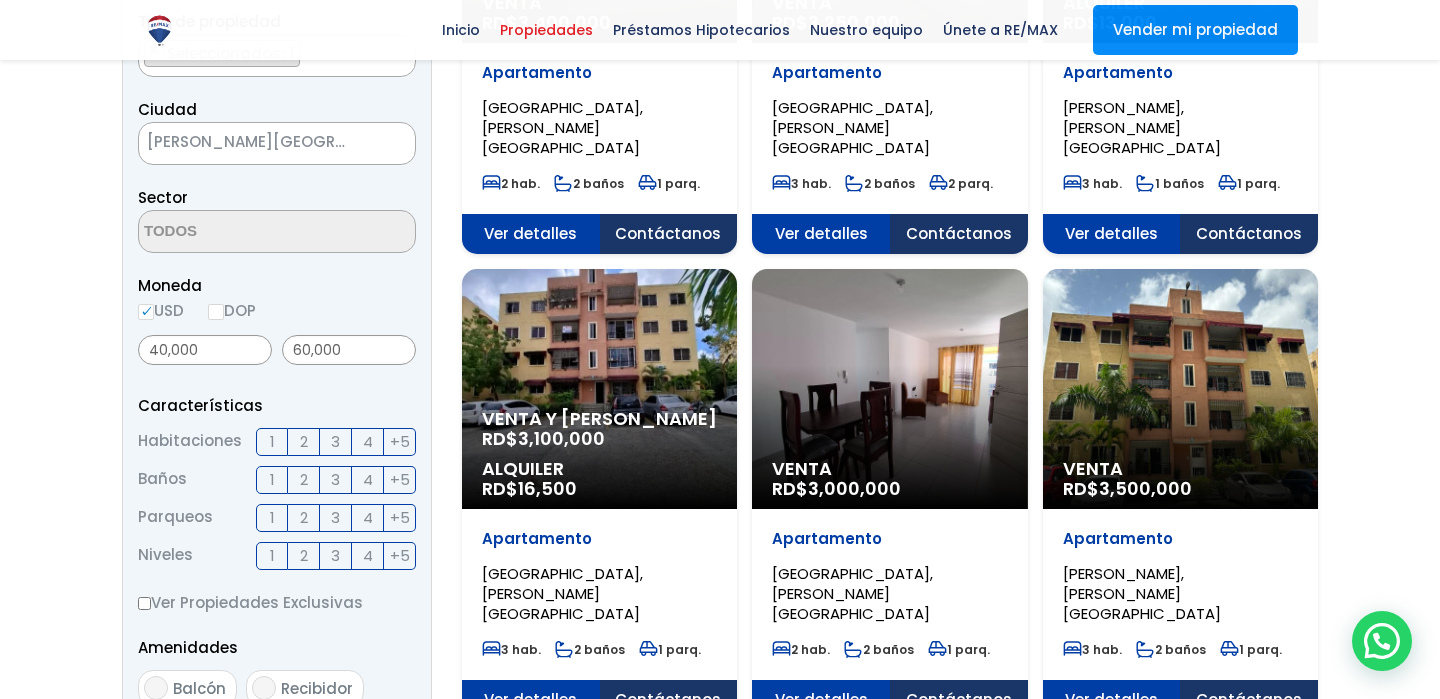 scroll, scrollTop: 400, scrollLeft: 0, axis: vertical 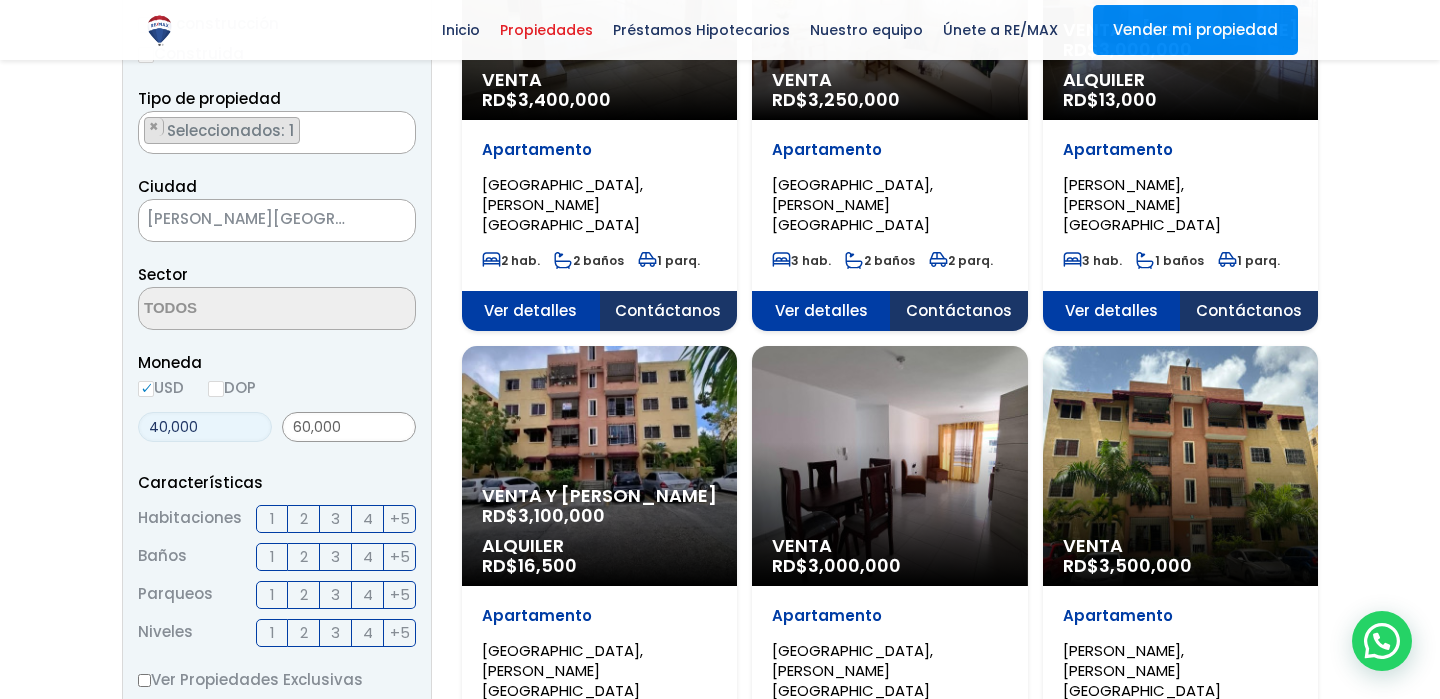 drag, startPoint x: 208, startPoint y: 431, endPoint x: 131, endPoint y: 433, distance: 77.02597 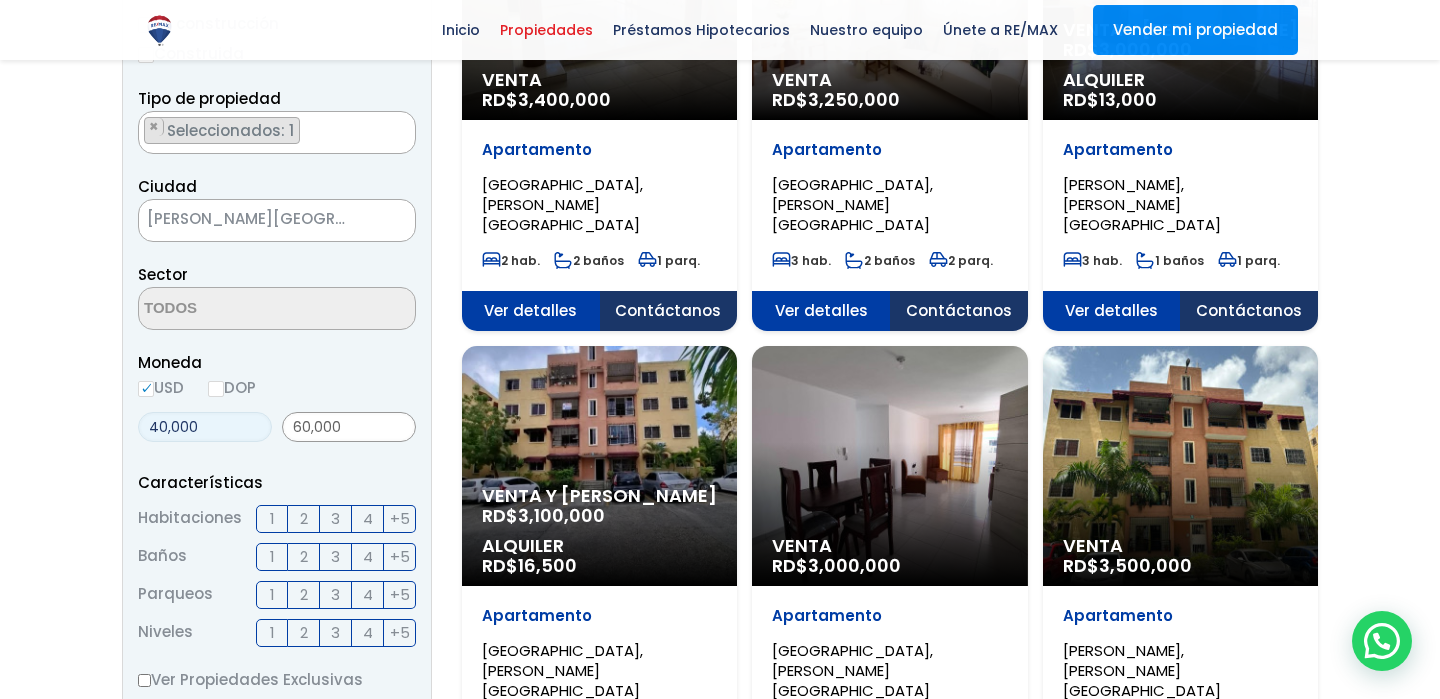 click on "Filtros de búsqueda
Comprar
Alquilar
En construcción
Construida
Tipo de propiedad
APARTAMENTO
CASA
LOCAL COMERCIAL
NAVE INDUSTRIAL
FINCA
TERRENO
NEGOCIO
EDIFICIO
TURíSTICO
HOTEL
CASA O SOLAR
EDIFICIO O SOLAR
PROYECTO
PENTHOUSE
ESTACIóN DE COMBUSTIBLE LOCAL DE OFICINA ×" at bounding box center [277, 560] 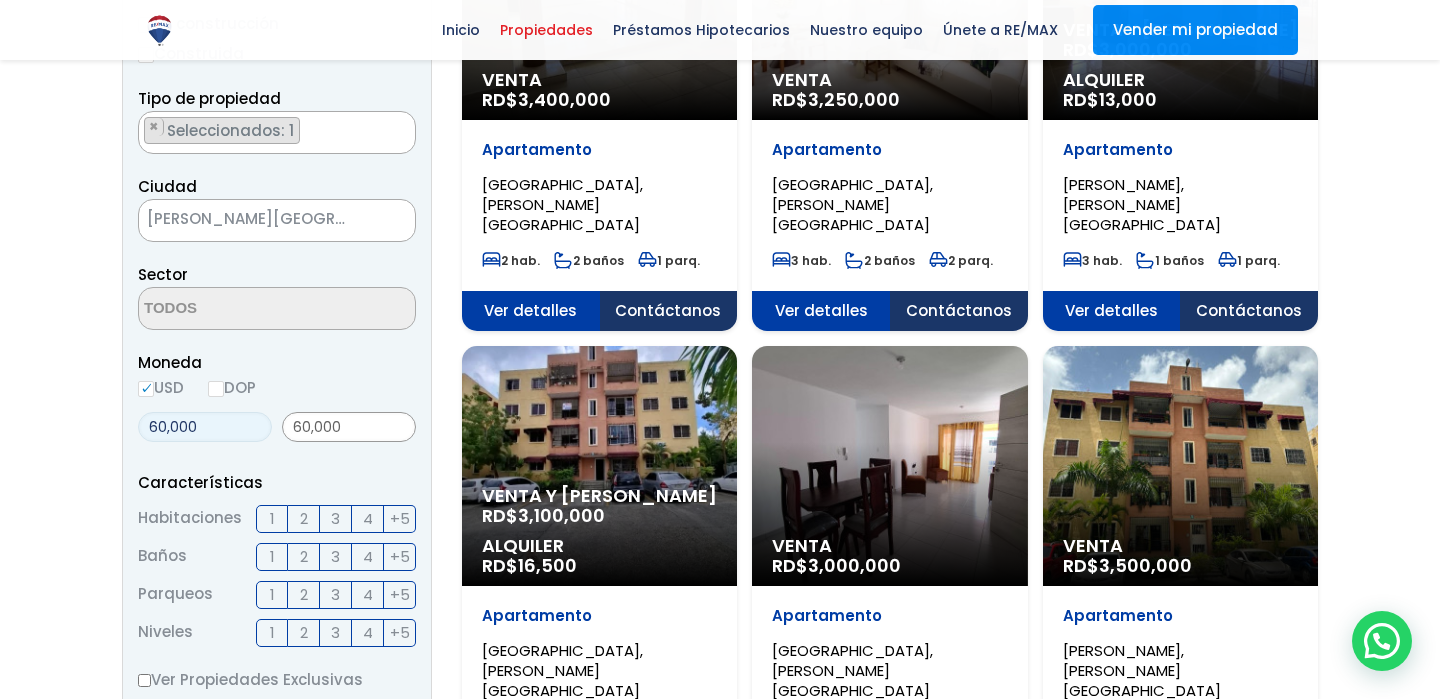 type on "60,000" 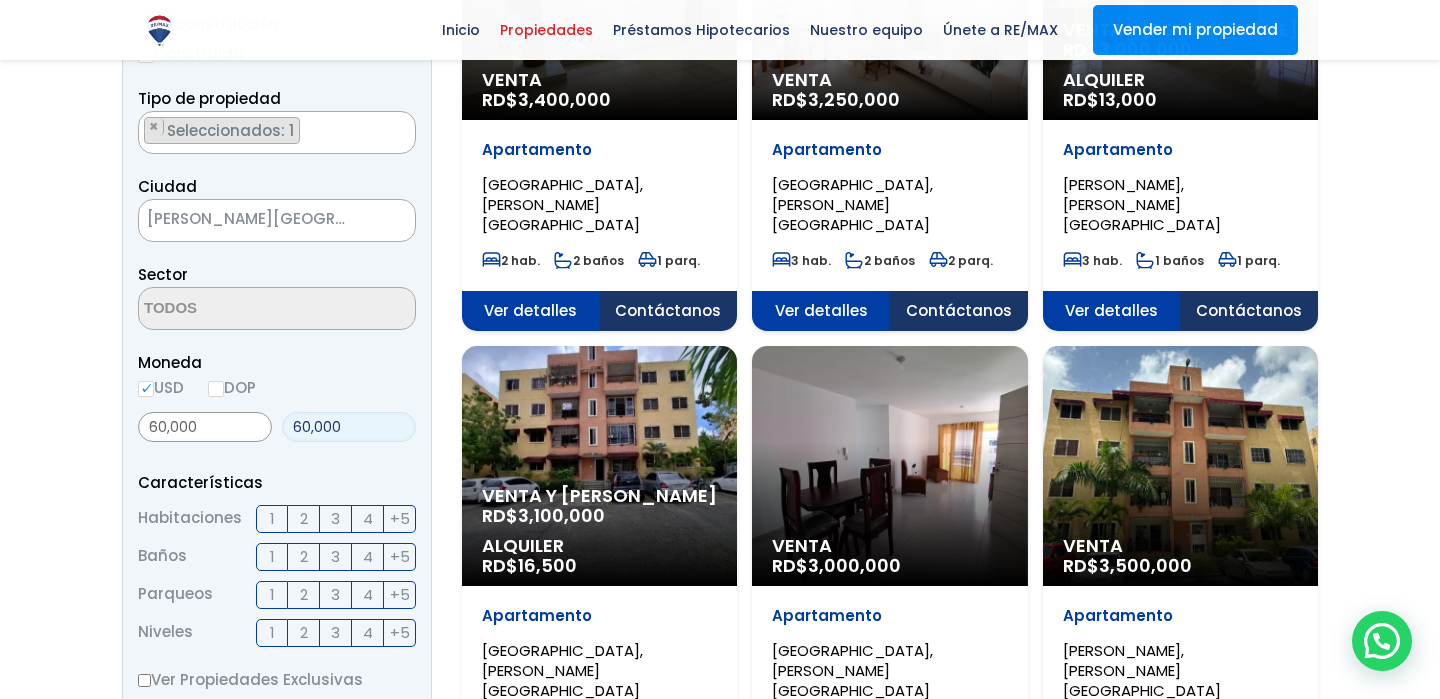 click on "60,000" at bounding box center (349, 427) 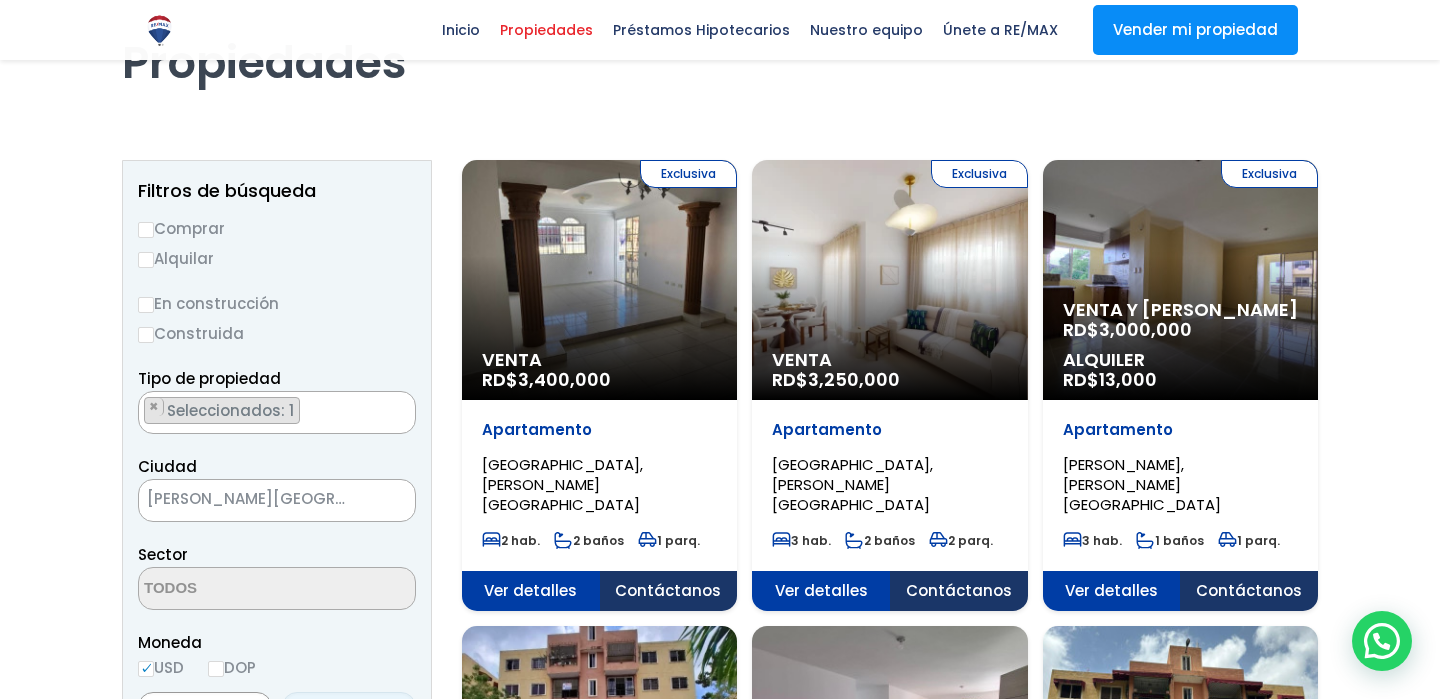 scroll, scrollTop: 121, scrollLeft: 0, axis: vertical 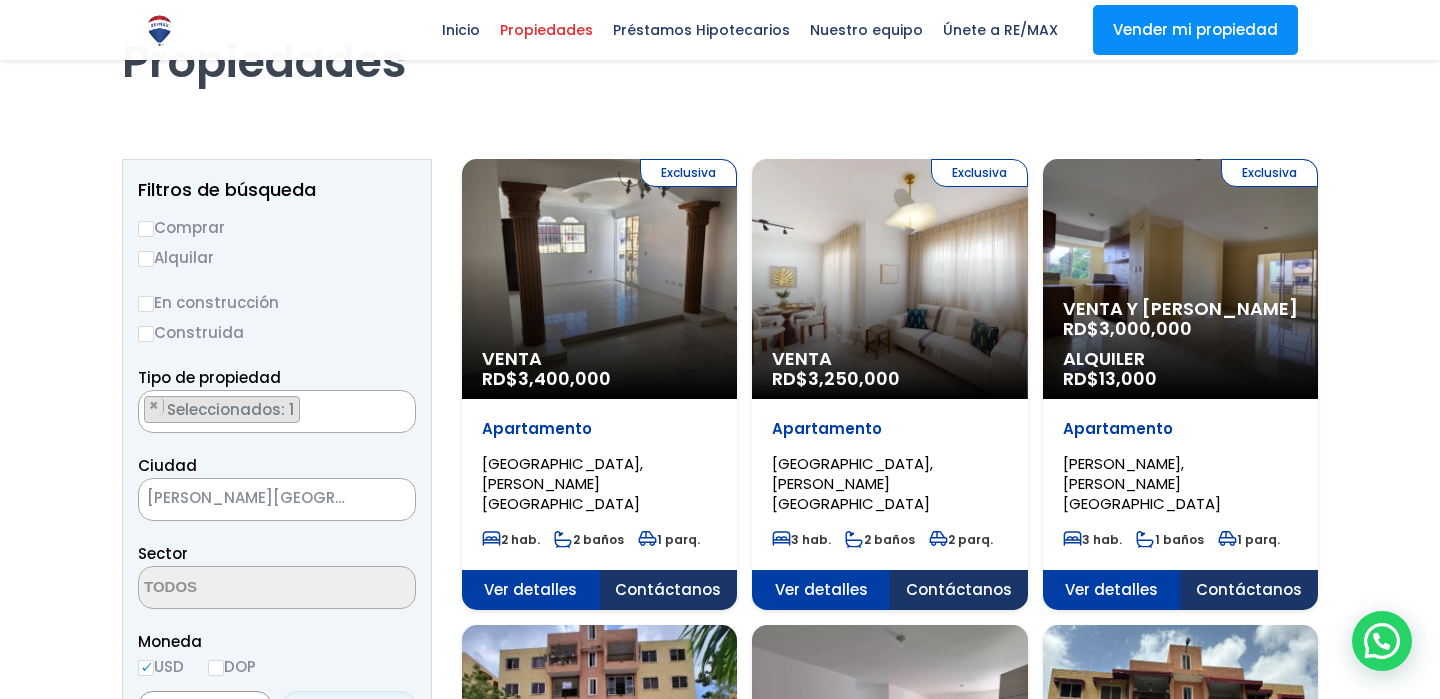 type on "80,000" 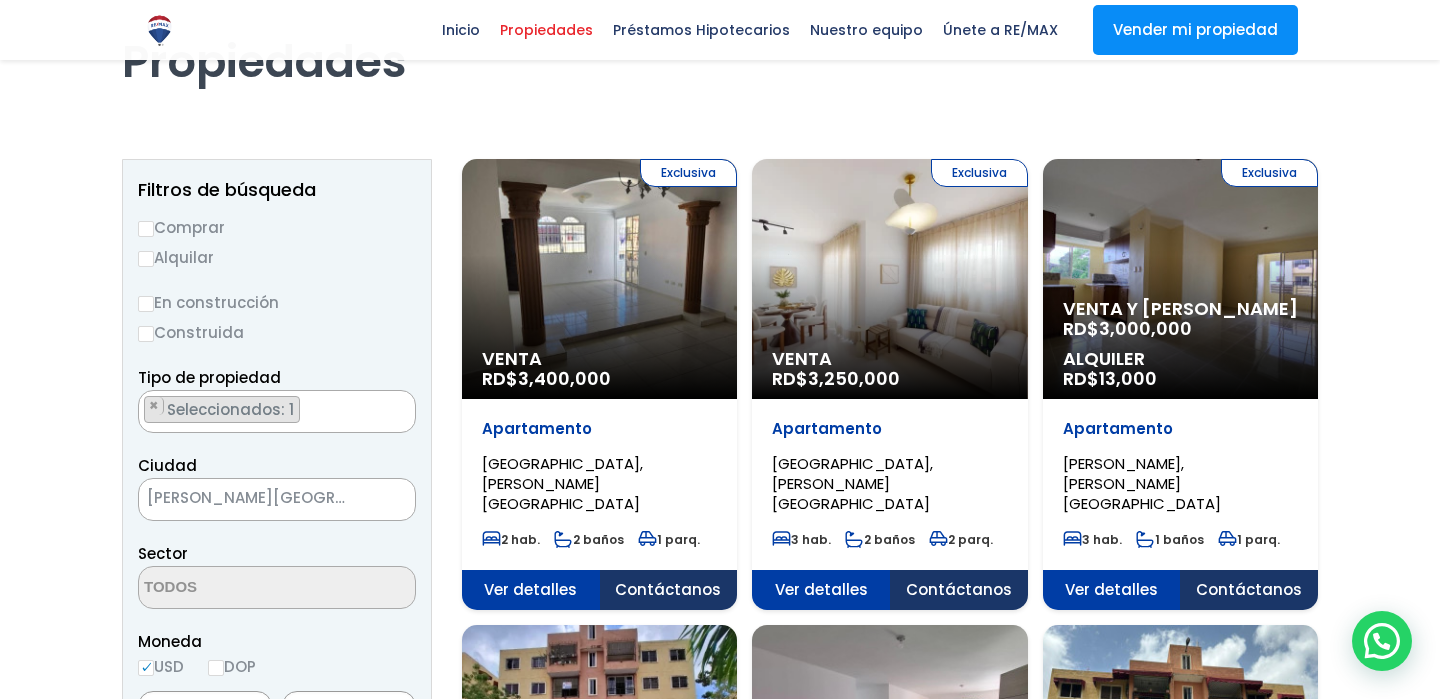 click on "Comprar" at bounding box center [277, 227] 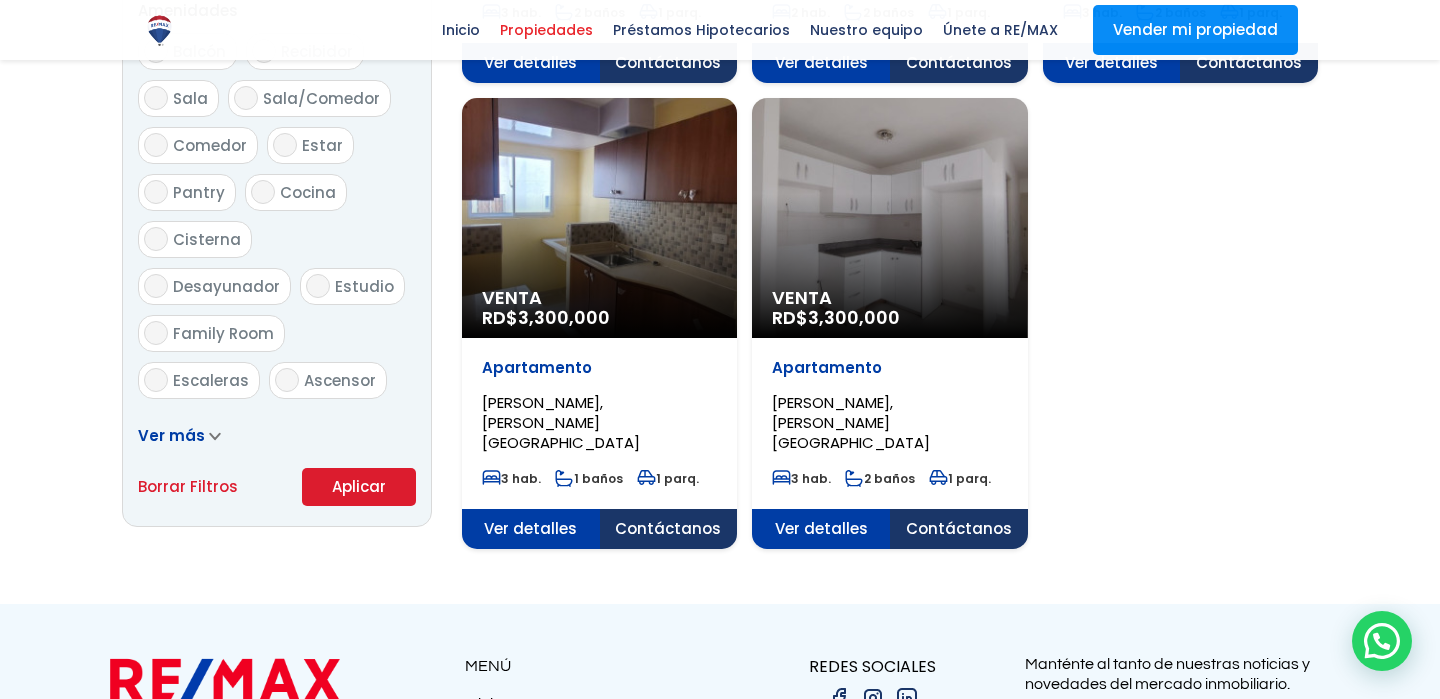 scroll, scrollTop: 1113, scrollLeft: 0, axis: vertical 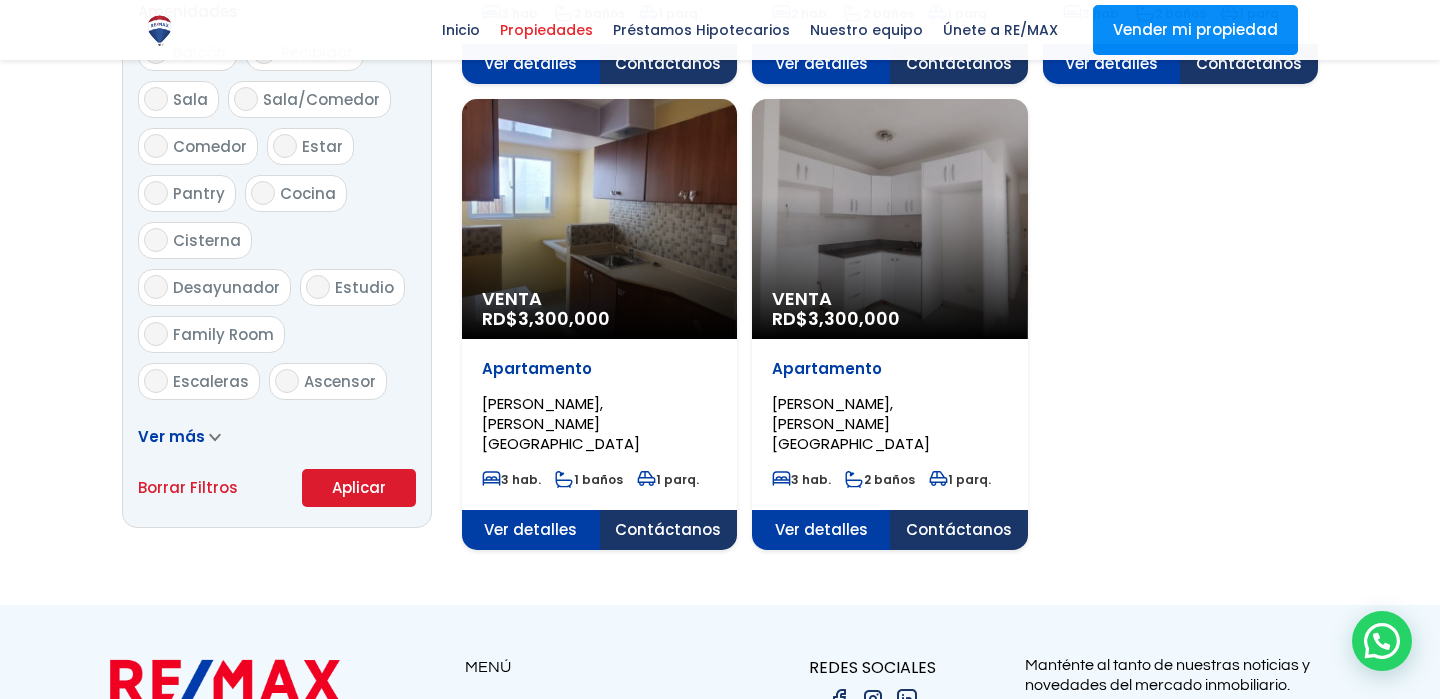 click on "Aplicar" at bounding box center [359, 488] 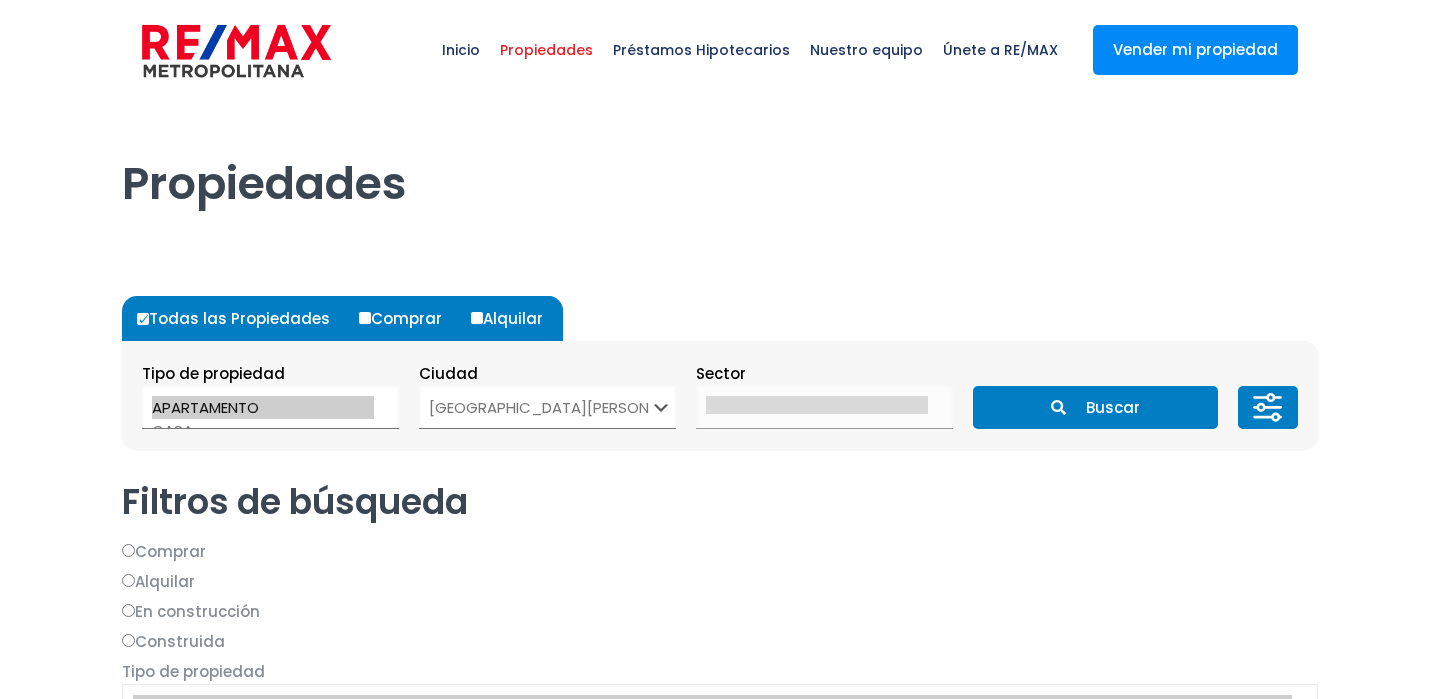 select on "150" 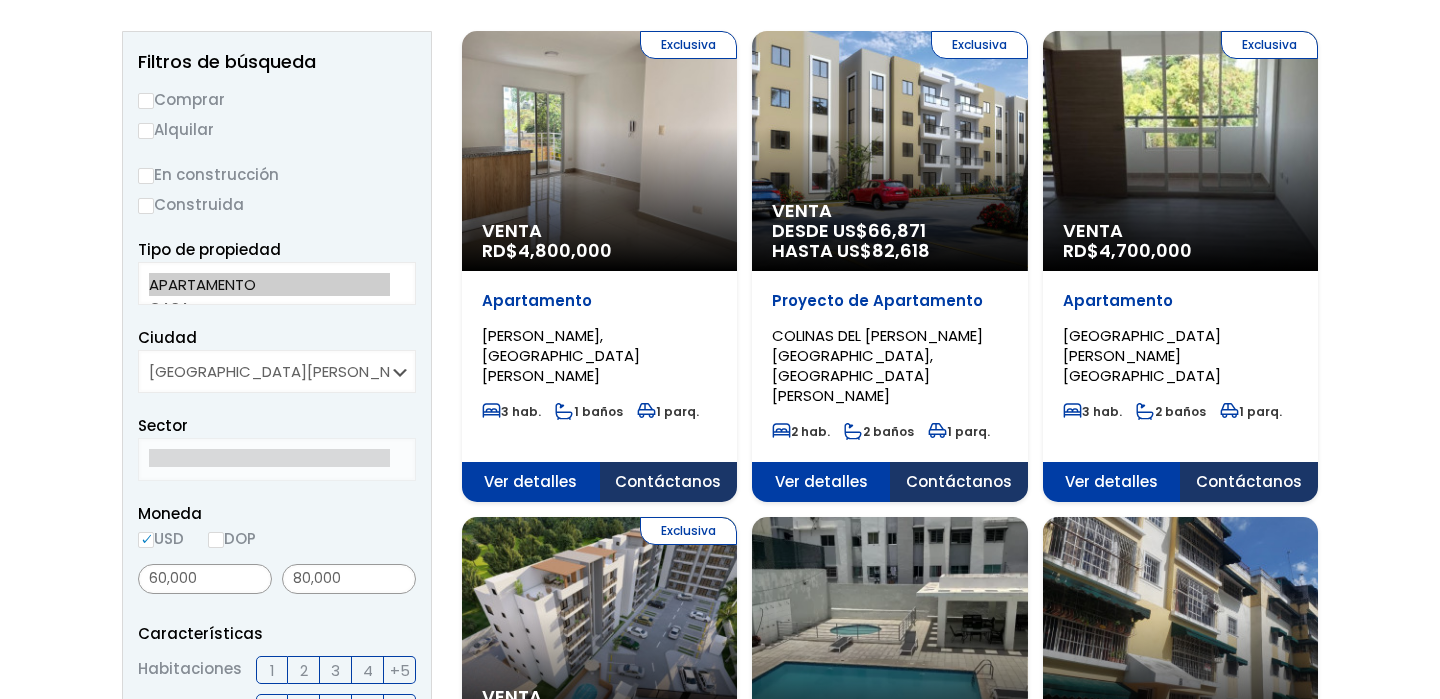 scroll, scrollTop: 262, scrollLeft: 0, axis: vertical 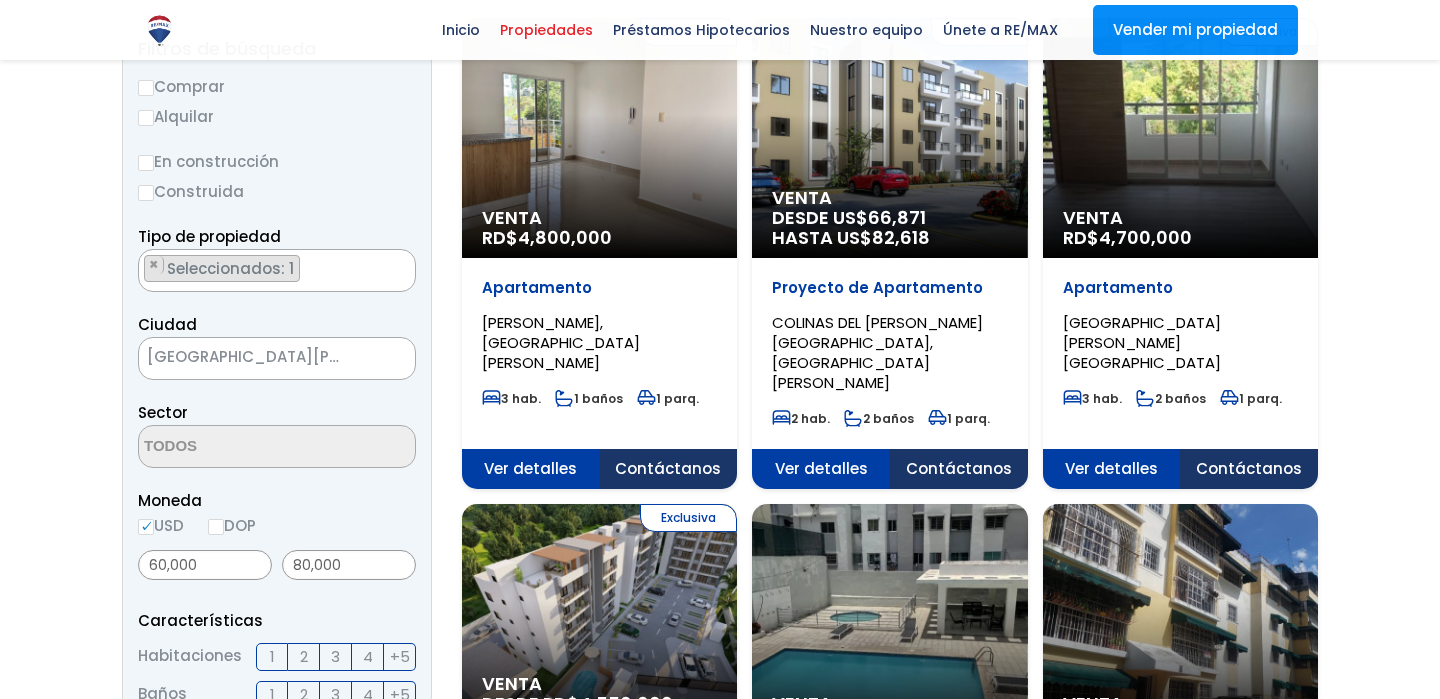 select 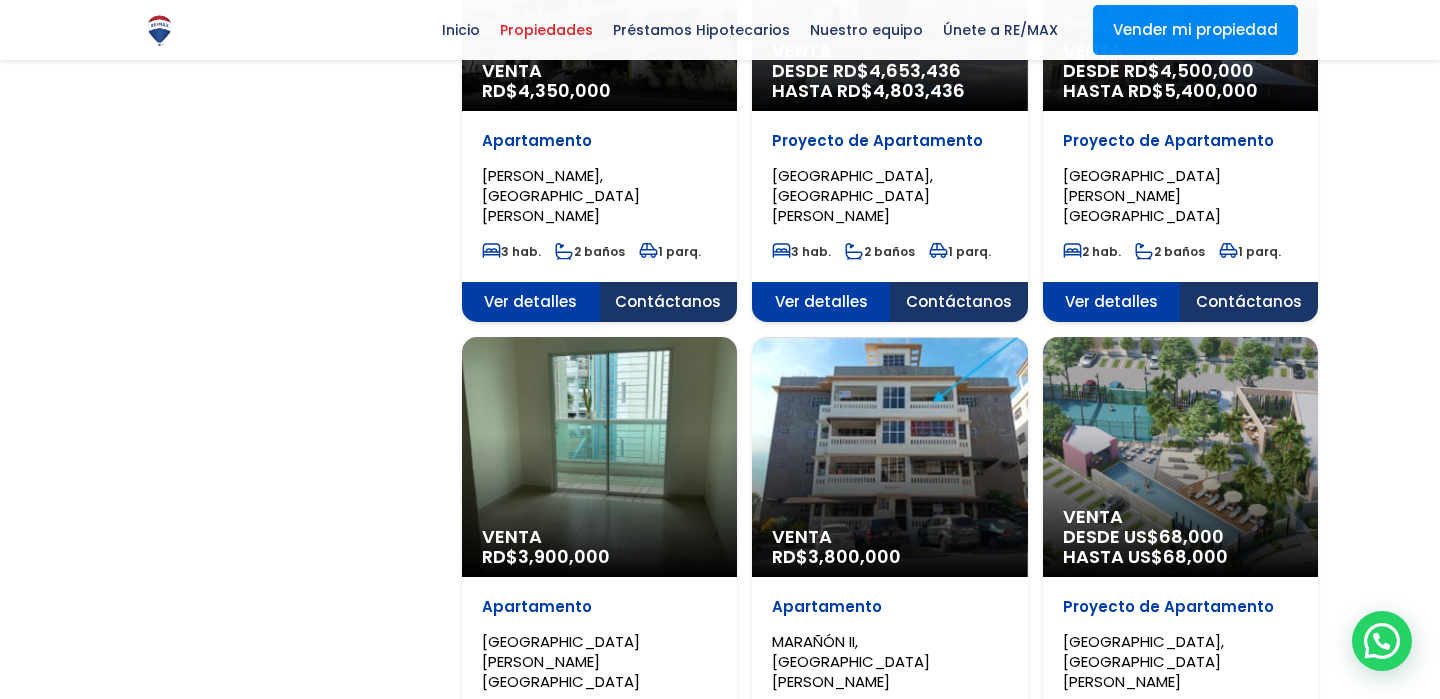 scroll, scrollTop: 1849, scrollLeft: 0, axis: vertical 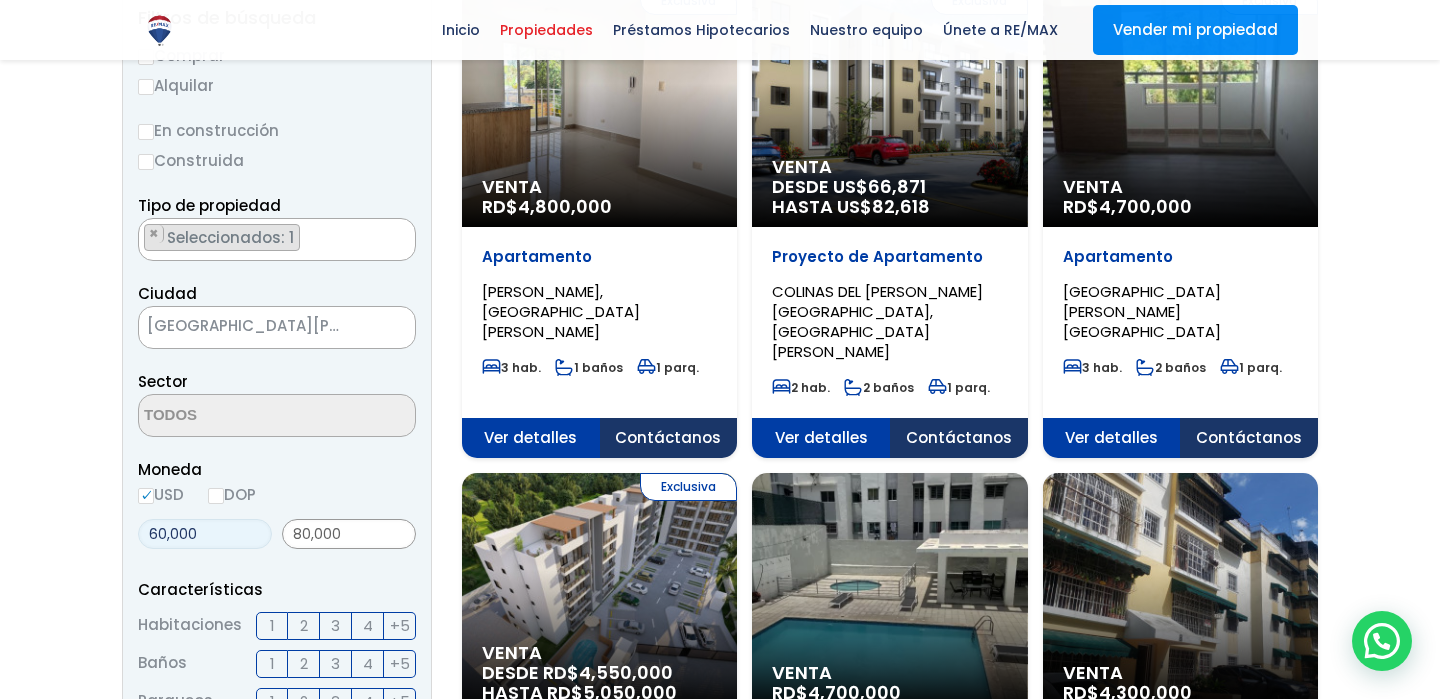 drag, startPoint x: 242, startPoint y: 542, endPoint x: 115, endPoint y: 538, distance: 127.06297 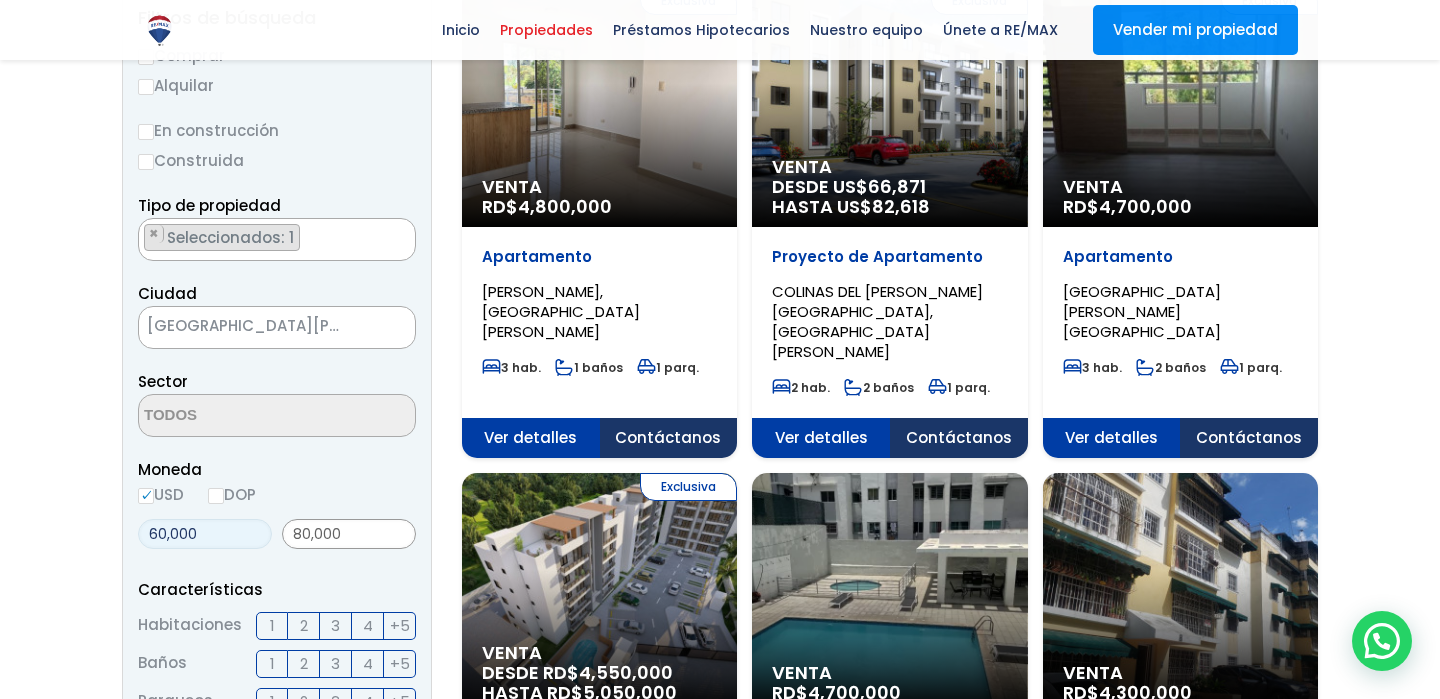 click on "Filtros de búsqueda
Comprar
Alquilar
En construcción
Construida
Tipo de propiedad
APARTAMENTO
CASA
LOCAL COMERCIAL
NAVE INDUSTRIAL
FINCA
TERRENO
NEGOCIO
EDIFICIO
TURíSTICO
HOTEL
CASA O SOLAR
EDIFICIO O SOLAR
PROYECTO
PENTHOUSE
ESTACIóN DE COMBUSTIBLE LOCAL DE OFICINA ×" at bounding box center [277, 667] 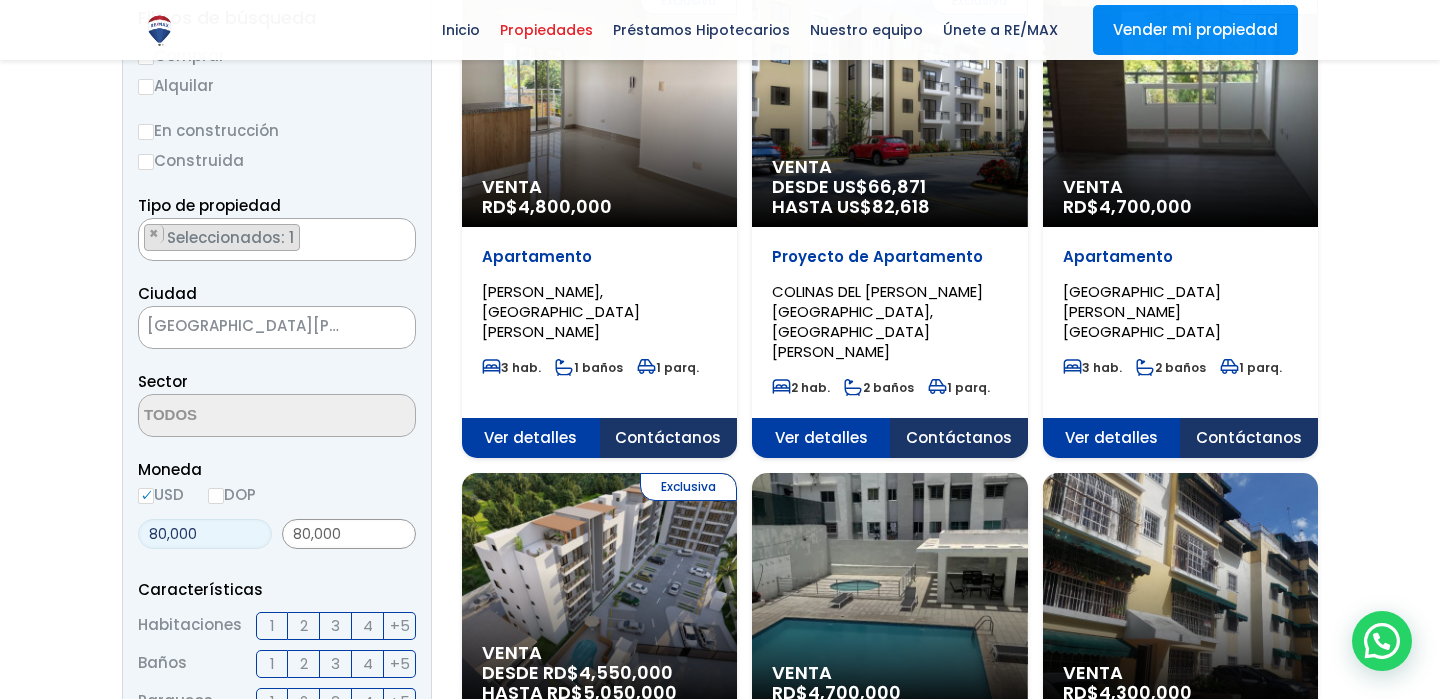 type on "80,000" 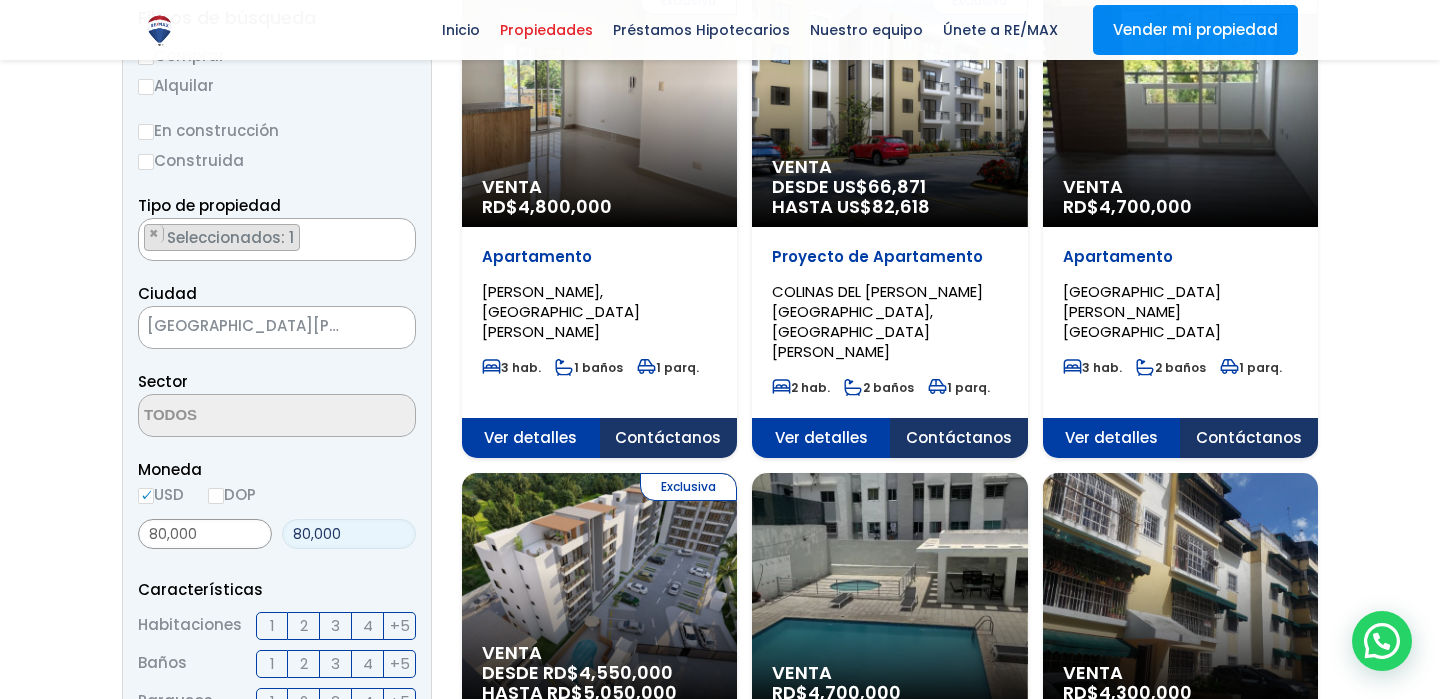 drag, startPoint x: 367, startPoint y: 536, endPoint x: 184, endPoint y: 514, distance: 184.31766 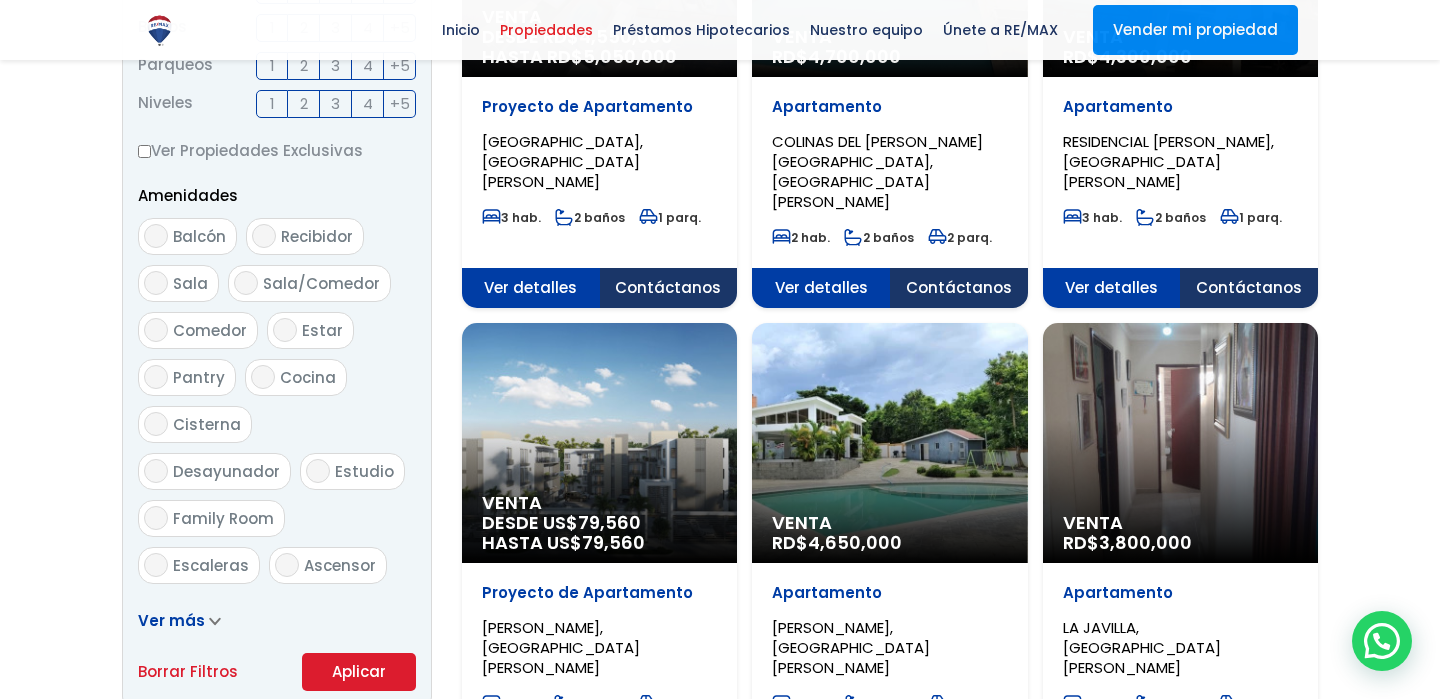 scroll, scrollTop: 1105, scrollLeft: 0, axis: vertical 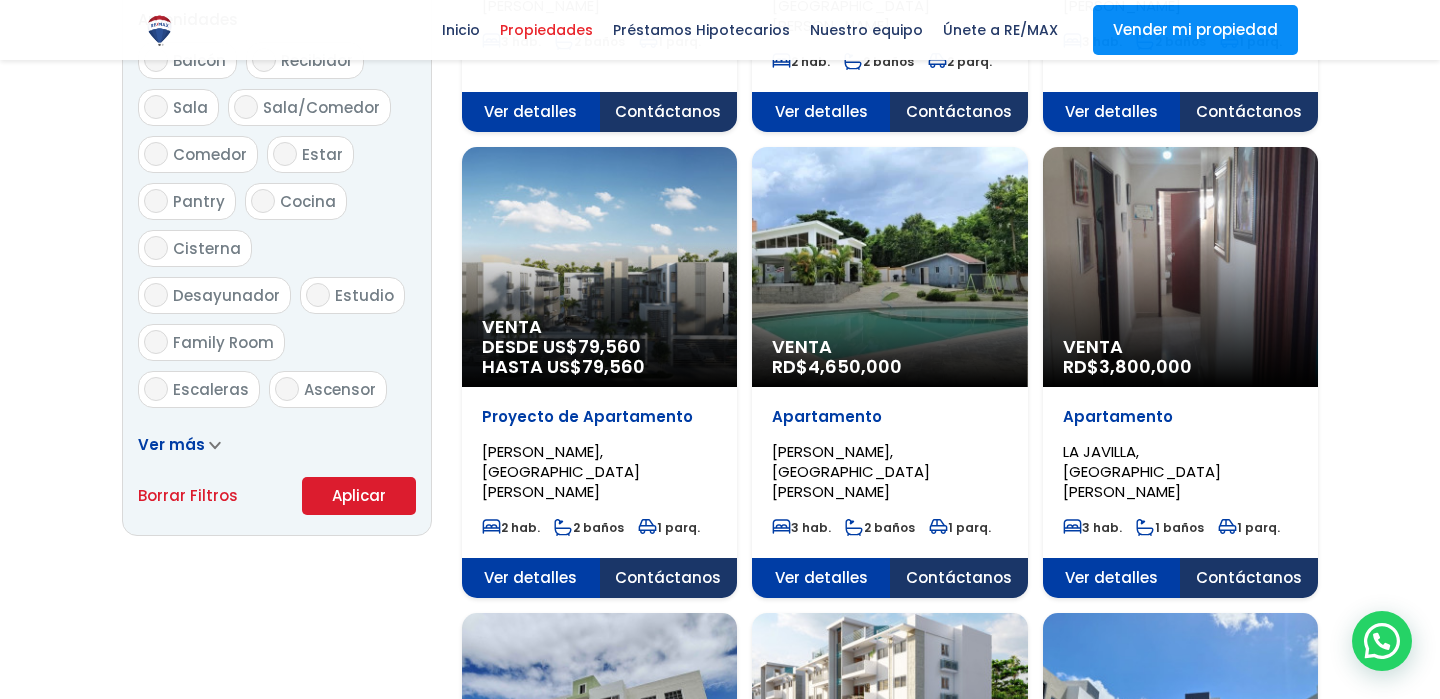 type on "120,000" 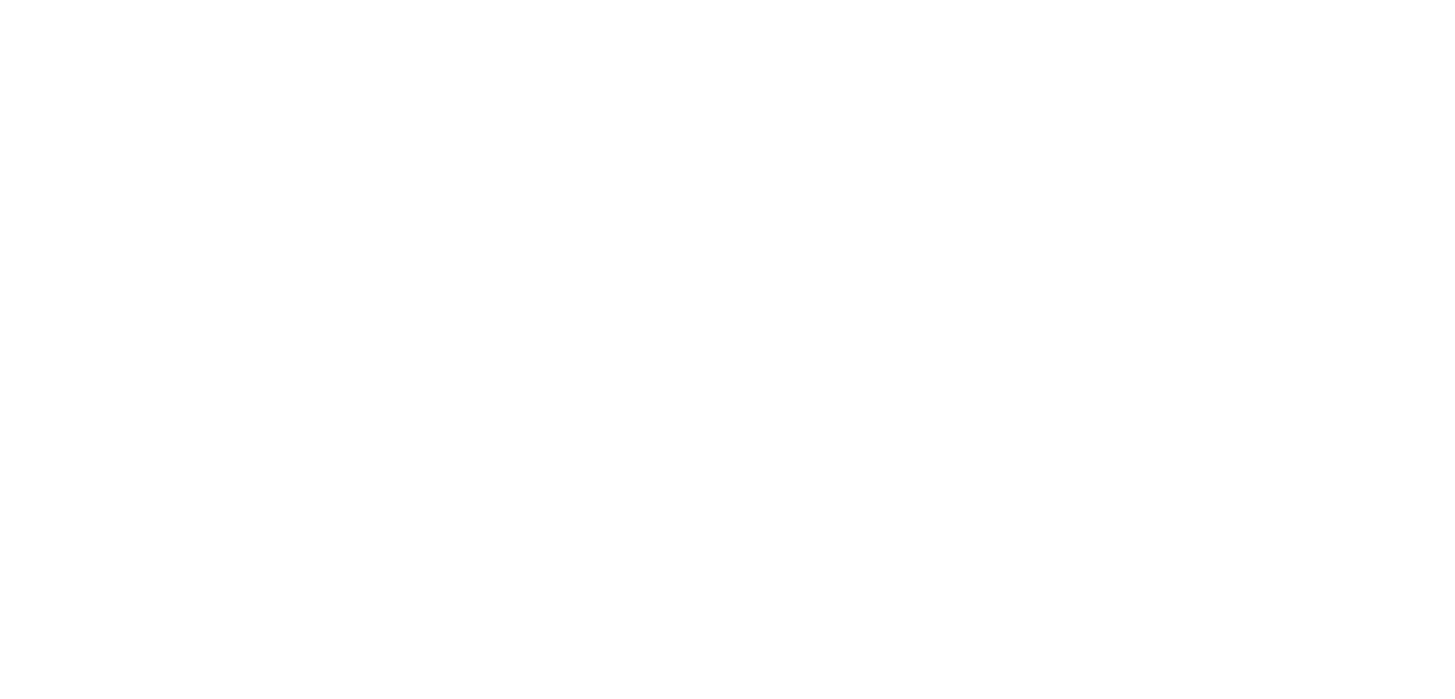 scroll, scrollTop: 0, scrollLeft: 0, axis: both 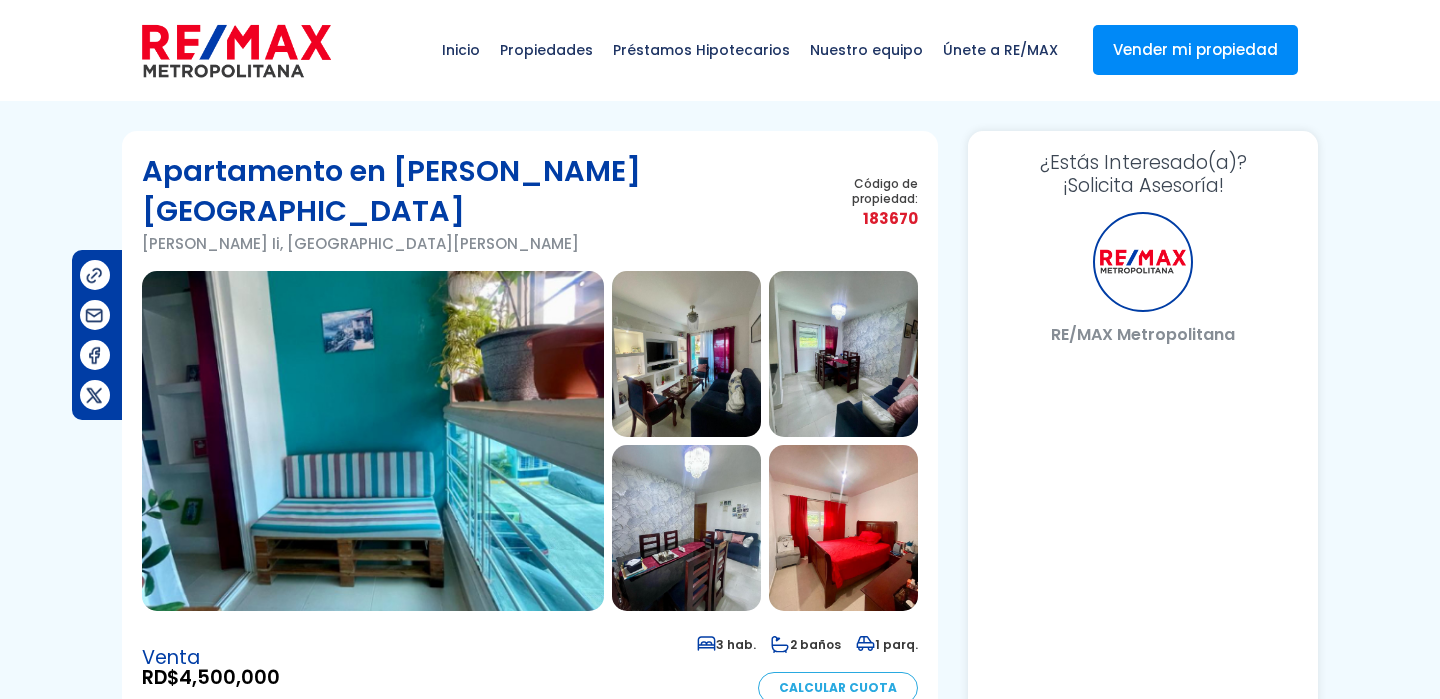 select on "VE" 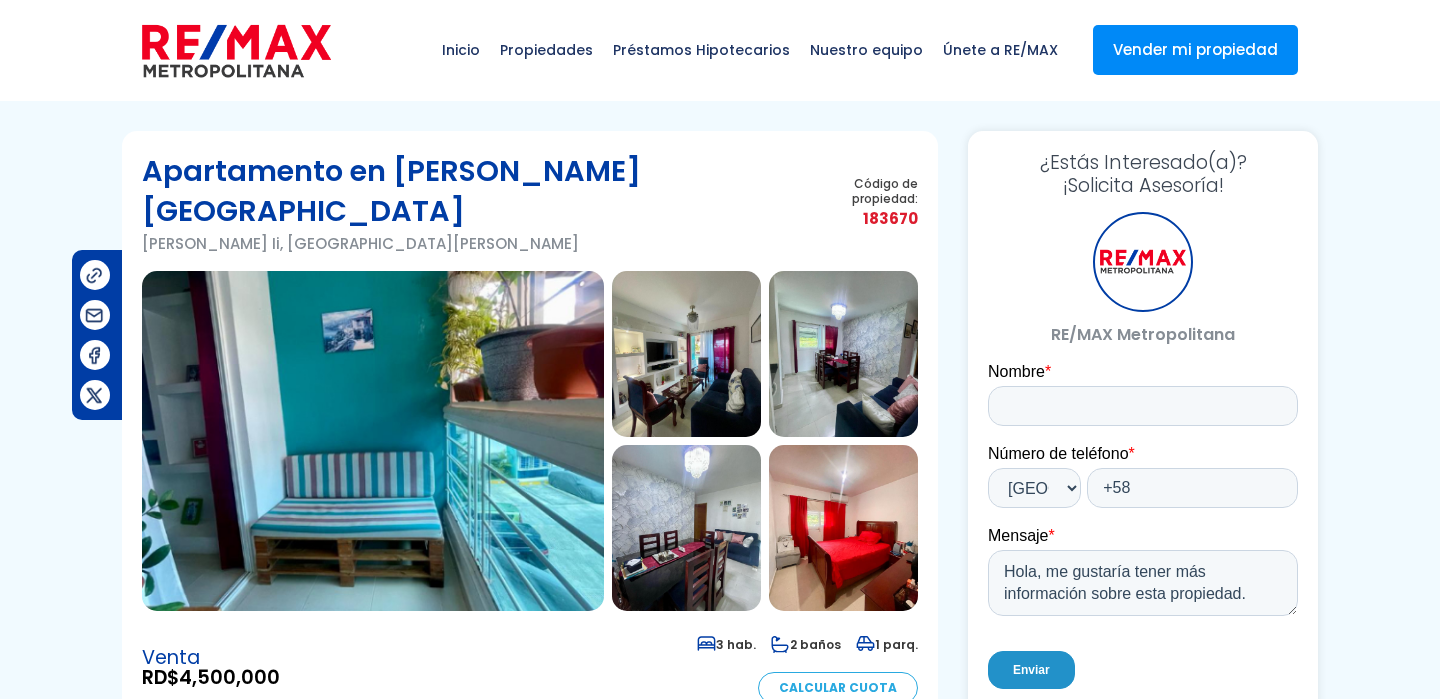 scroll, scrollTop: 0, scrollLeft: 0, axis: both 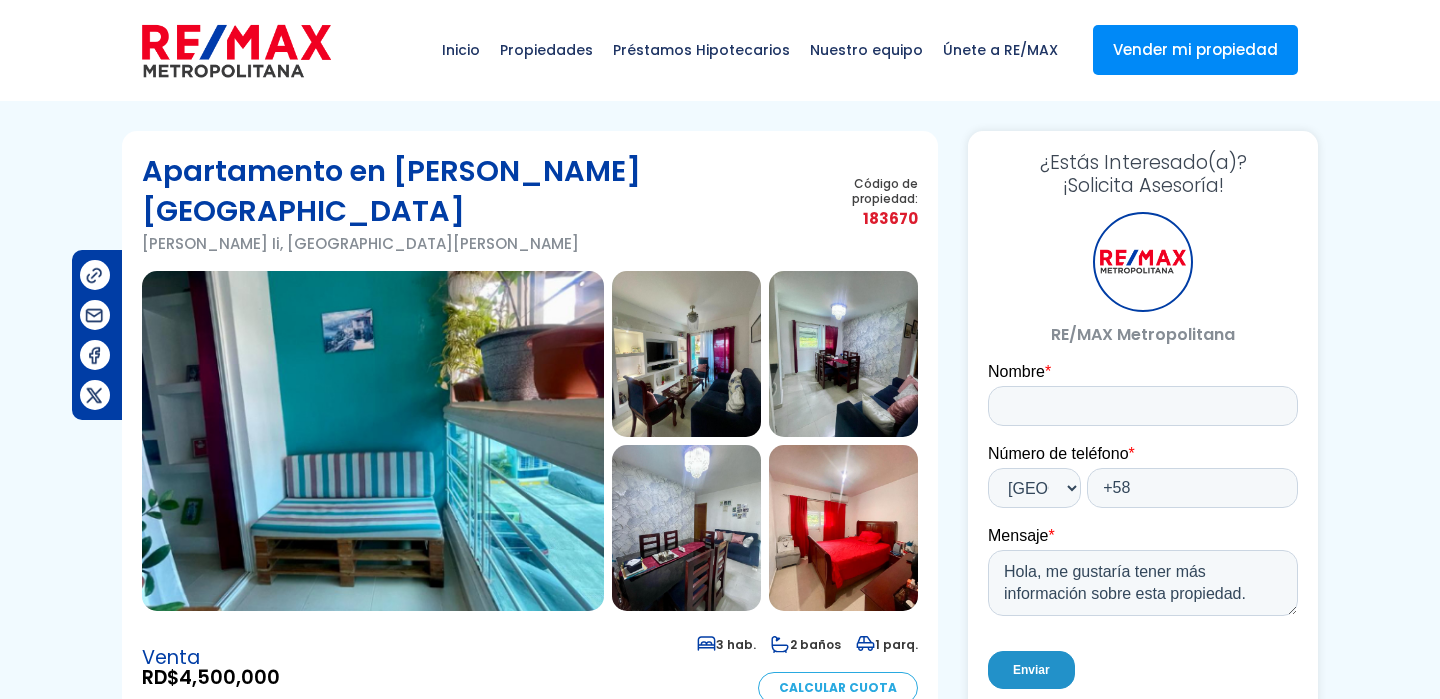 click at bounding box center [686, 354] 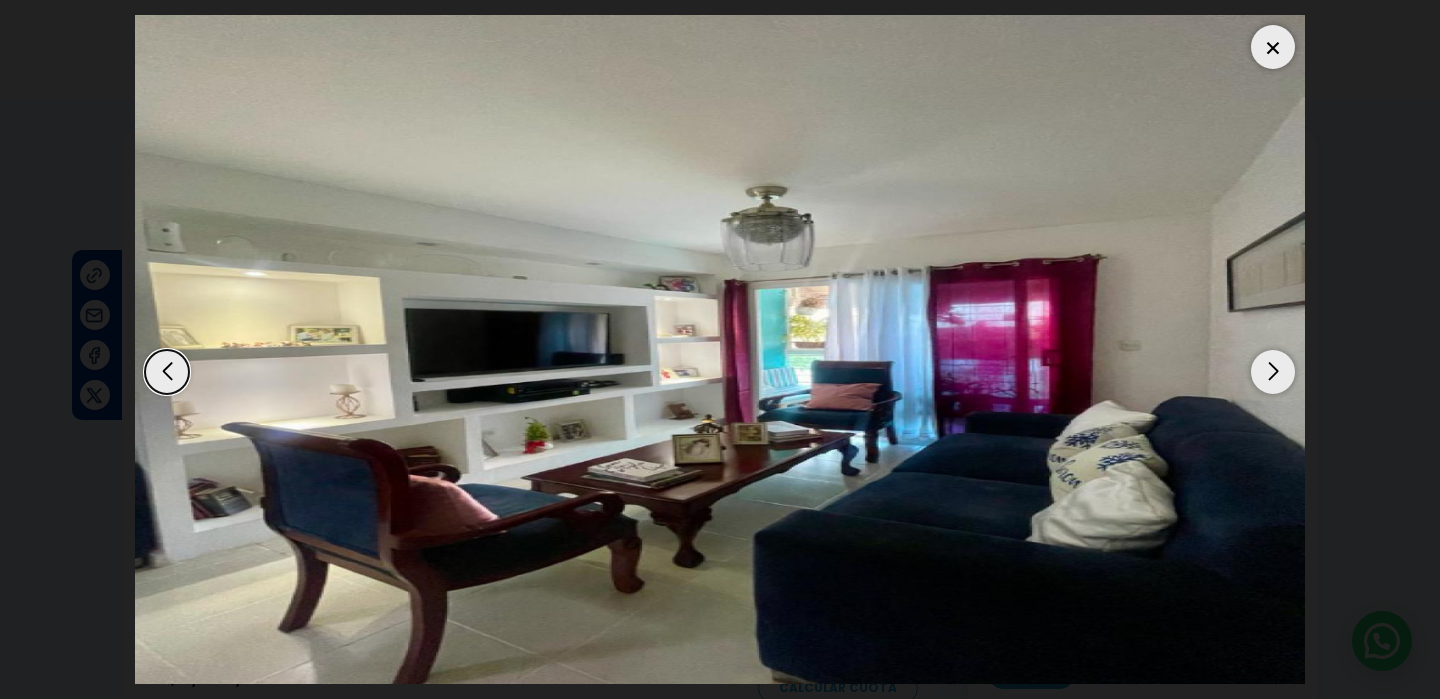 click at bounding box center (1273, 372) 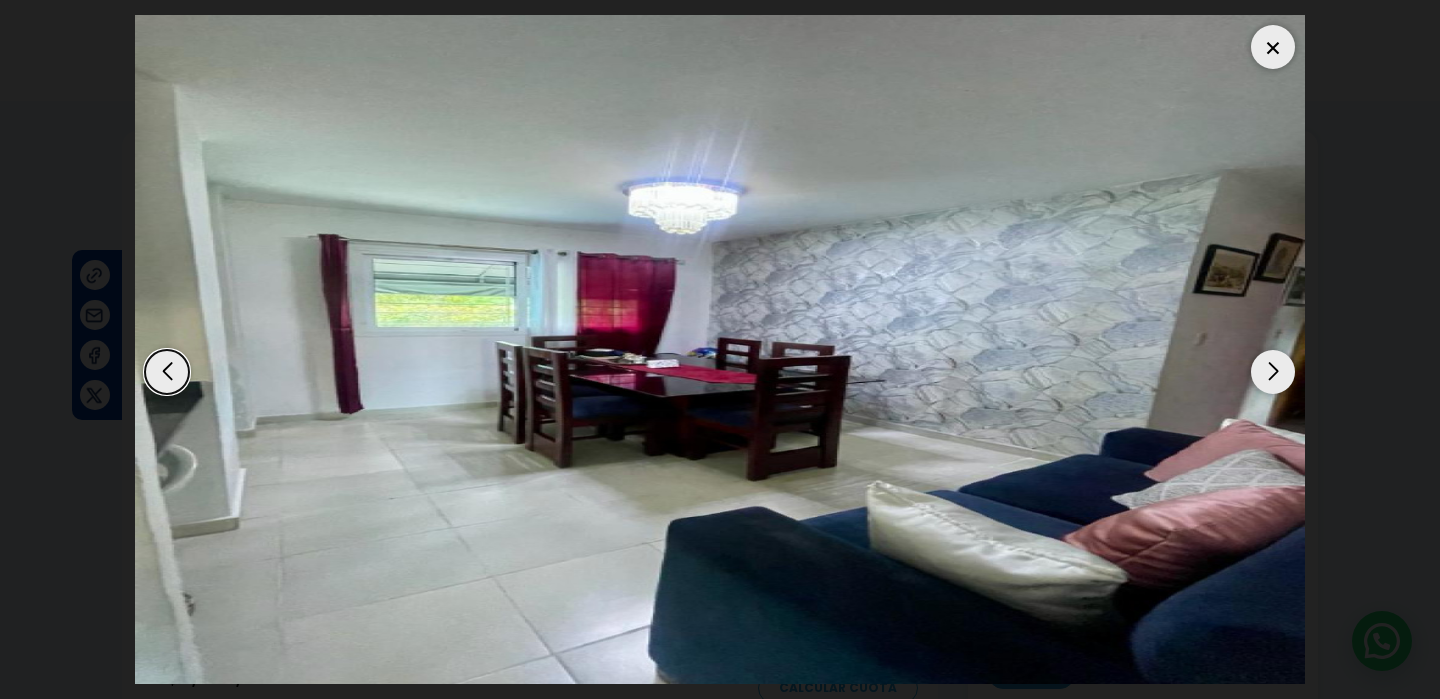 click at bounding box center (1273, 372) 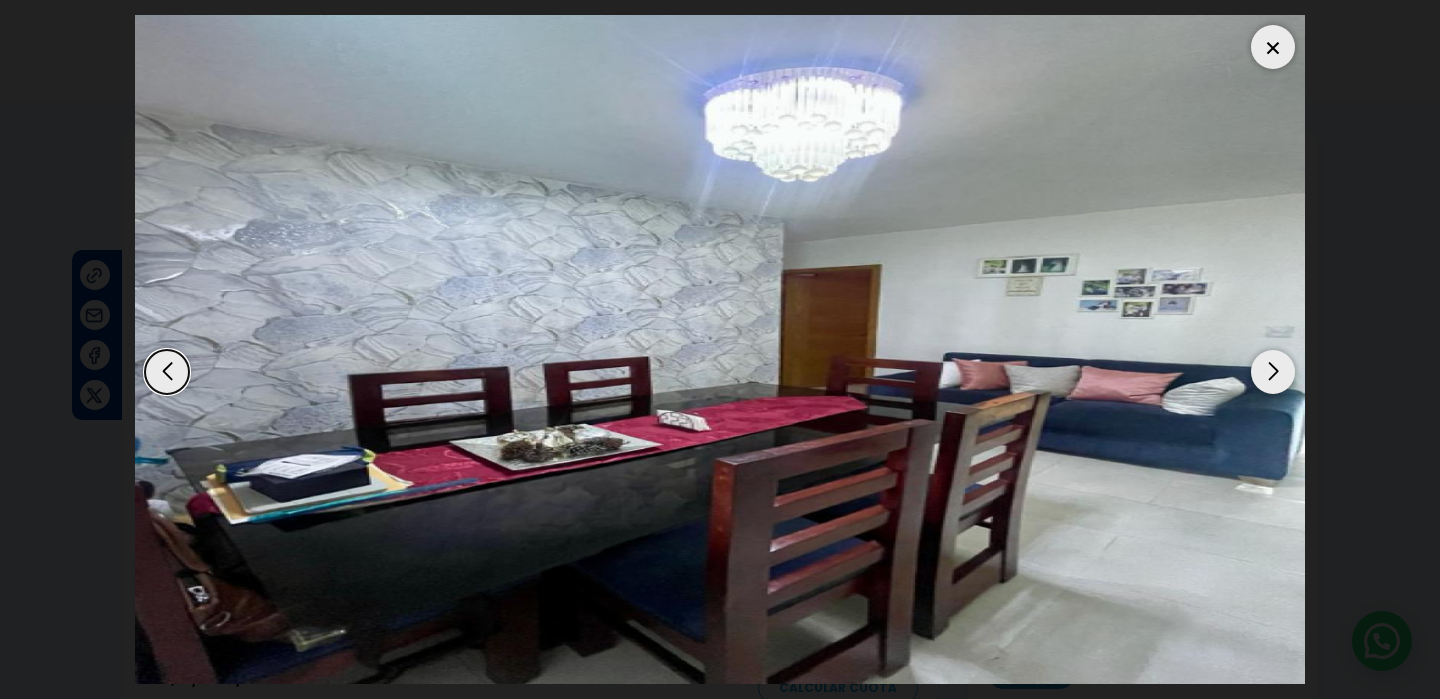 click at bounding box center (1273, 372) 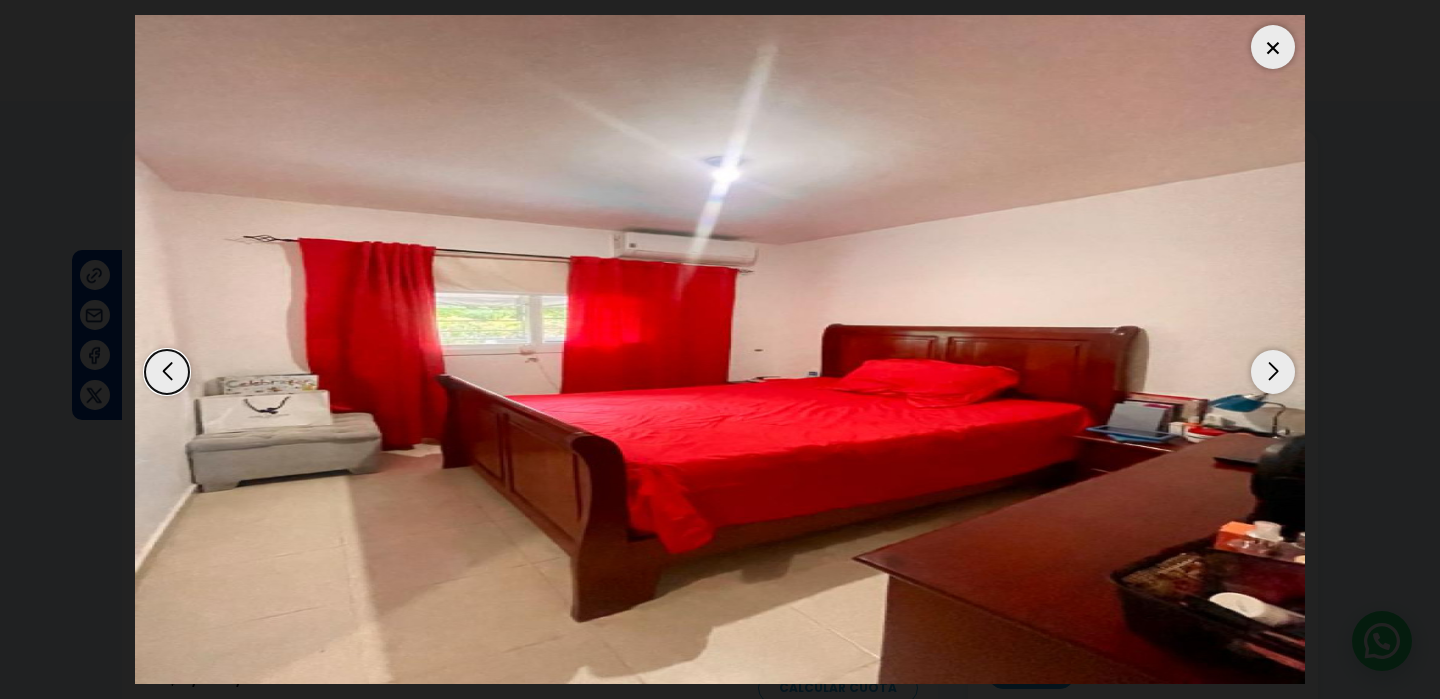 click at bounding box center [1273, 372] 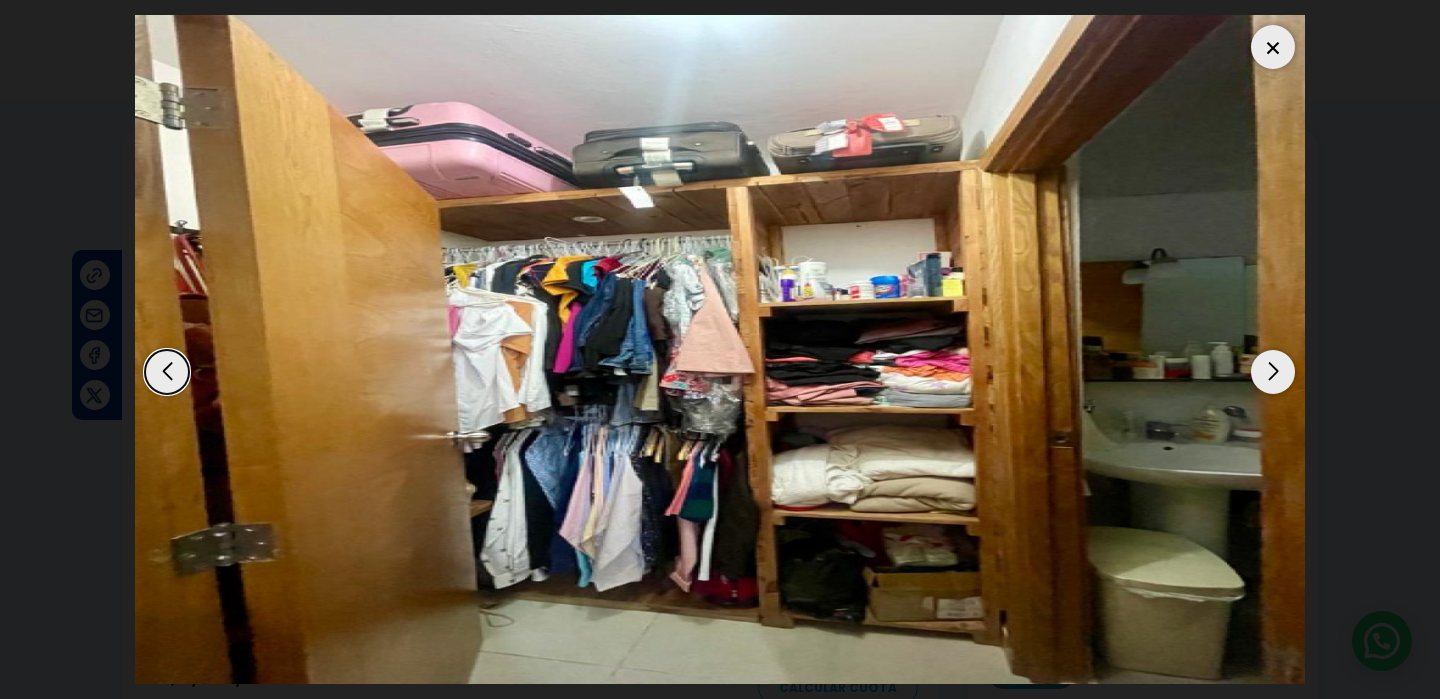 click at bounding box center [1273, 372] 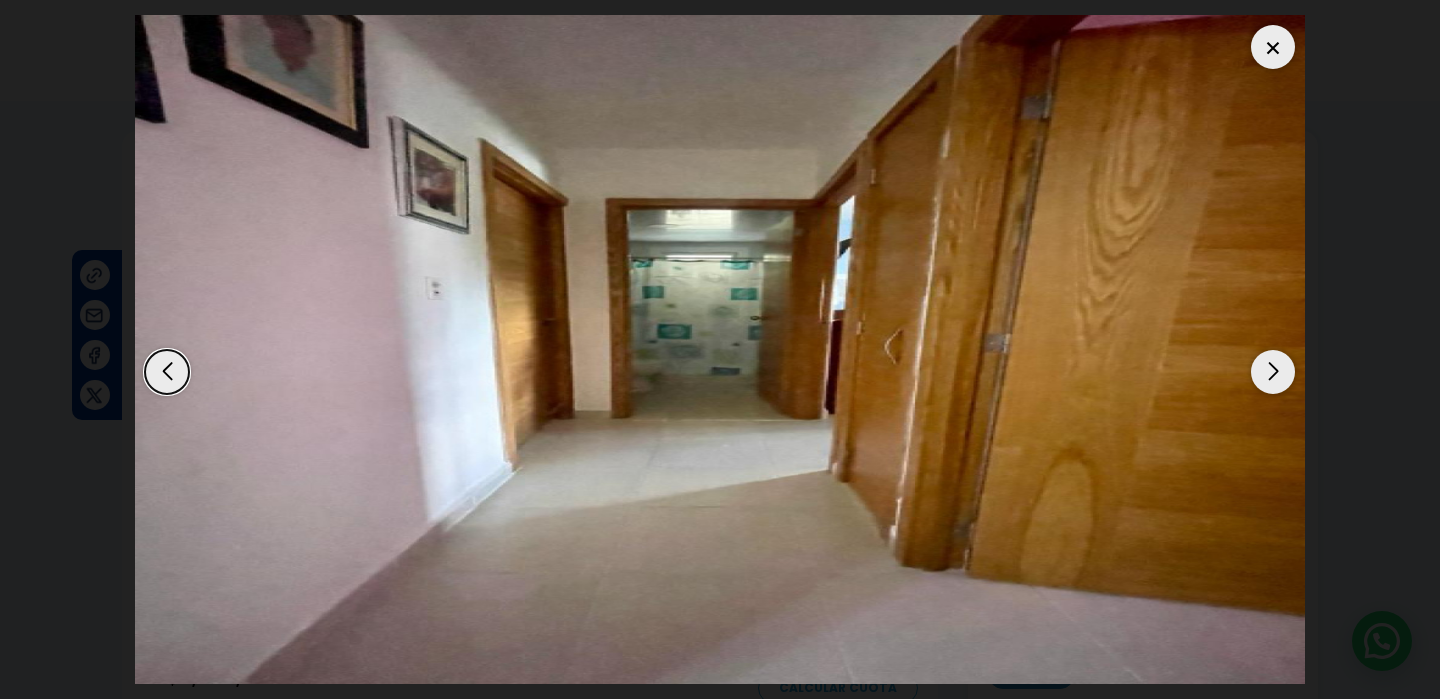 click at bounding box center (1273, 372) 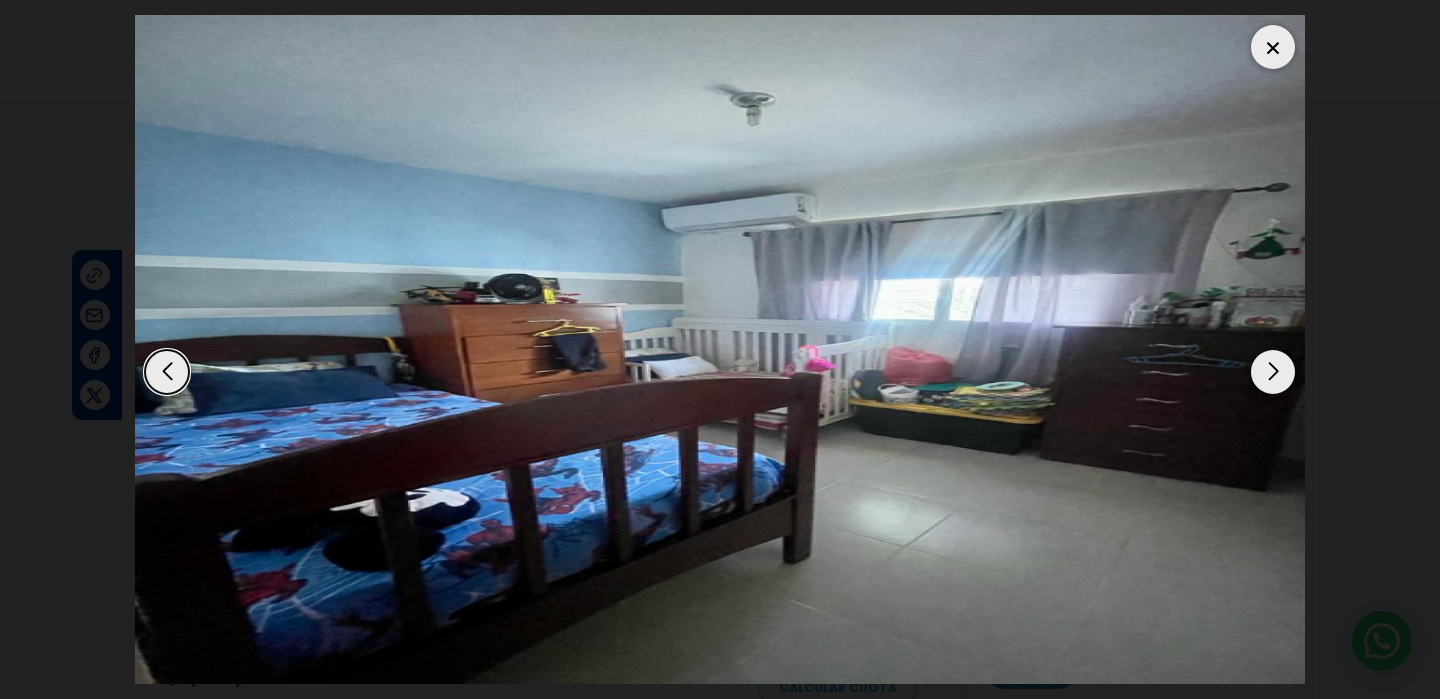 click at bounding box center [1273, 372] 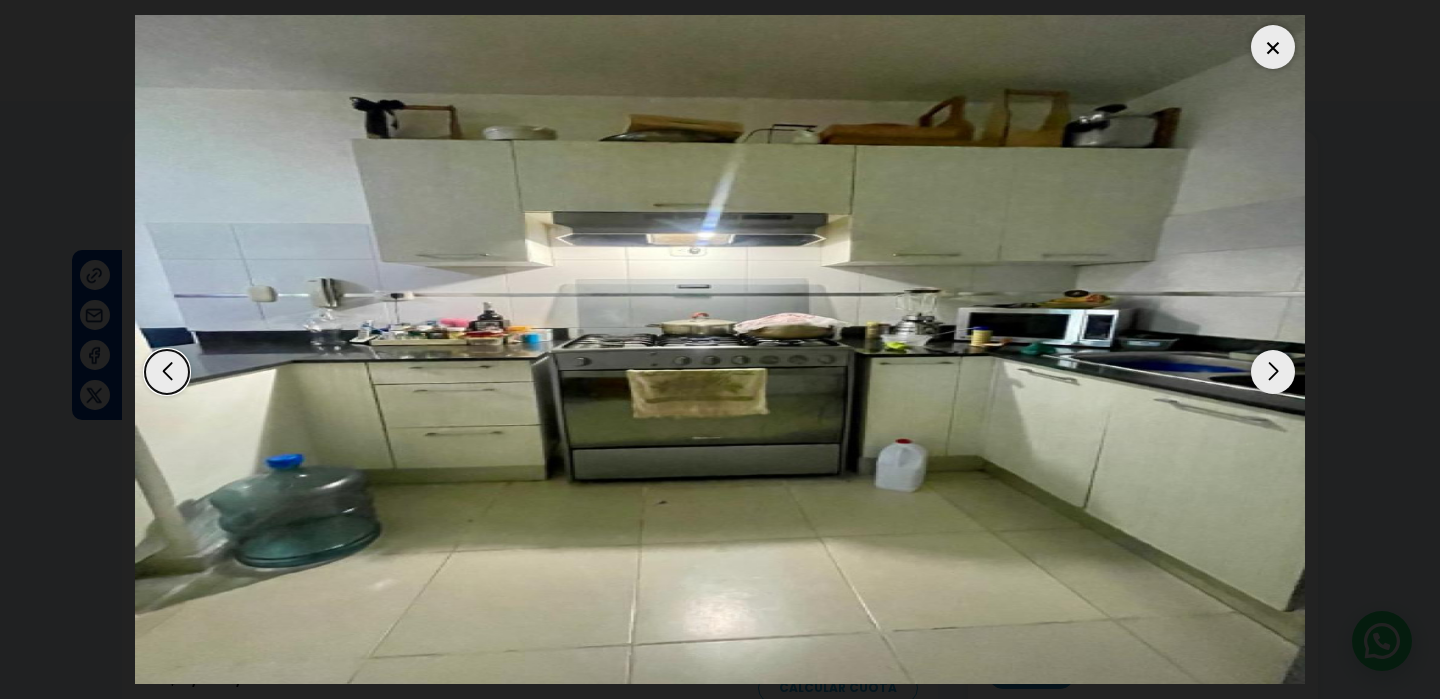 click at bounding box center [1273, 372] 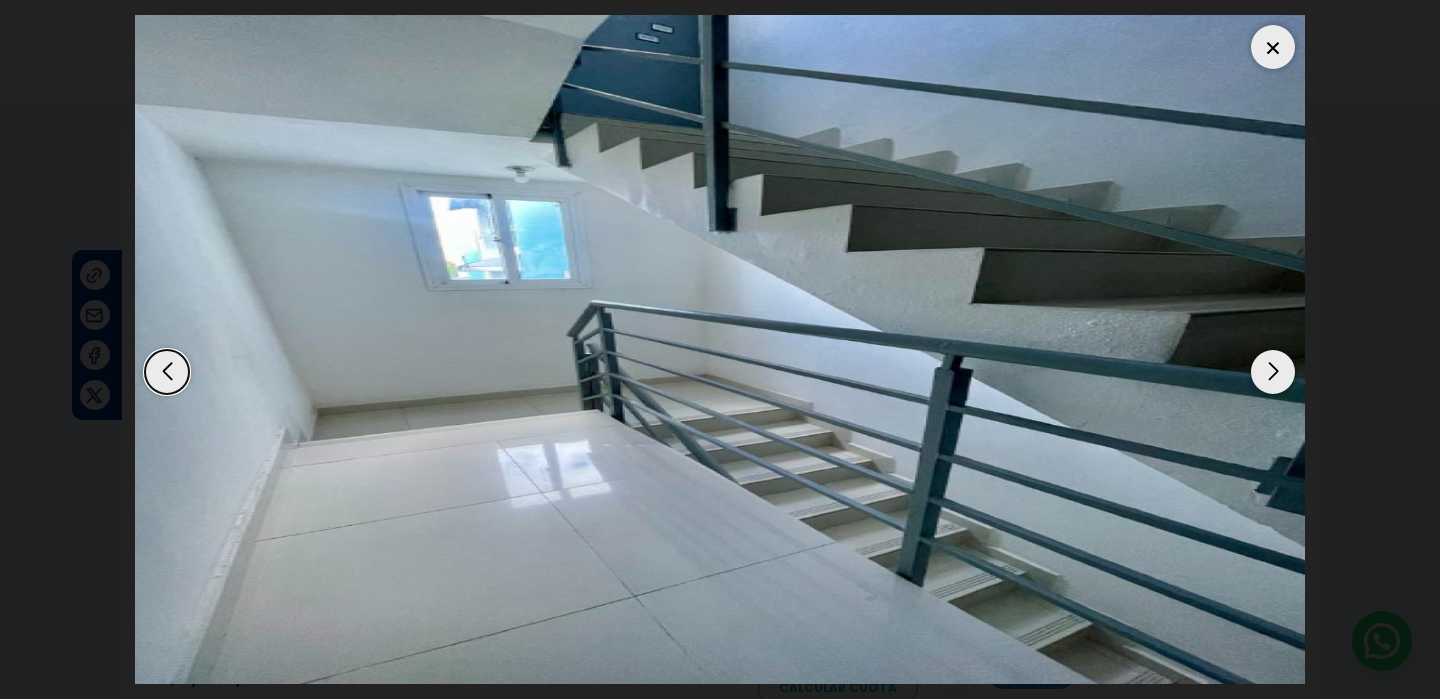 click at bounding box center [1273, 372] 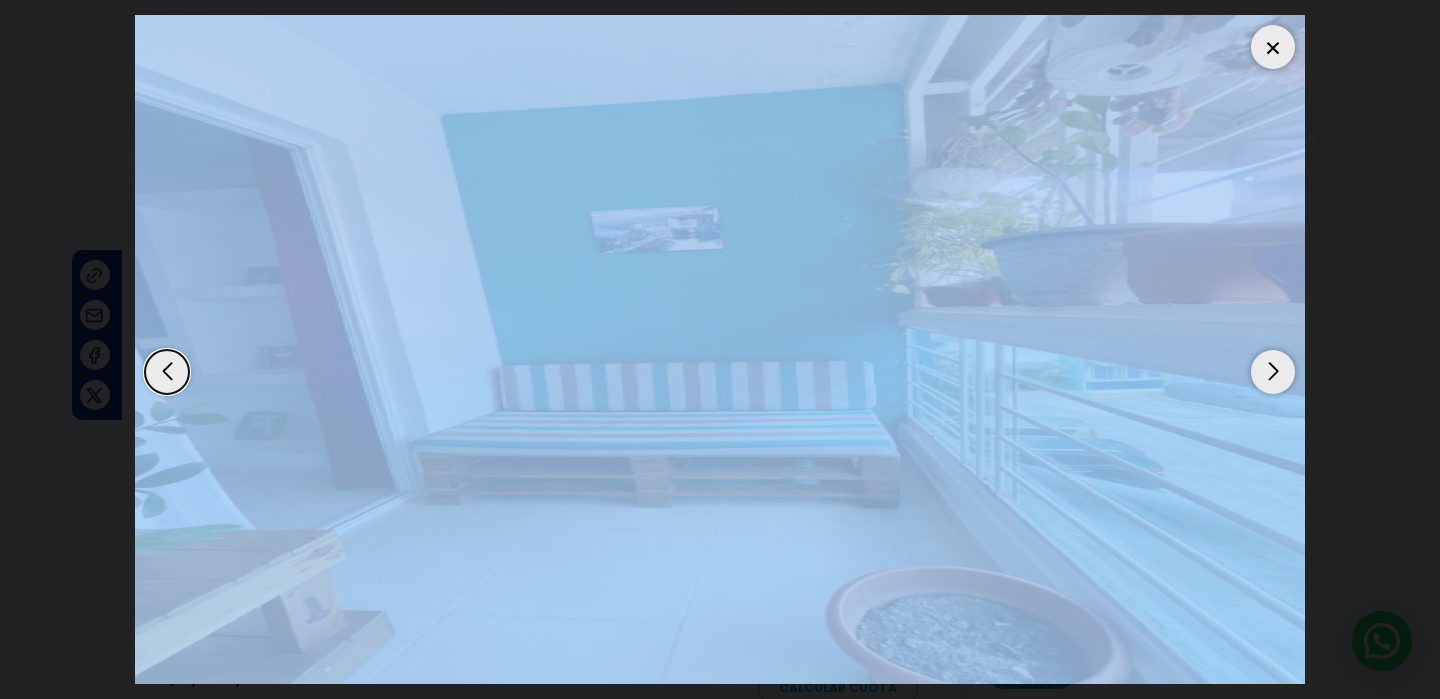 click at bounding box center (1273, 372) 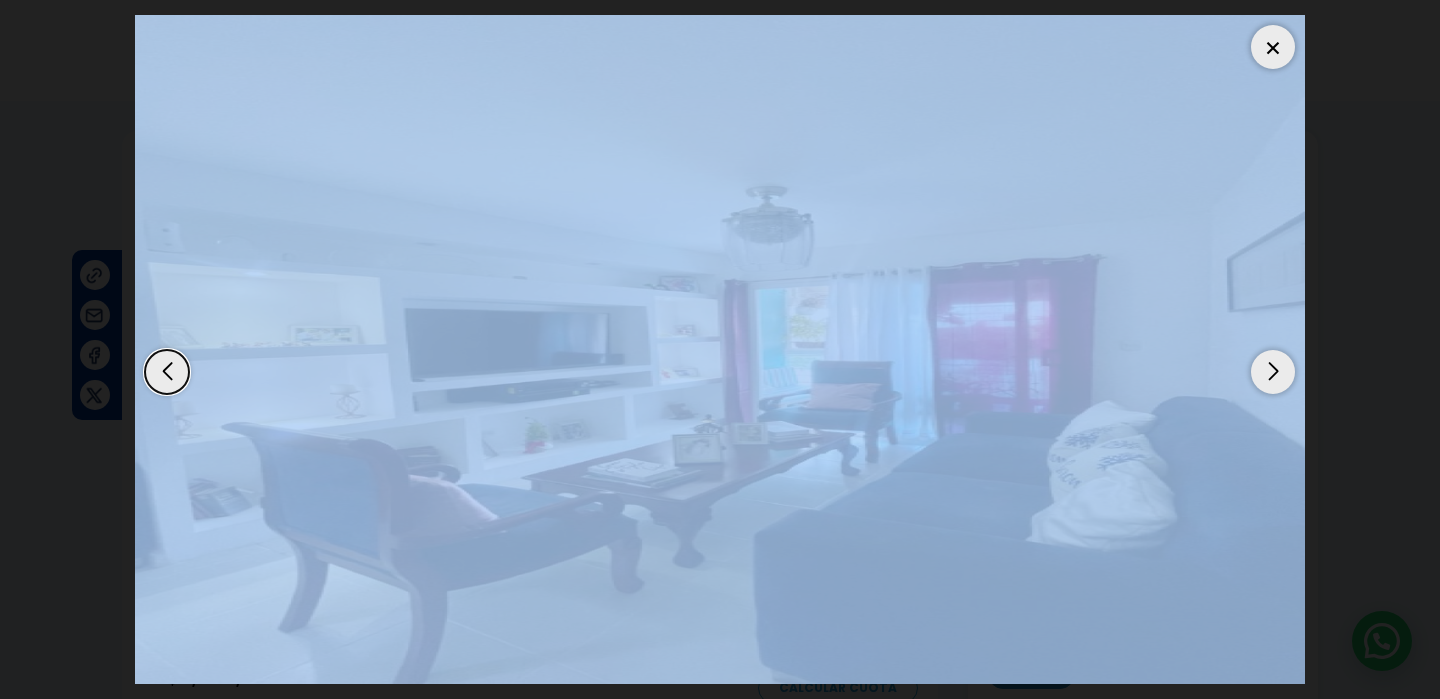 click at bounding box center (1273, 372) 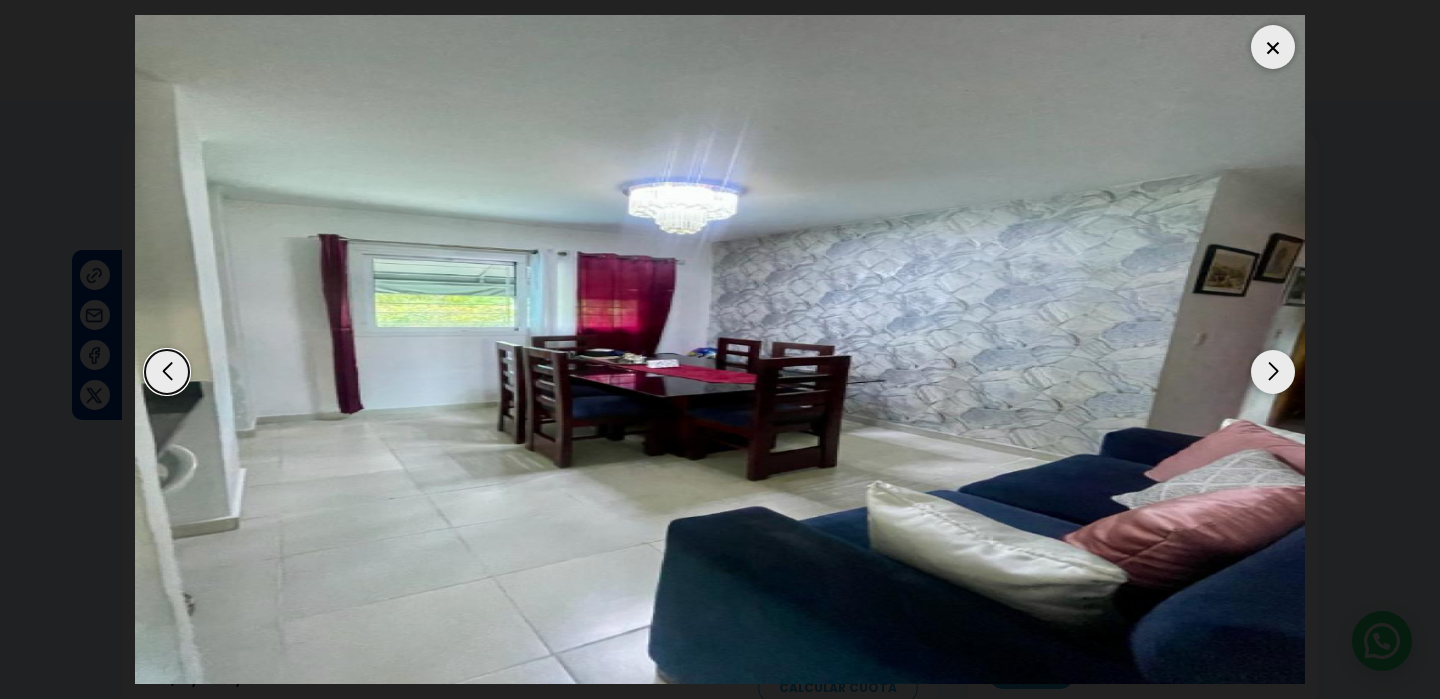 click at bounding box center [720, 349] 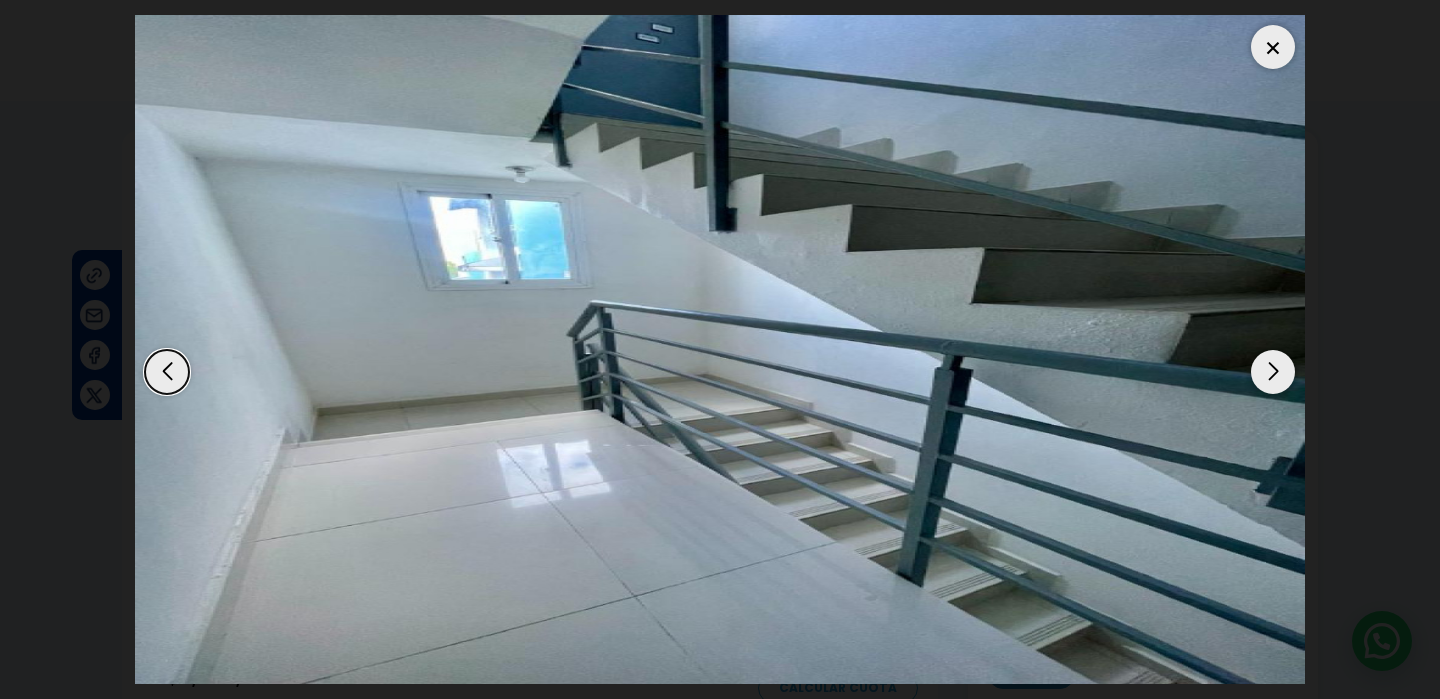 click at bounding box center [1273, 47] 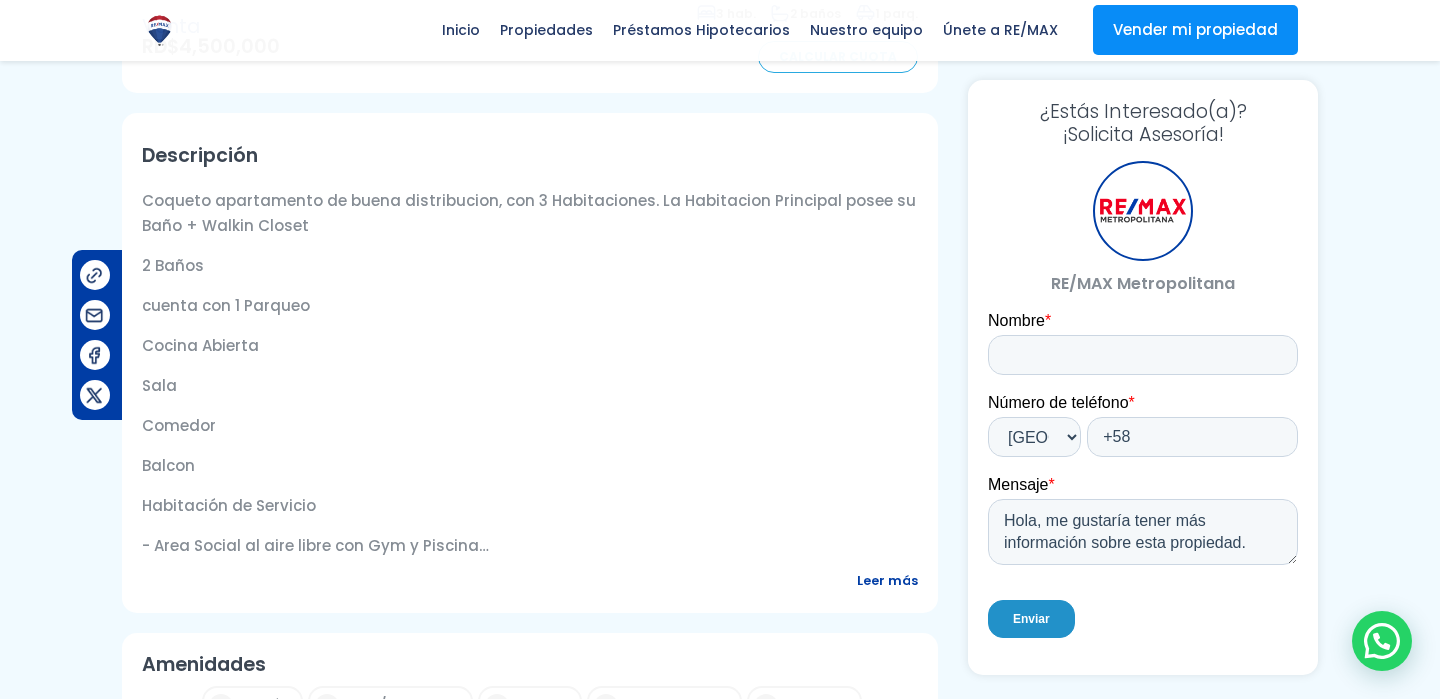 scroll, scrollTop: 631, scrollLeft: 0, axis: vertical 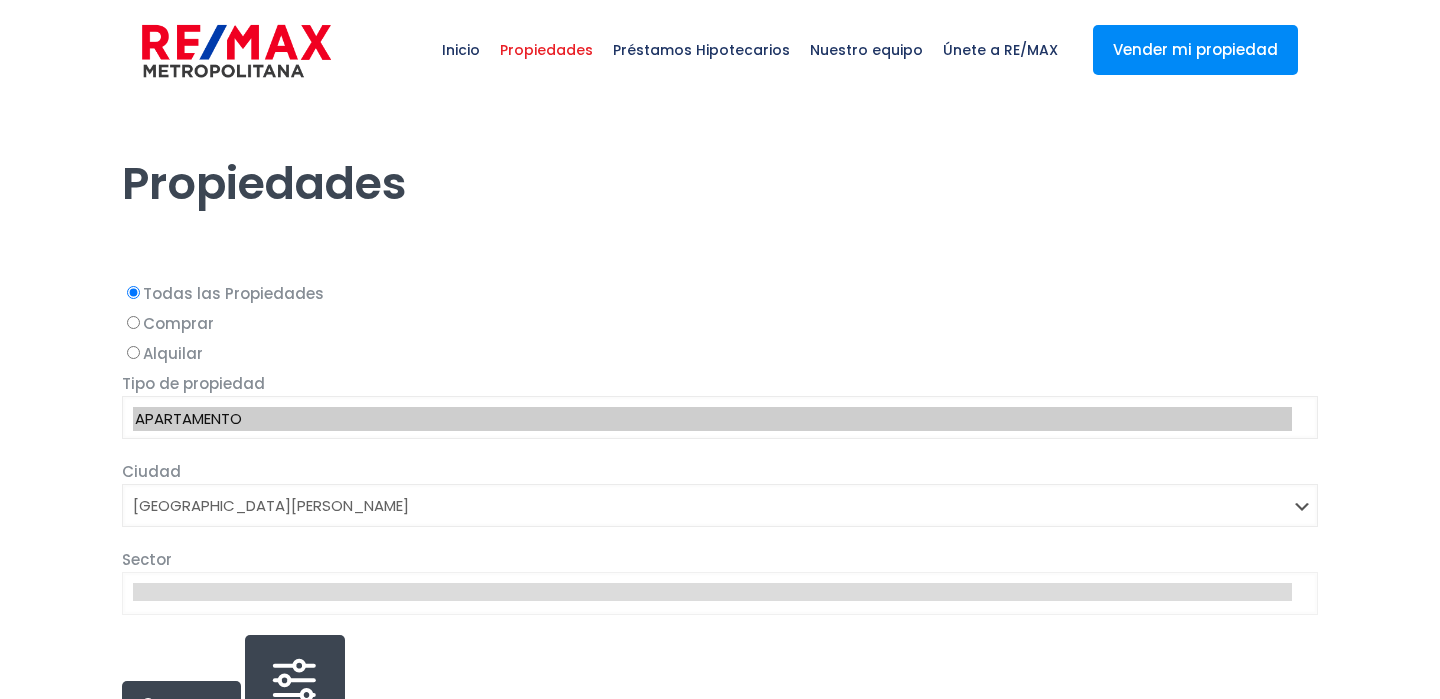 select on "150" 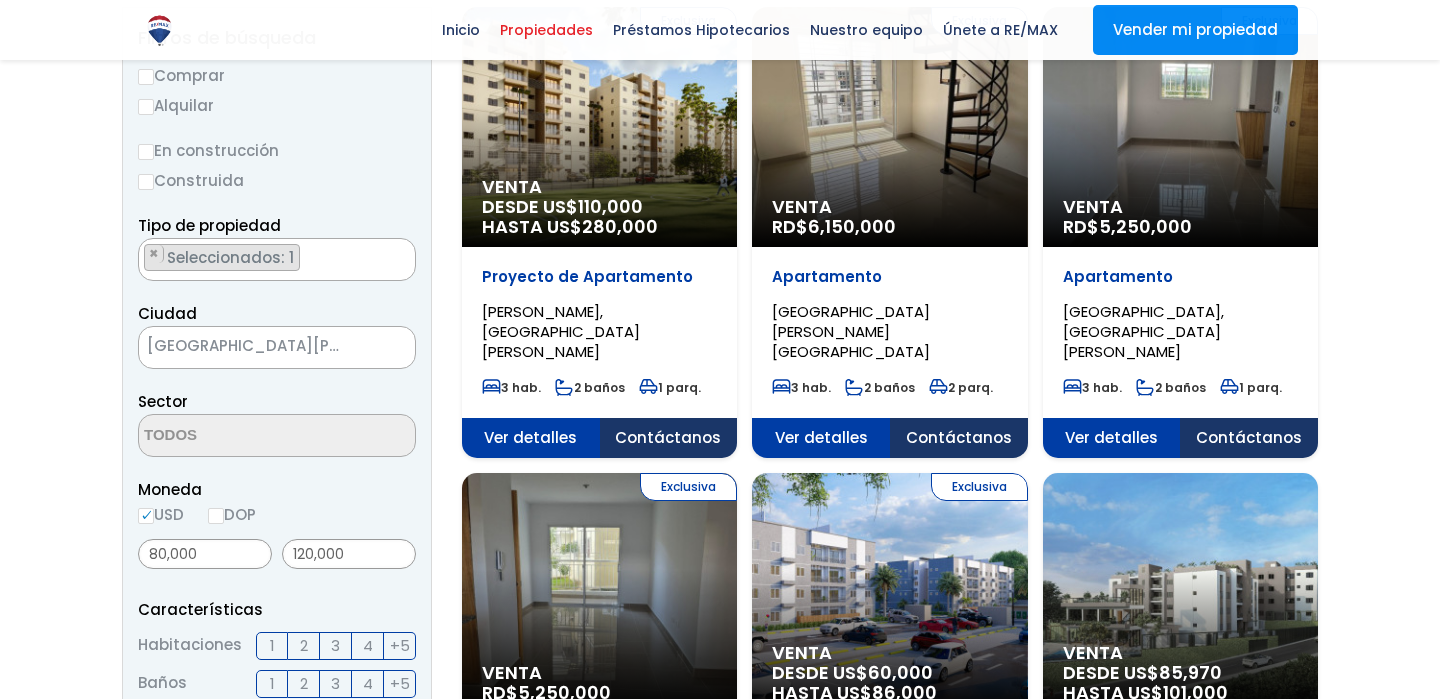 scroll, scrollTop: 561, scrollLeft: 0, axis: vertical 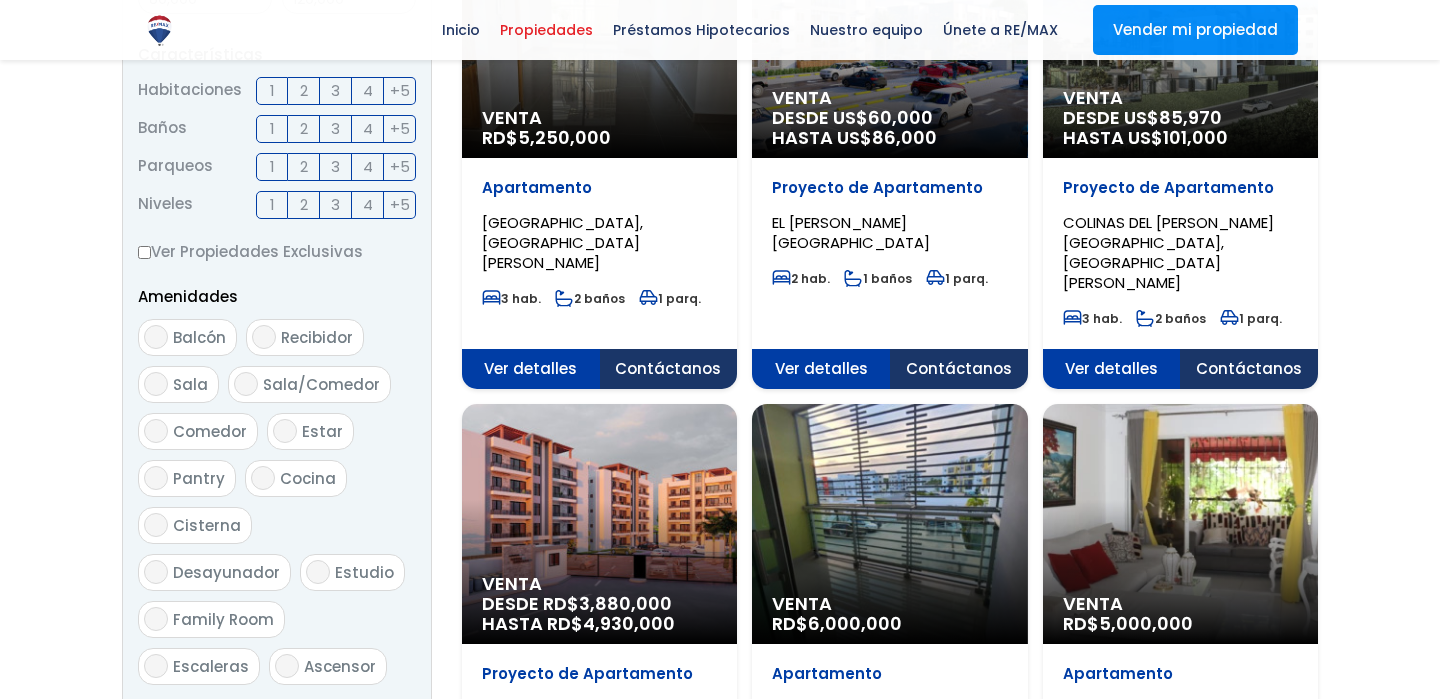 select 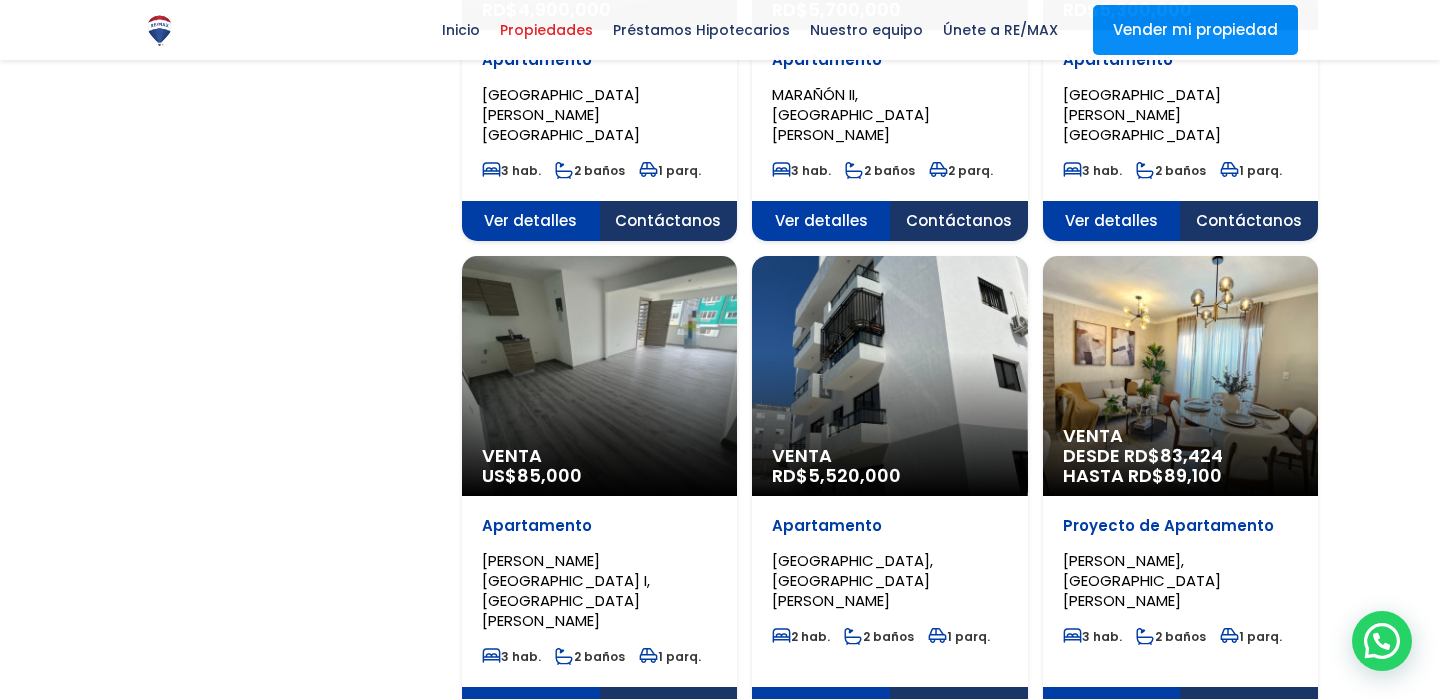 scroll, scrollTop: 1949, scrollLeft: 0, axis: vertical 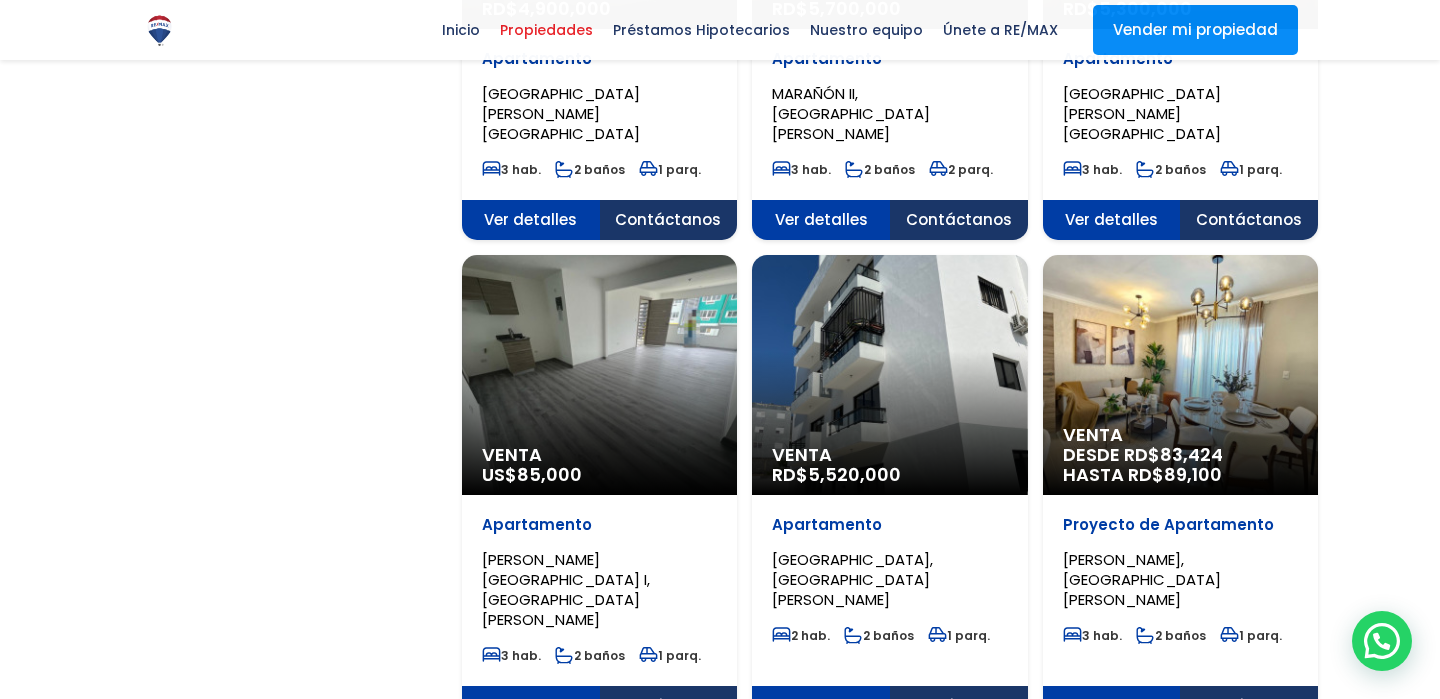 click on "Filtros de búsqueda
Comprar
Alquilar
En construcción
Construida
Tipo de propiedad
APARTAMENTO
CASA
LOCAL COMERCIAL
NAVE INDUSTRIAL
FINCA
TERRENO
NEGOCIO
EDIFICIO
TURíSTICO
HOTEL
CASA O SOLAR
EDIFICIO O SOLAR
PROYECTO
PENTHOUSE
ESTACIóN DE COMBUSTIBLE × × Ciudad" at bounding box center (720, -158) 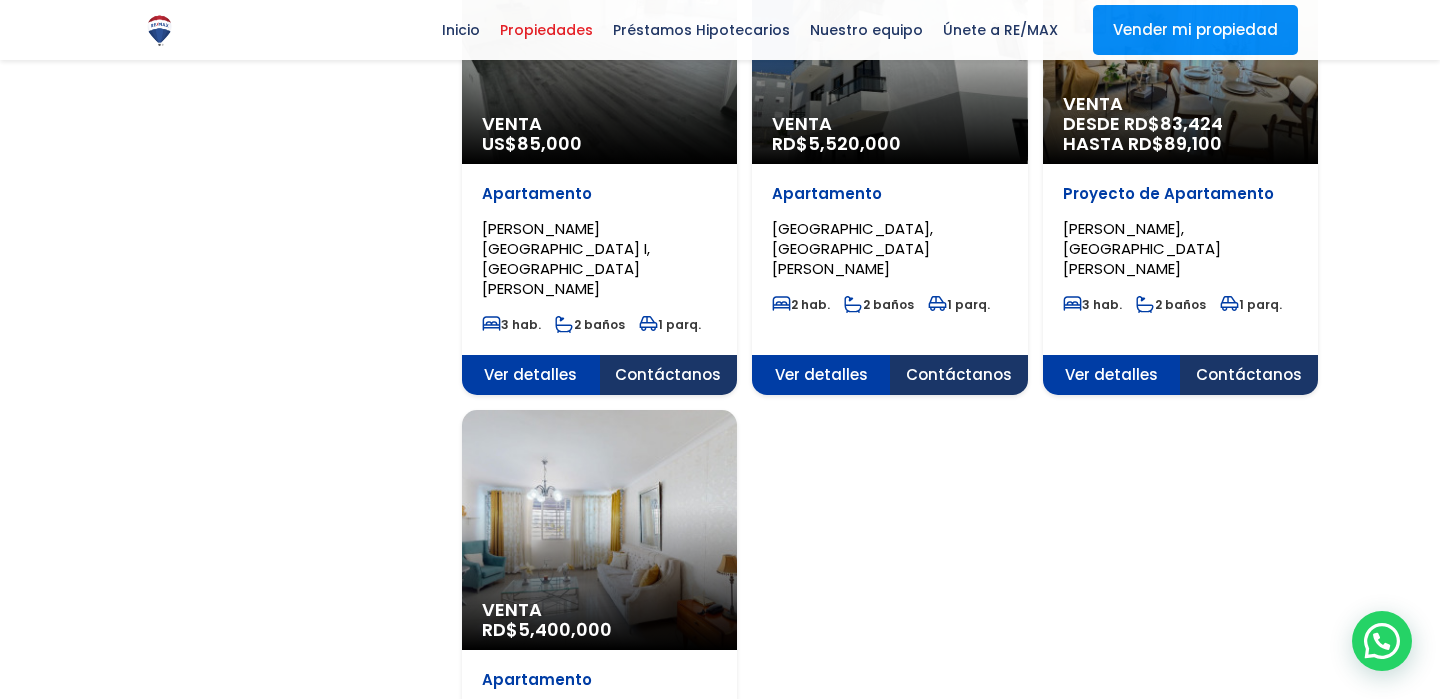 scroll, scrollTop: 2281, scrollLeft: 0, axis: vertical 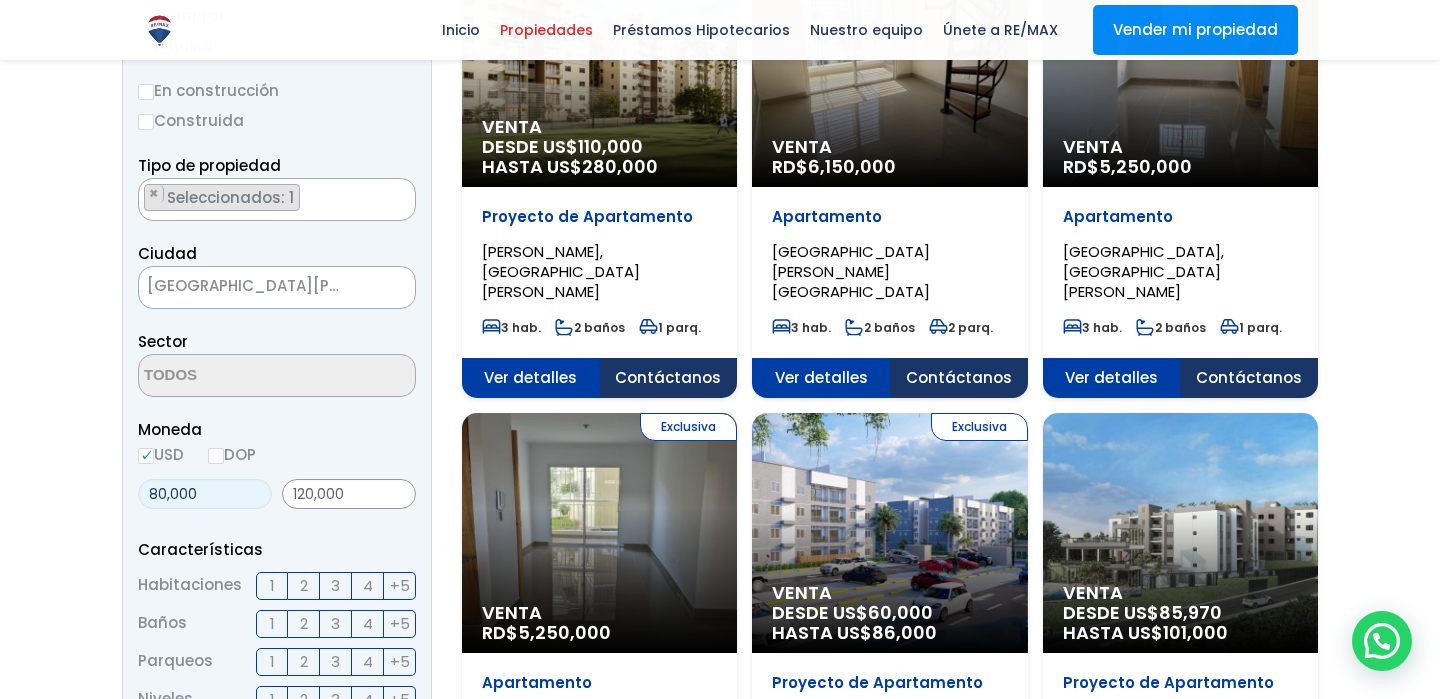 drag, startPoint x: 233, startPoint y: 499, endPoint x: 111, endPoint y: 504, distance: 122.10242 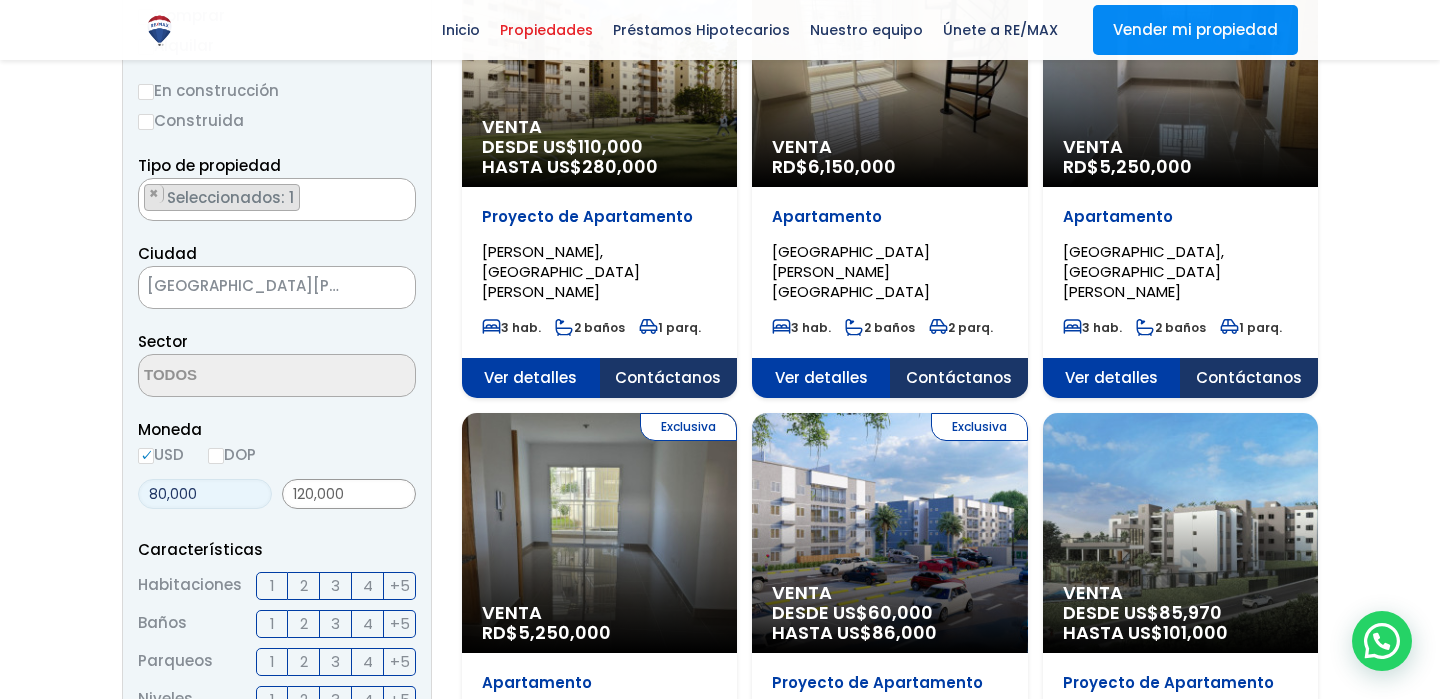 click on "Todas las Propiedades
Comprar
Alquilar
Tipo de propiedad
APARTAMENTO
CASA
LOCAL COMERCIAL
NAVE INDUSTRIAL
FINCA
TERRENO
NEGOCIO
EDIFICIO
TURíSTICO HOTEL CASA O SOLAR EDIFICIO O SOLAR PROYECTO ×" at bounding box center [720, 1478] 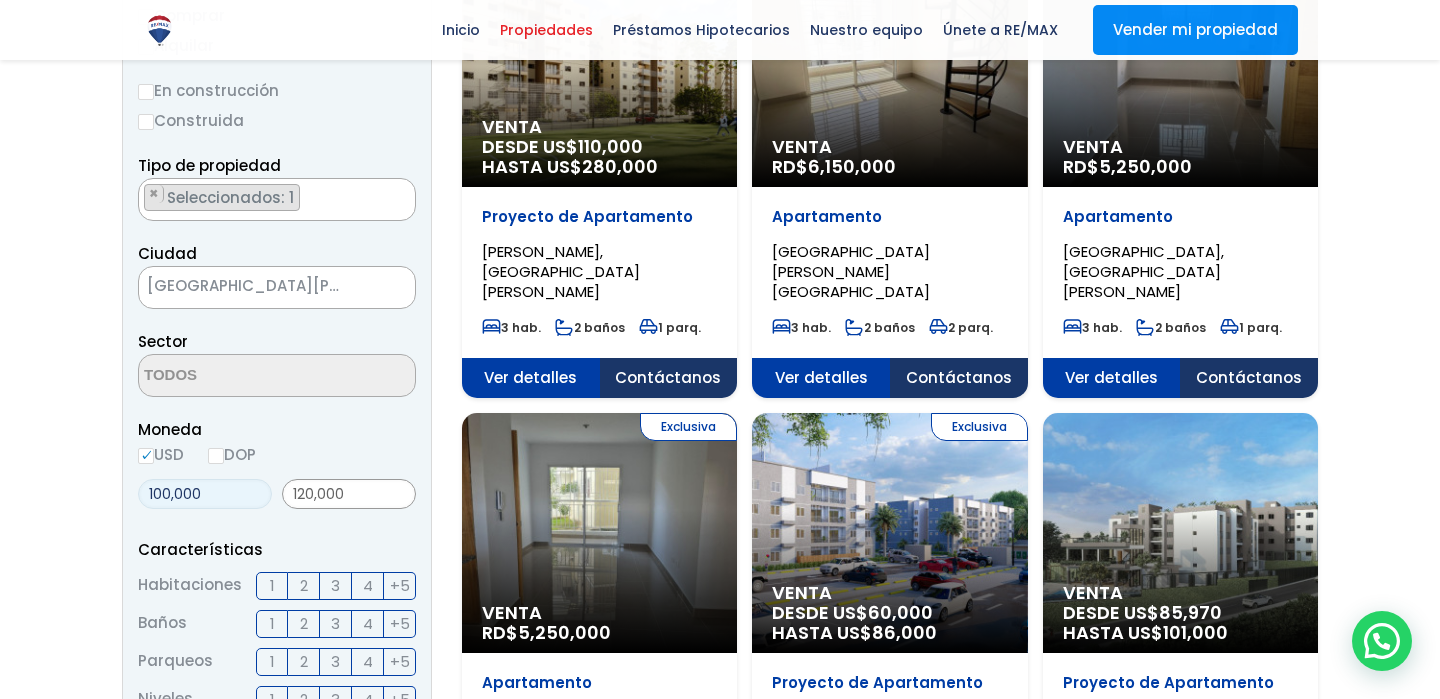 type on "100,000" 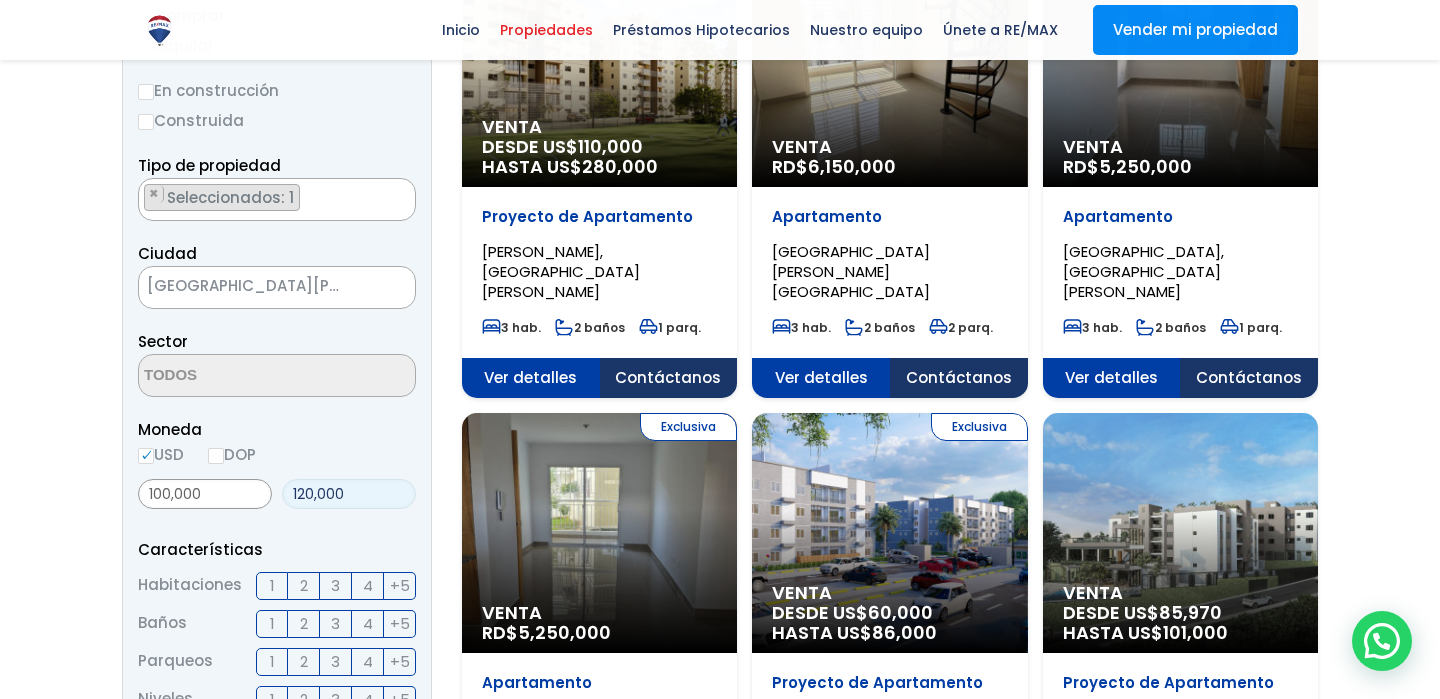 click on "120,000" at bounding box center (349, 494) 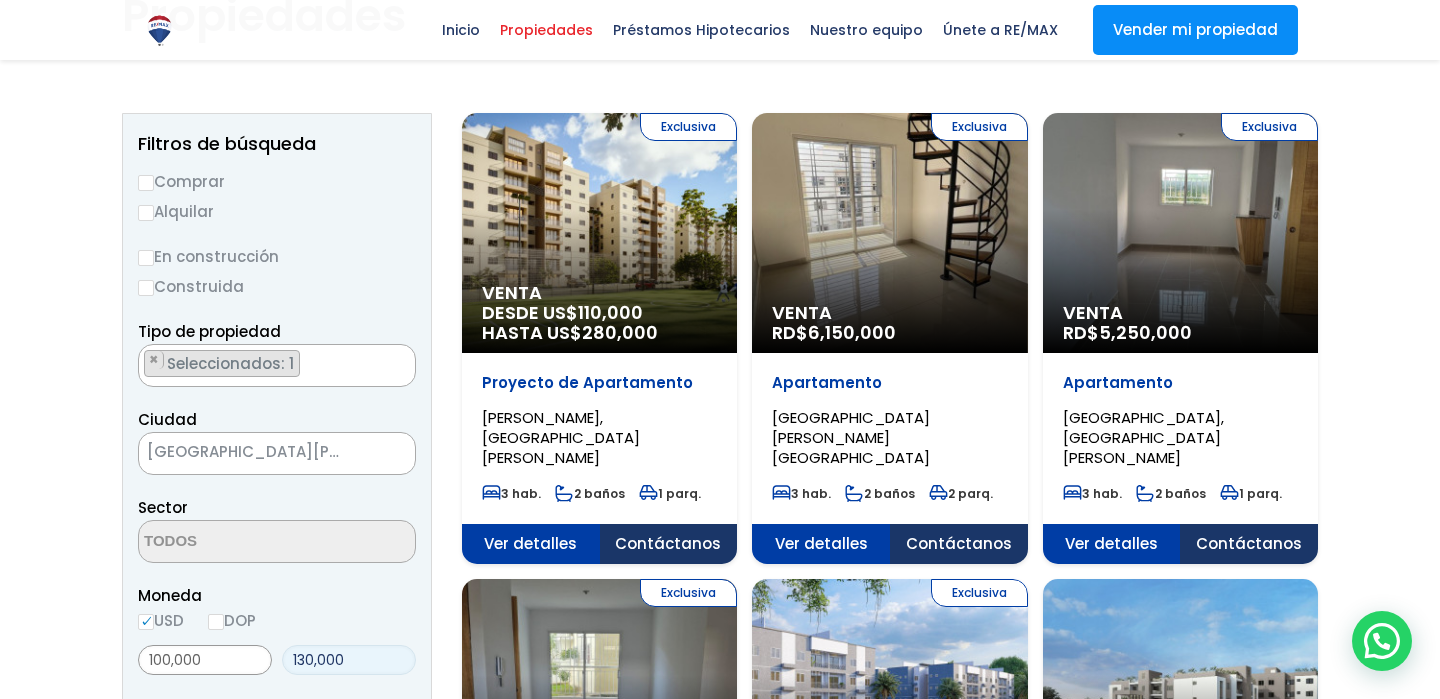 scroll, scrollTop: 161, scrollLeft: 0, axis: vertical 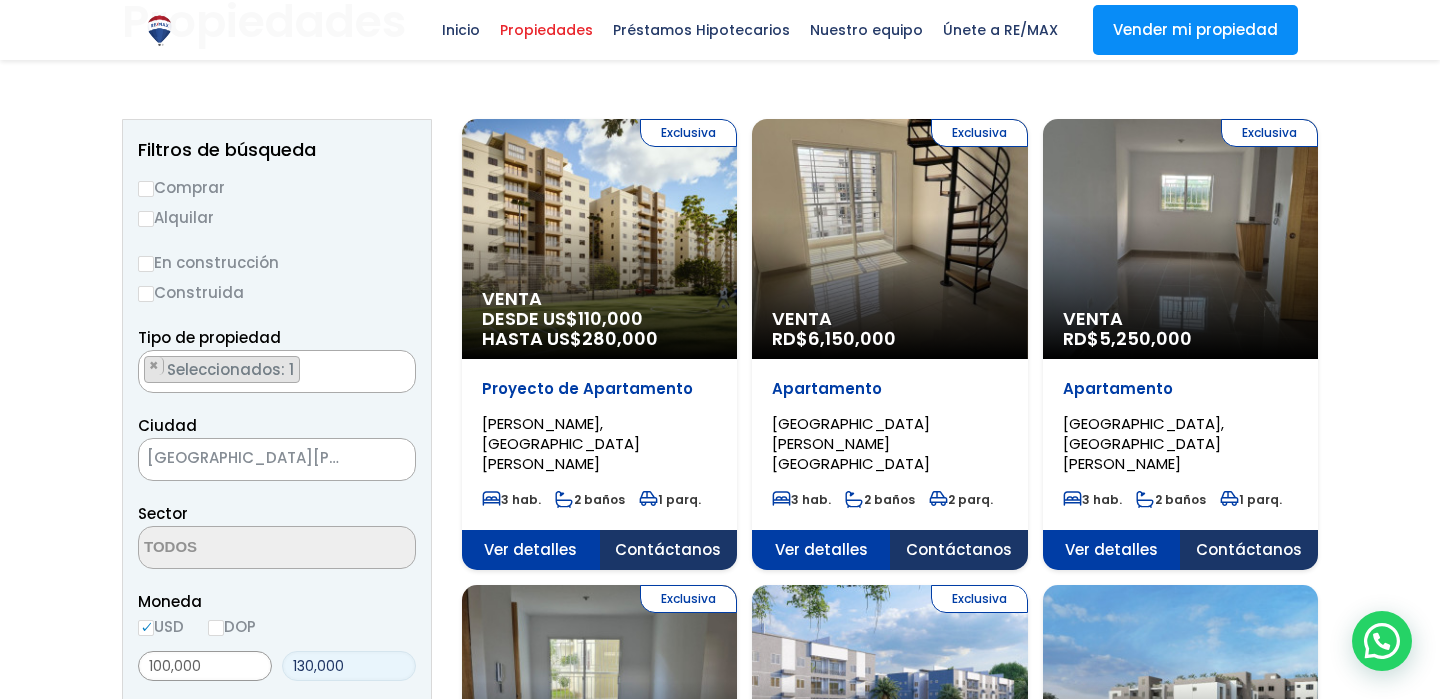 type on "130,000" 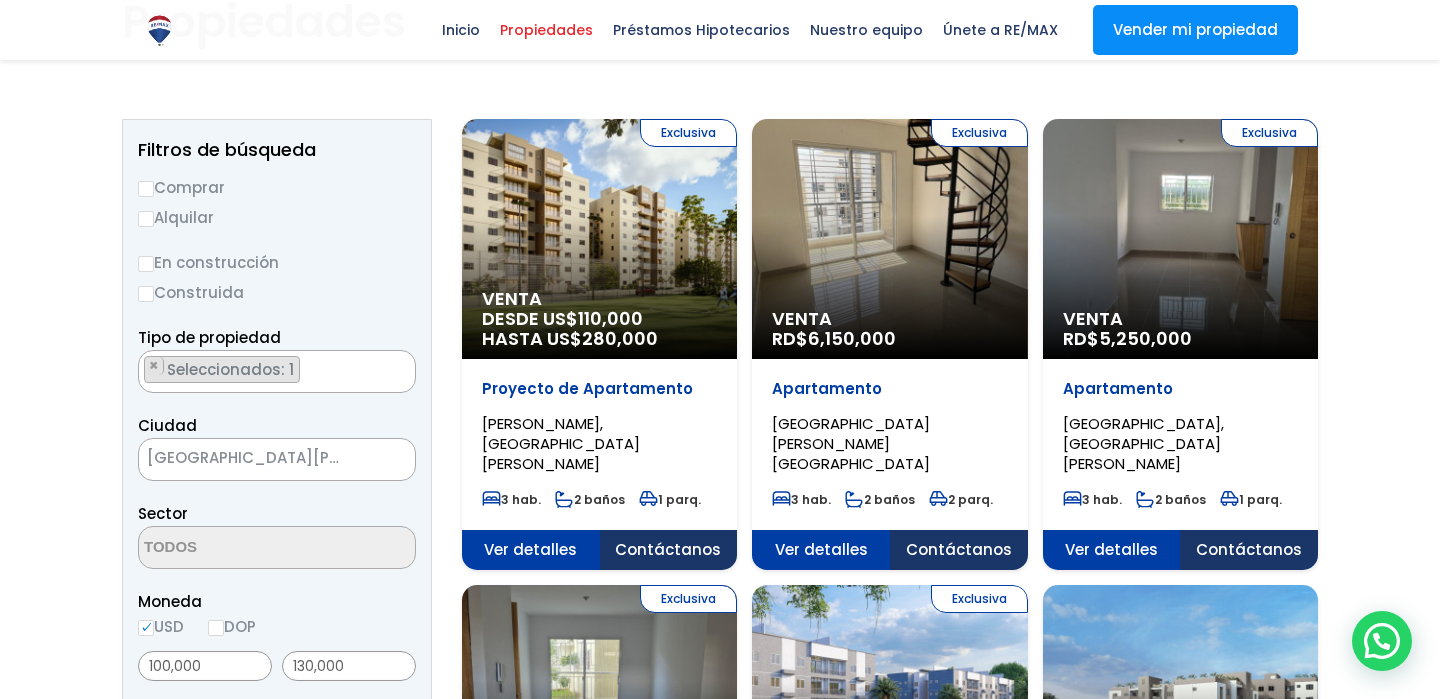 click on "Comprar" at bounding box center (277, 187) 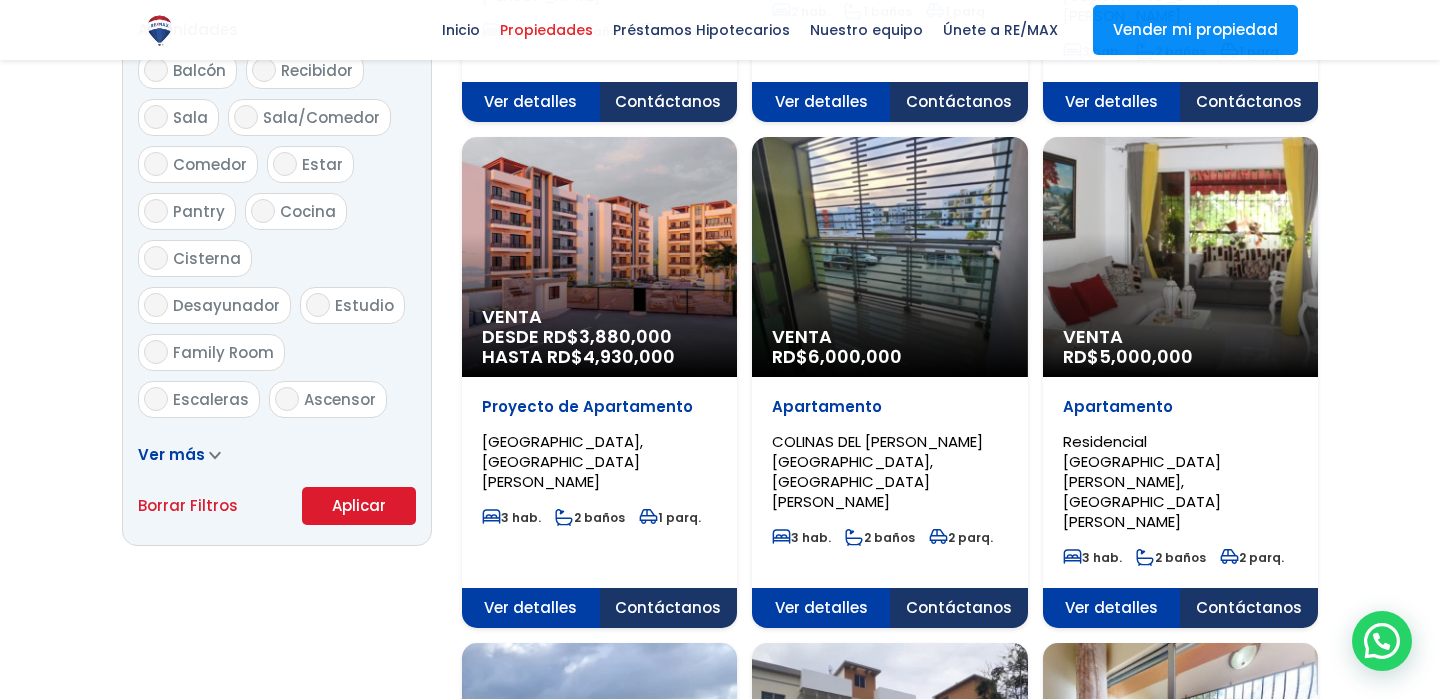 scroll, scrollTop: 1123, scrollLeft: 0, axis: vertical 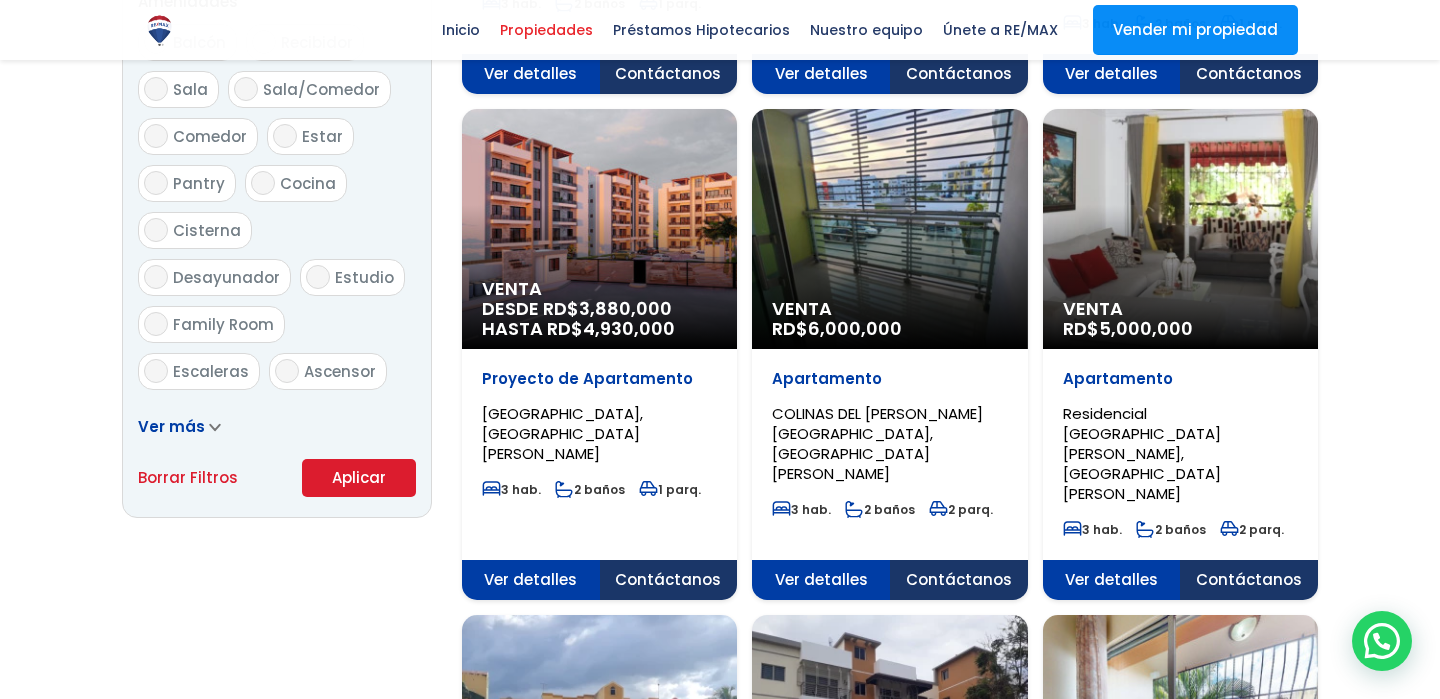 click on "Aplicar" at bounding box center [359, 478] 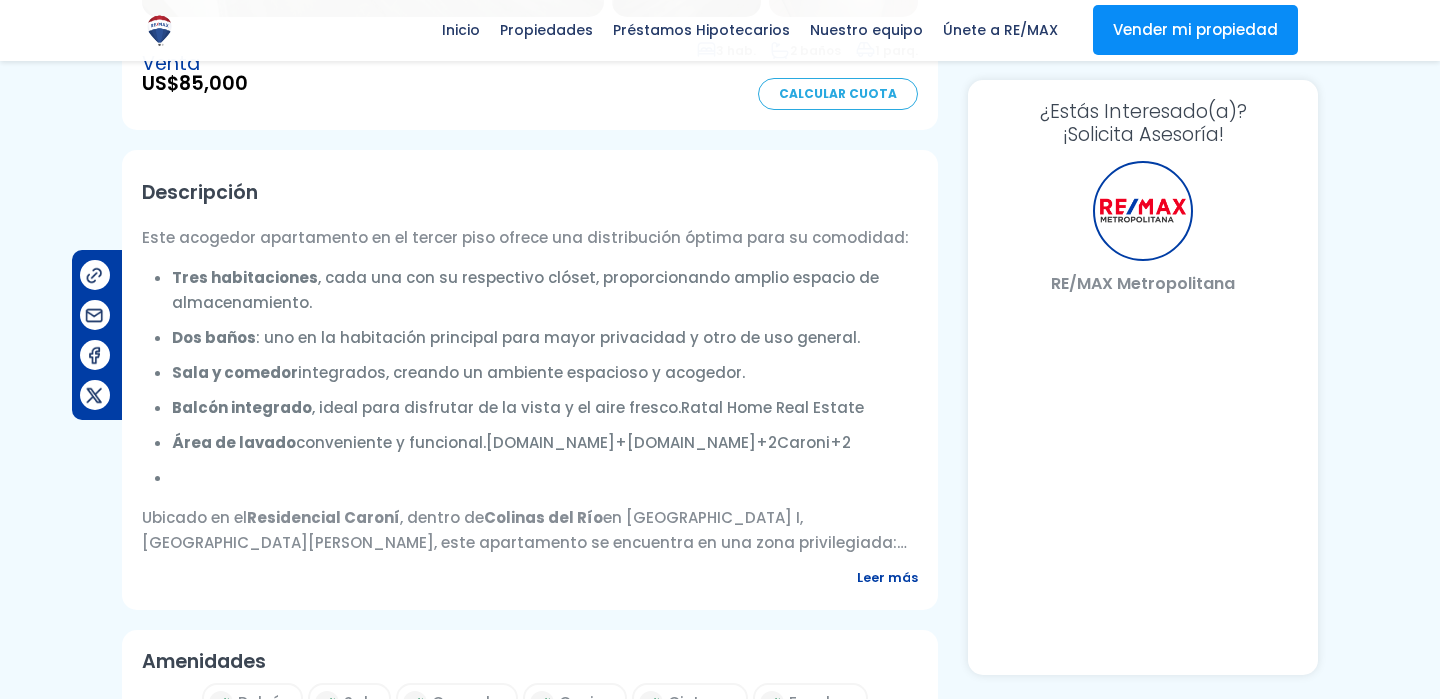 select on "VE" 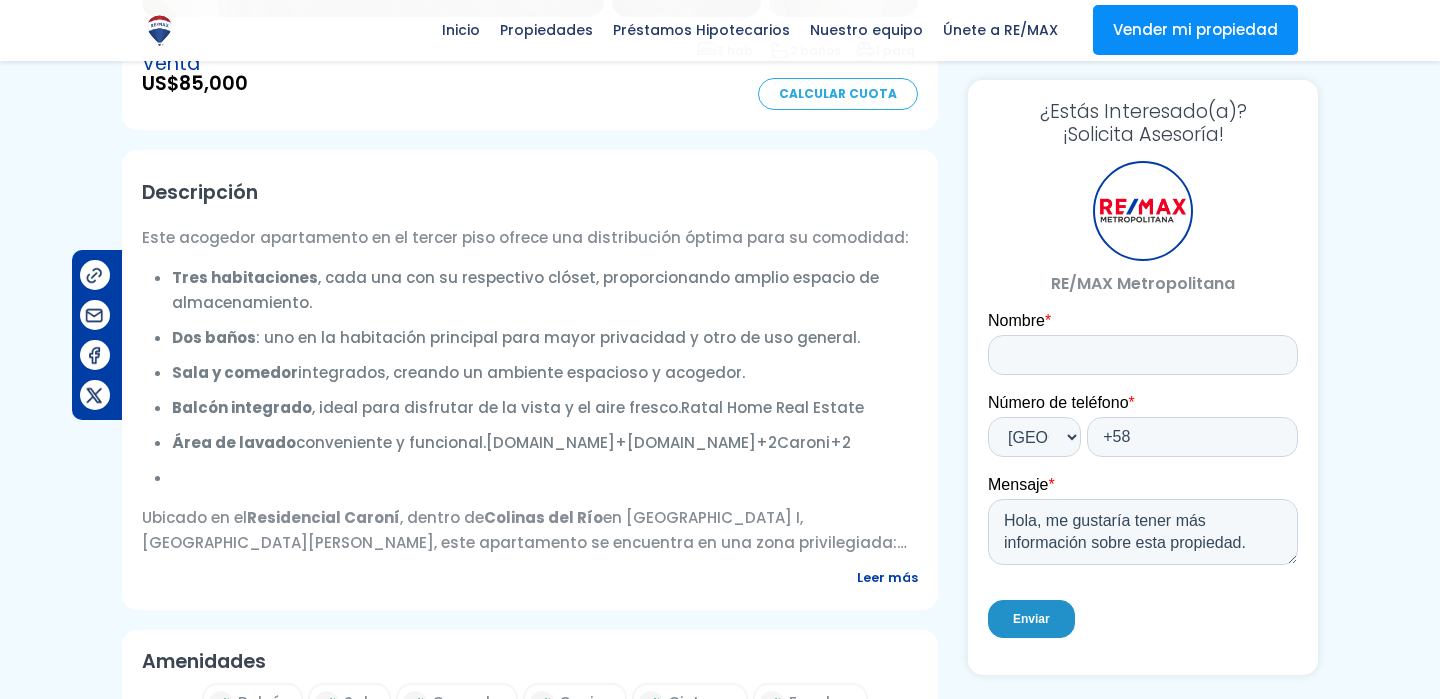 scroll, scrollTop: 0, scrollLeft: 0, axis: both 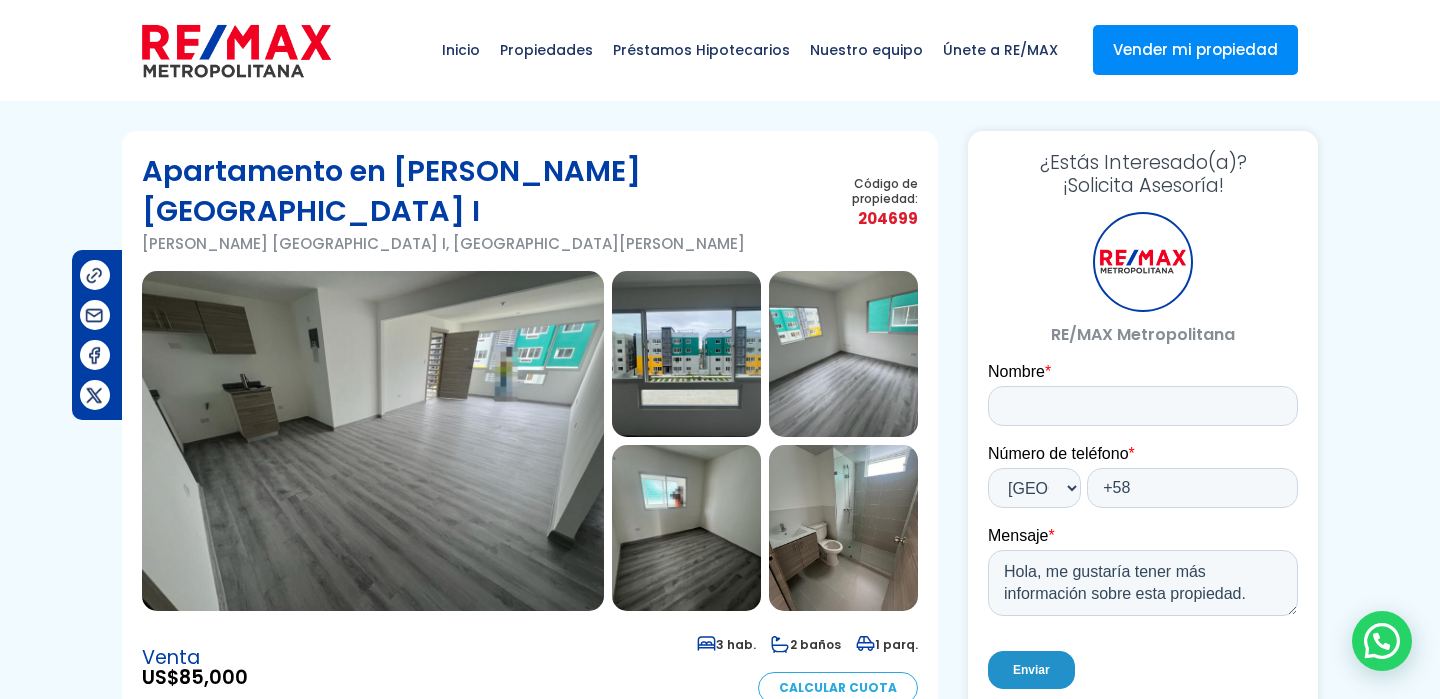 click at bounding box center [686, 354] 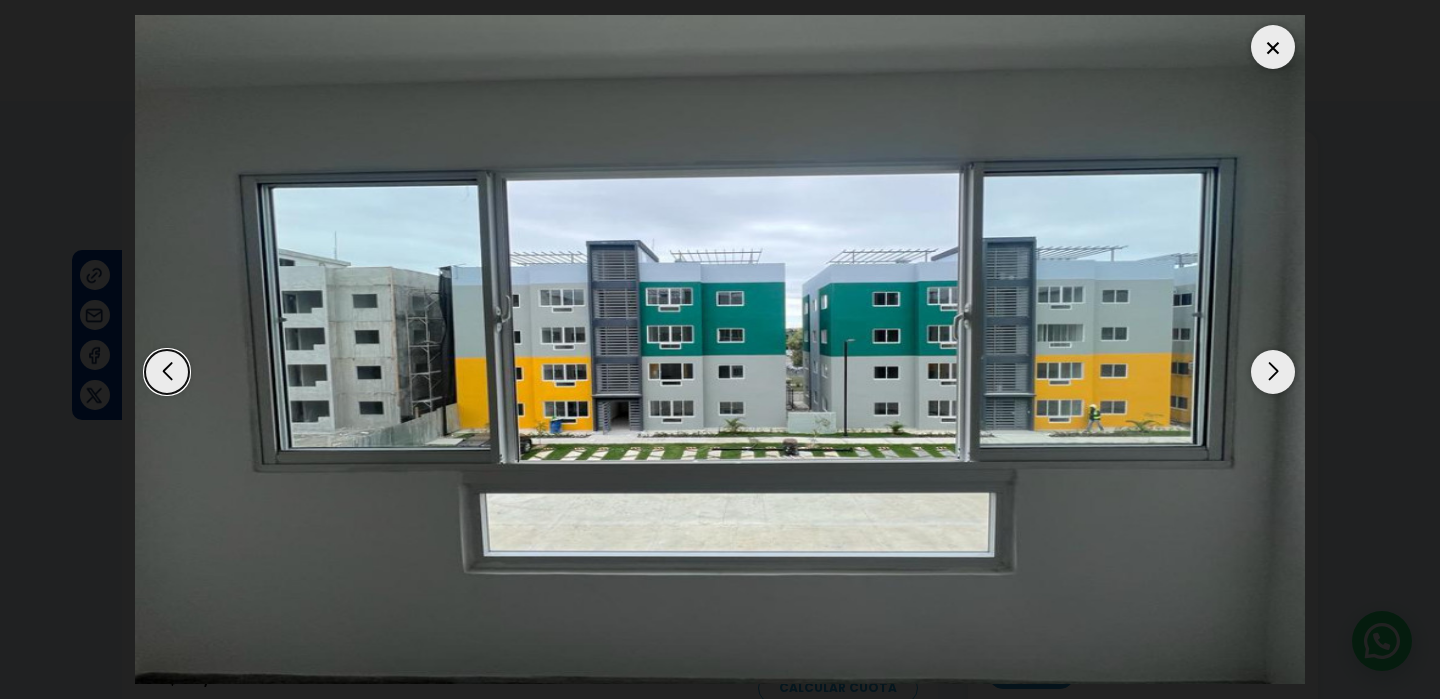 click at bounding box center [1273, 372] 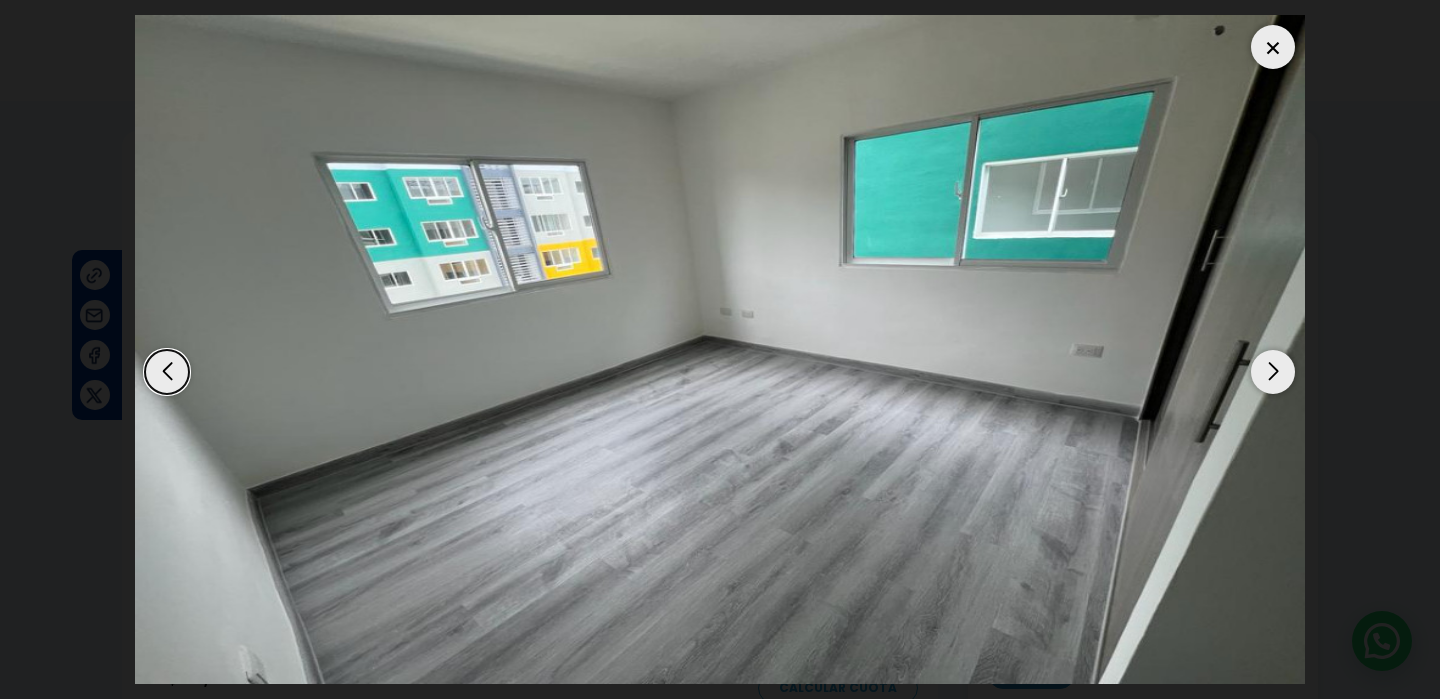 click at bounding box center (1273, 372) 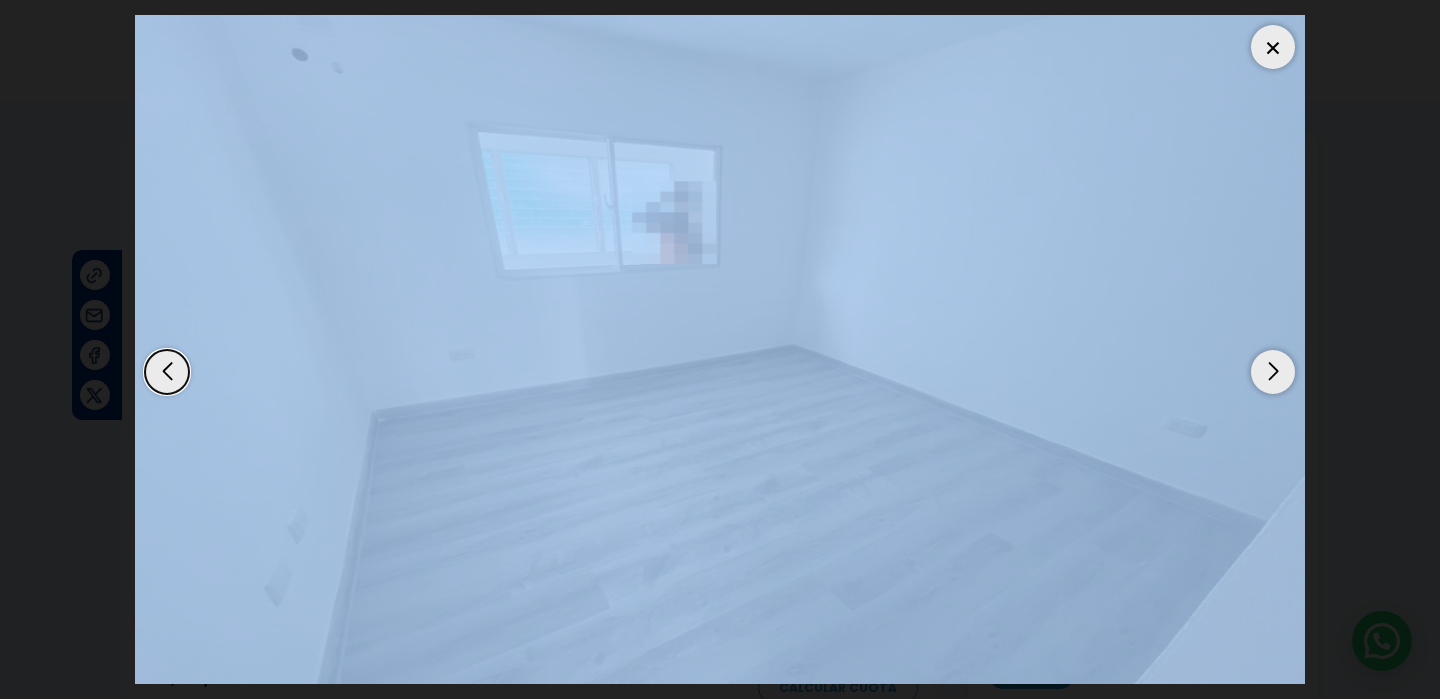 click at bounding box center [1273, 372] 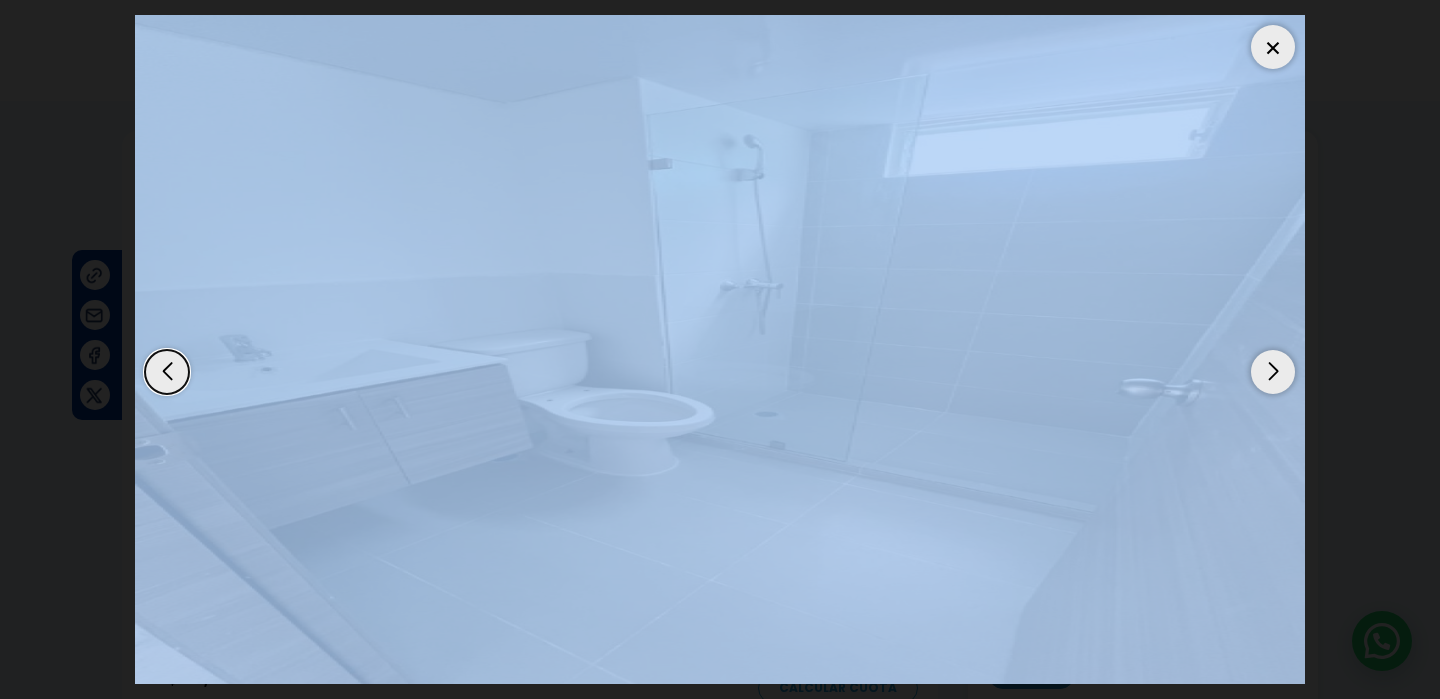 click at bounding box center (1273, 372) 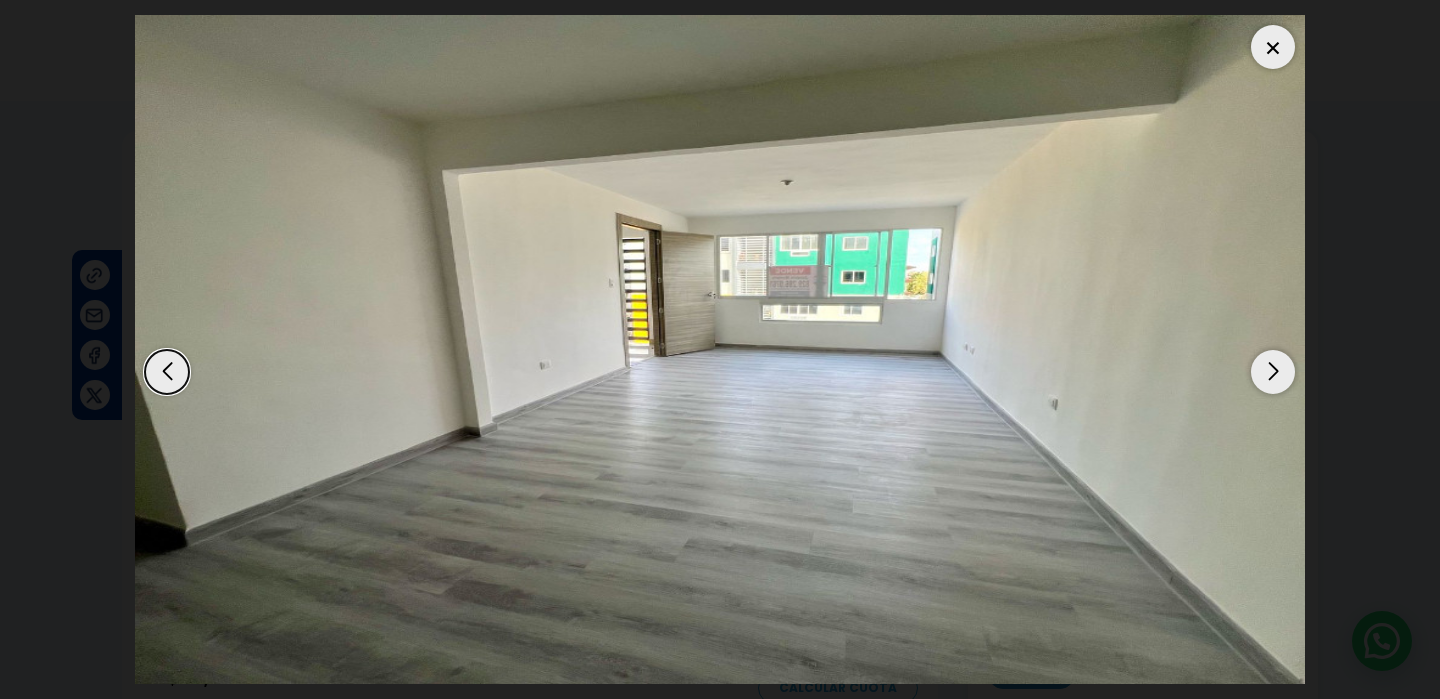 click at bounding box center [720, 349] 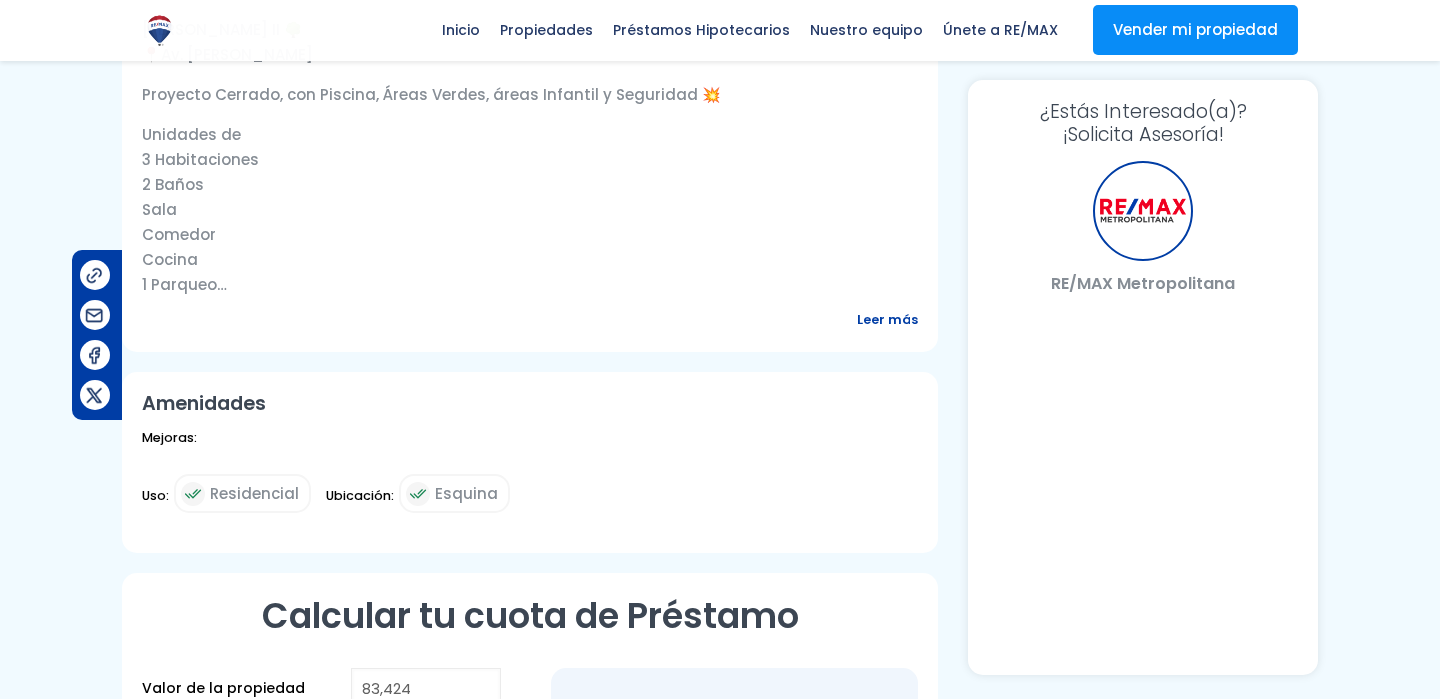 scroll, scrollTop: 748, scrollLeft: 0, axis: vertical 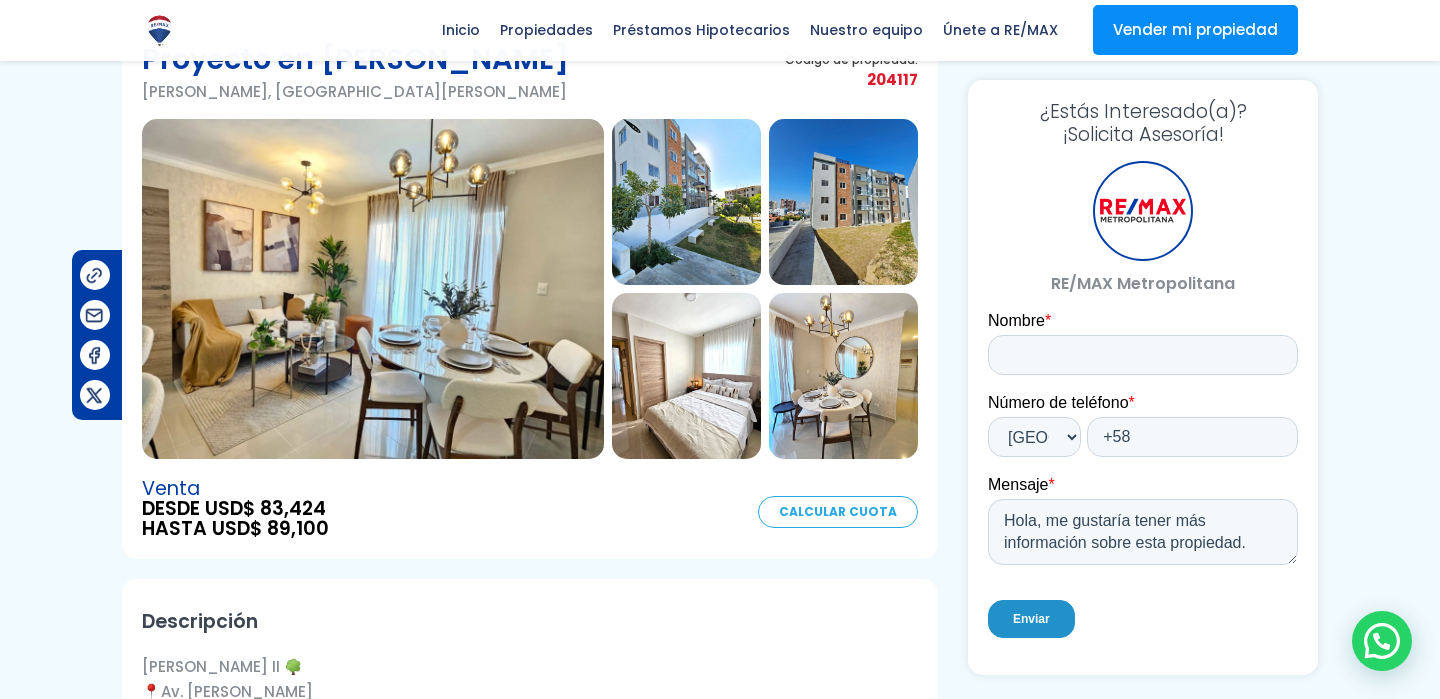 click at bounding box center (843, 202) 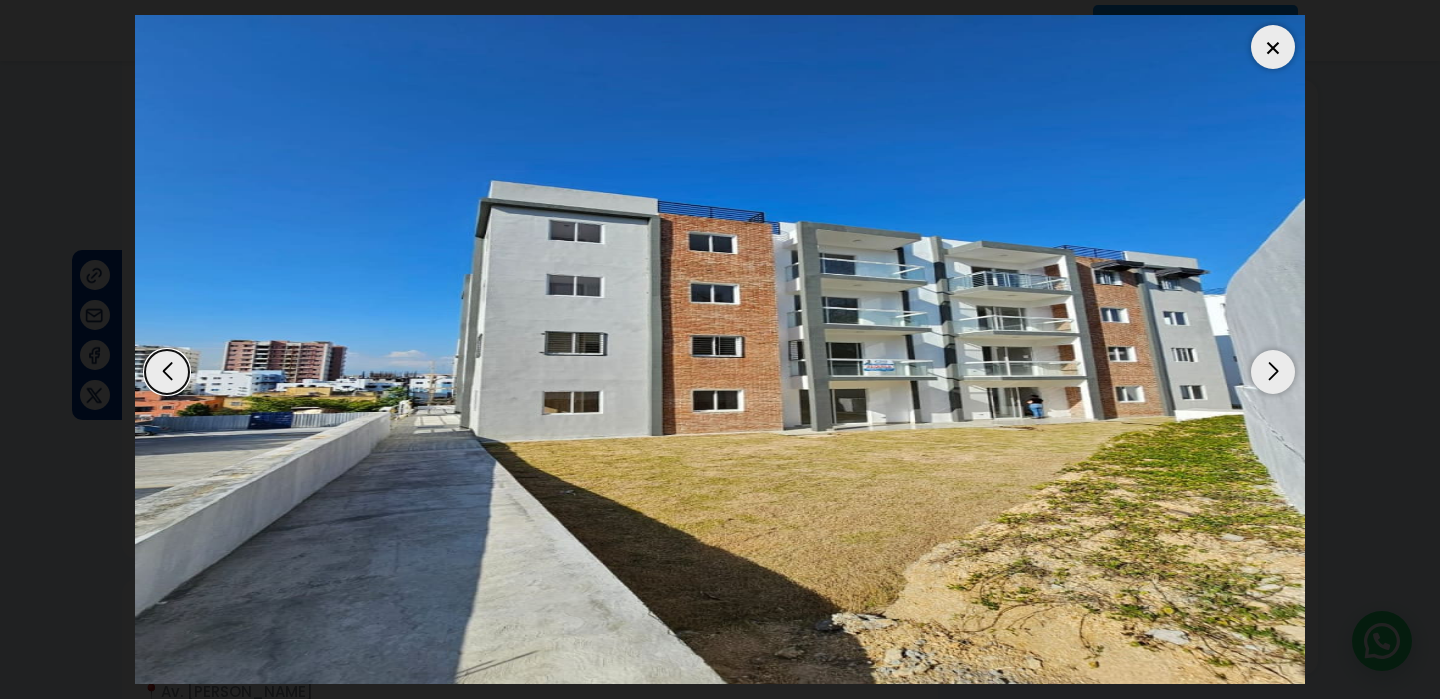 click at bounding box center (1273, 372) 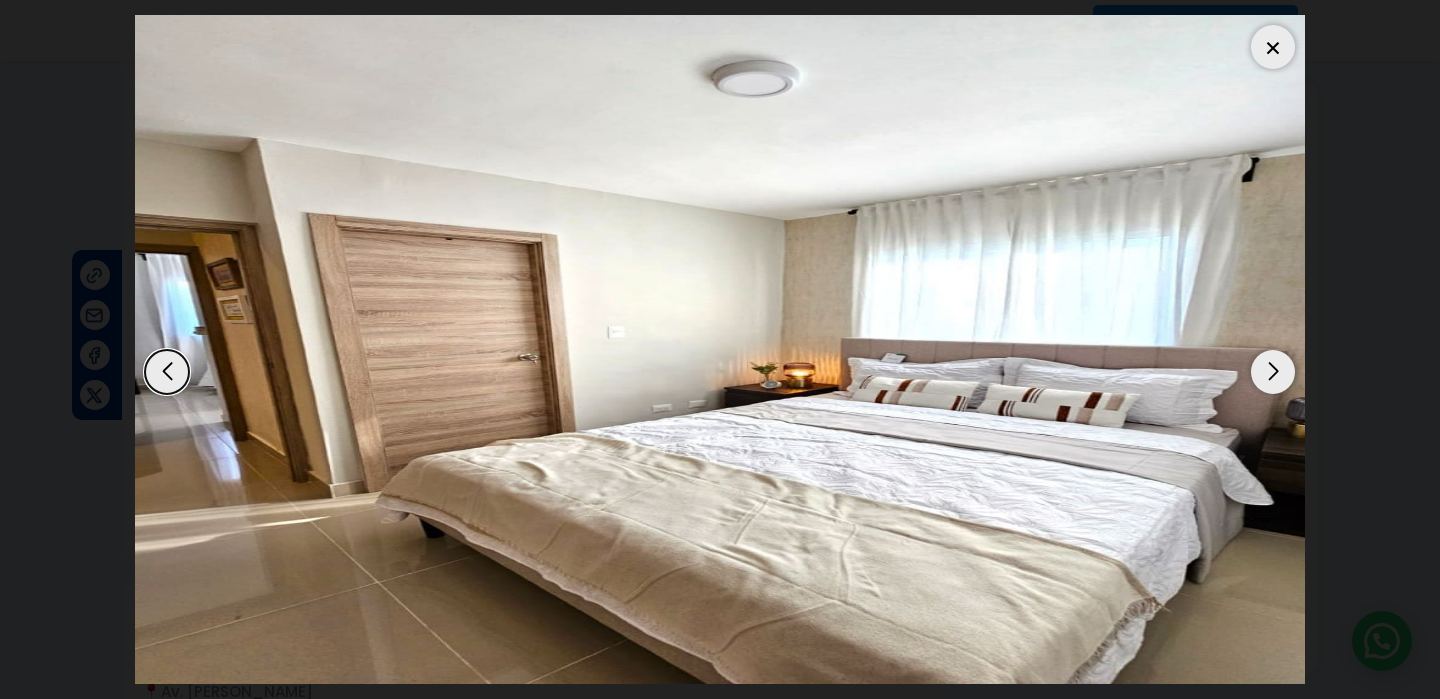 click at bounding box center [1273, 372] 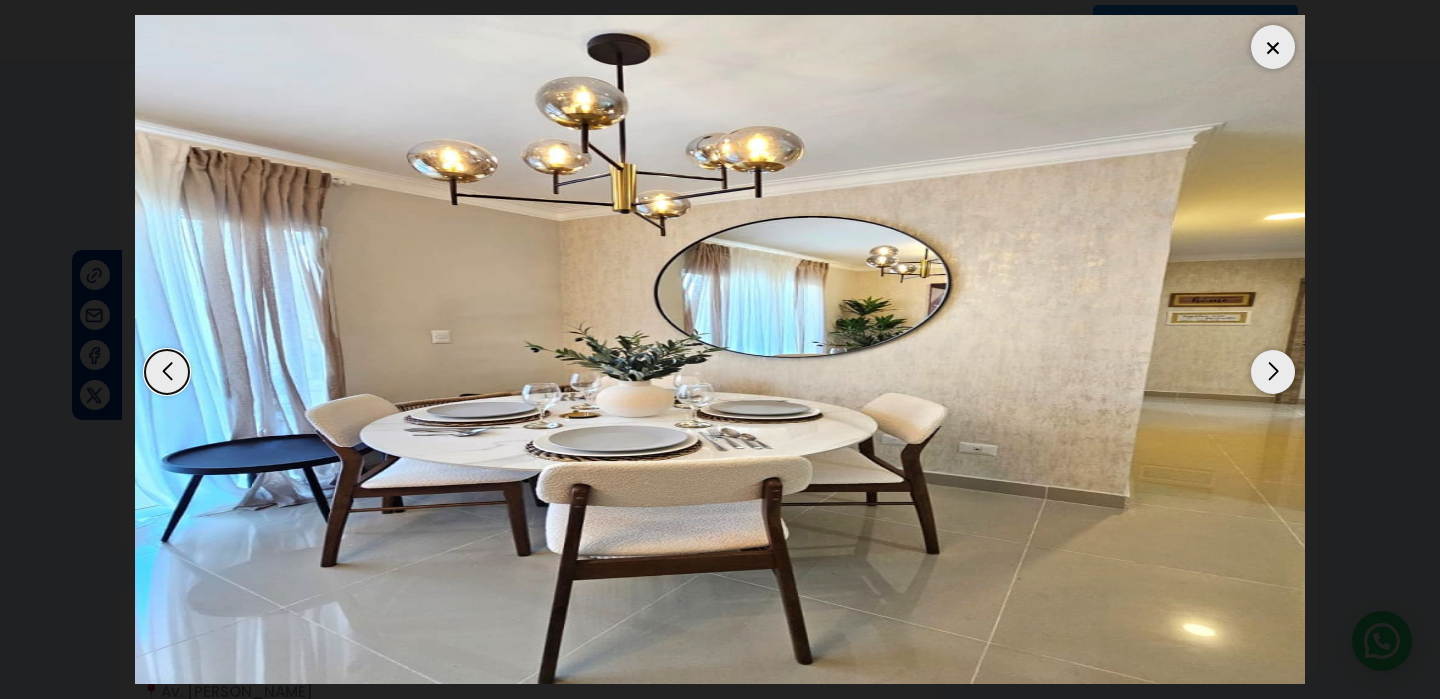 click at bounding box center (1273, 372) 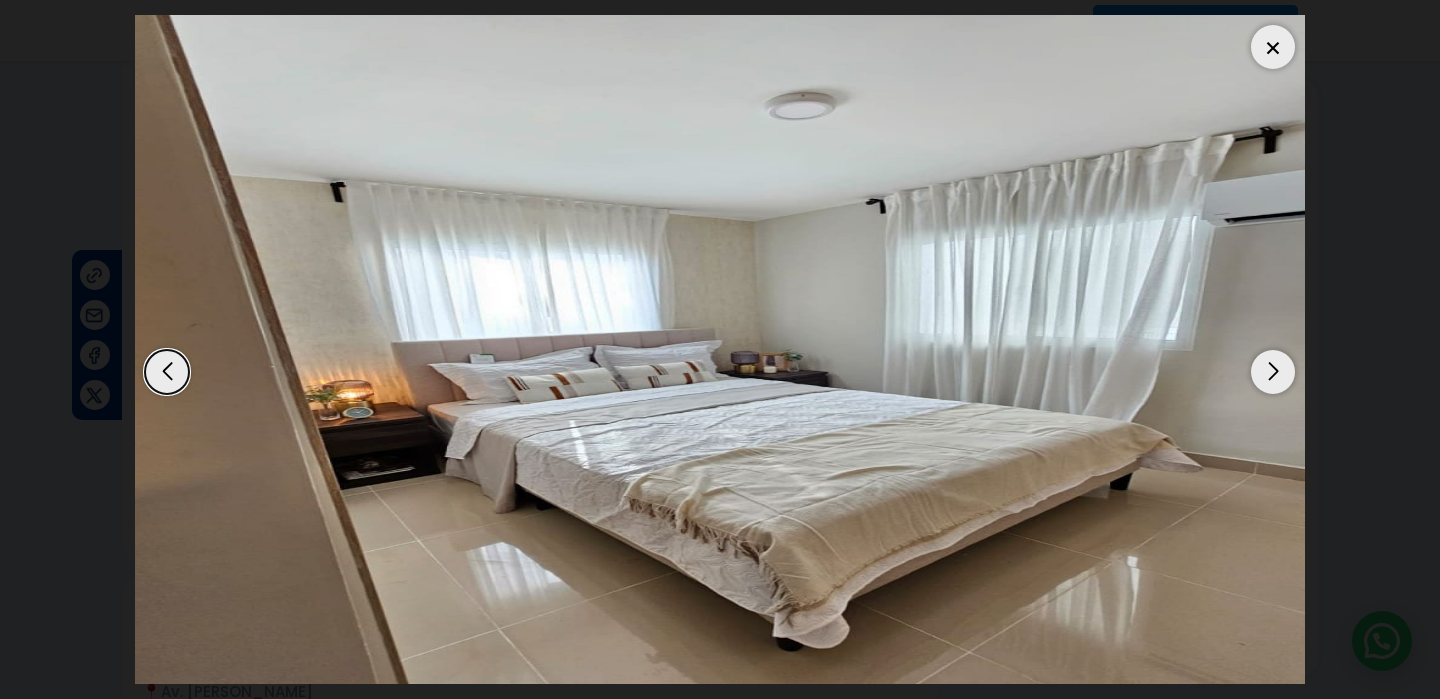 click at bounding box center (1273, 372) 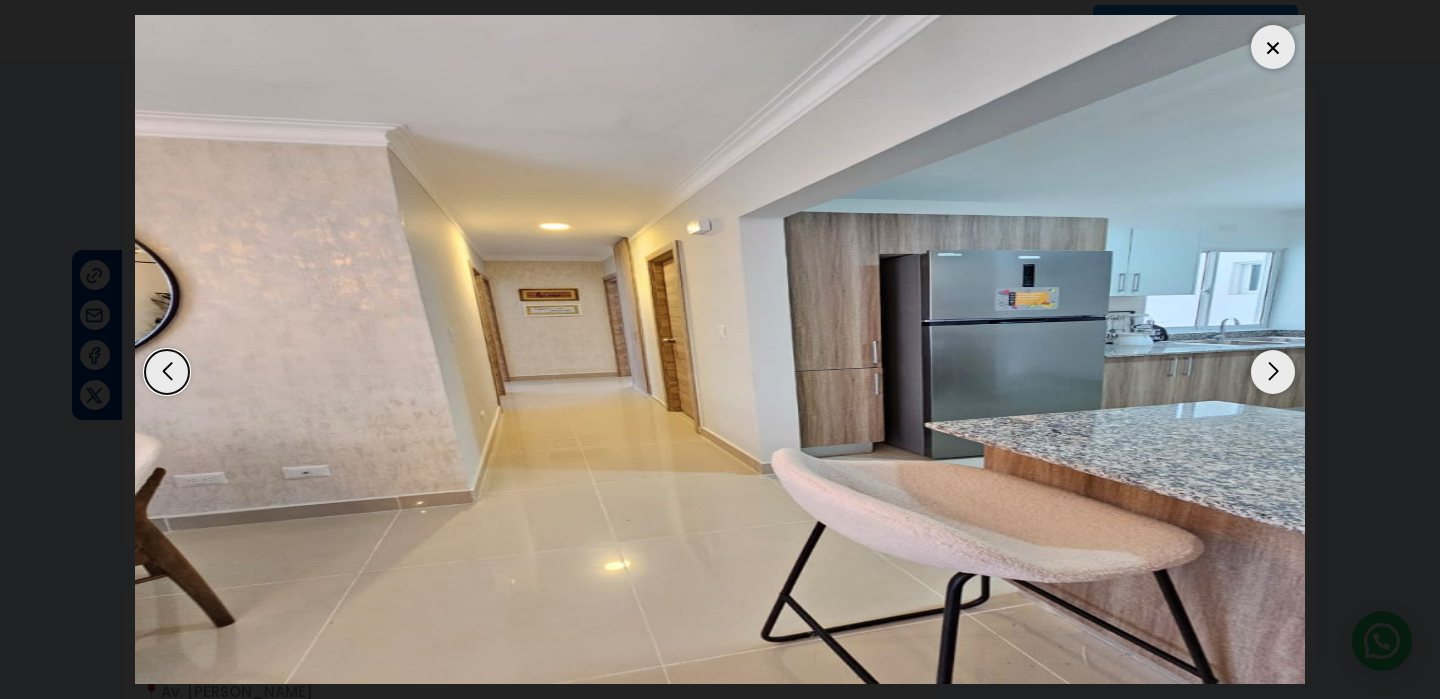 click at bounding box center (1273, 372) 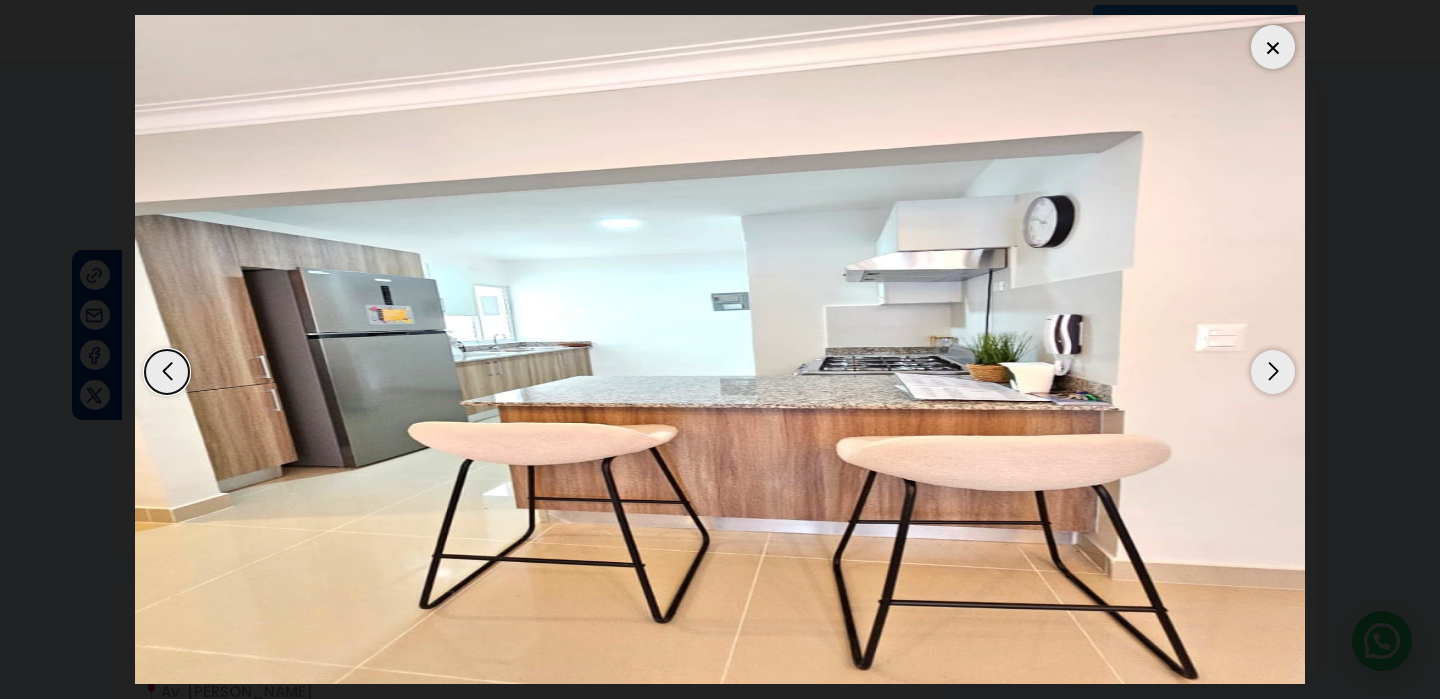 click at bounding box center [1273, 372] 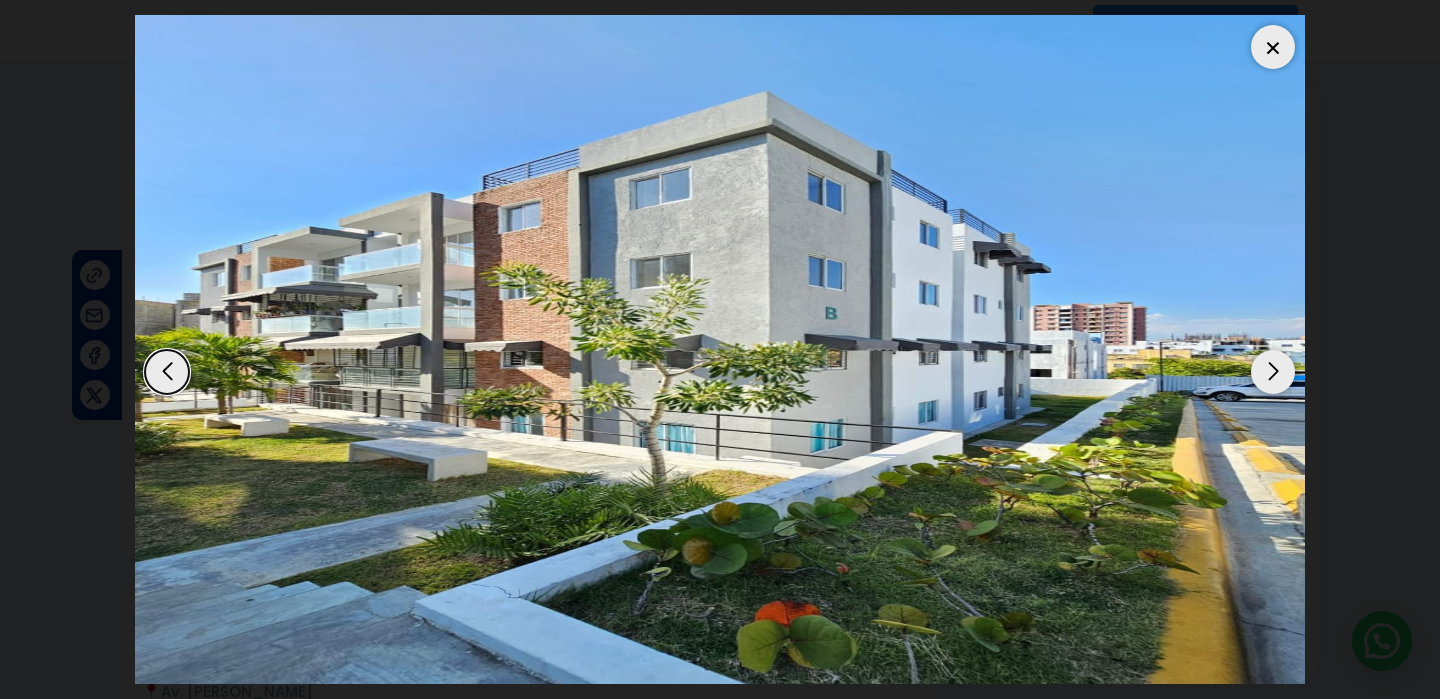 click at bounding box center [1273, 372] 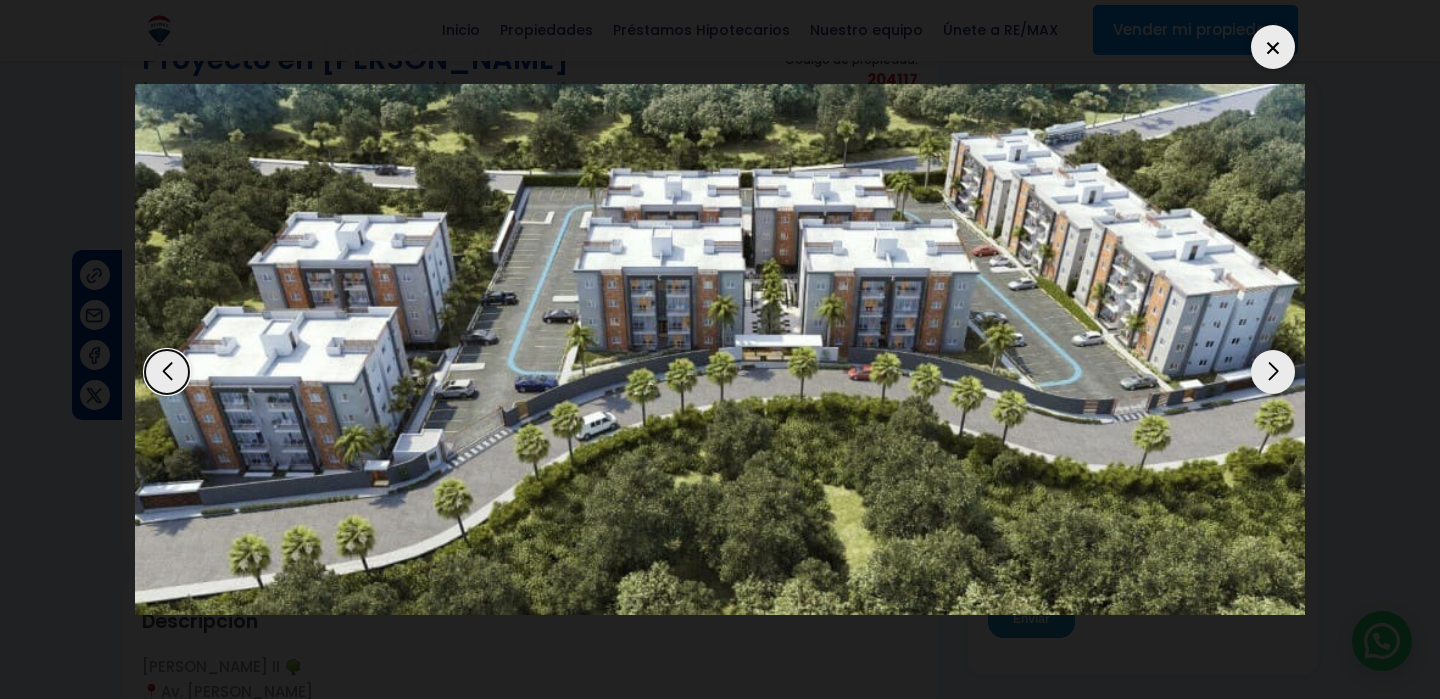 click at bounding box center (1273, 47) 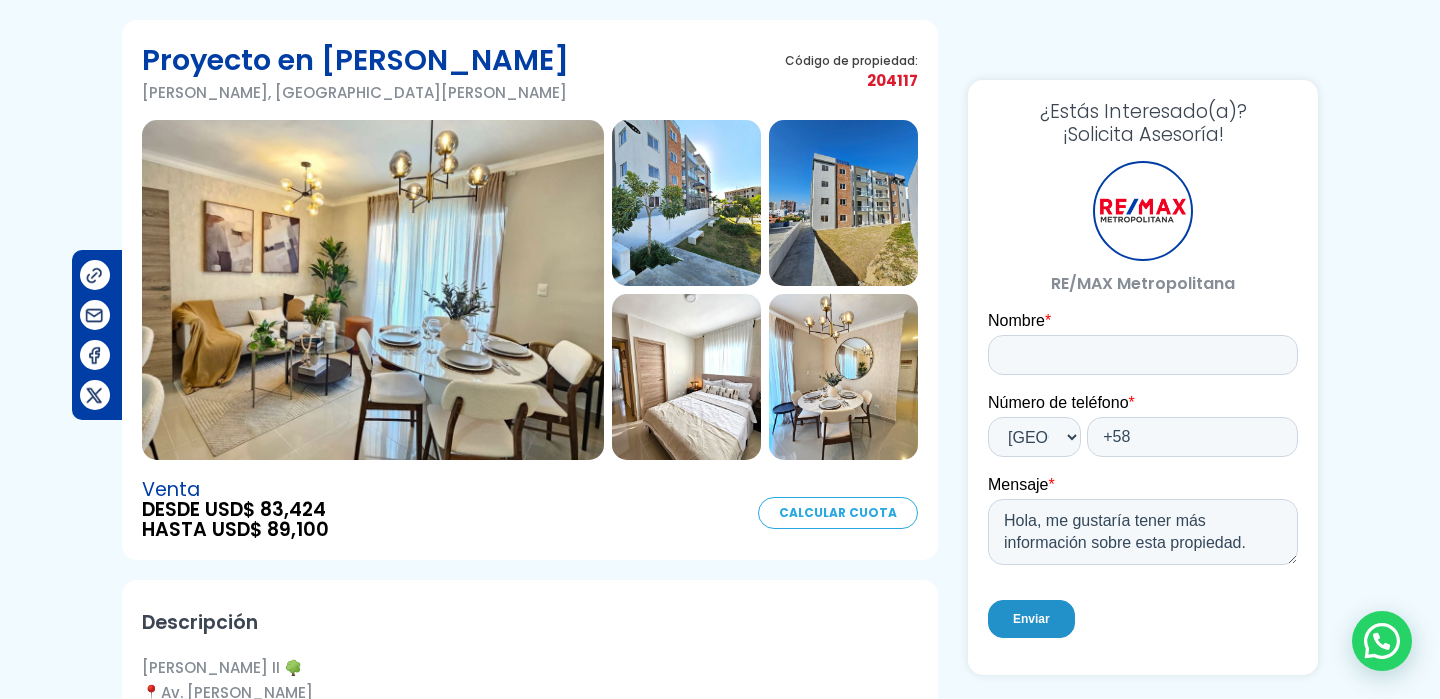 scroll, scrollTop: 0, scrollLeft: 0, axis: both 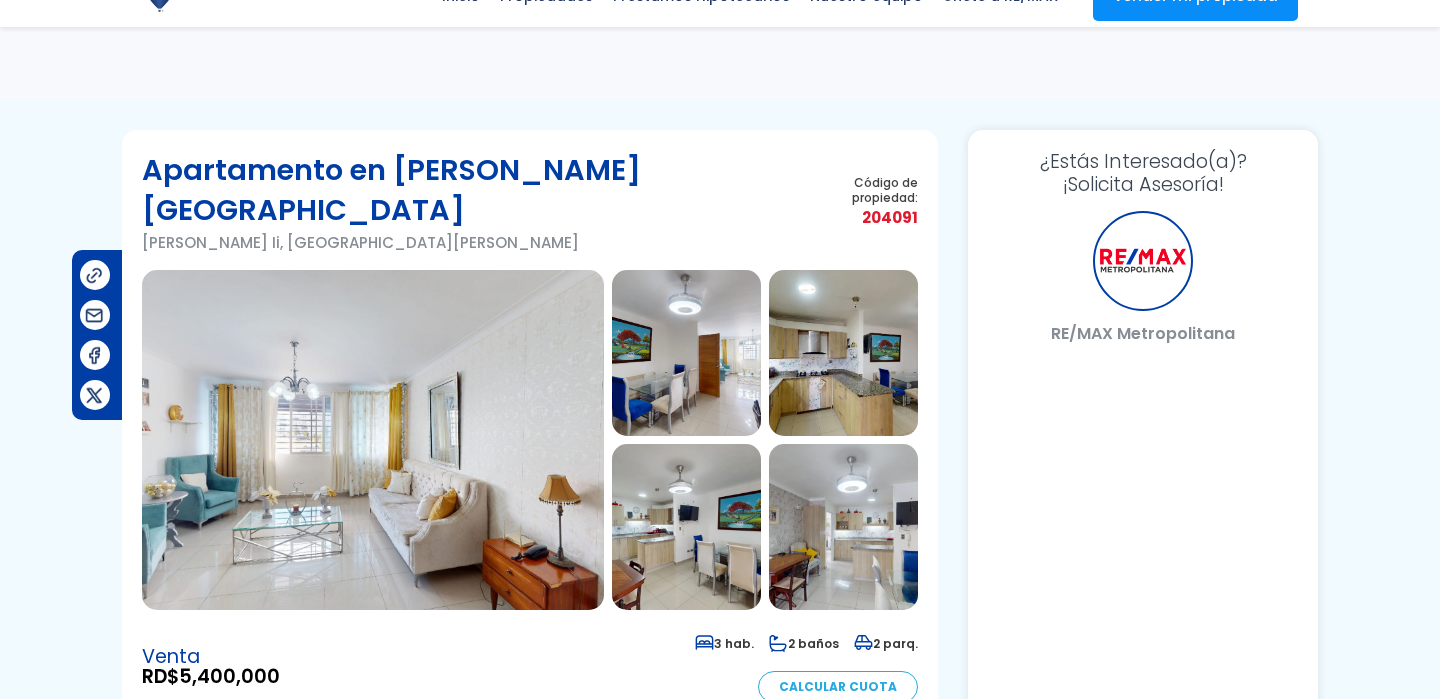 select on "VE" 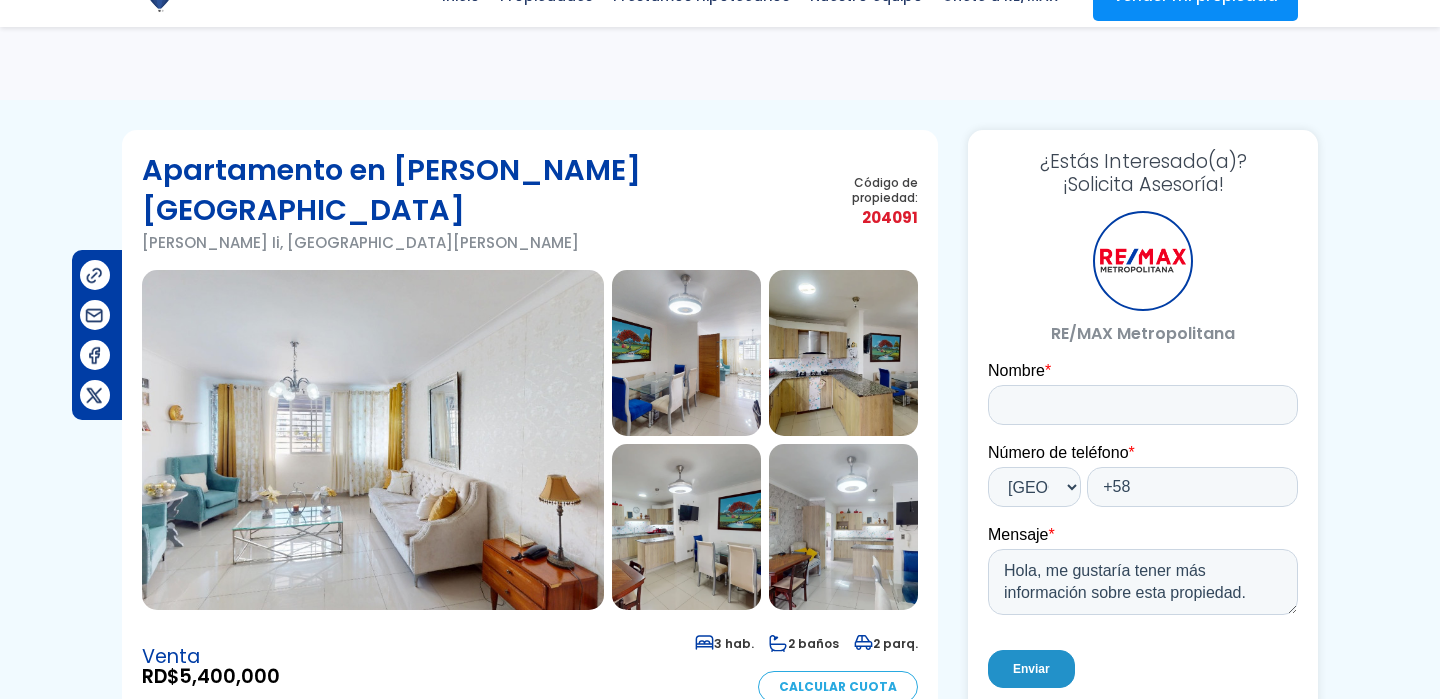 scroll, scrollTop: 10, scrollLeft: 0, axis: vertical 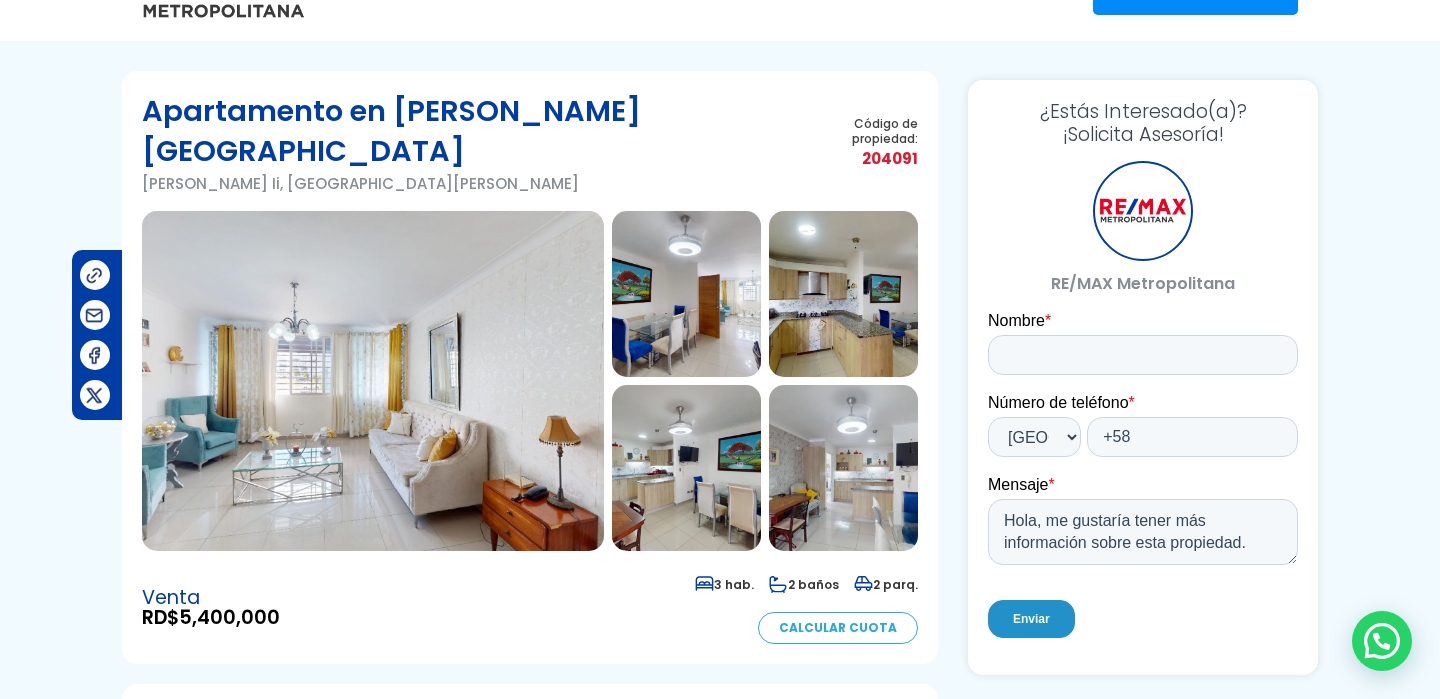 click at bounding box center [686, 294] 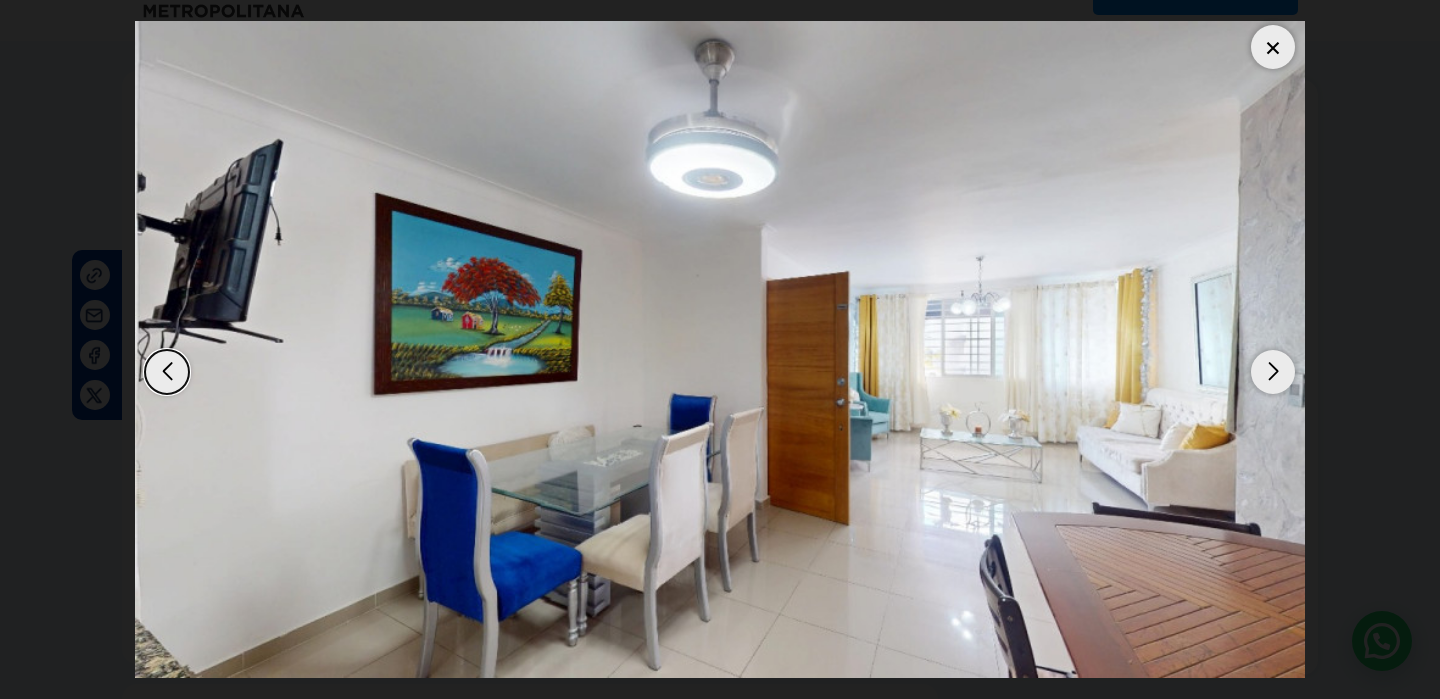 click at bounding box center [1273, 47] 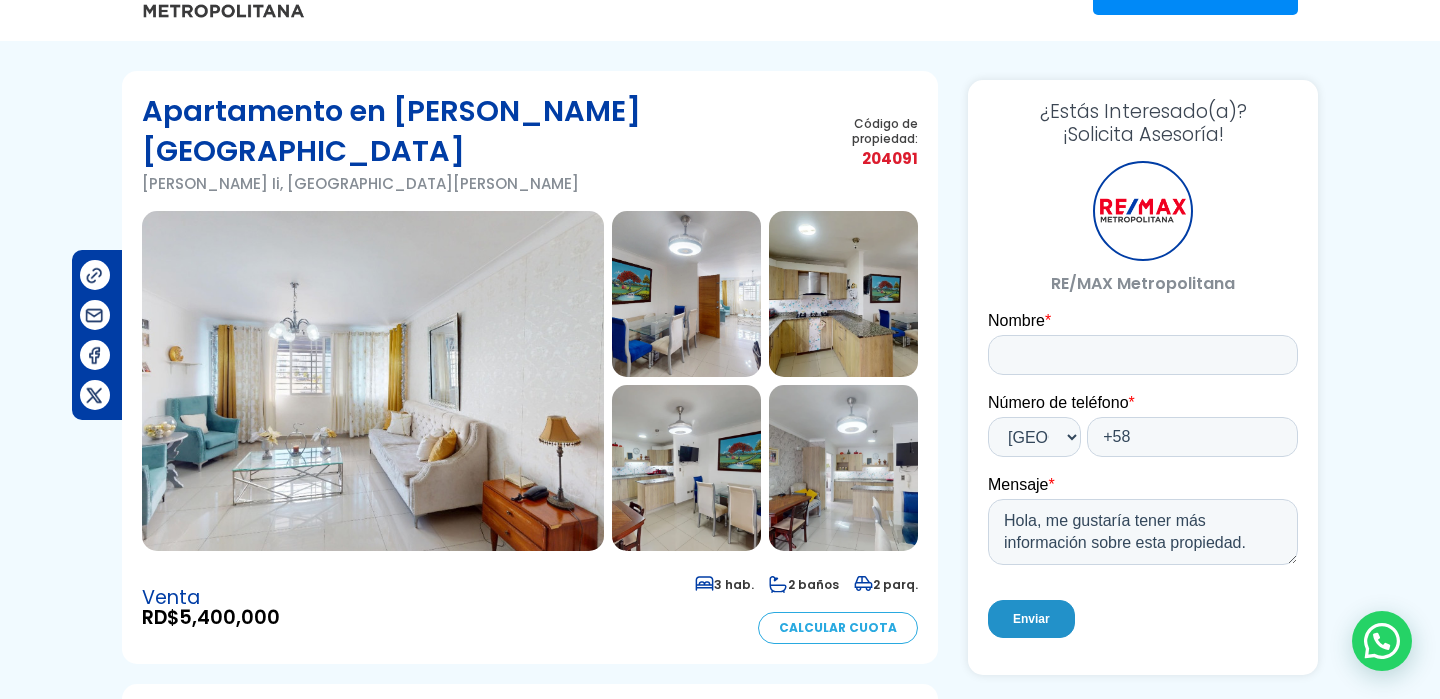 click at bounding box center [373, 381] 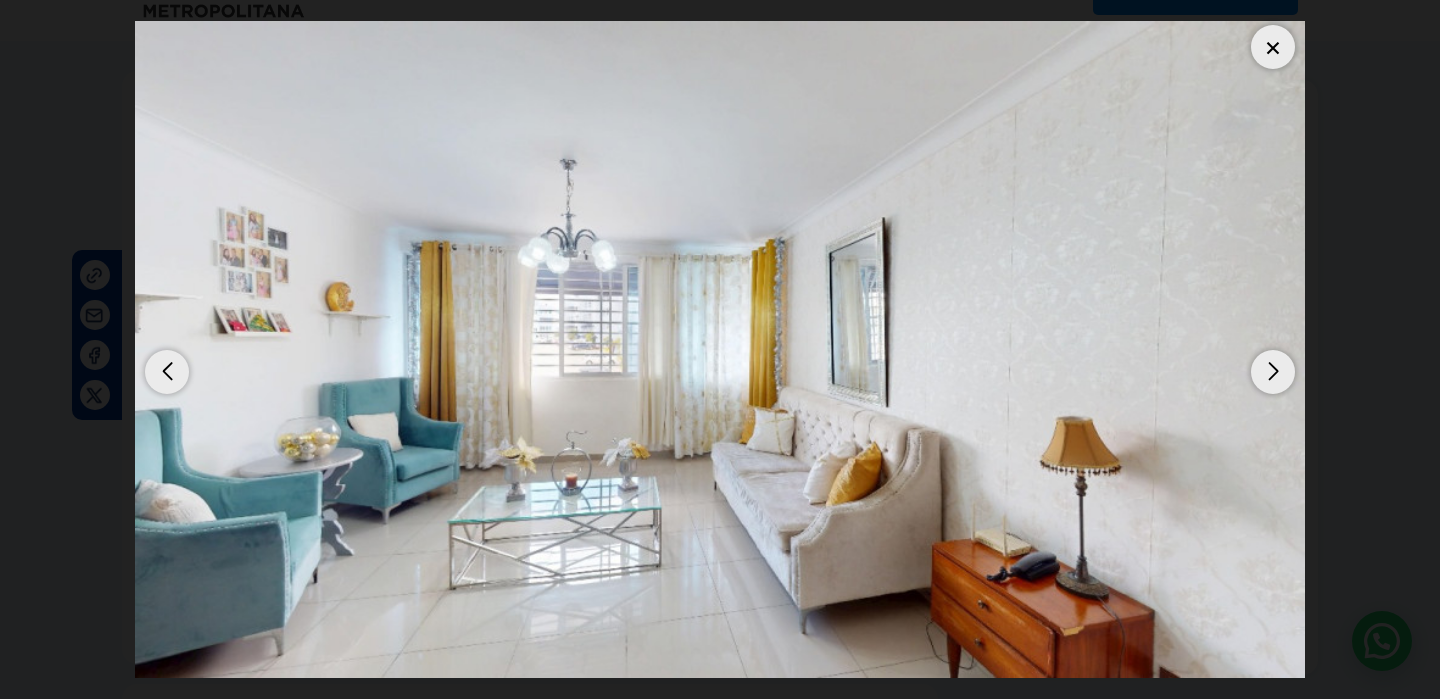 click at bounding box center (1273, 372) 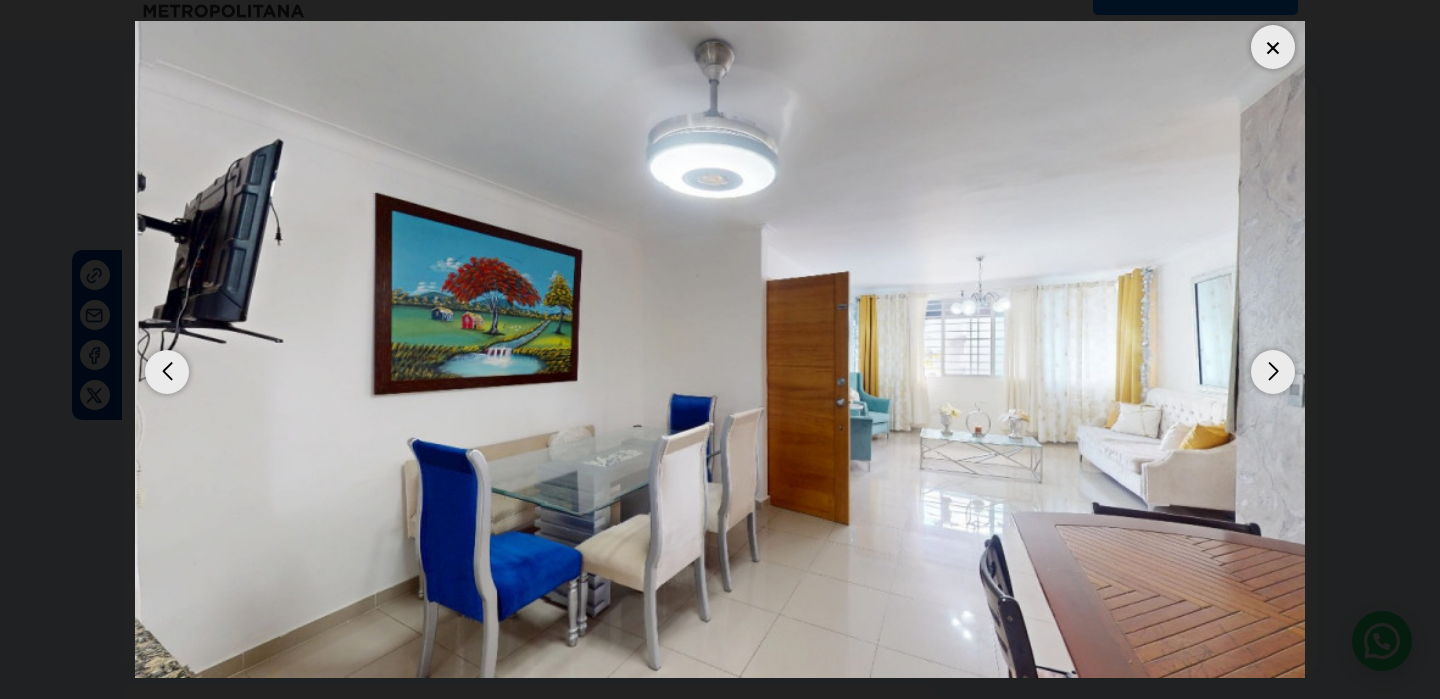 click at bounding box center [1273, 372] 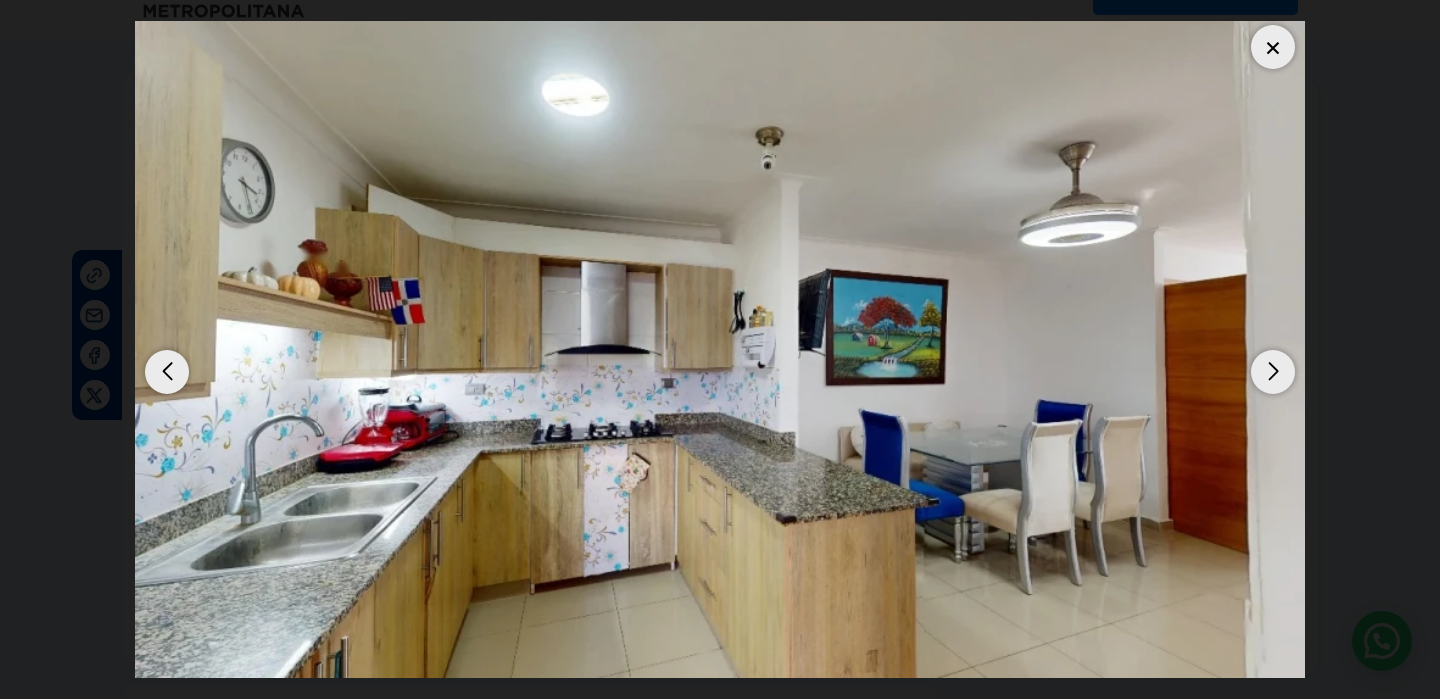 click at bounding box center (1273, 372) 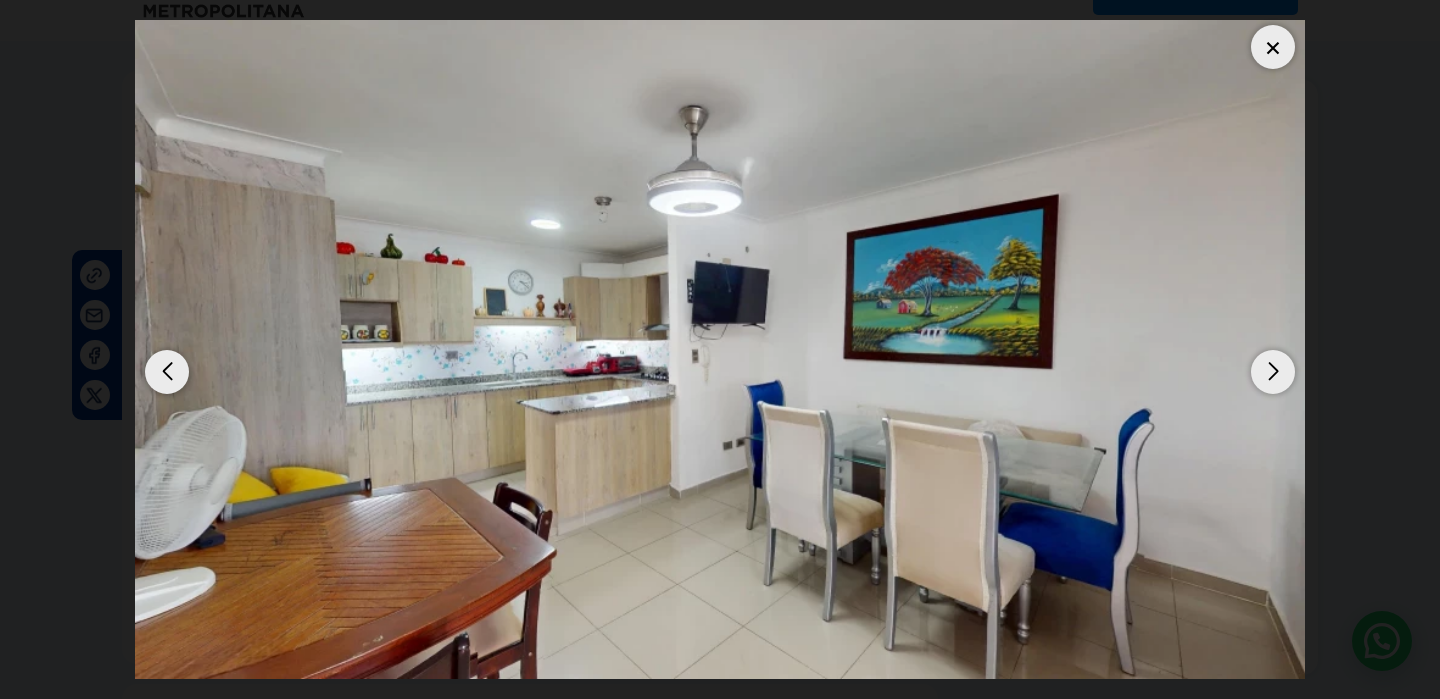click at bounding box center [1273, 372] 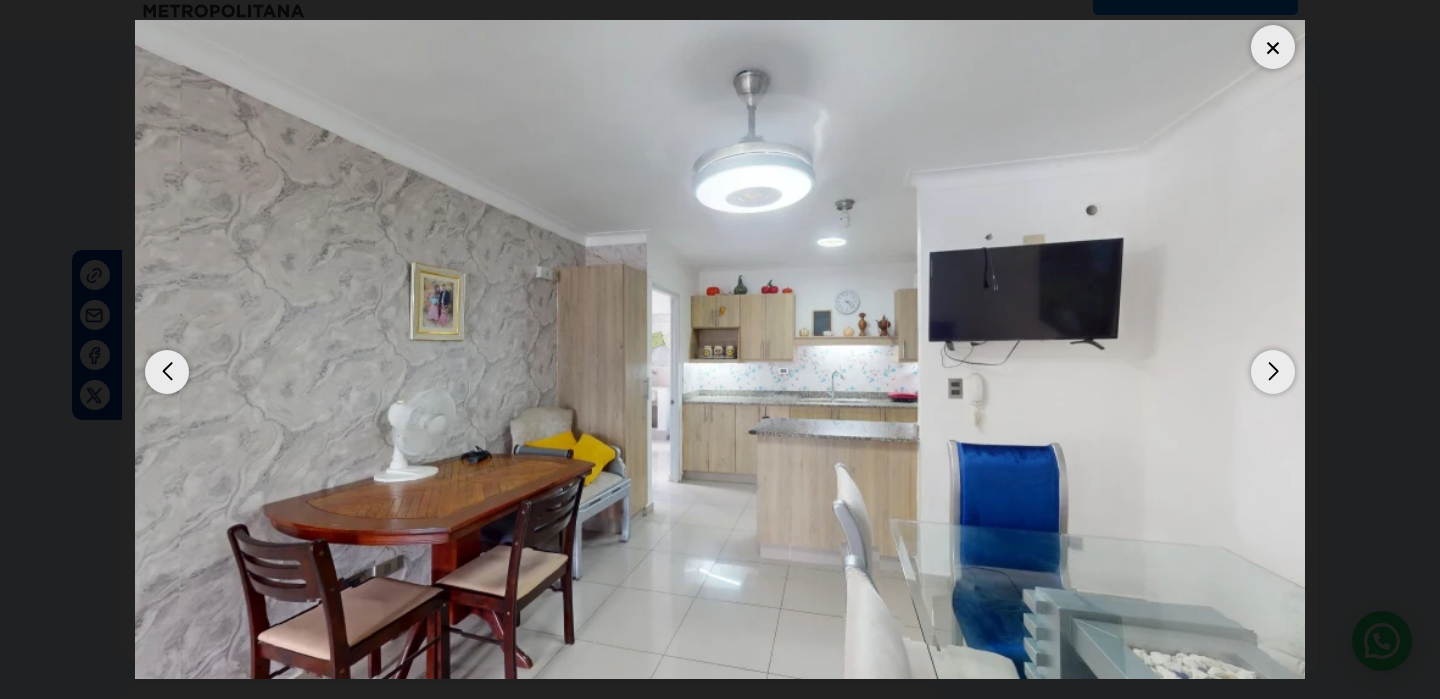 click at bounding box center (1273, 372) 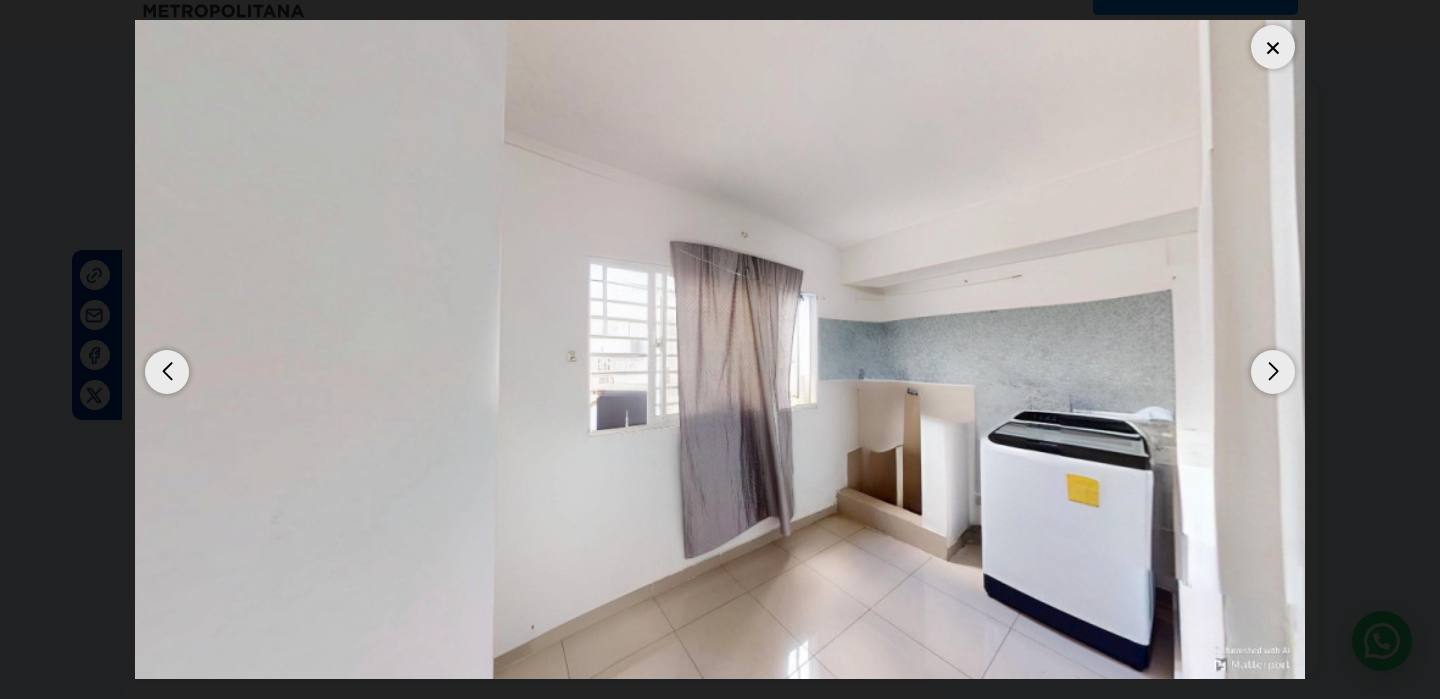 click at bounding box center (1273, 372) 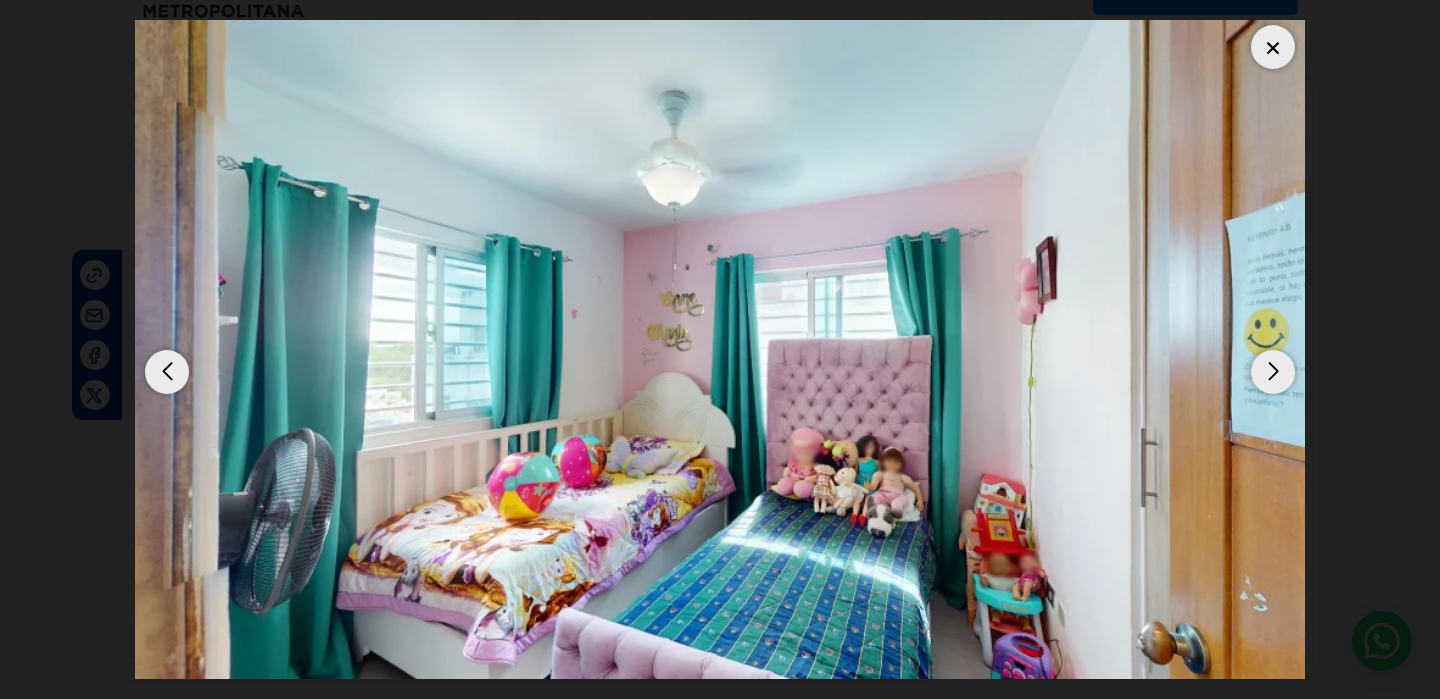 click at bounding box center (1273, 372) 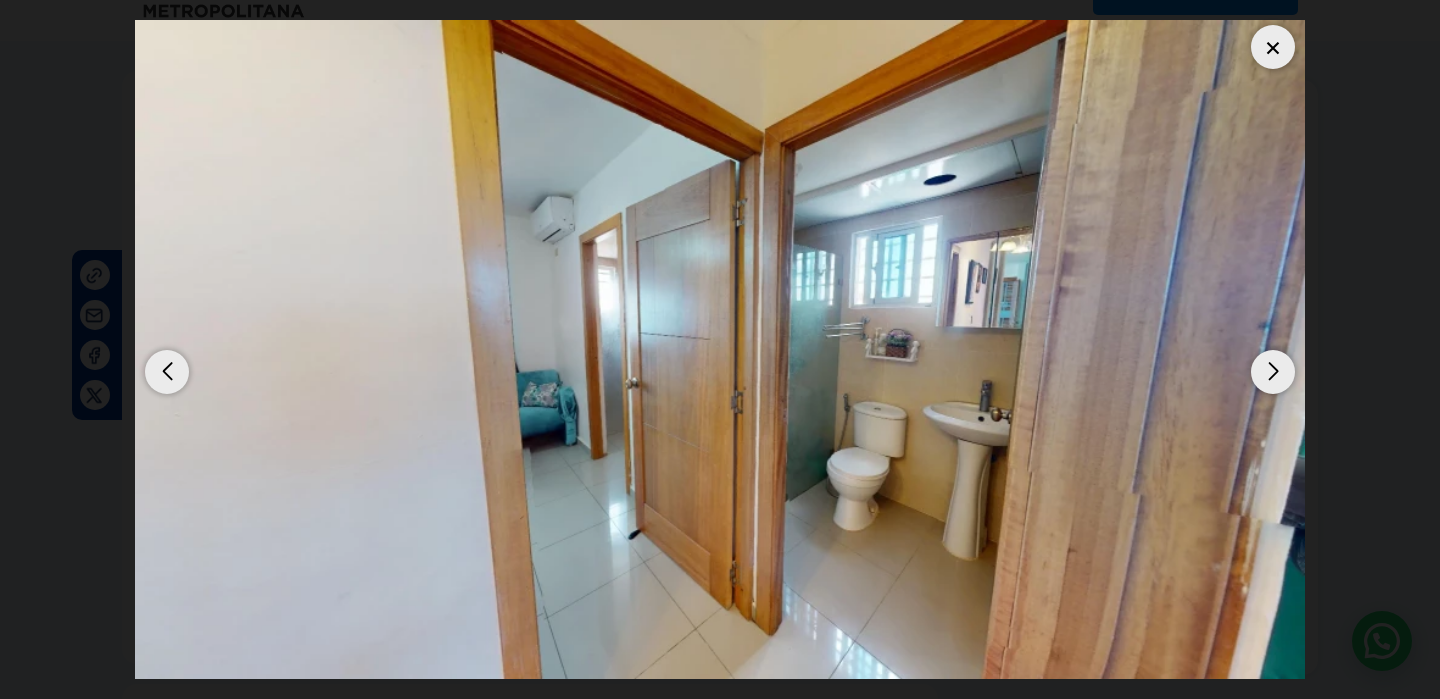 click at bounding box center [167, 372] 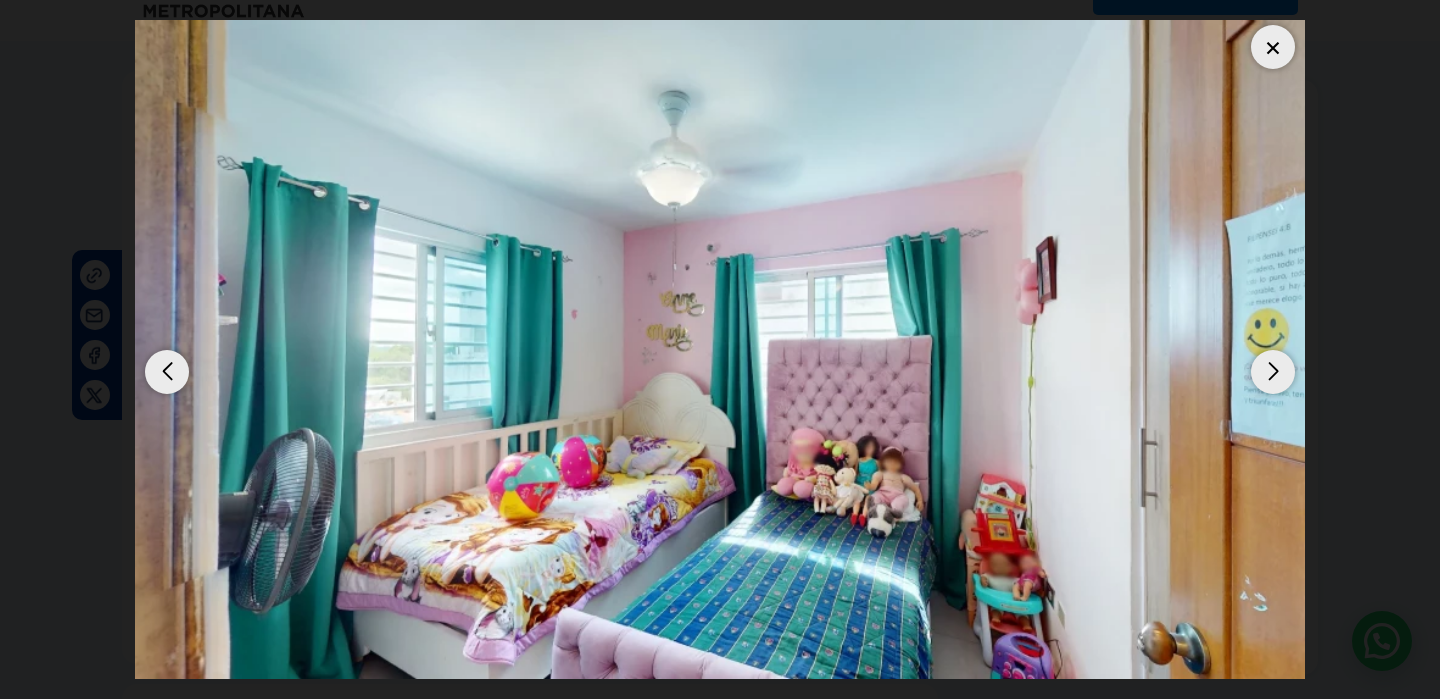 click at bounding box center (1273, 372) 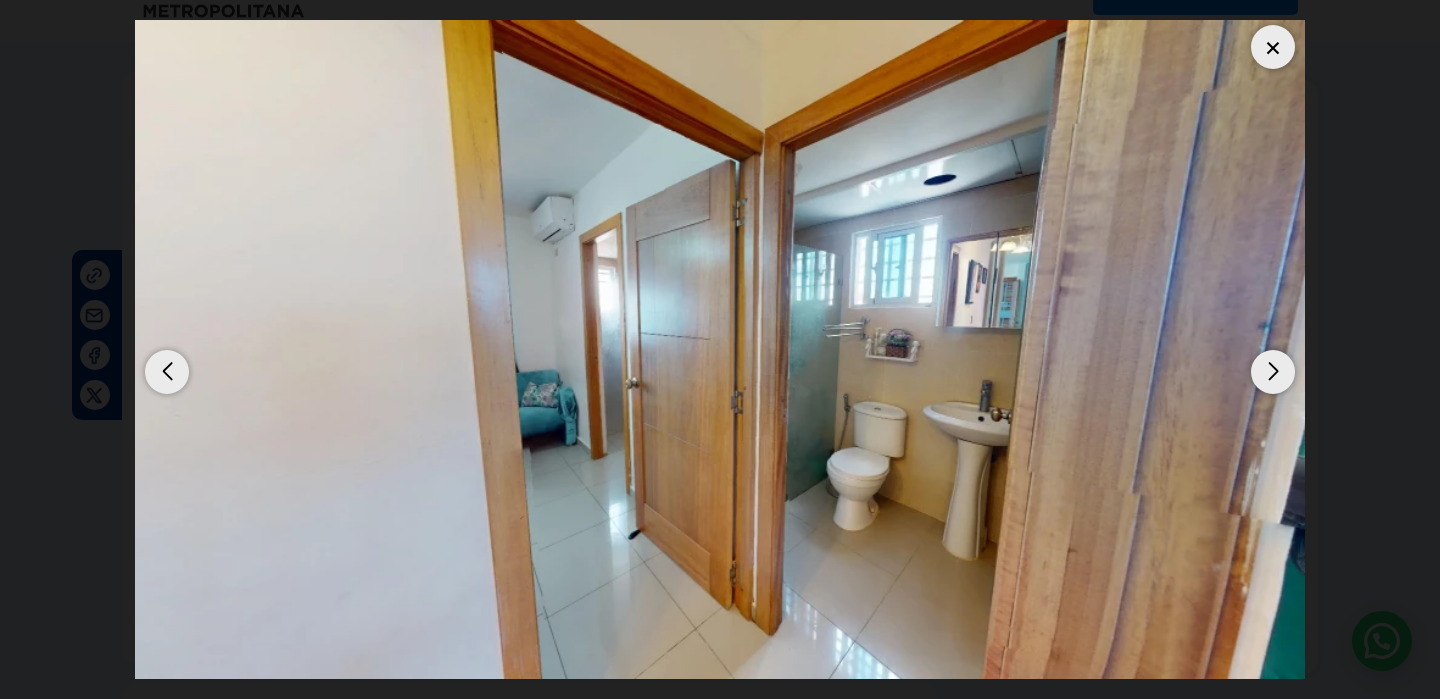 click at bounding box center [1273, 372] 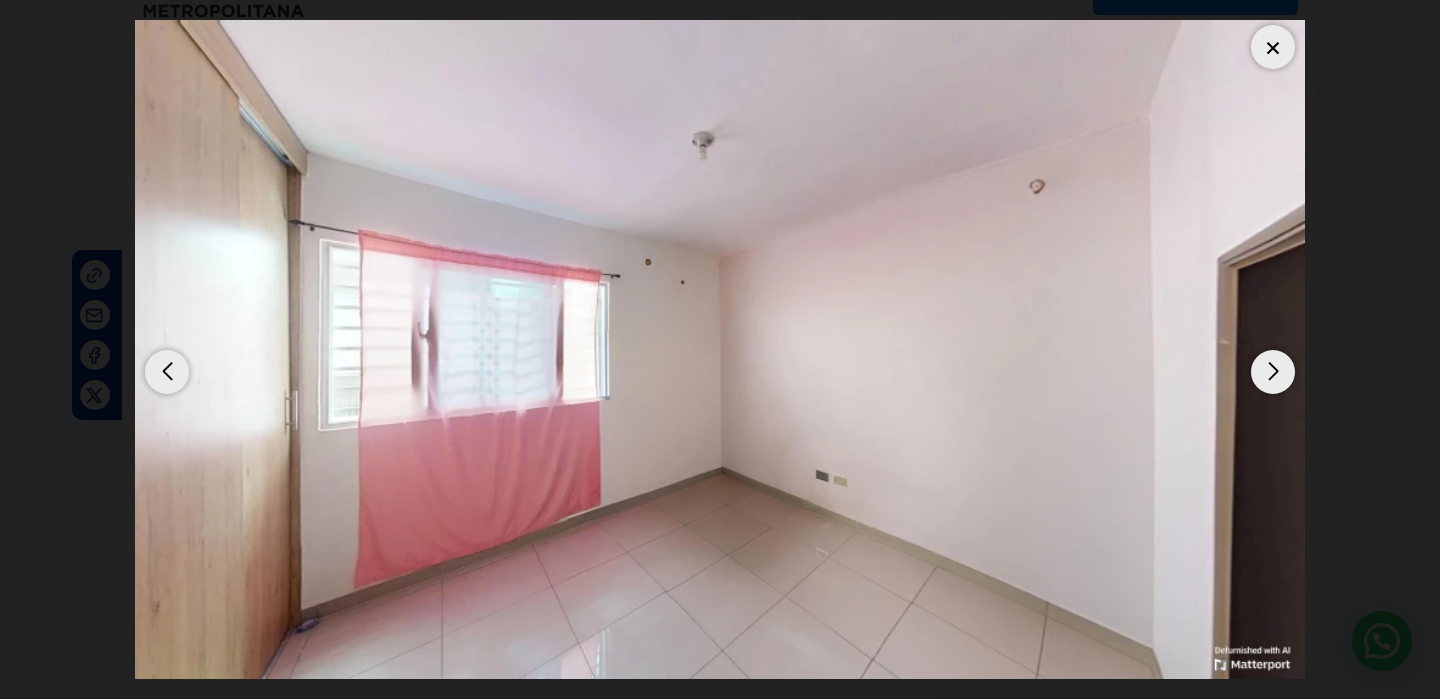 click at bounding box center (1273, 372) 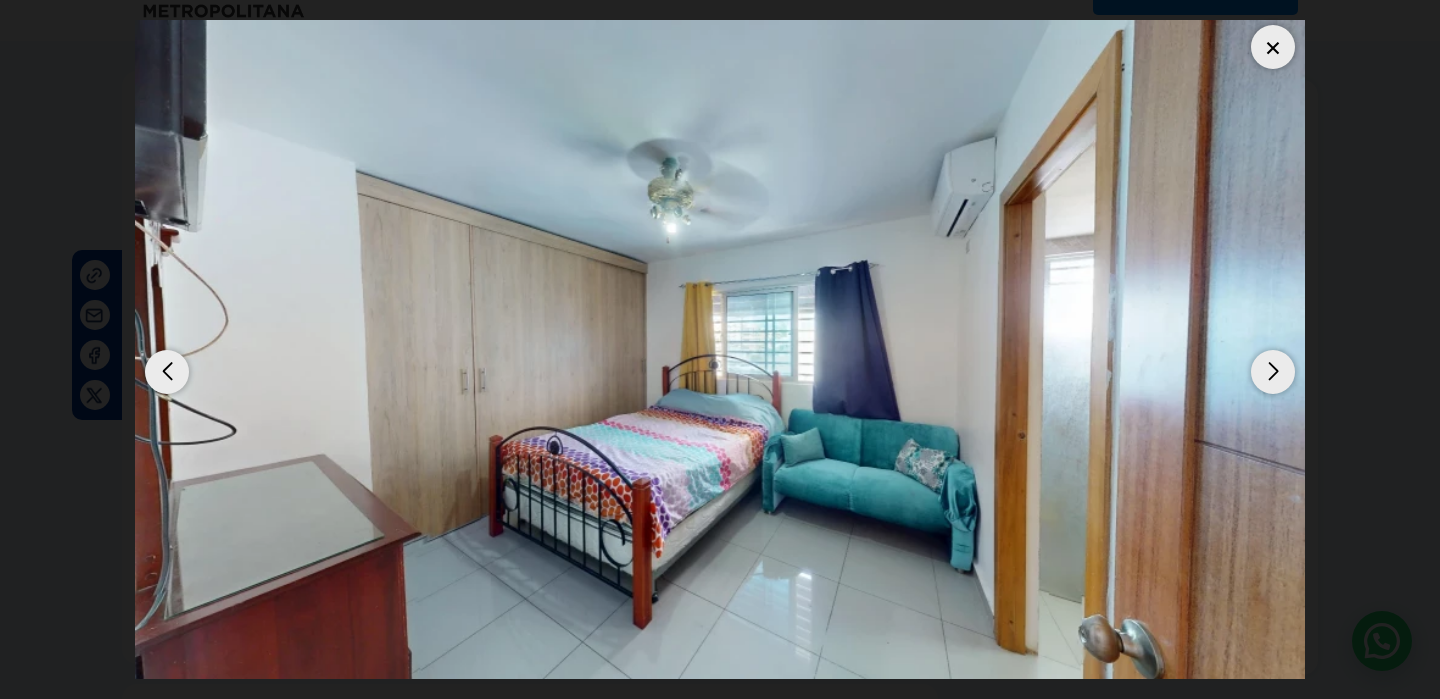 click at bounding box center [1273, 372] 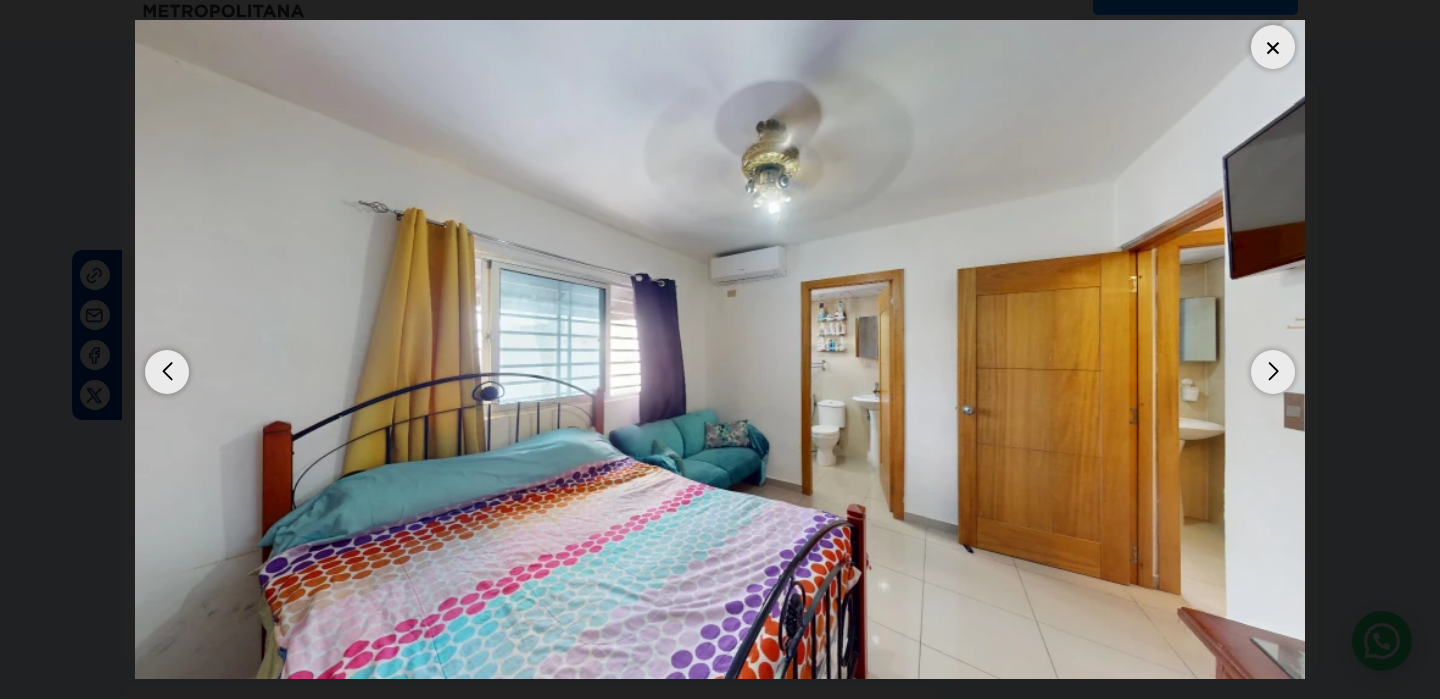 click at bounding box center (1273, 372) 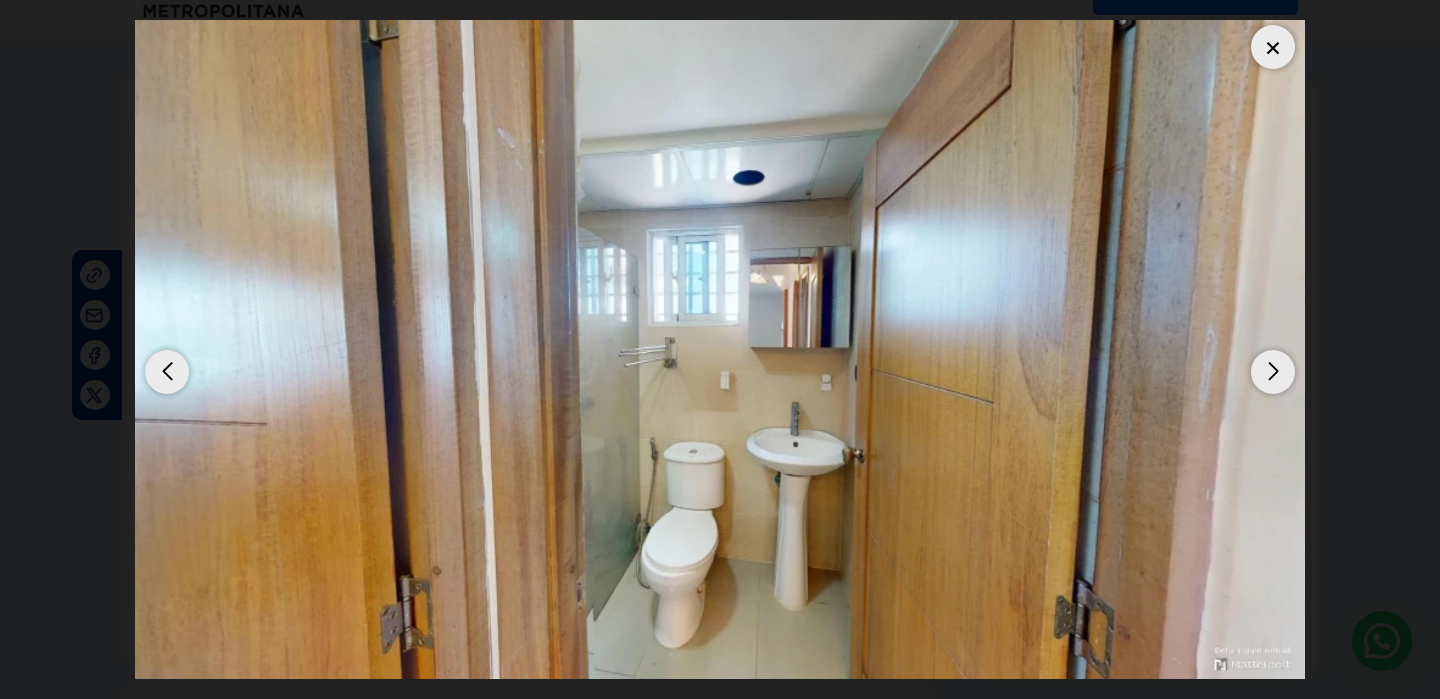 click at bounding box center [1273, 372] 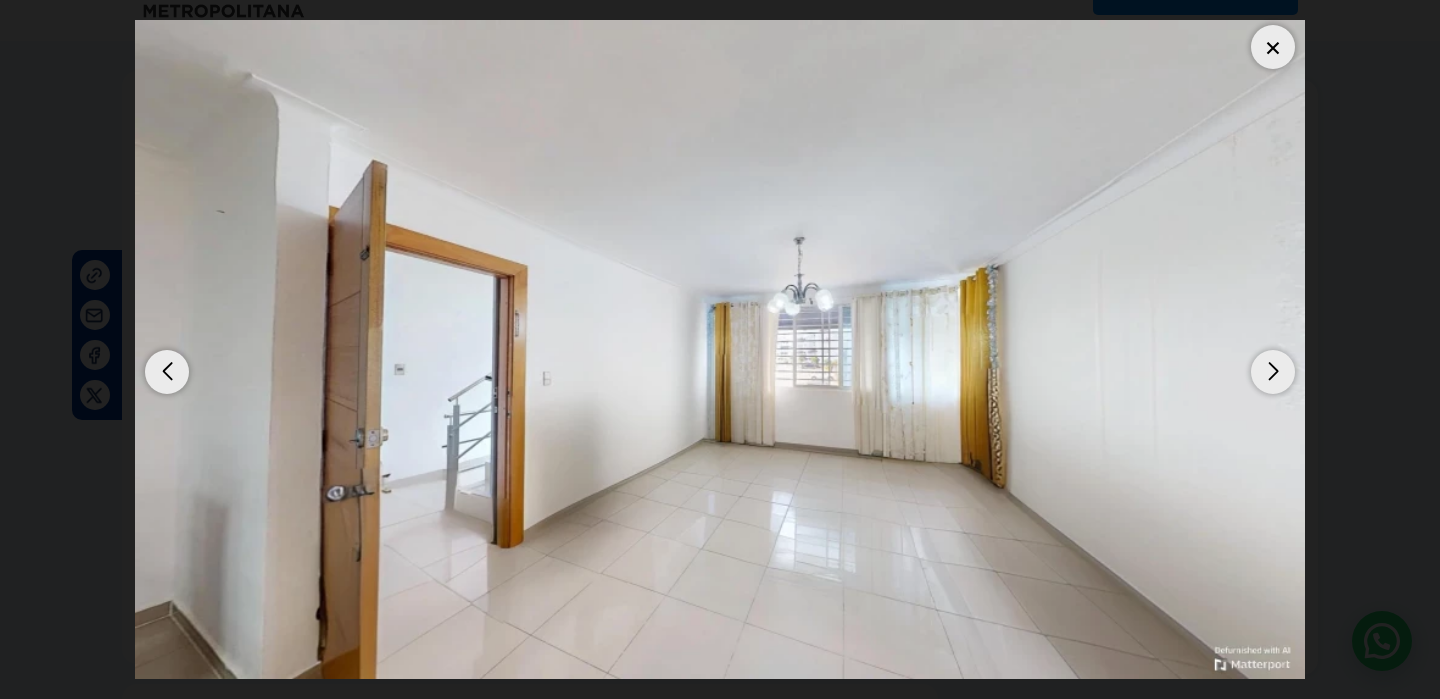 click at bounding box center (1273, 372) 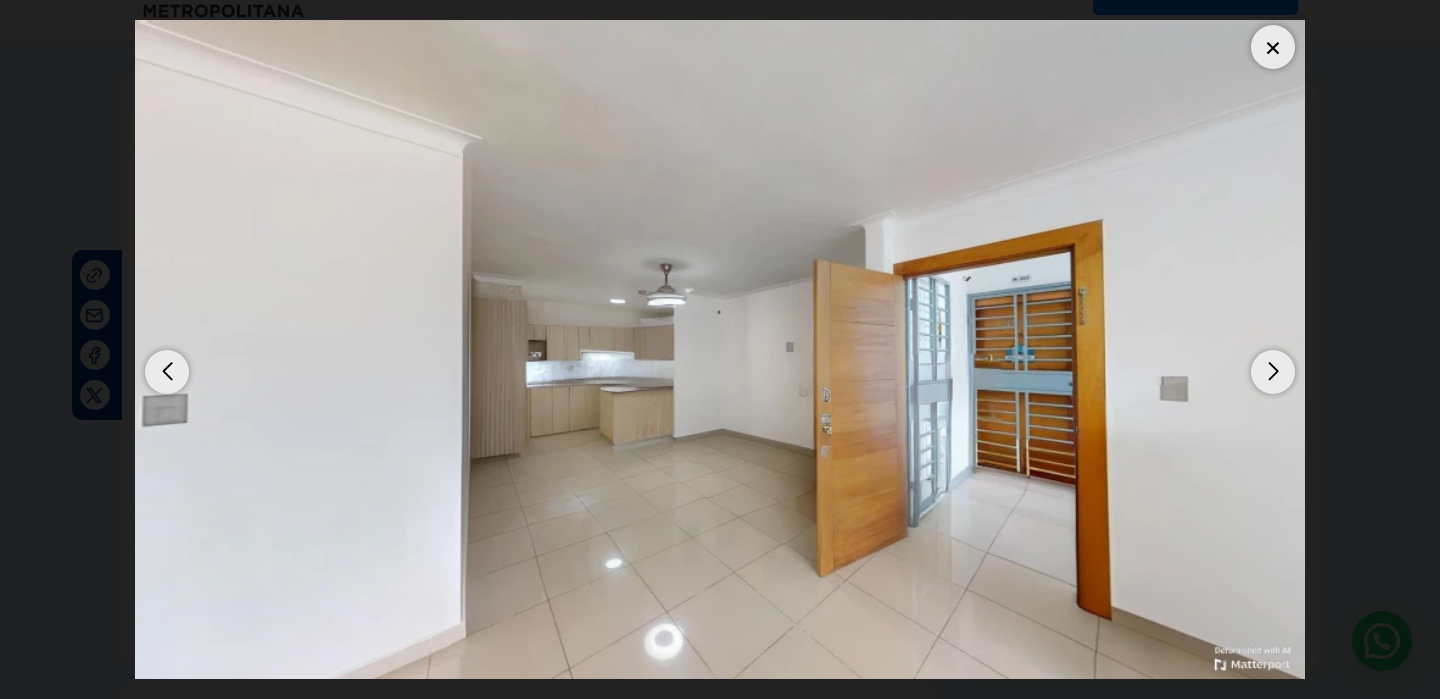 click at bounding box center (1273, 372) 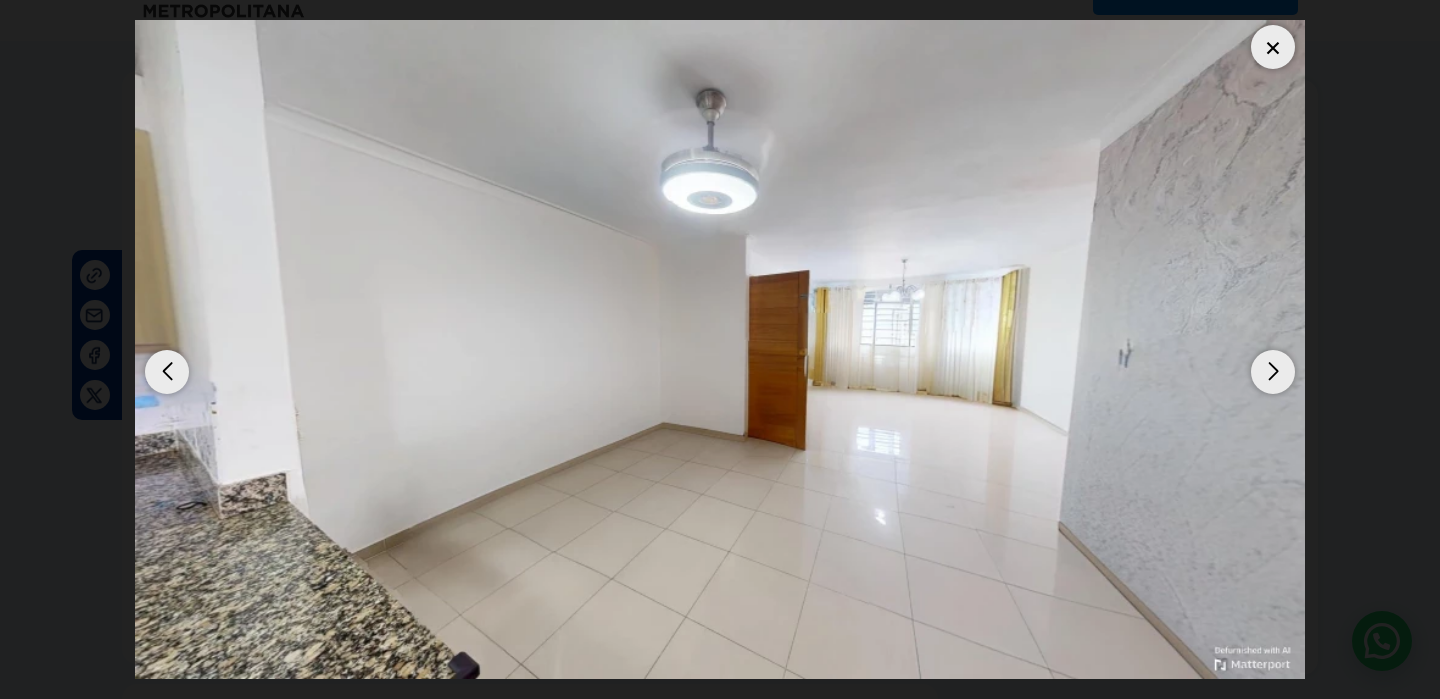 click at bounding box center [1273, 372] 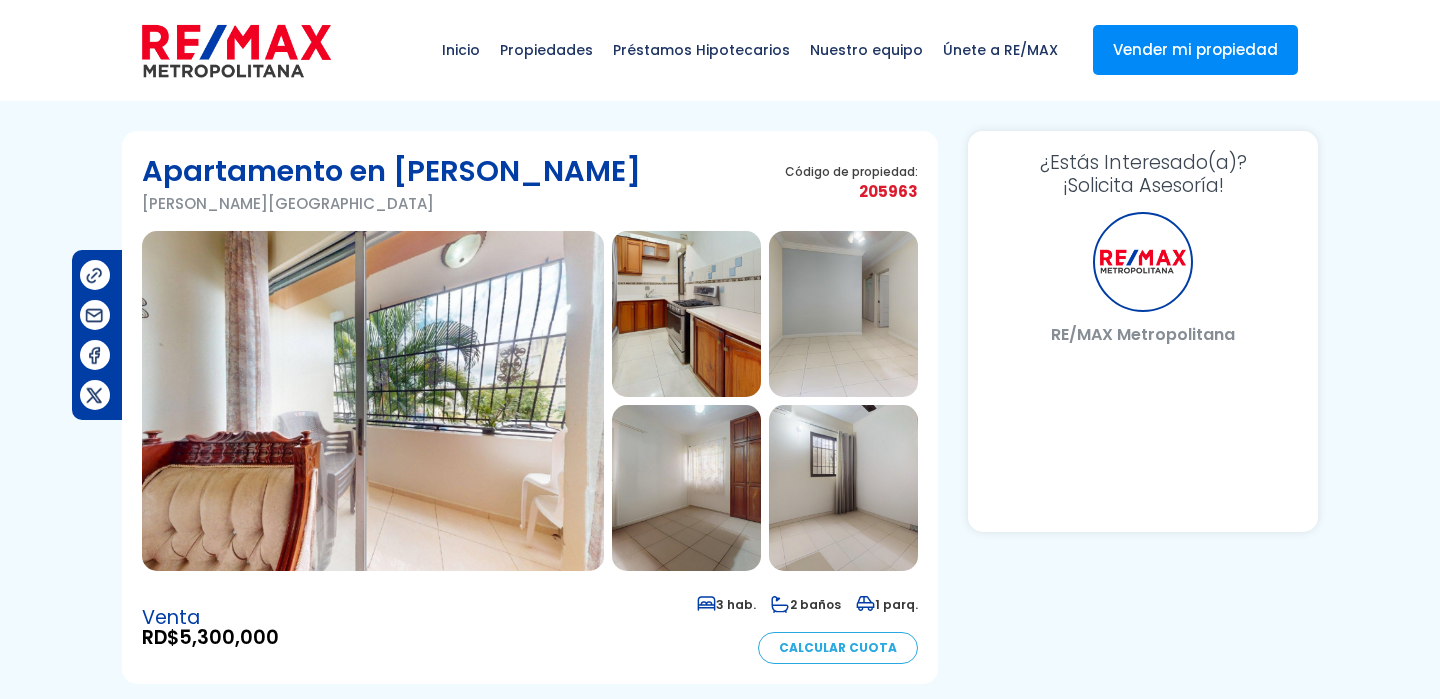 scroll, scrollTop: 0, scrollLeft: 0, axis: both 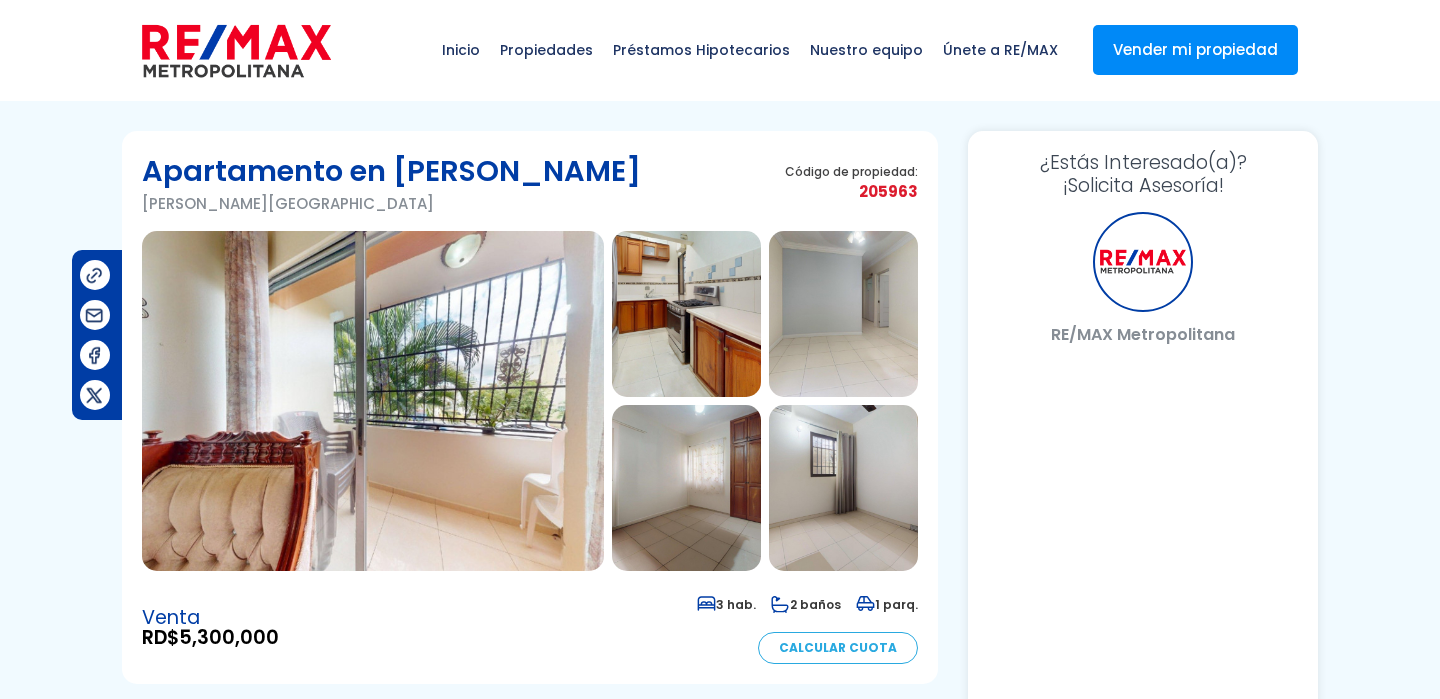 select on "VE" 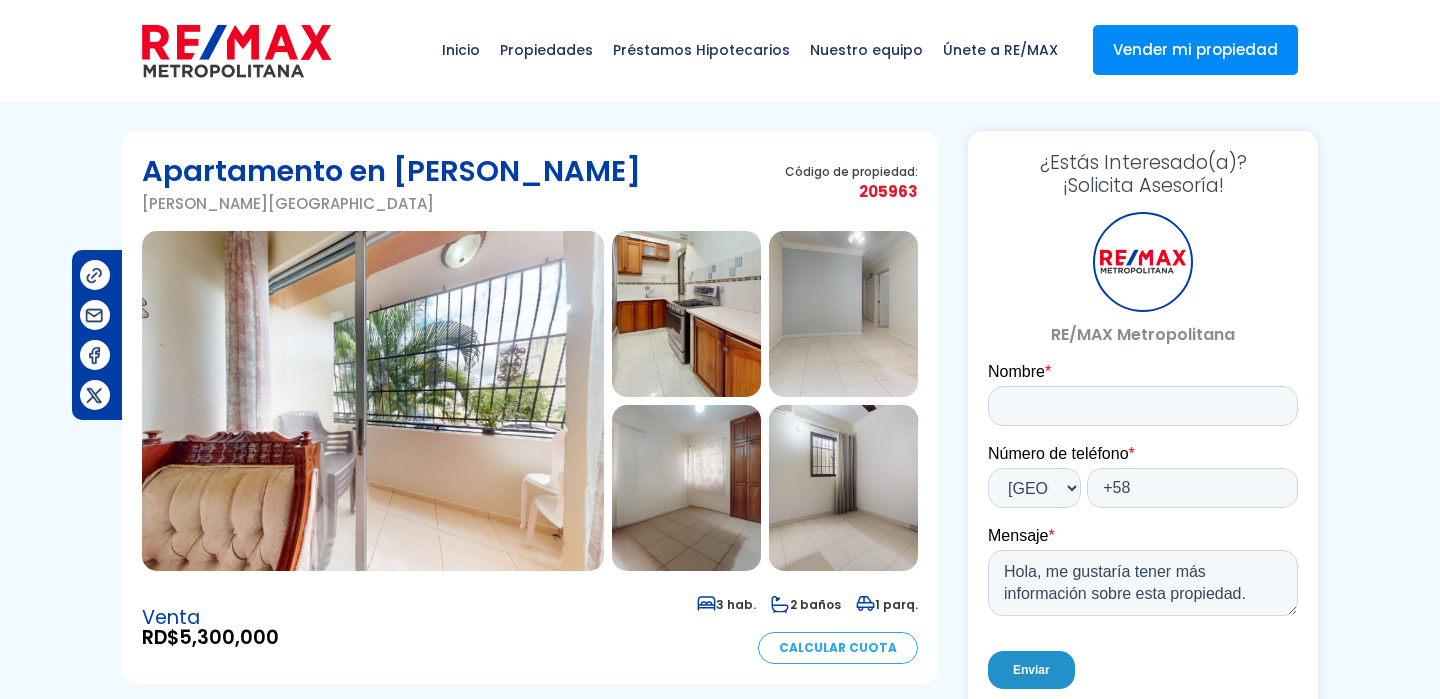scroll, scrollTop: 0, scrollLeft: 0, axis: both 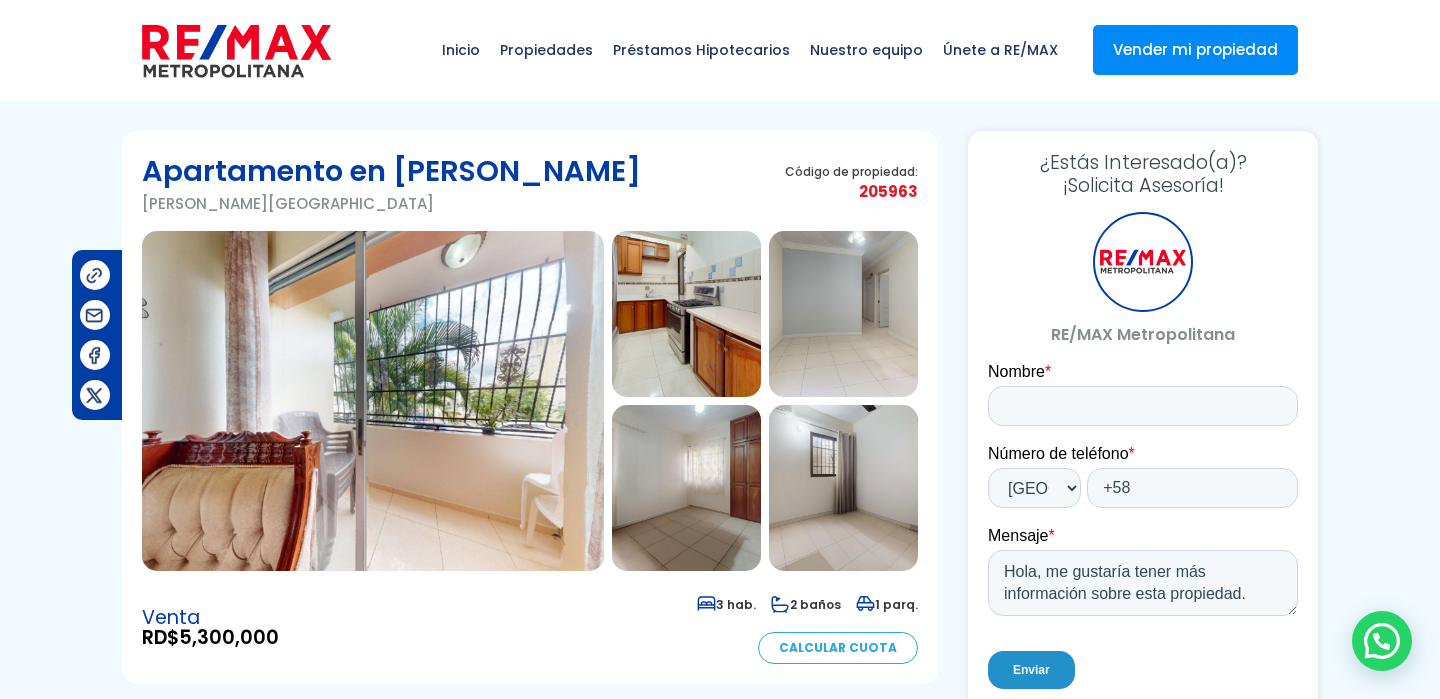 click at bounding box center (373, 401) 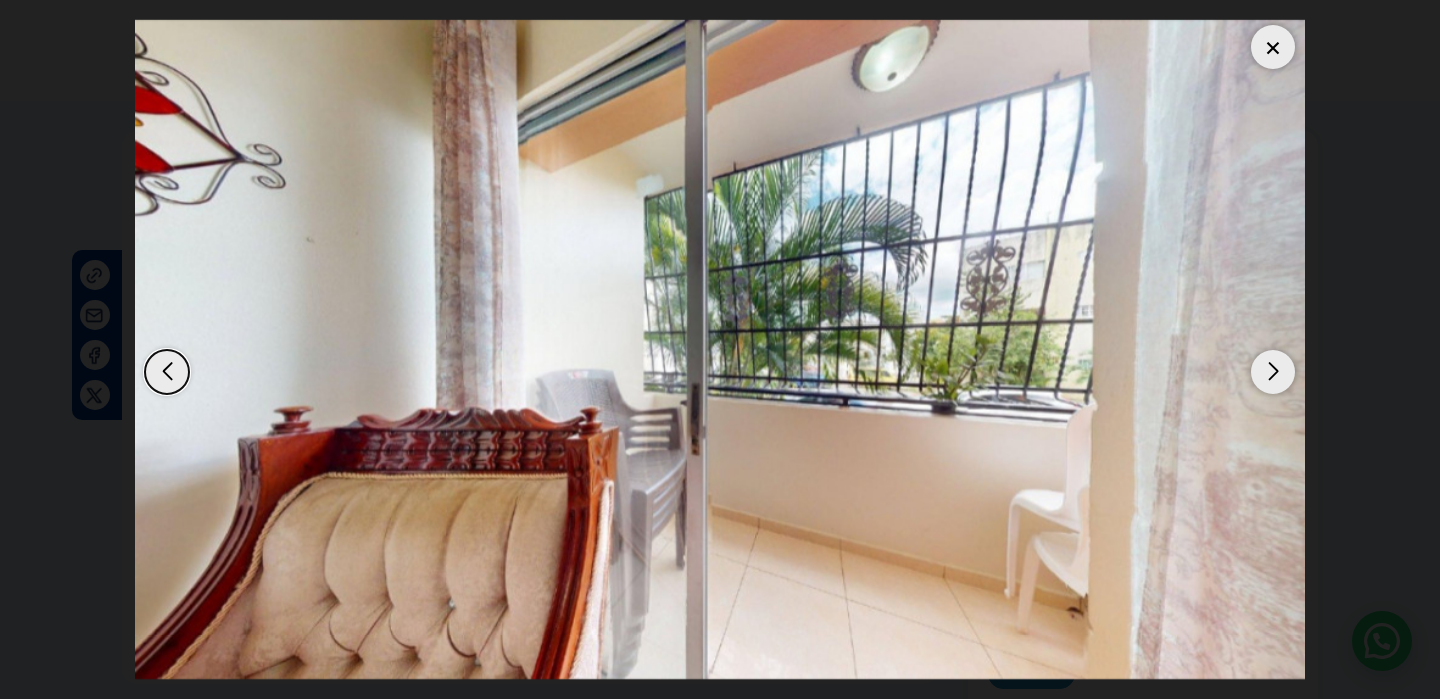 click at bounding box center (1273, 372) 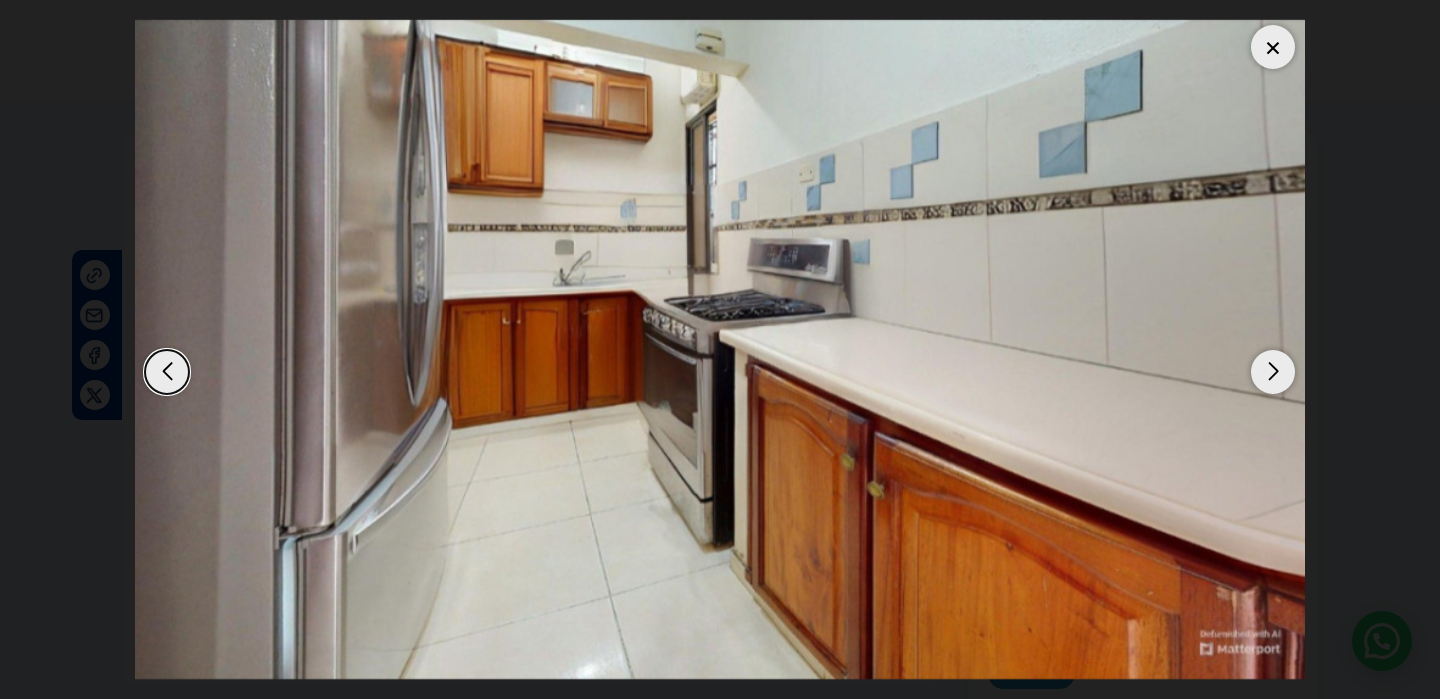 click at bounding box center [1273, 372] 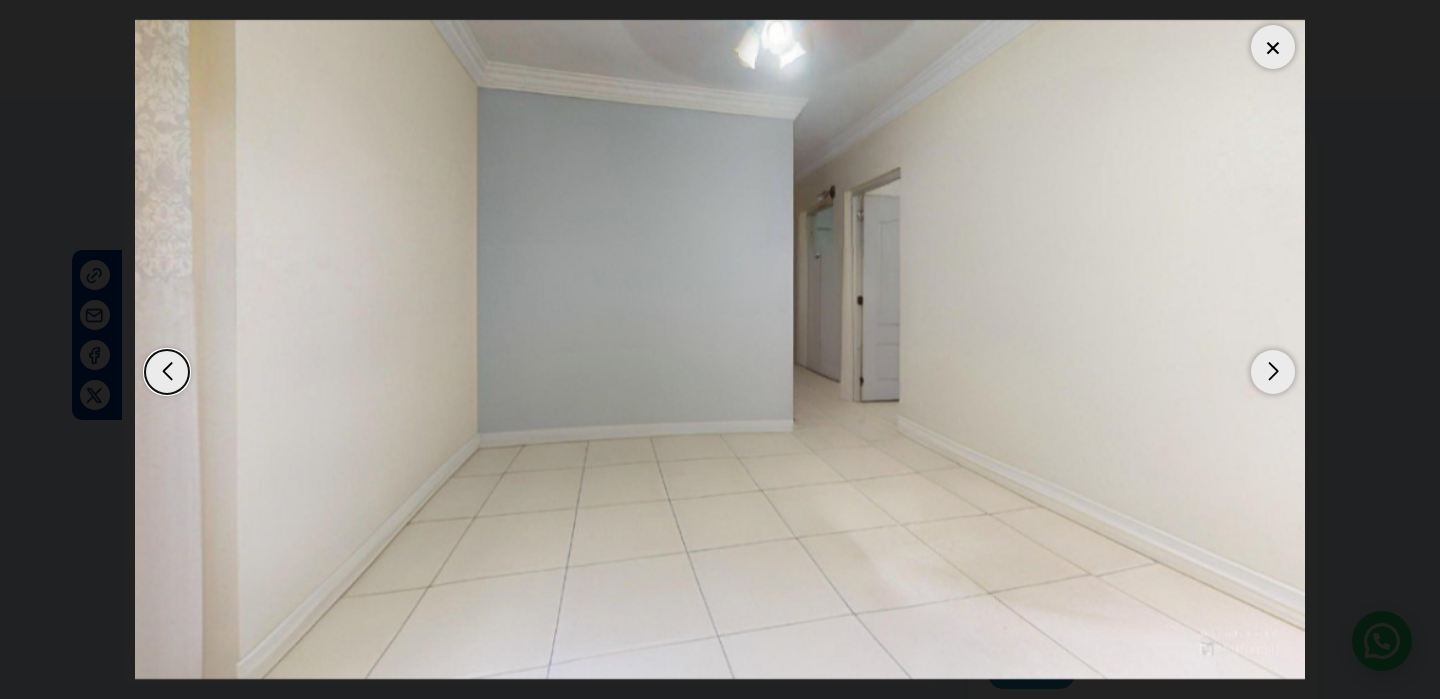 click at bounding box center (1273, 372) 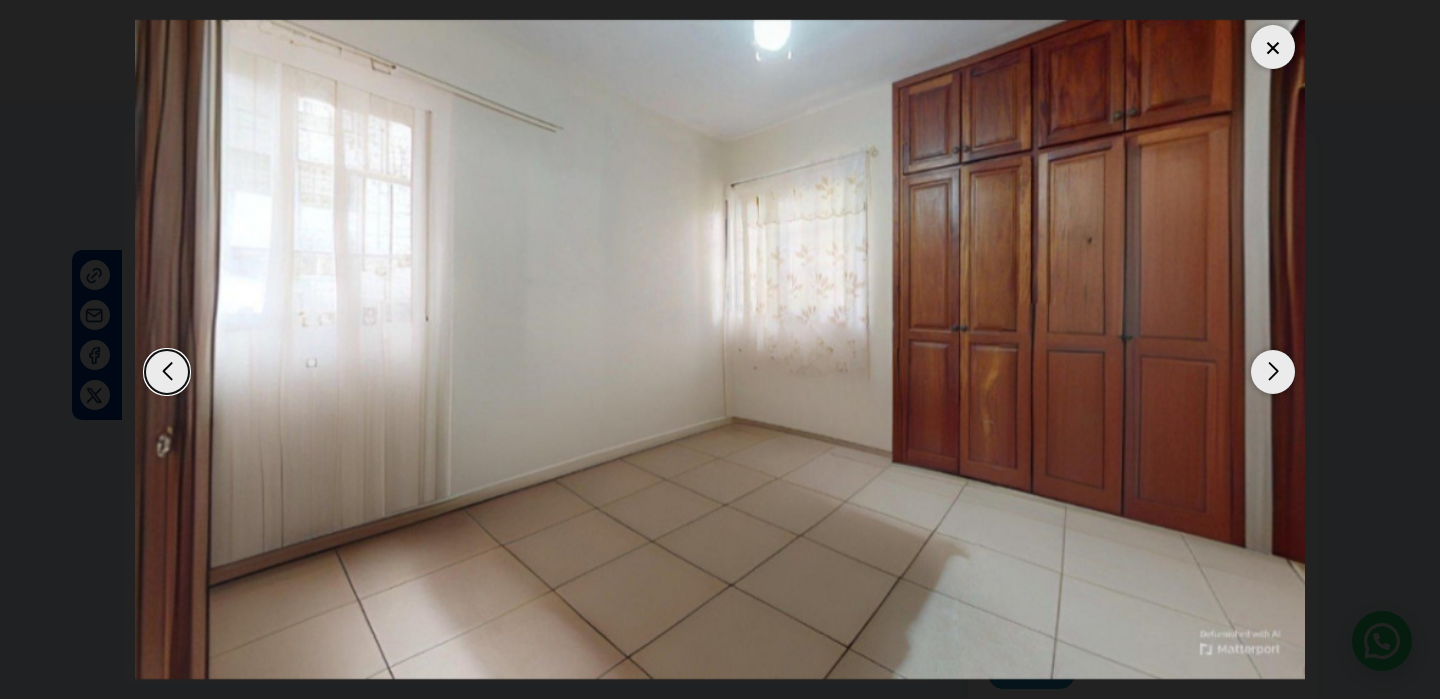 click at bounding box center (1273, 372) 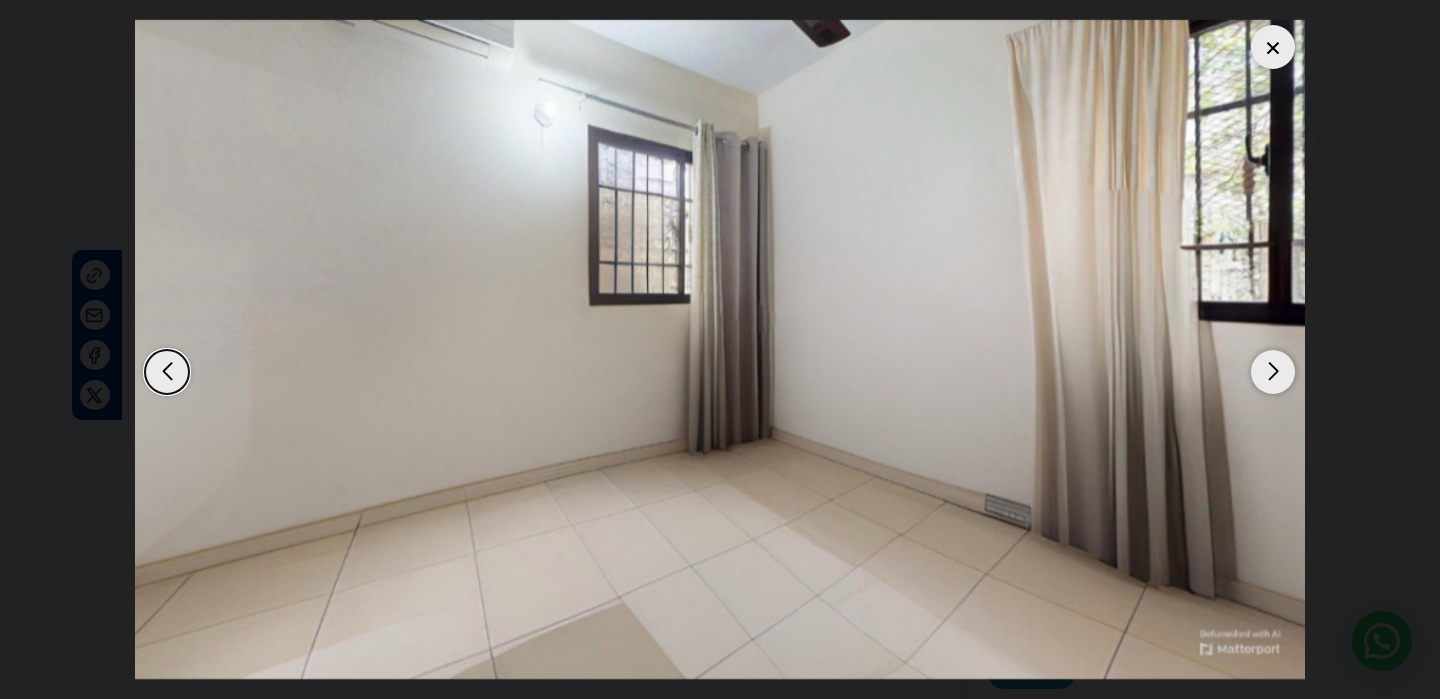 click at bounding box center (1273, 47) 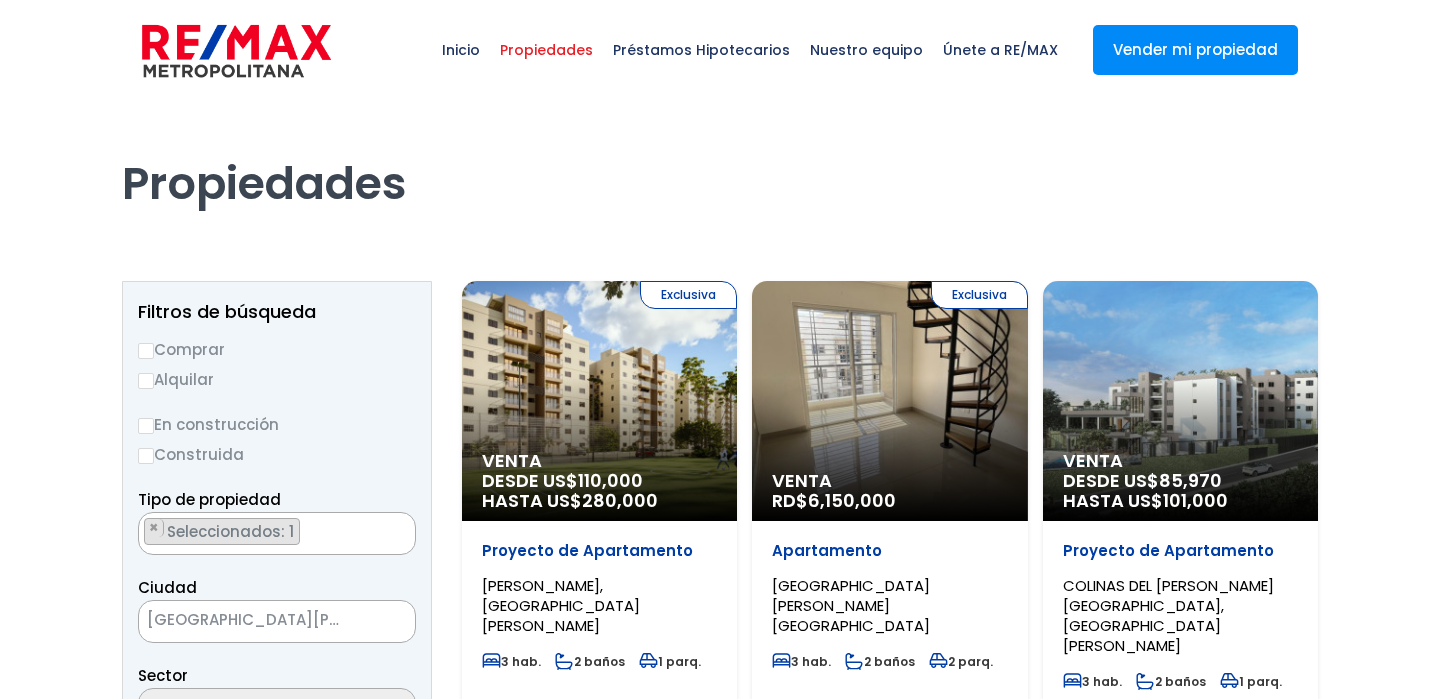 select 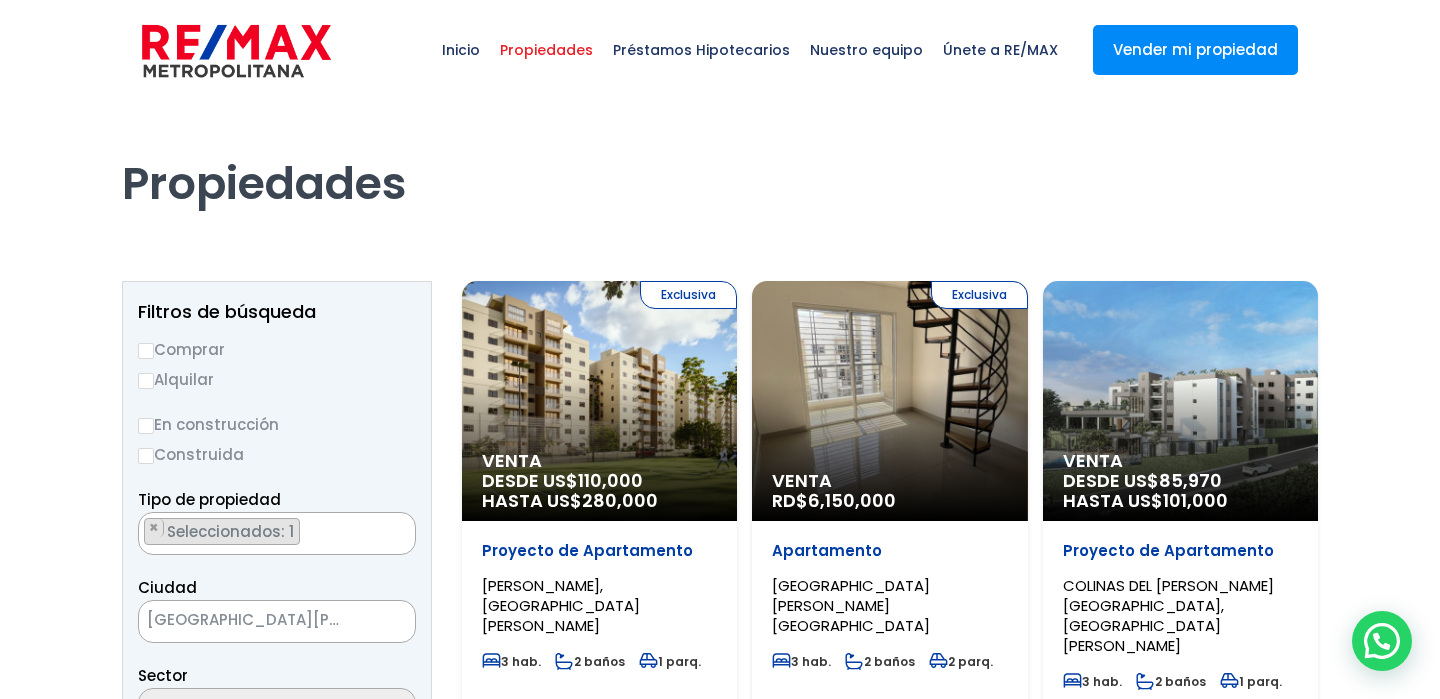 scroll, scrollTop: 0, scrollLeft: 0, axis: both 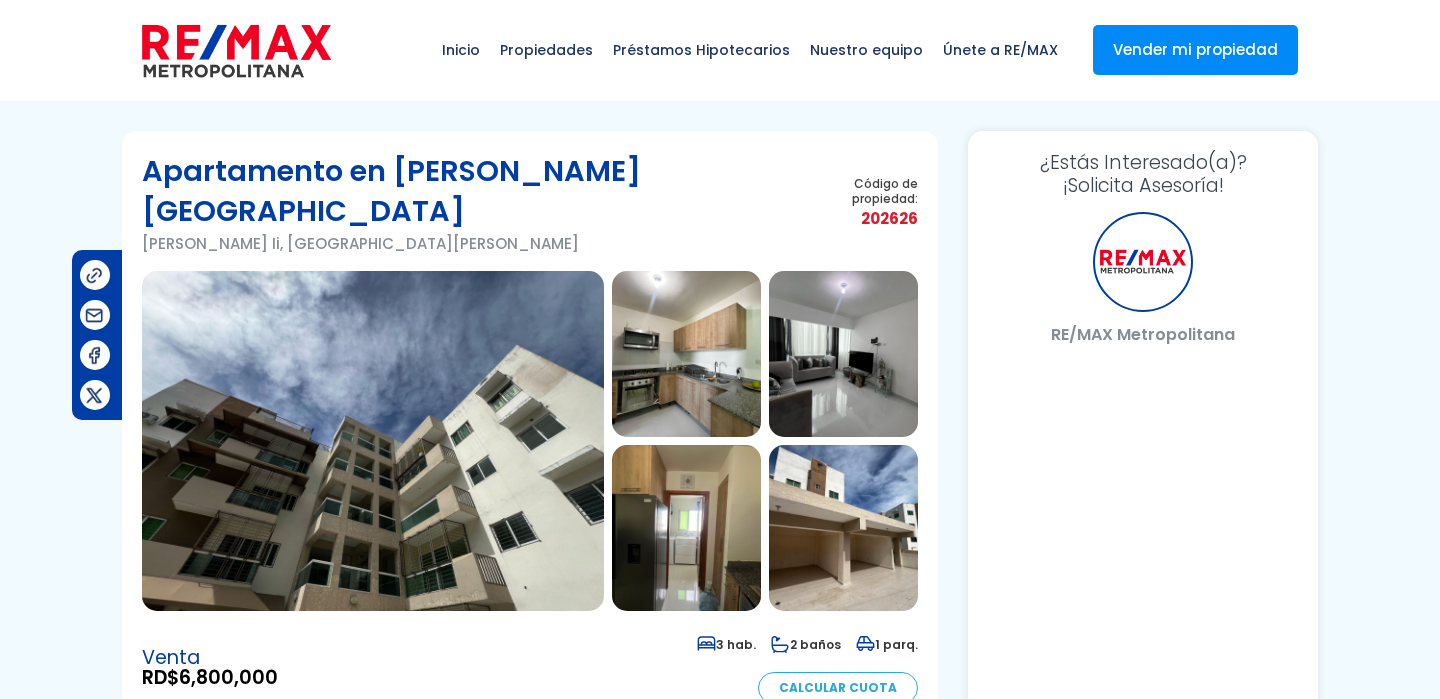 select on "VE" 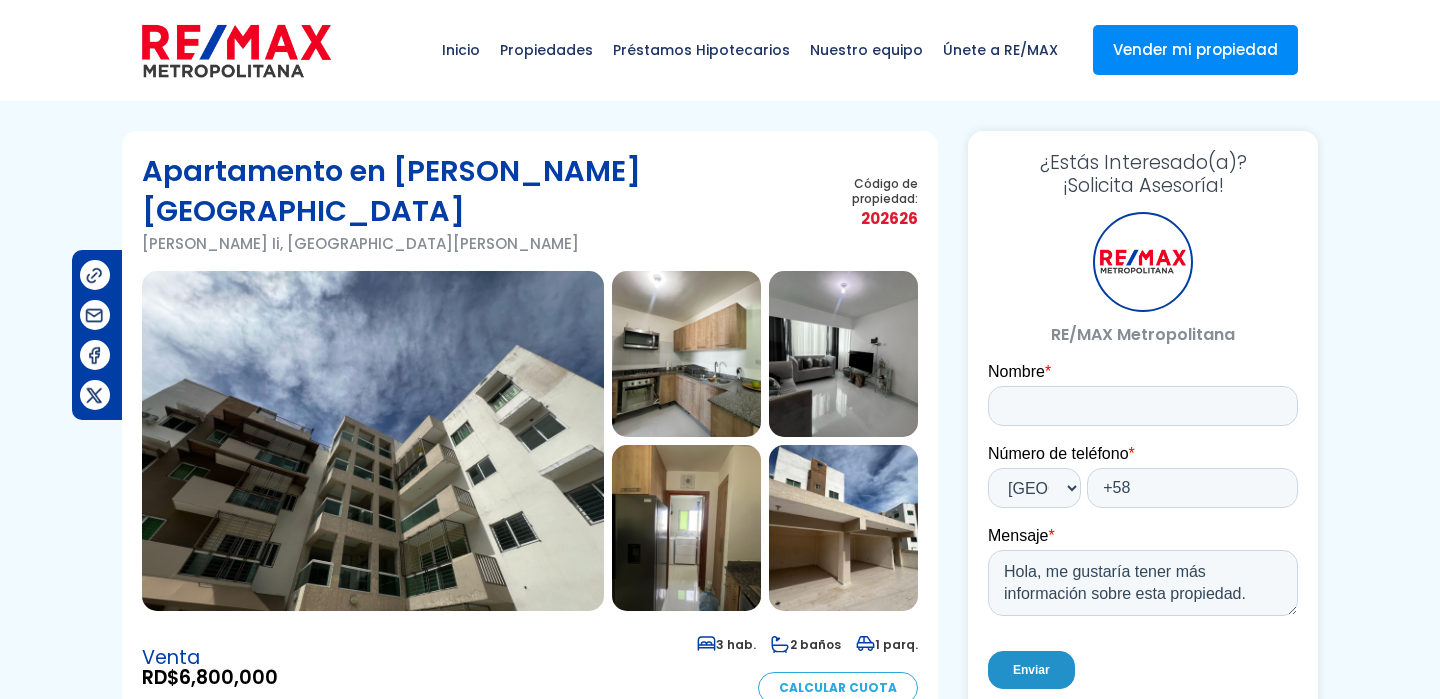 scroll, scrollTop: 0, scrollLeft: 0, axis: both 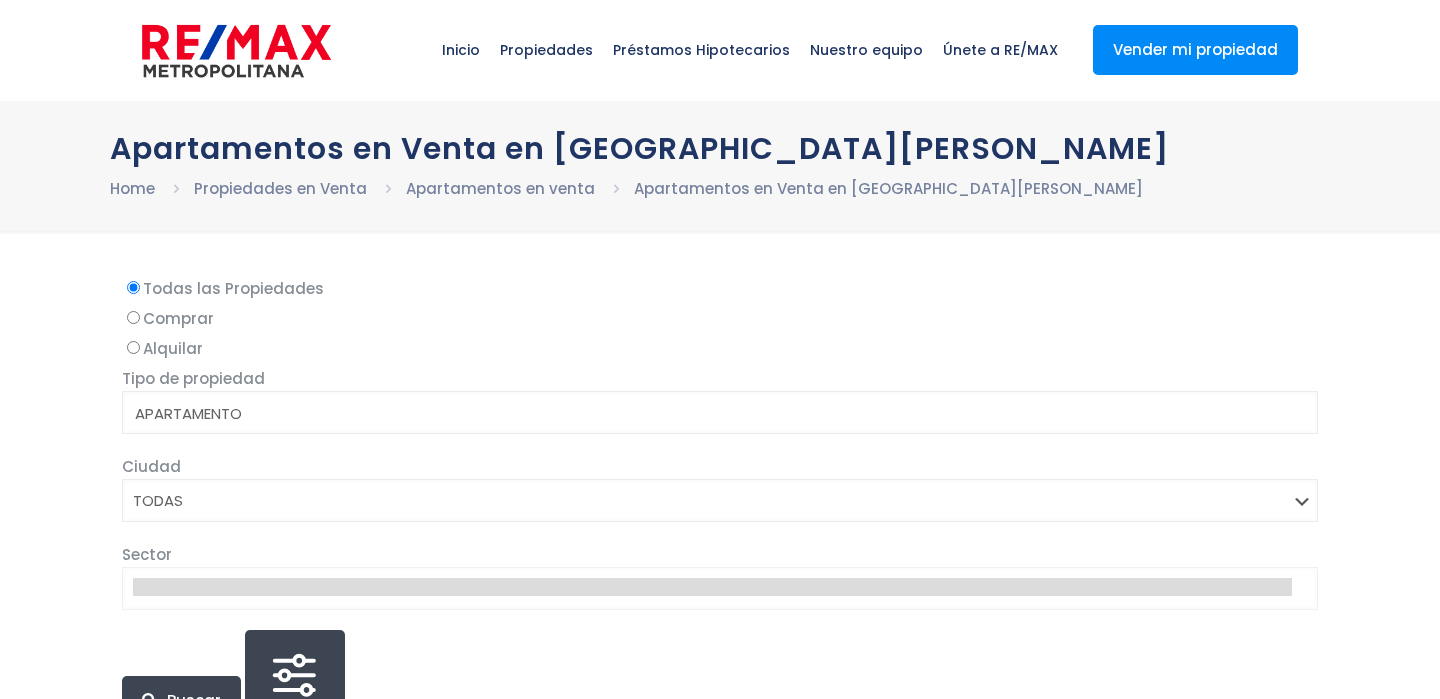 select 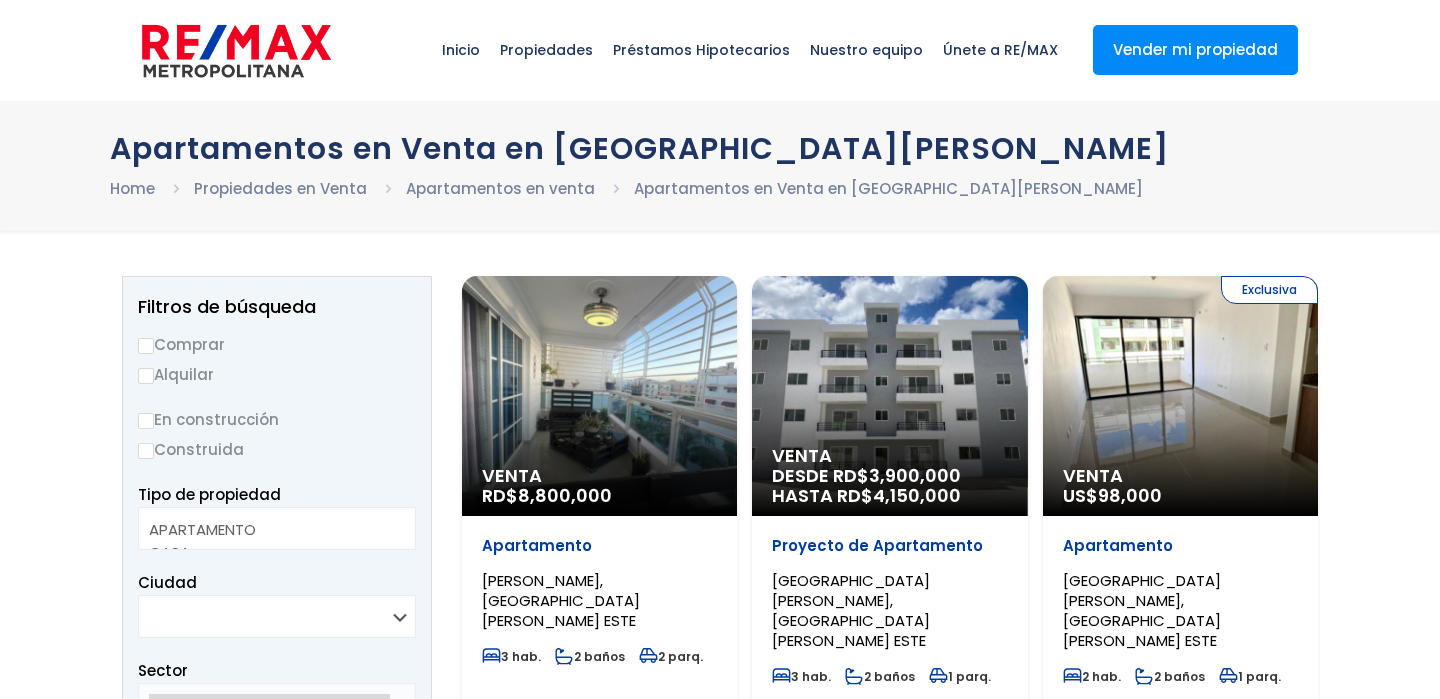 click on "Comprar" at bounding box center (277, 344) 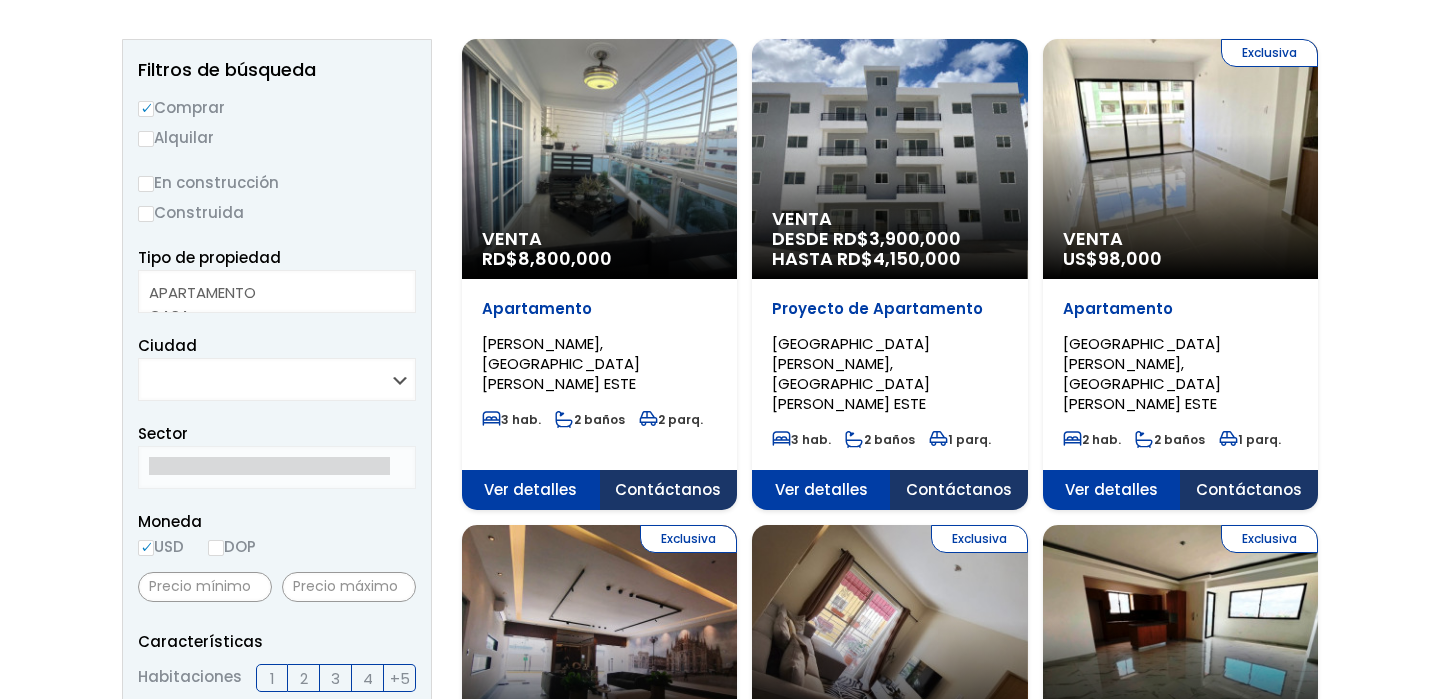 scroll, scrollTop: 238, scrollLeft: 0, axis: vertical 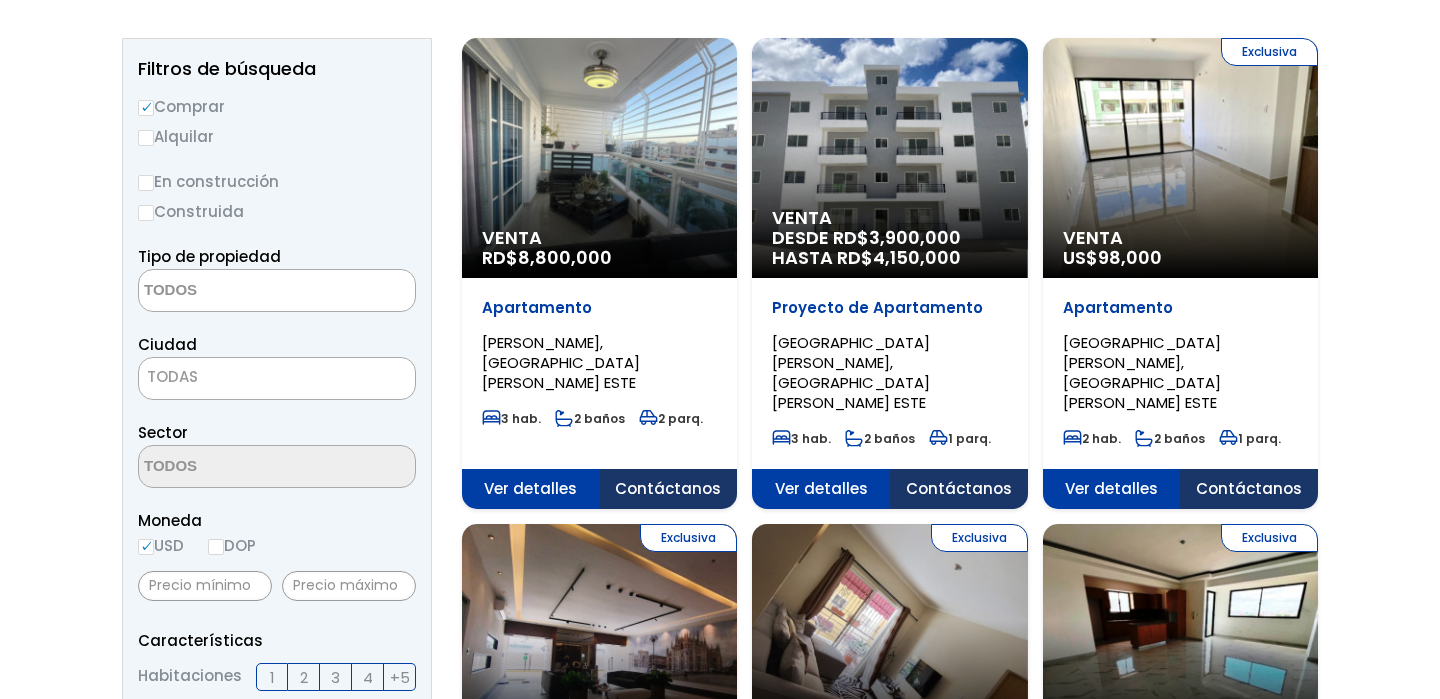 click on "Comprar
Alquilar
En construcción
Construida
Tipo de propiedad
APARTAMENTO
CASA
LOCAL COMERCIAL
NAVE INDUSTRIAL
FINCA
TERRENO
NEGOCIO
EDIFICIO
TURíSTICO
HOTEL
CASA O SOLAR
EDIFICIO O SOLAR
PROYECTO
PENTHOUSE
ESTACIóN DE COMBUSTIBLE
AZUA" at bounding box center (277, 736) 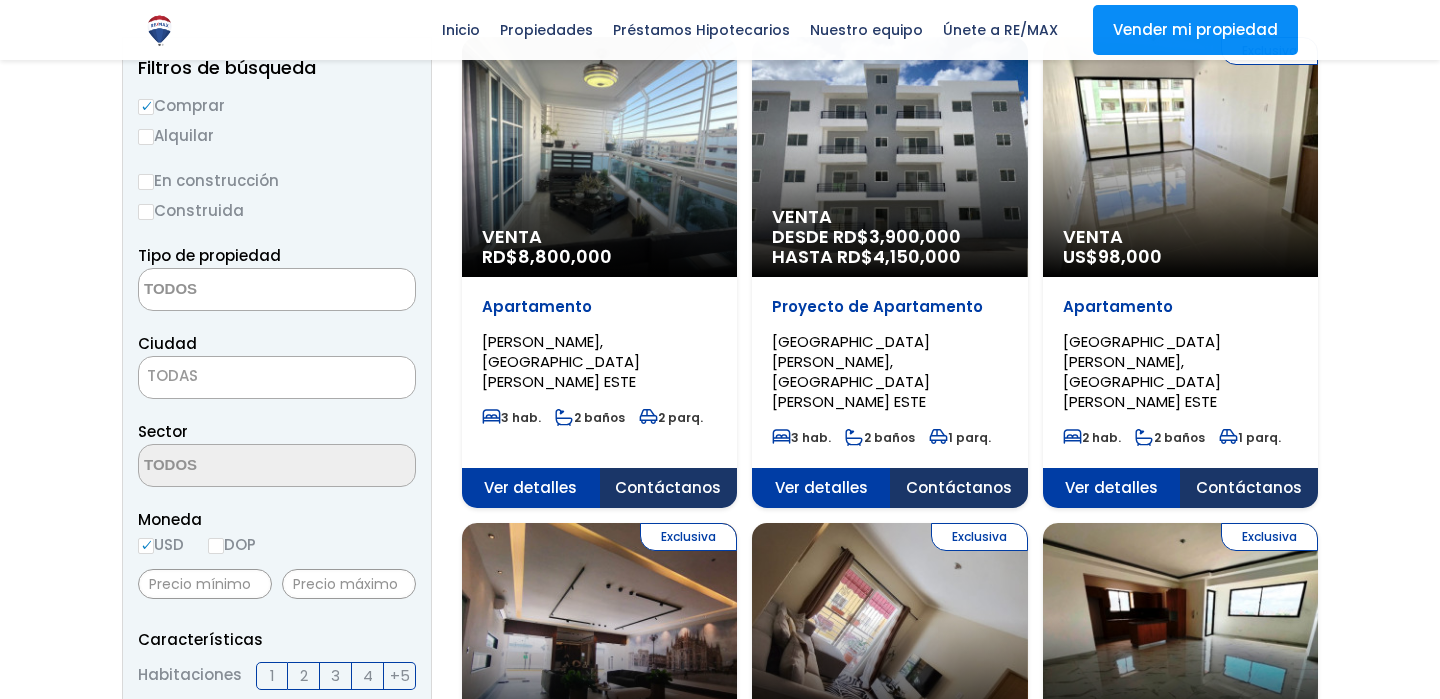 click on "TODAS" at bounding box center (277, 376) 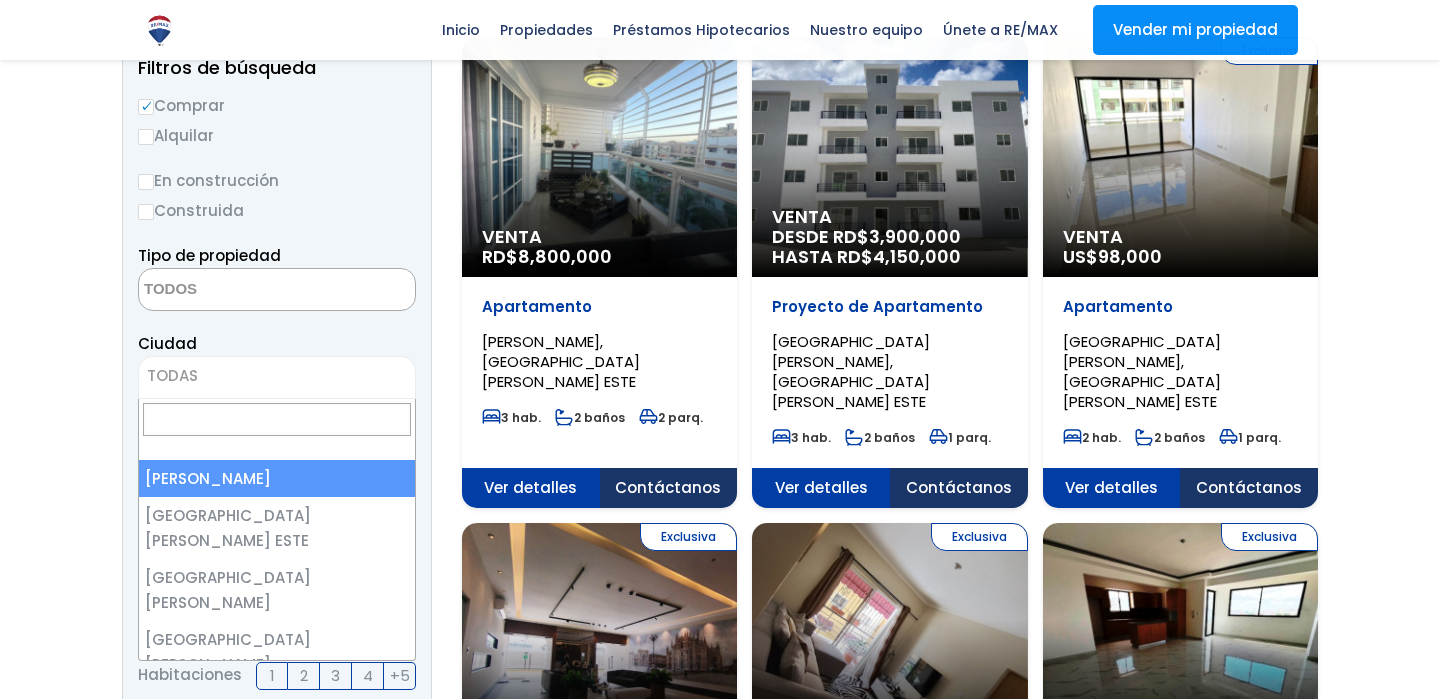 scroll, scrollTop: 0, scrollLeft: 0, axis: both 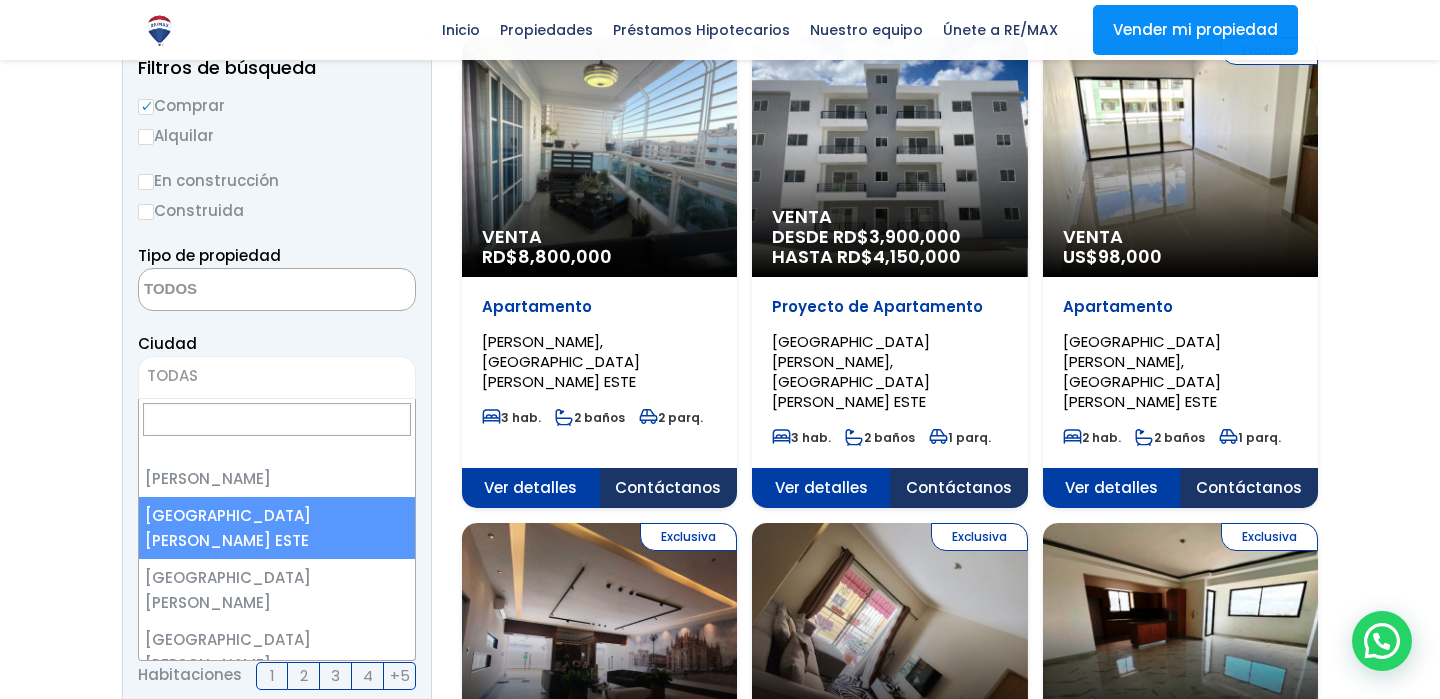 select on "148" 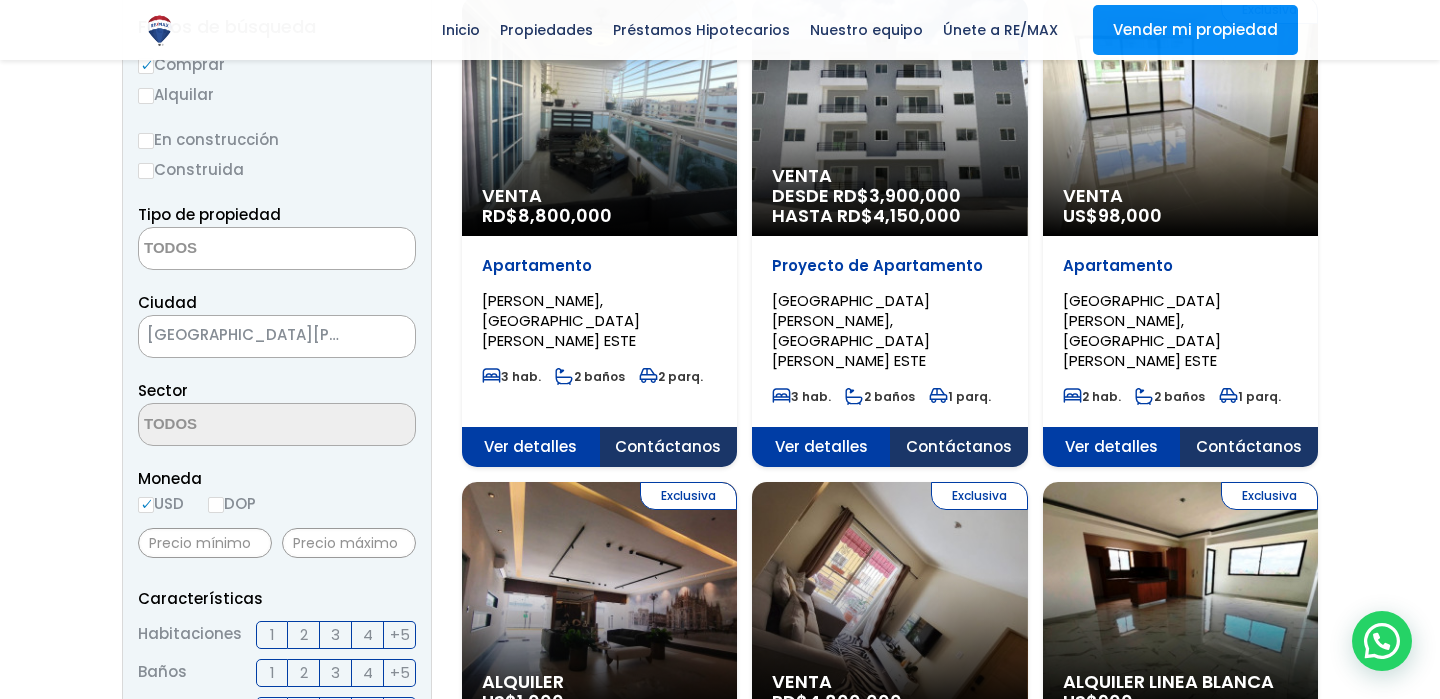 scroll, scrollTop: 282, scrollLeft: 0, axis: vertical 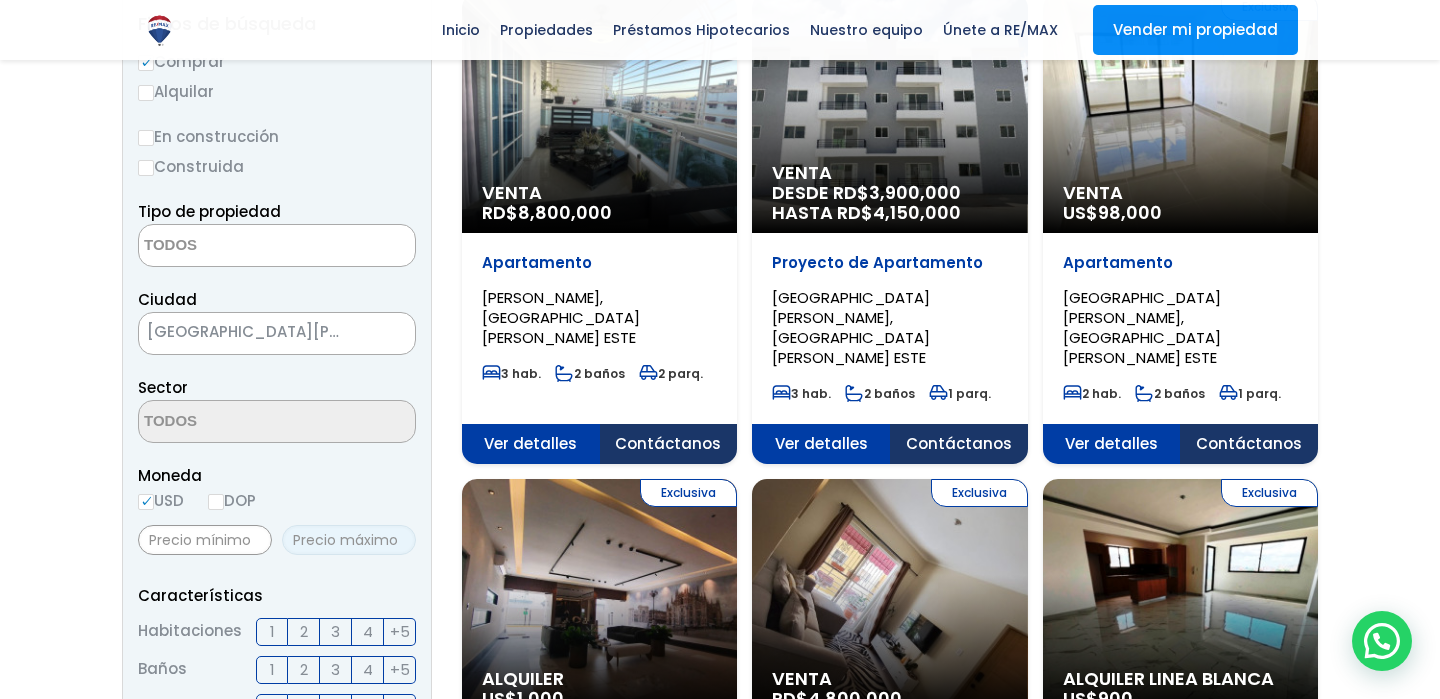 click at bounding box center (349, 540) 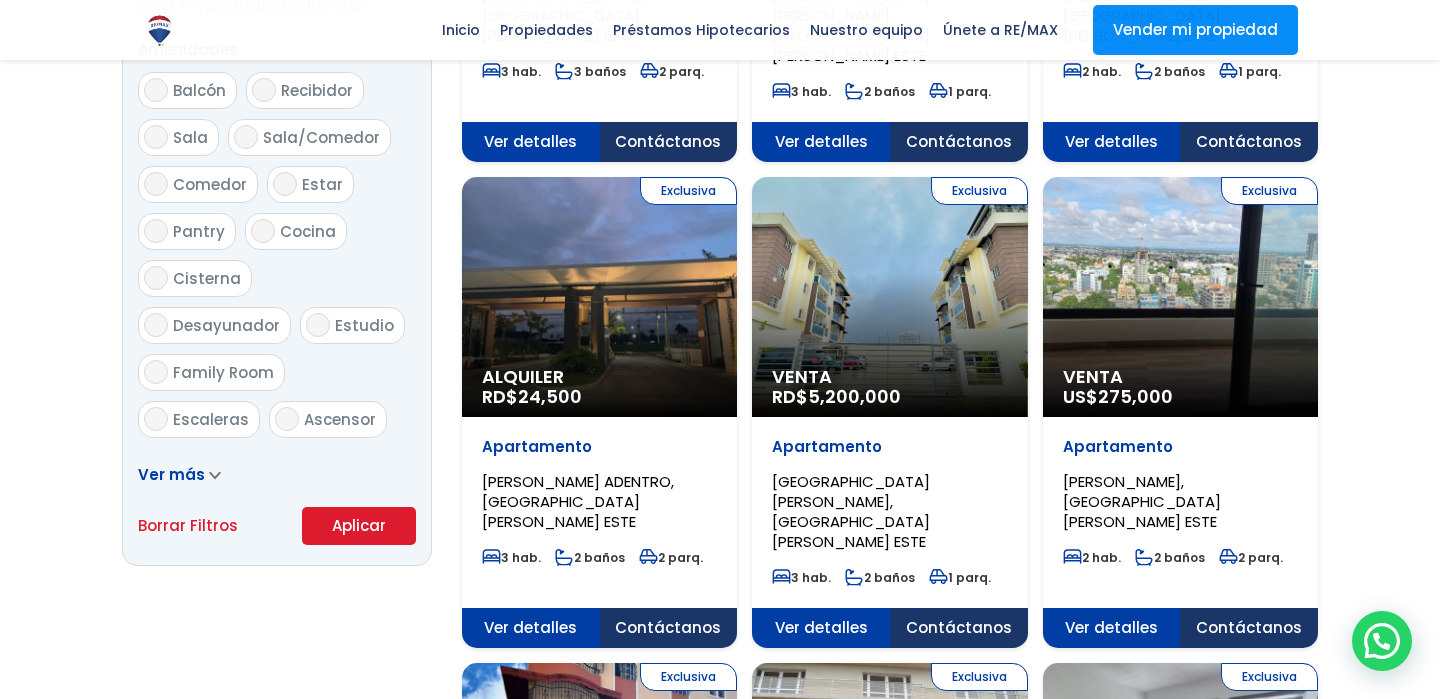scroll, scrollTop: 1082, scrollLeft: 0, axis: vertical 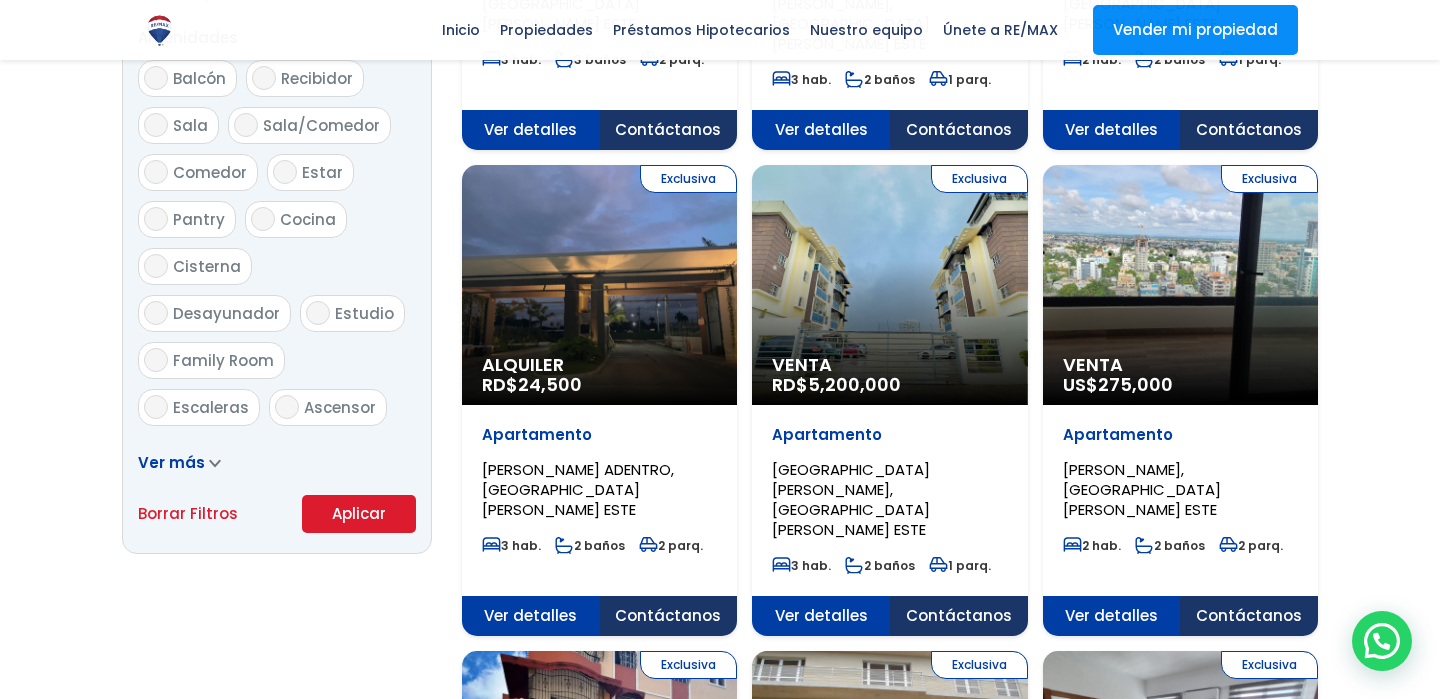 type on "60,000" 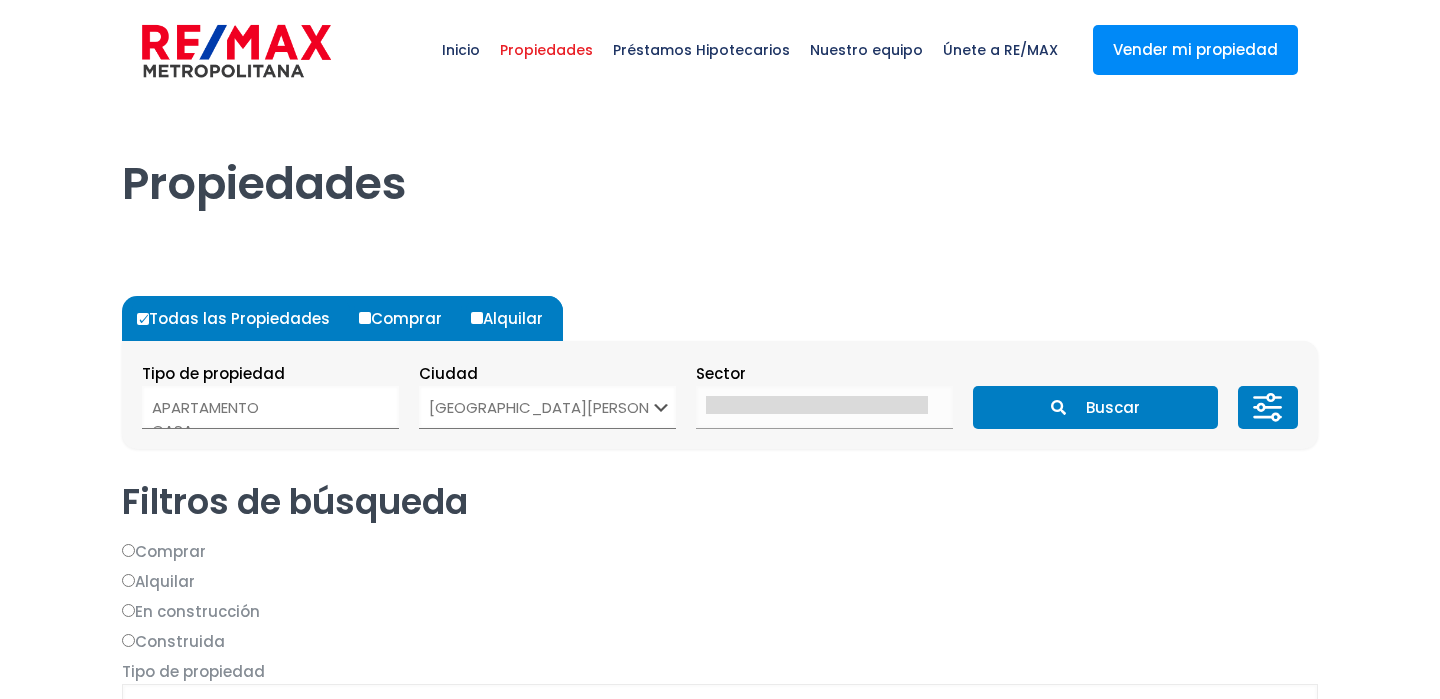 select 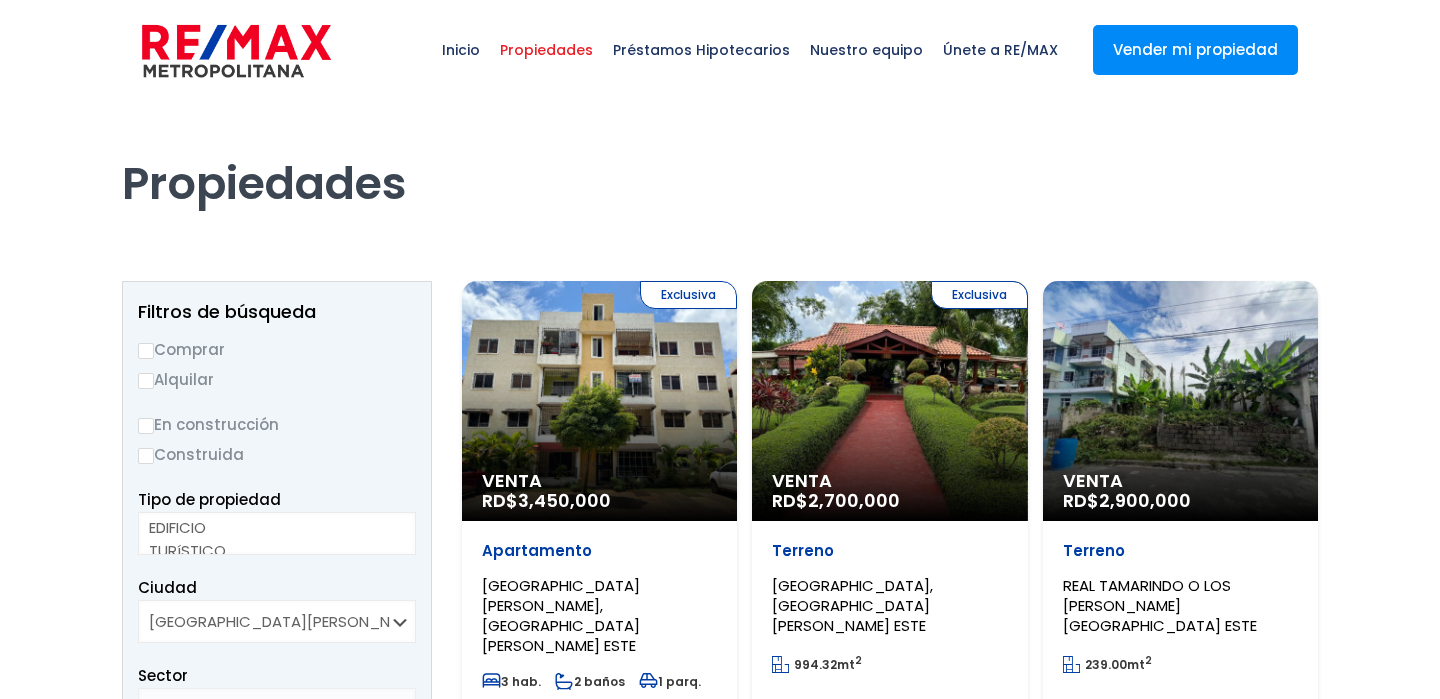 scroll, scrollTop: 169, scrollLeft: 0, axis: vertical 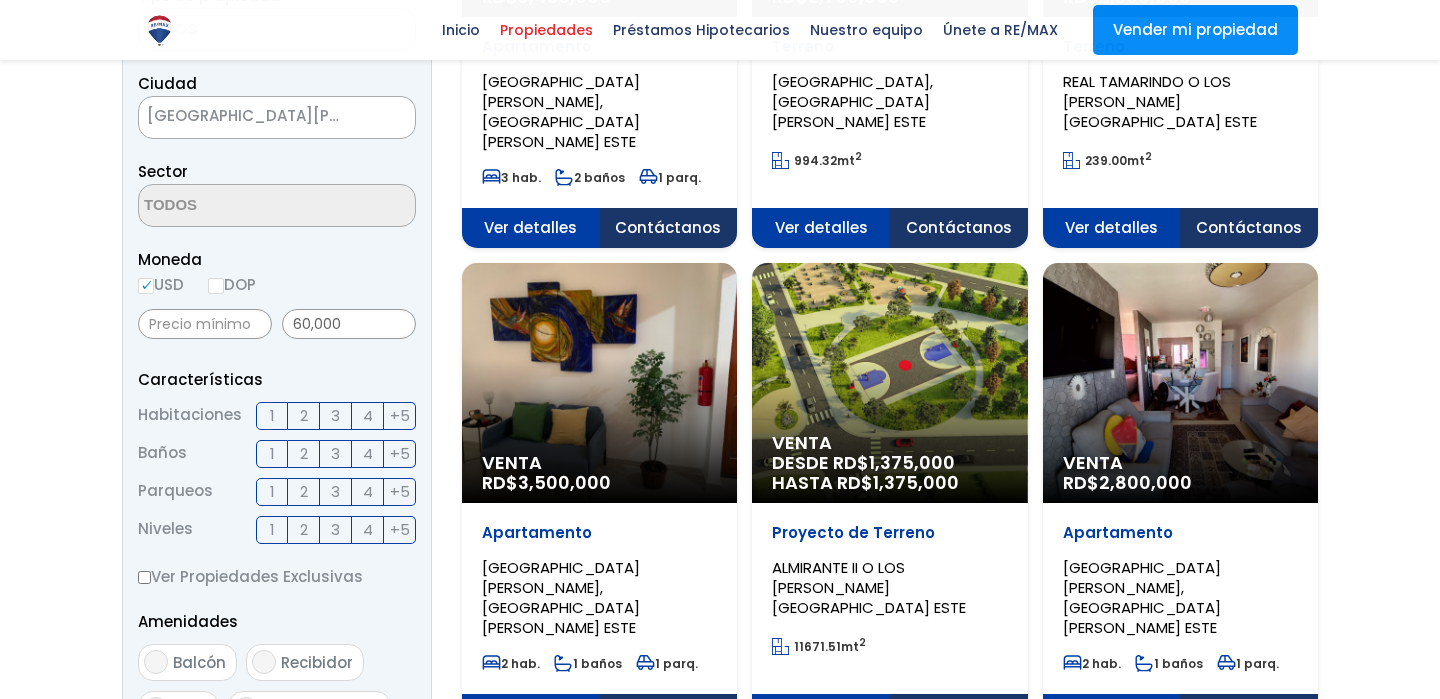 select 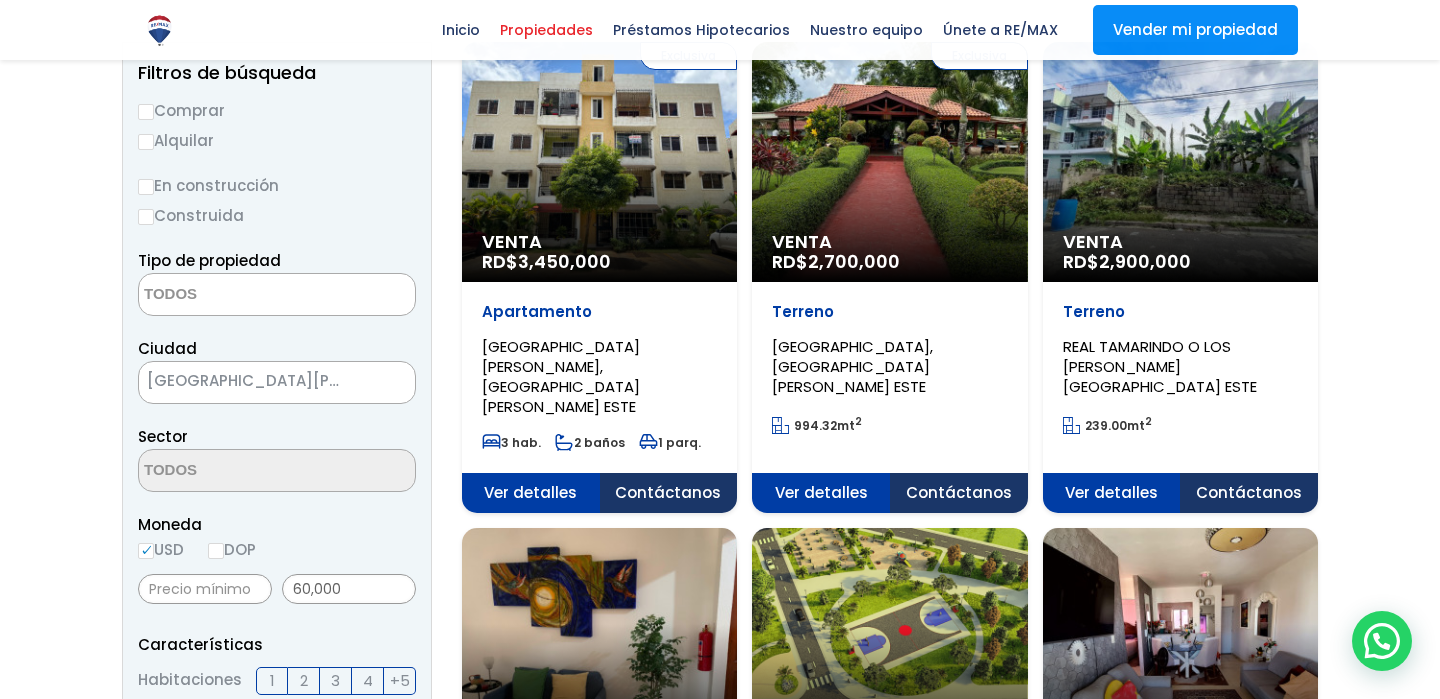 scroll, scrollTop: 237, scrollLeft: 0, axis: vertical 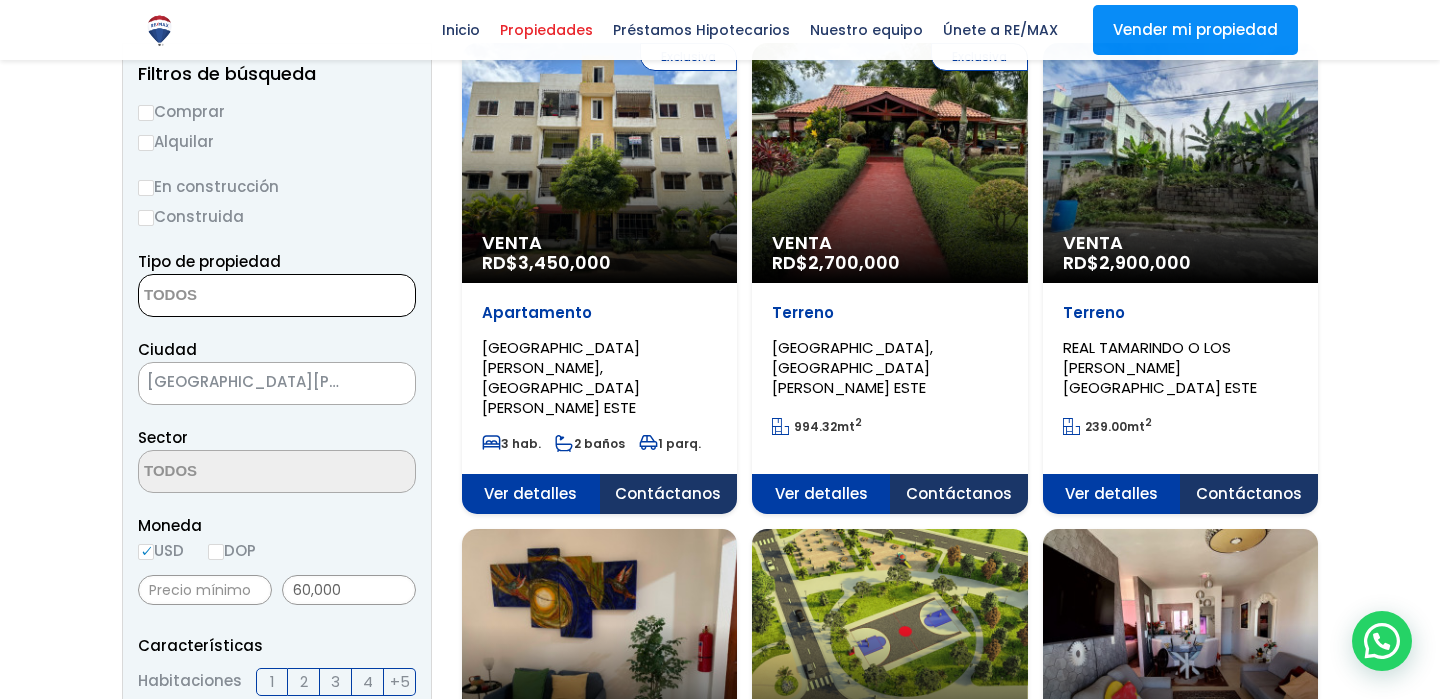click at bounding box center [236, 296] 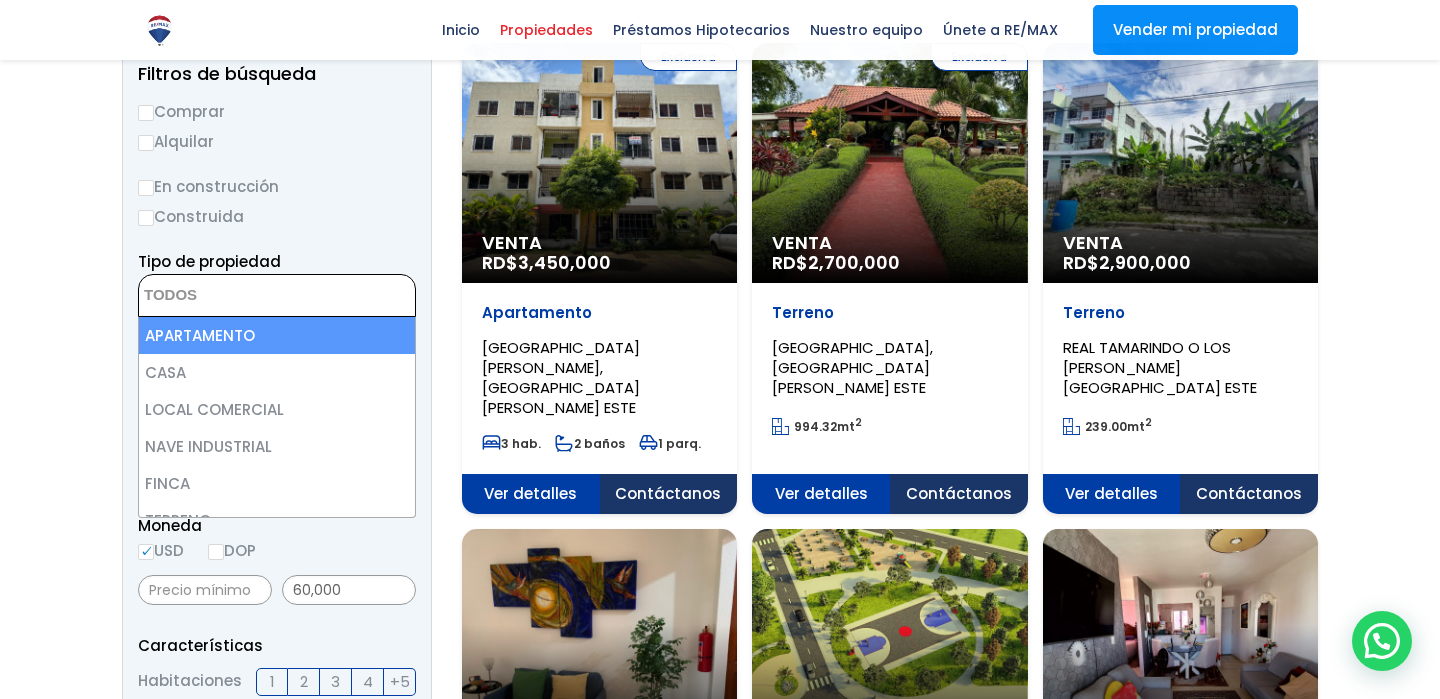 select on "apartment" 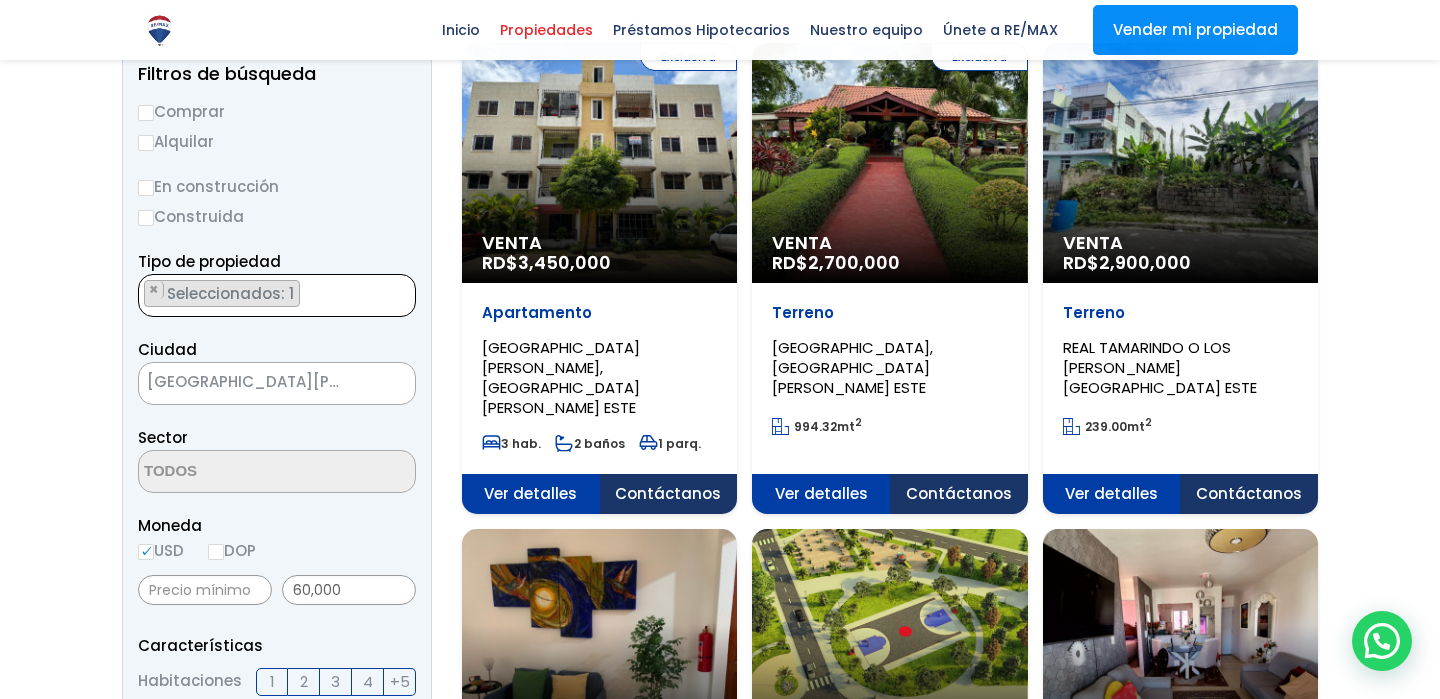 scroll, scrollTop: 21, scrollLeft: 0, axis: vertical 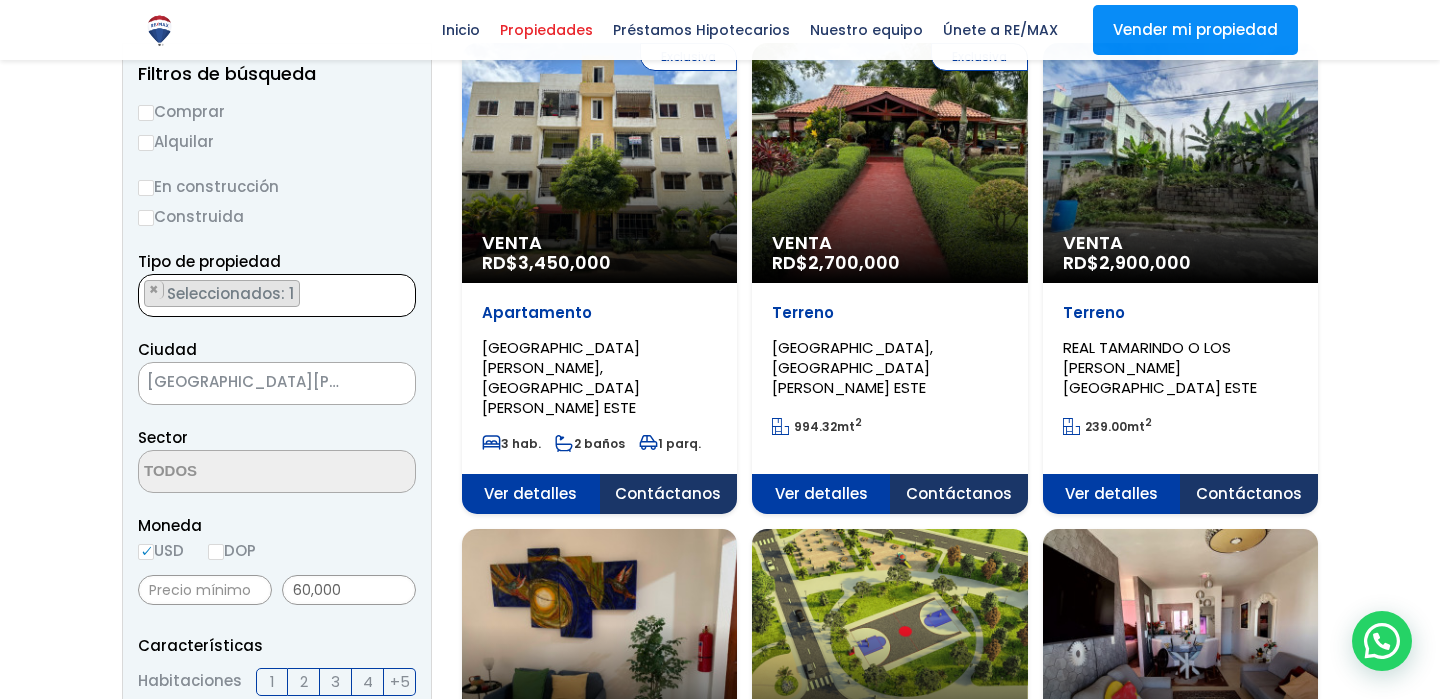 click on "Comprar" at bounding box center (277, 111) 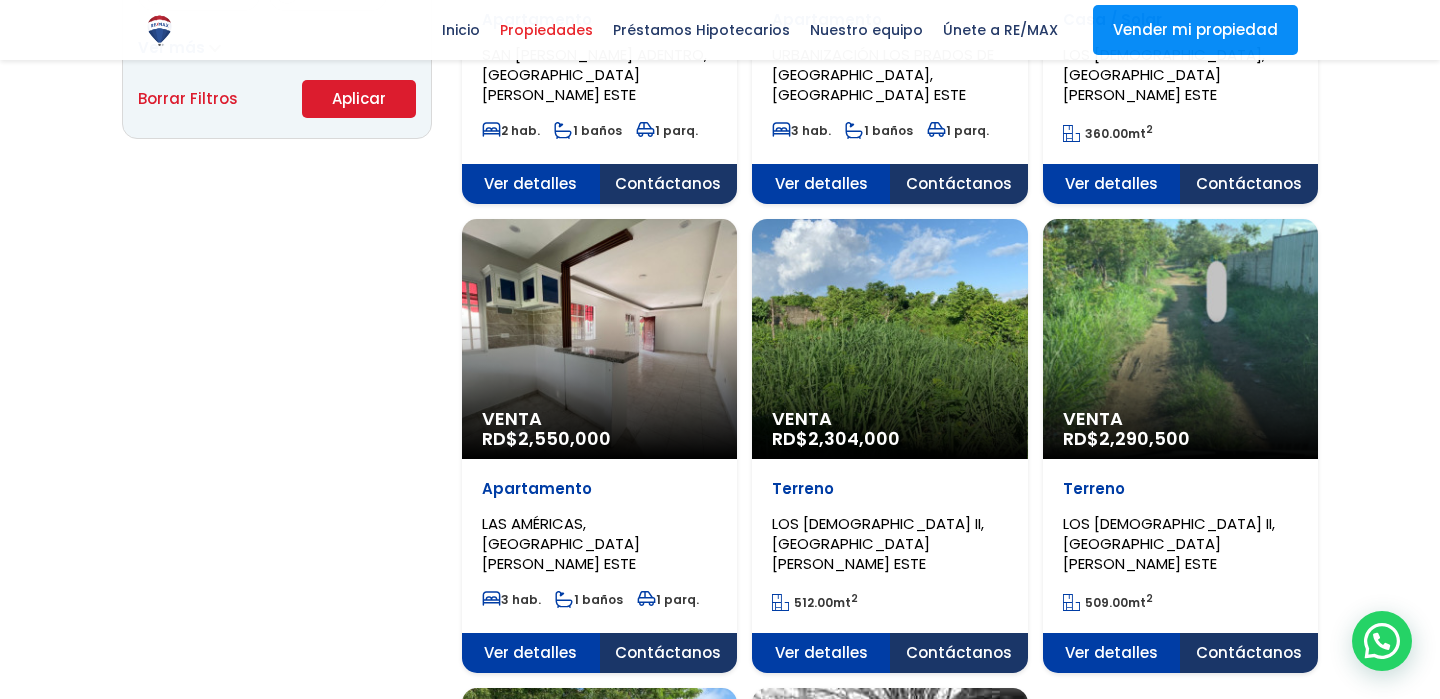 scroll, scrollTop: 1449, scrollLeft: 0, axis: vertical 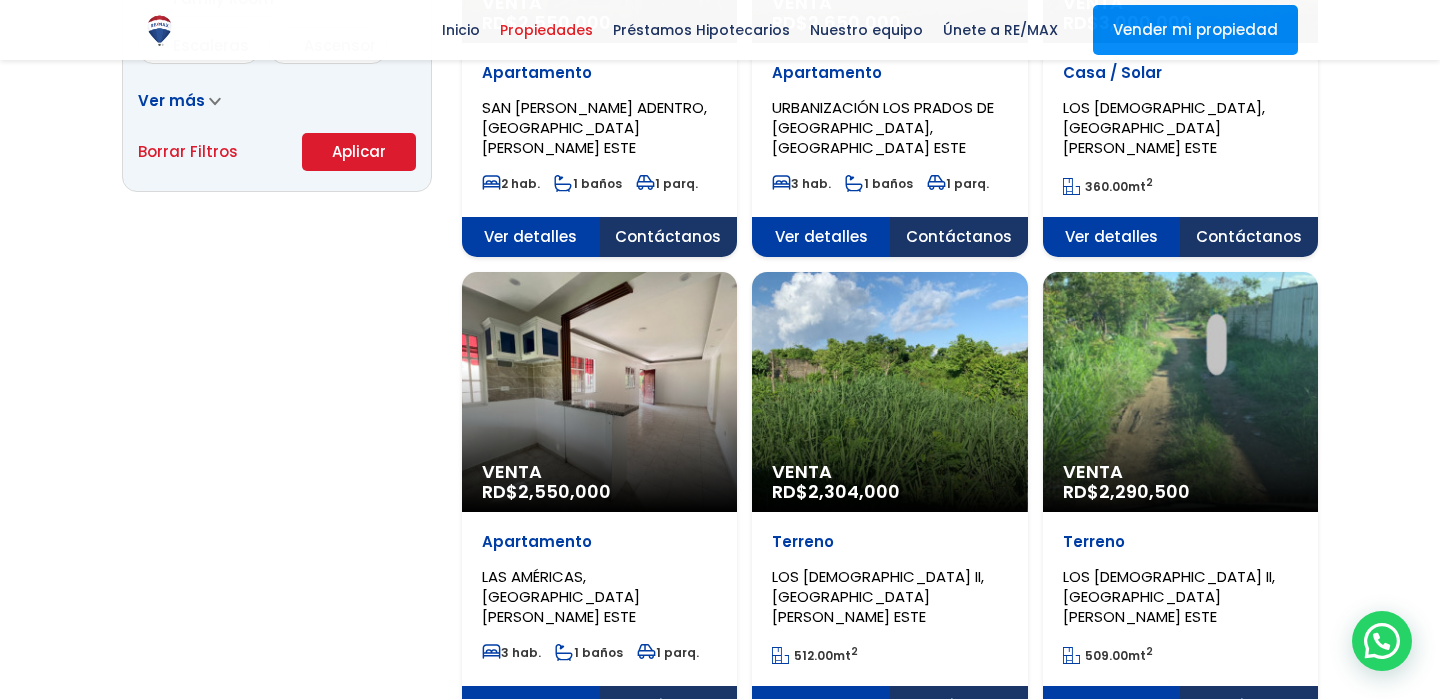click on "Aplicar" at bounding box center [359, 152] 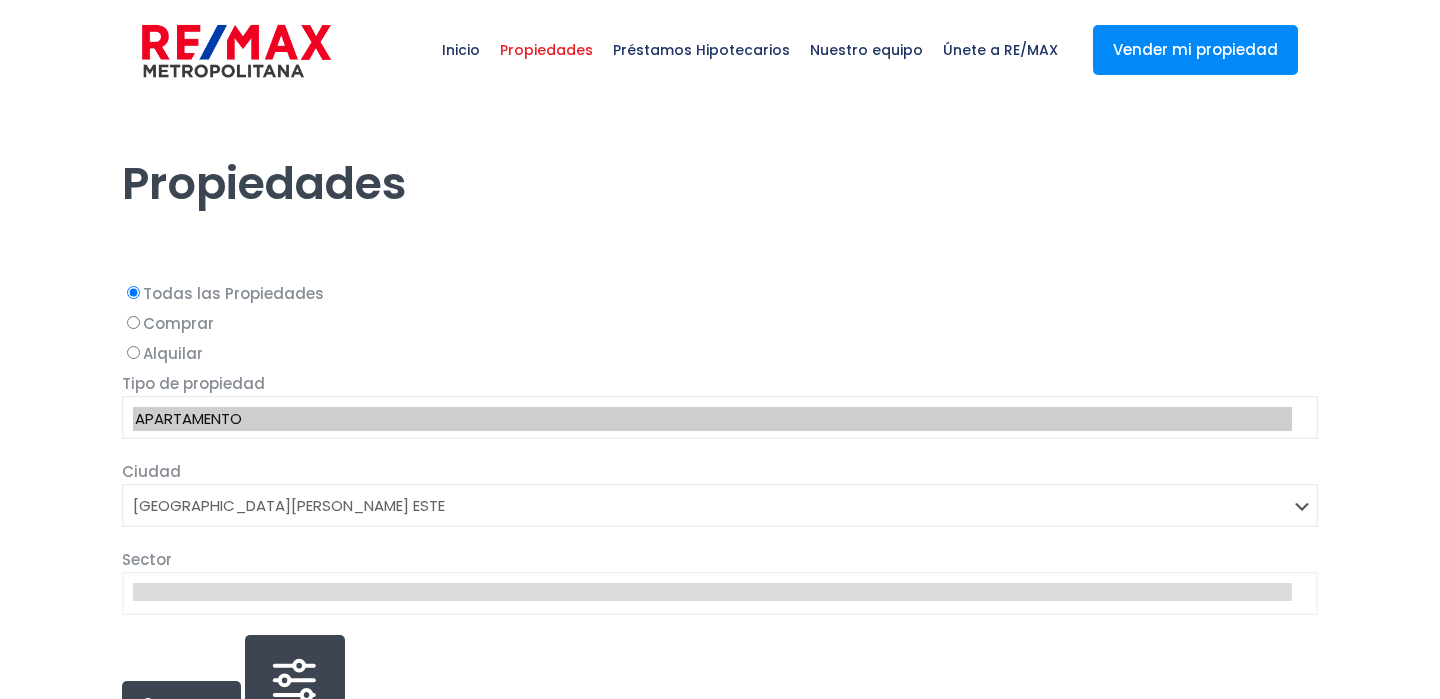 select on "148" 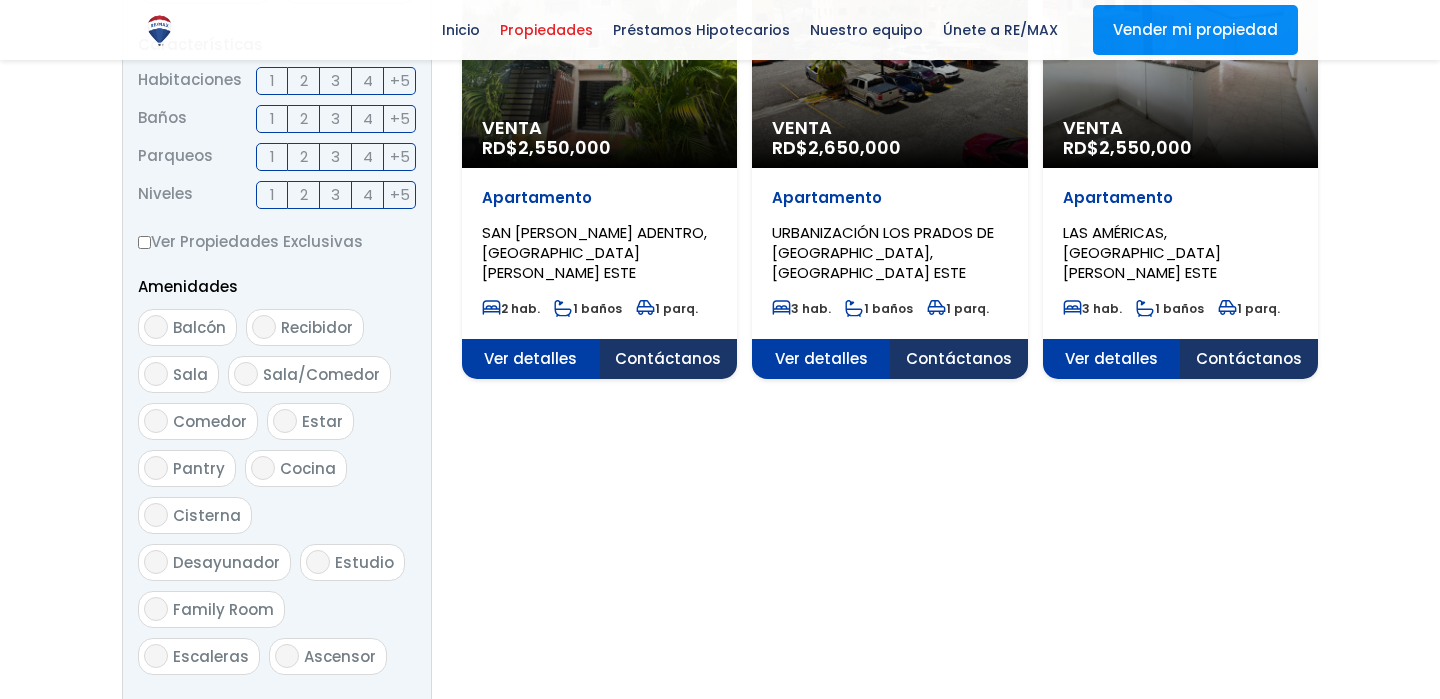 scroll, scrollTop: 887, scrollLeft: 0, axis: vertical 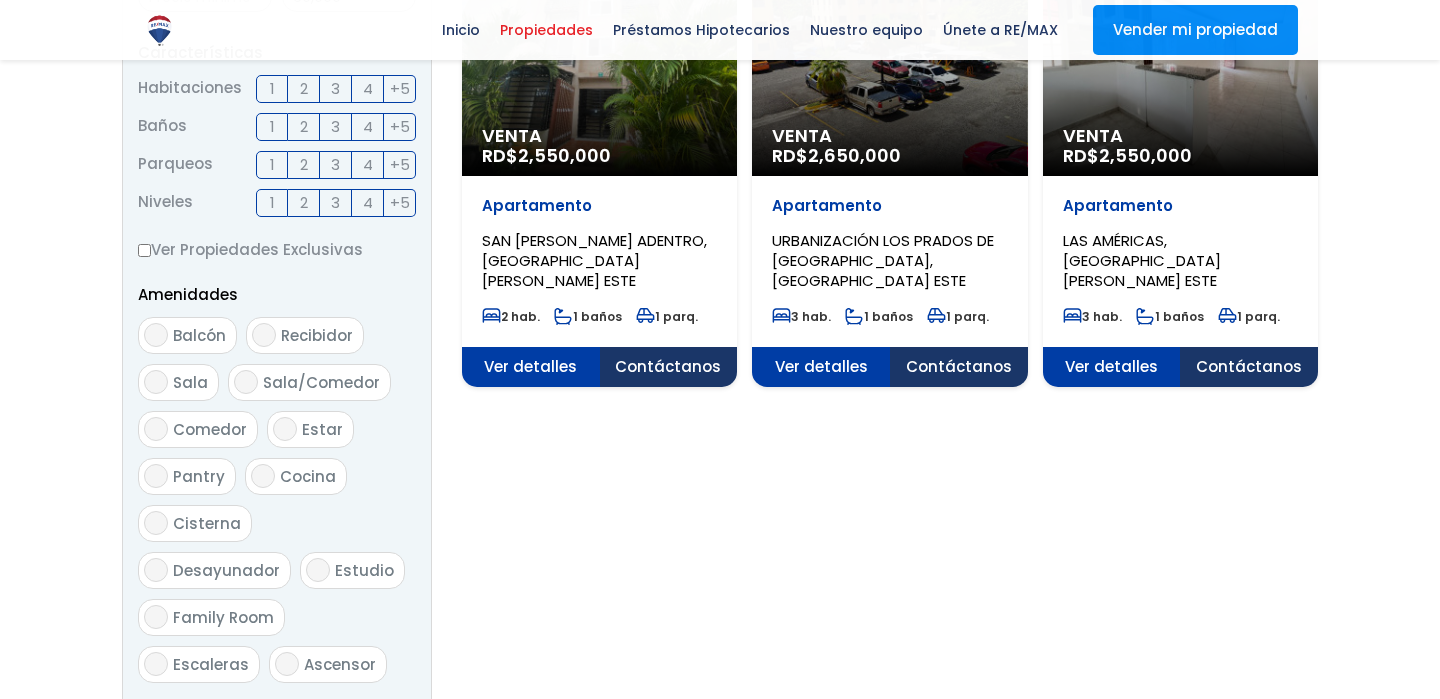 select 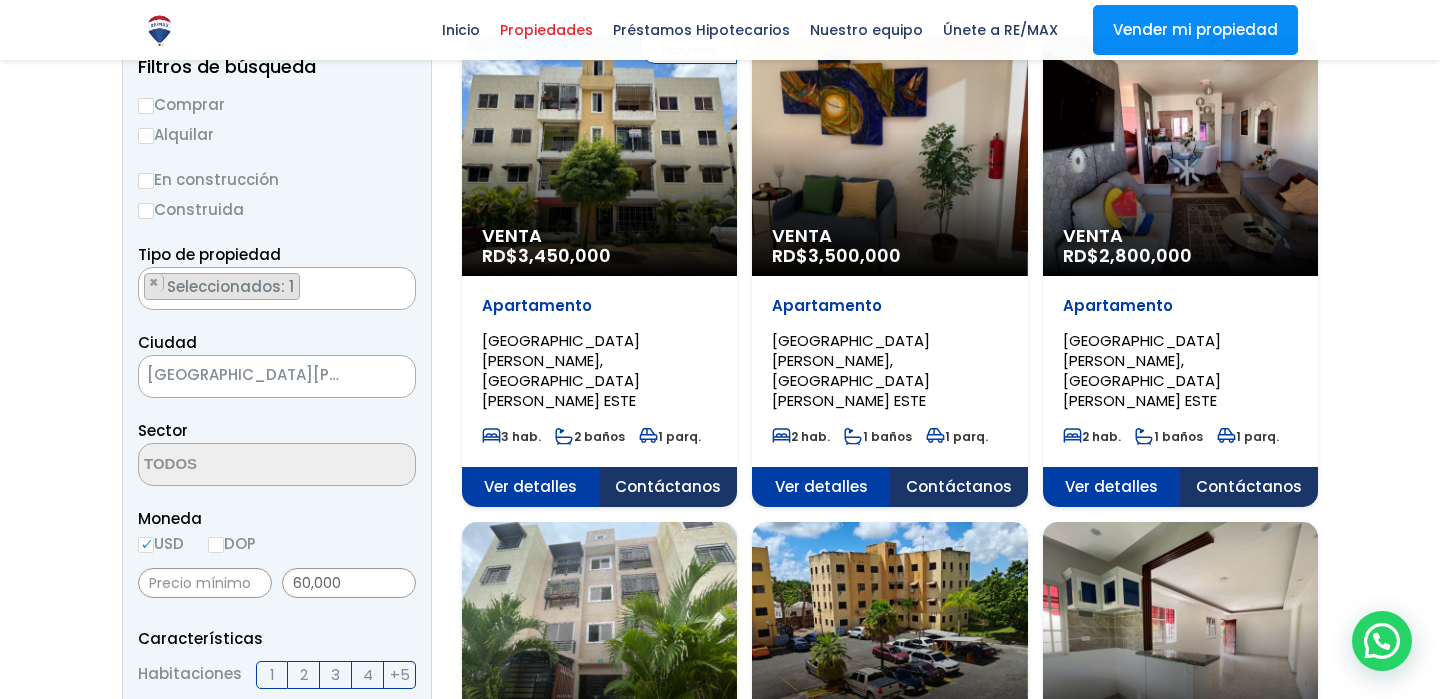 scroll, scrollTop: 193, scrollLeft: 0, axis: vertical 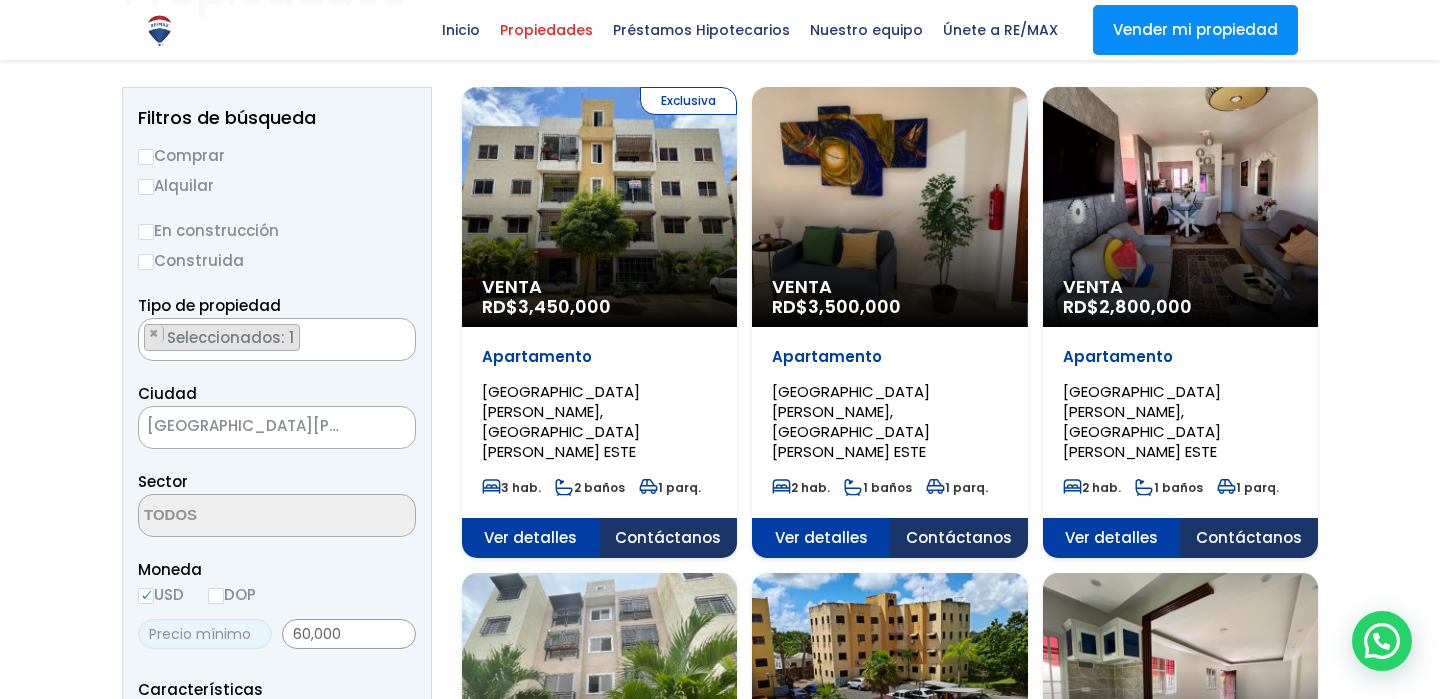 click at bounding box center [205, 634] 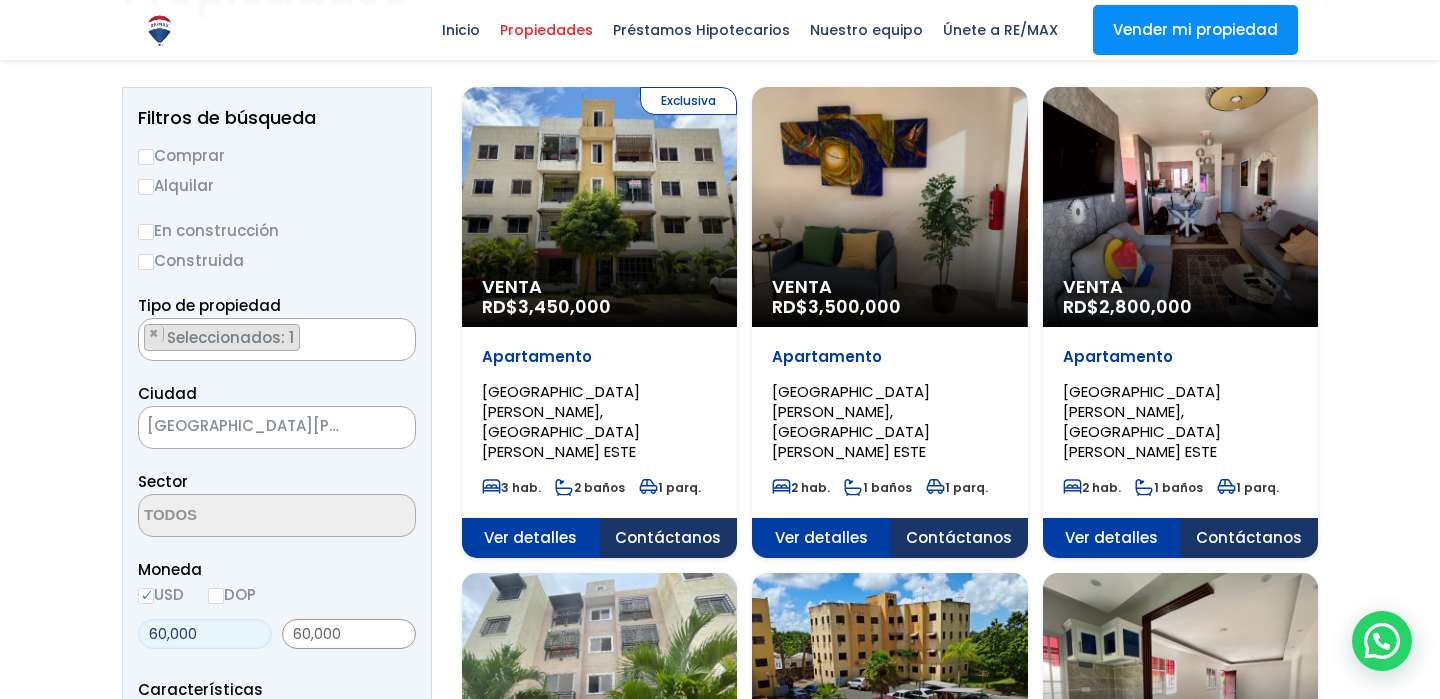 type on "60,000" 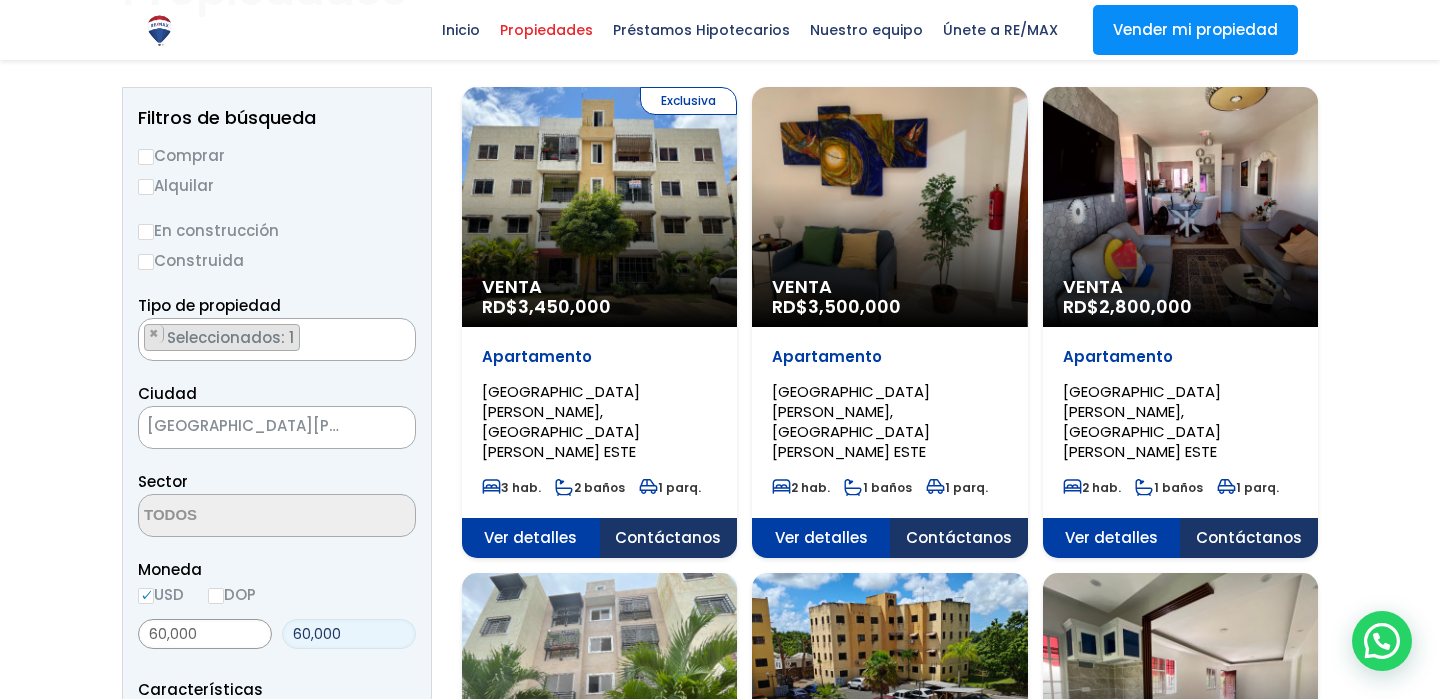 drag, startPoint x: 360, startPoint y: 629, endPoint x: 278, endPoint y: 634, distance: 82.1523 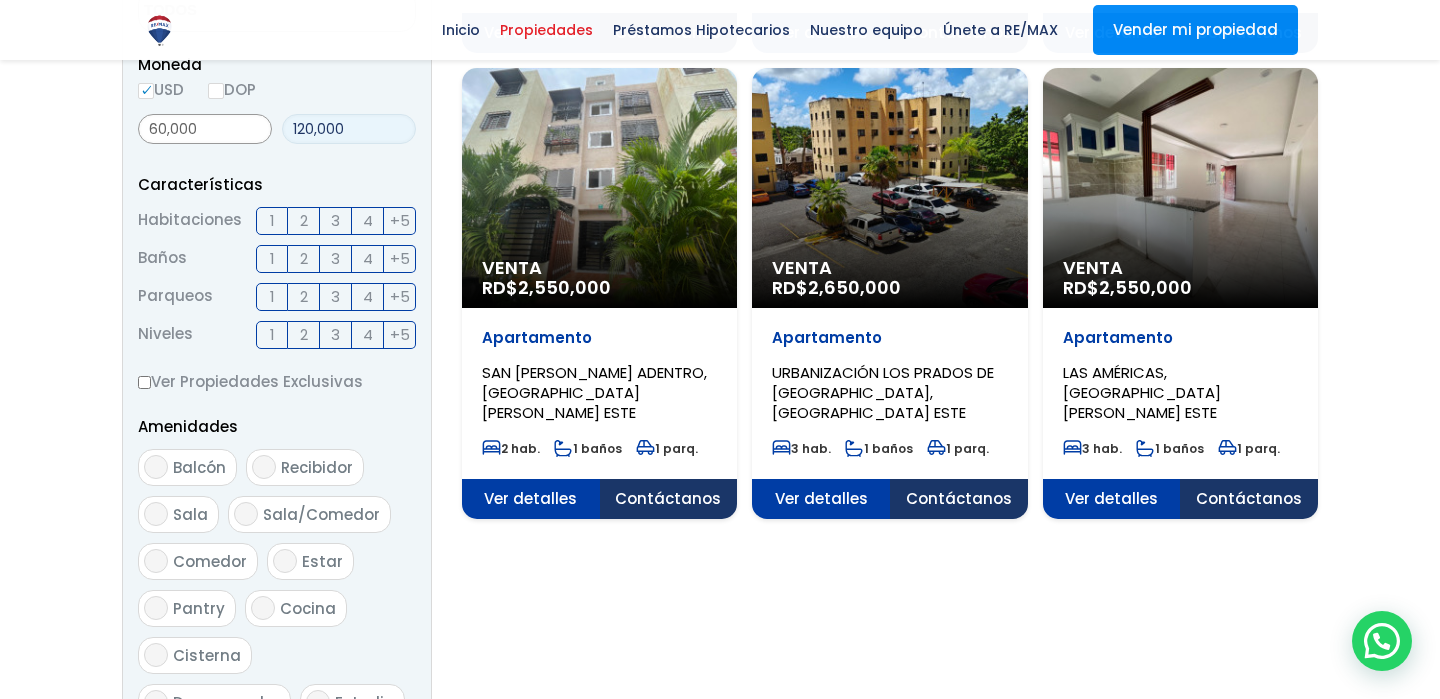 scroll, scrollTop: 699, scrollLeft: 0, axis: vertical 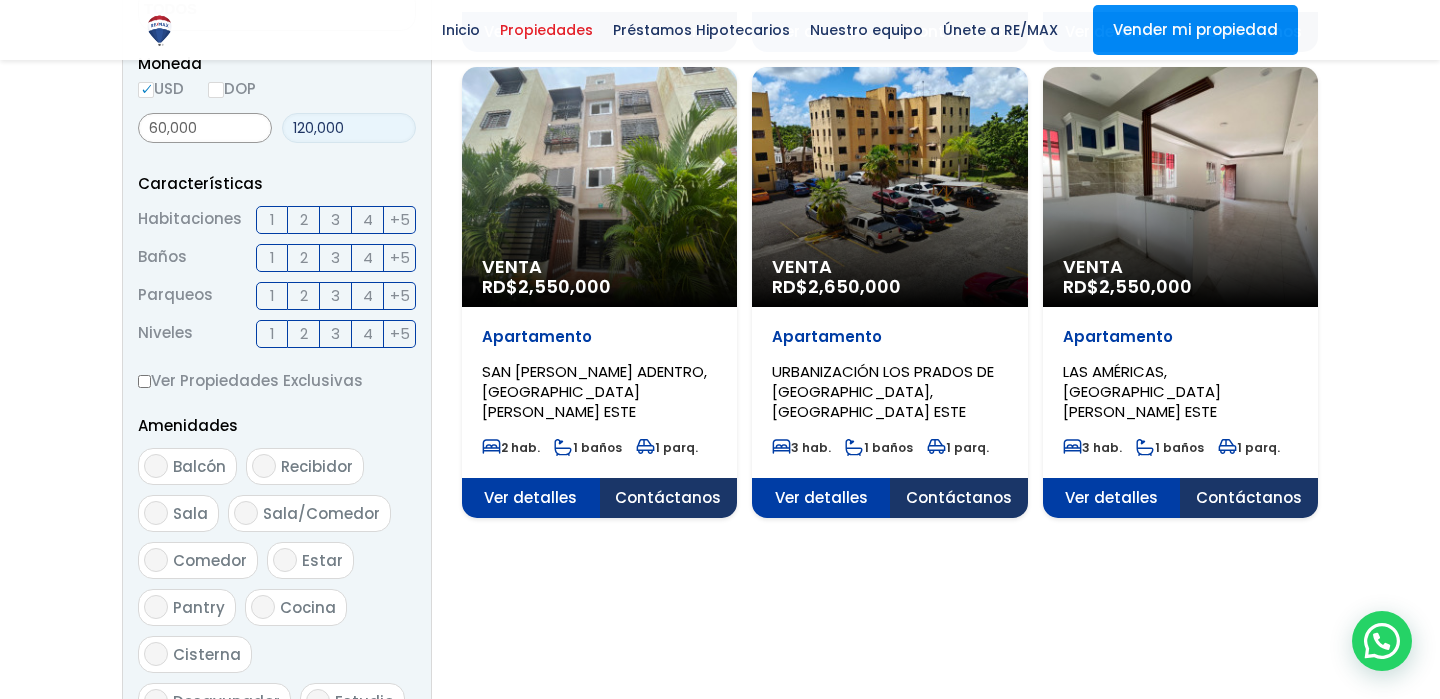 type on "120,000" 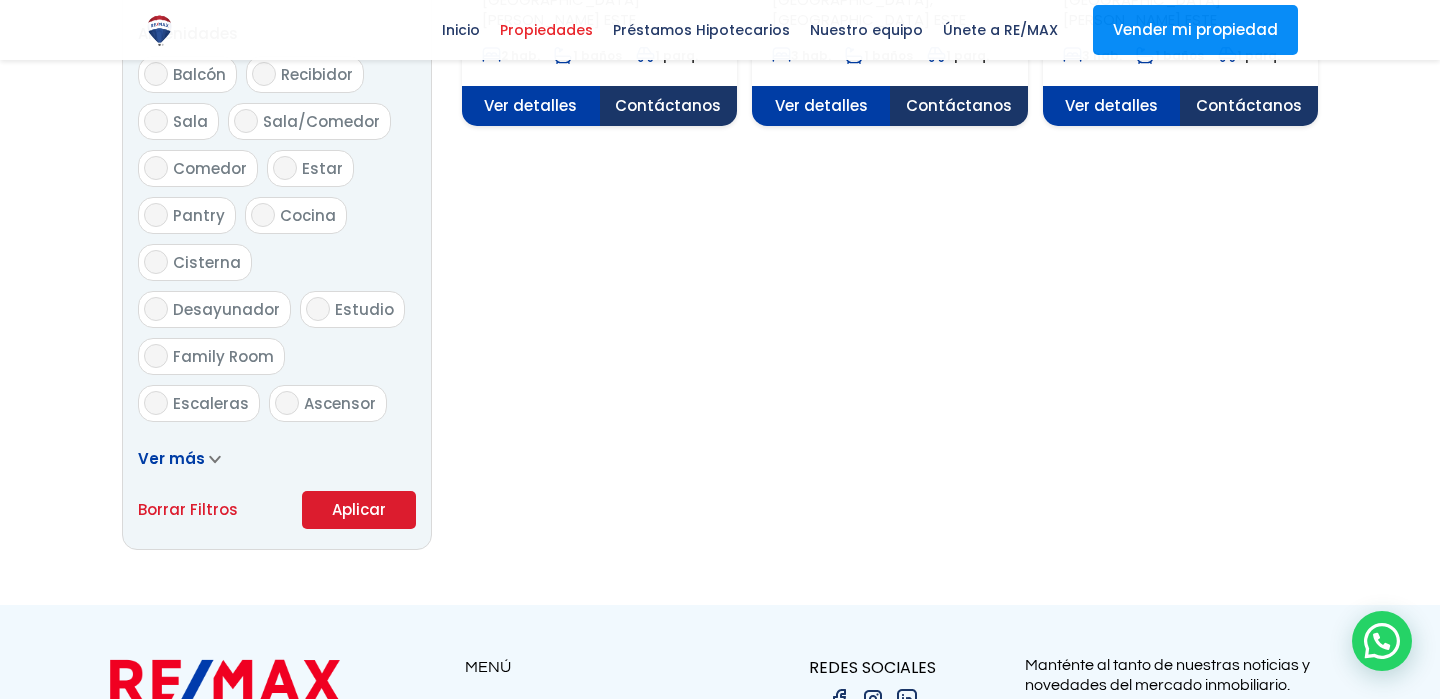 scroll, scrollTop: 1110, scrollLeft: 0, axis: vertical 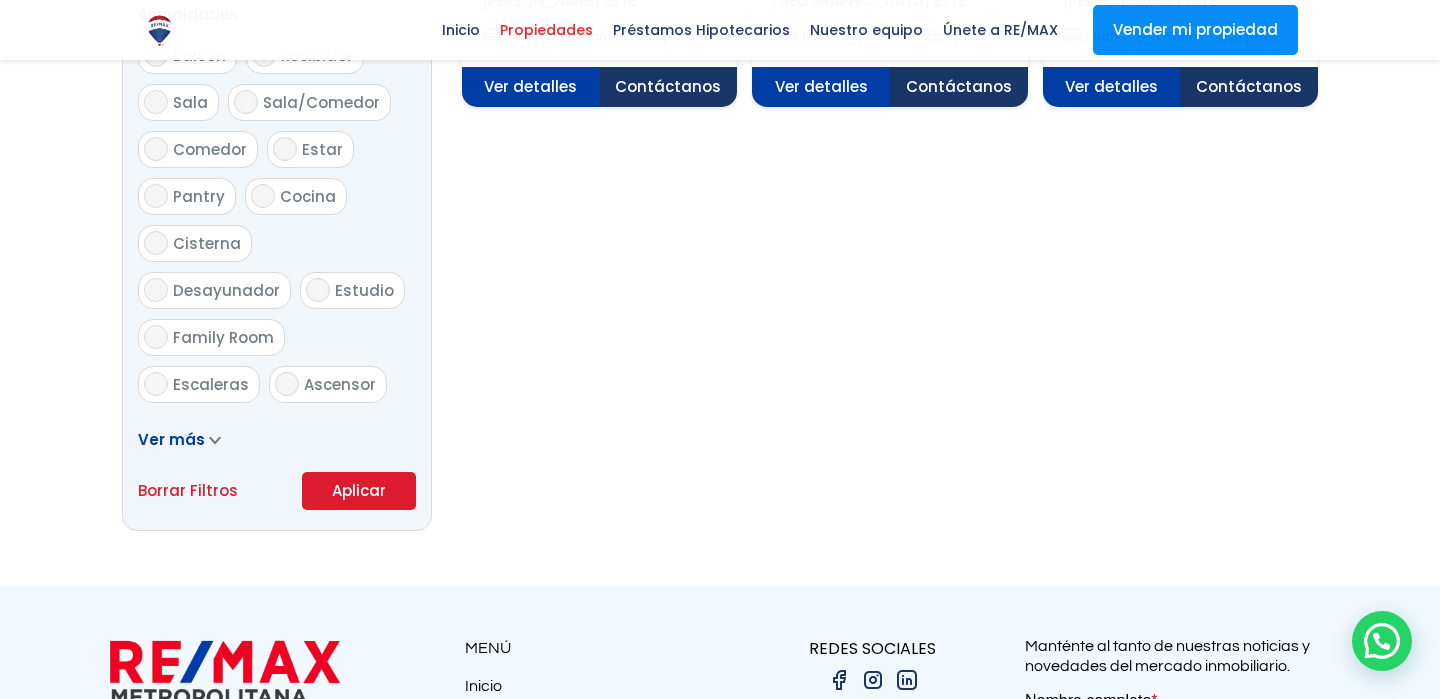 click on "Aplicar" at bounding box center [359, 491] 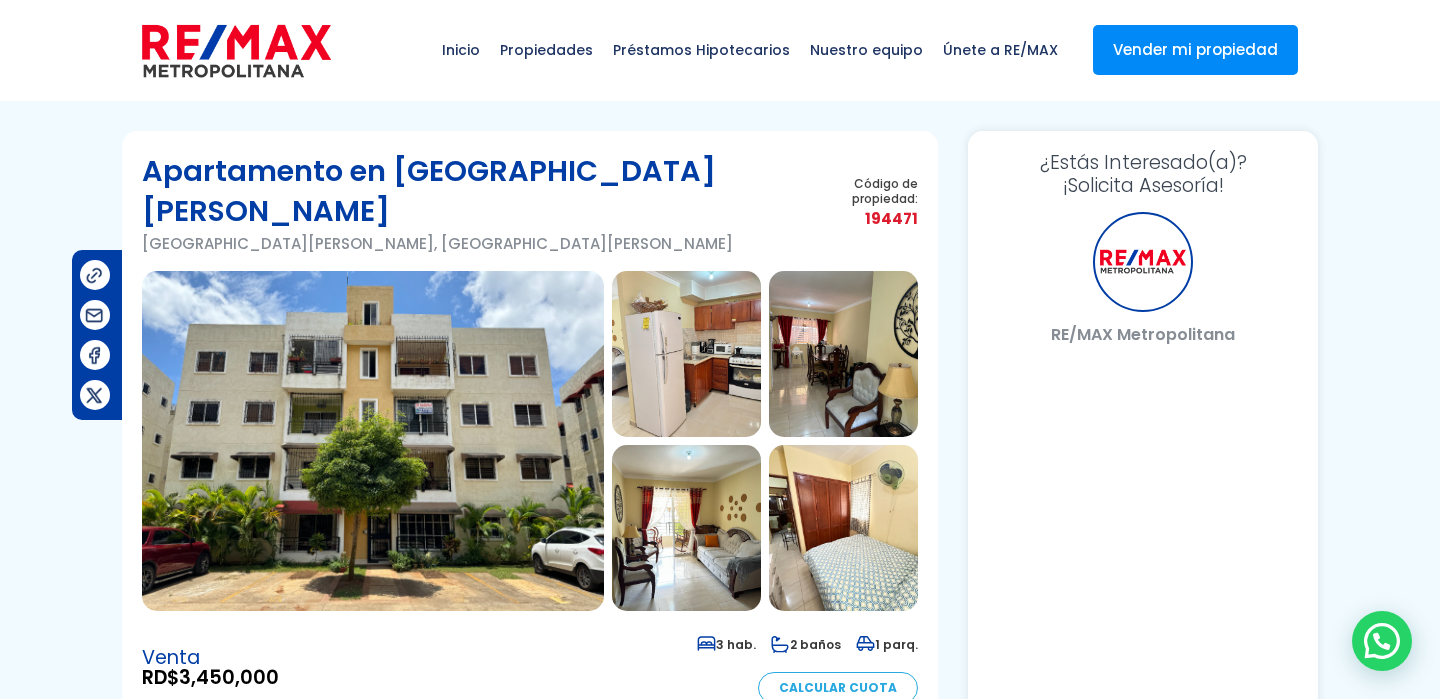 scroll, scrollTop: 0, scrollLeft: 0, axis: both 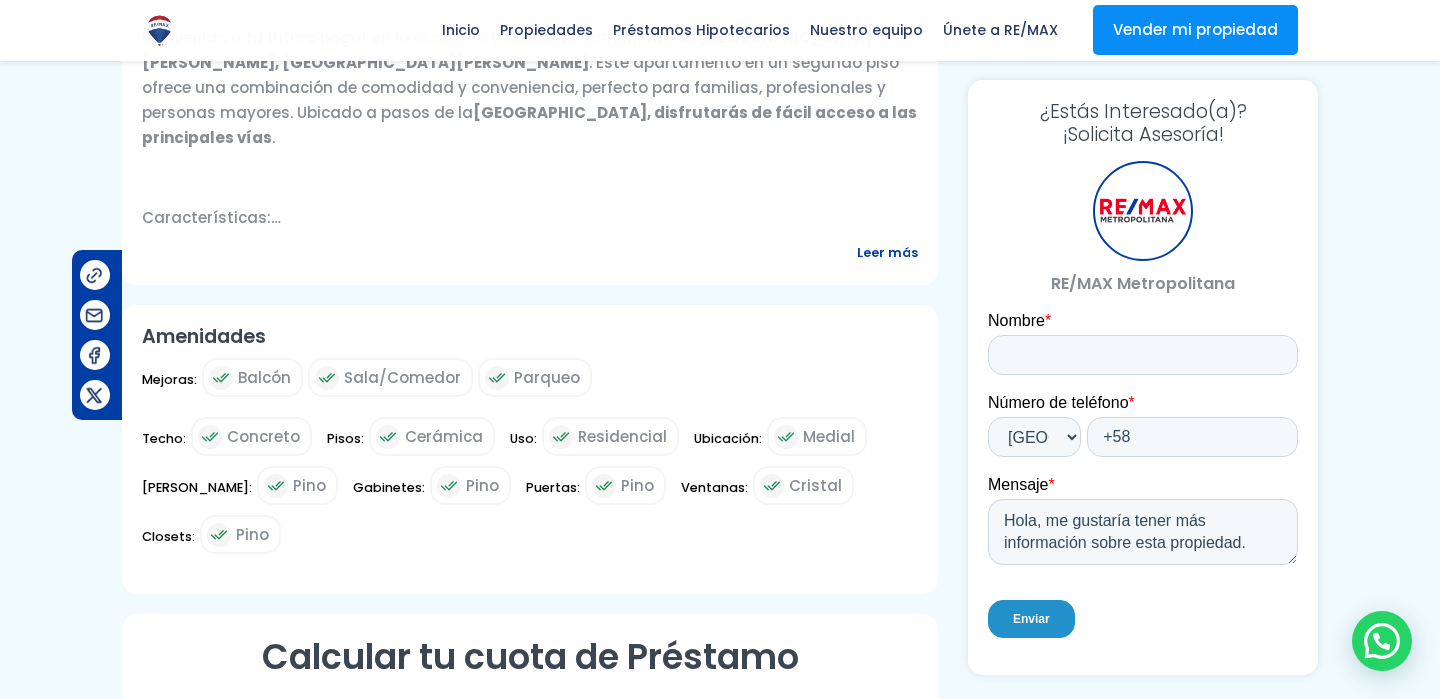 click on "Leer más" at bounding box center (887, 252) 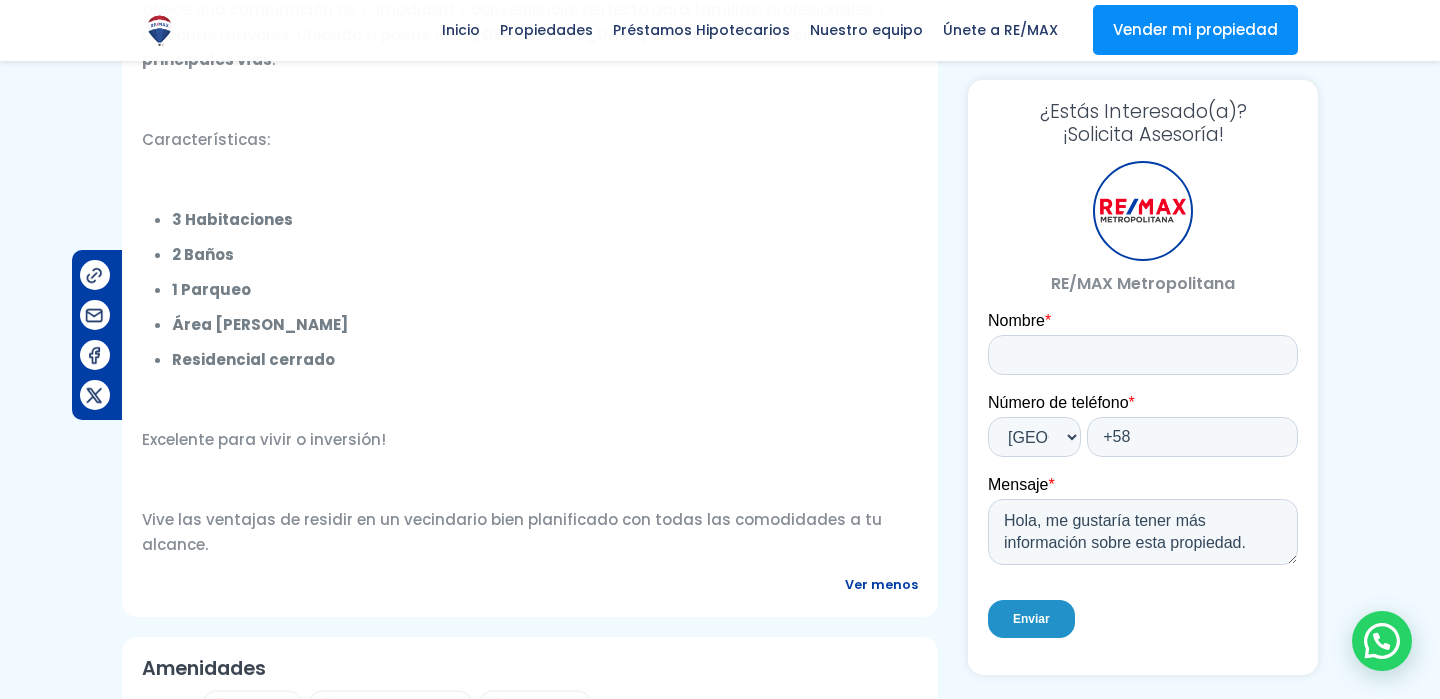 scroll, scrollTop: 978, scrollLeft: 0, axis: vertical 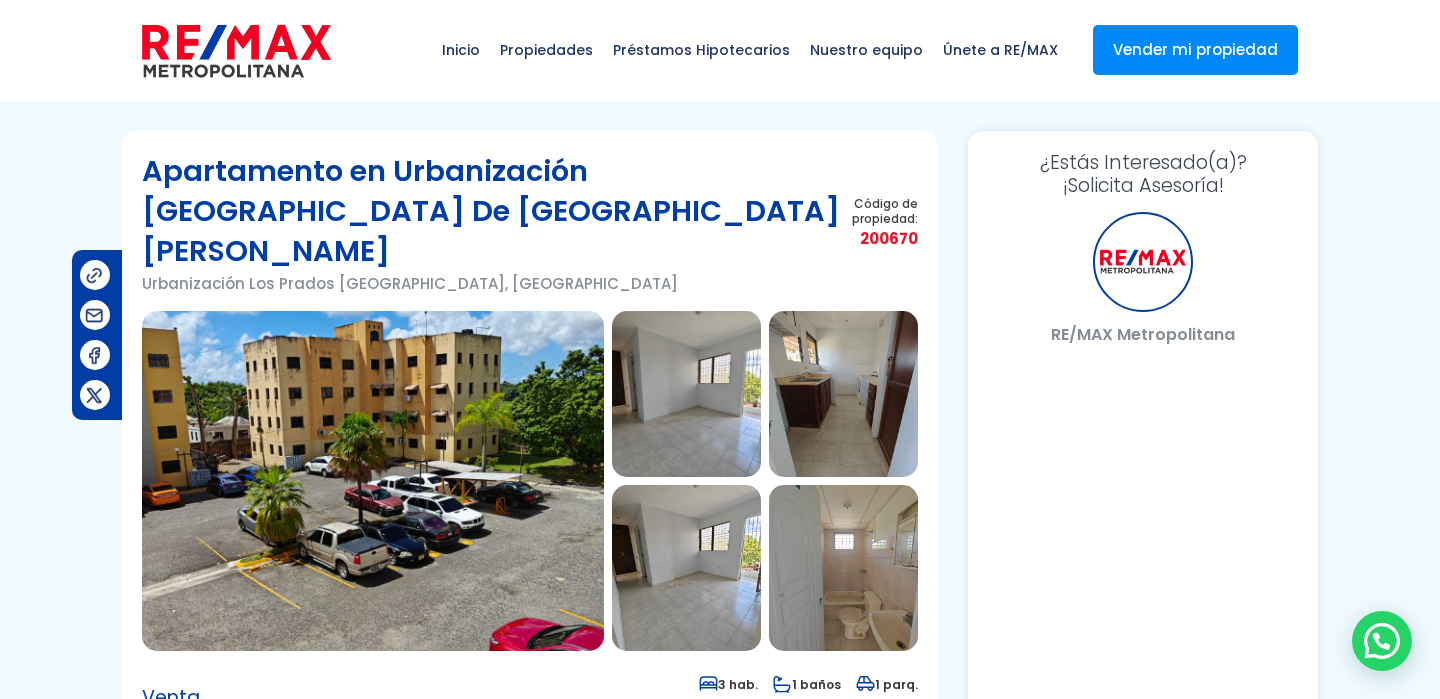 select on "US" 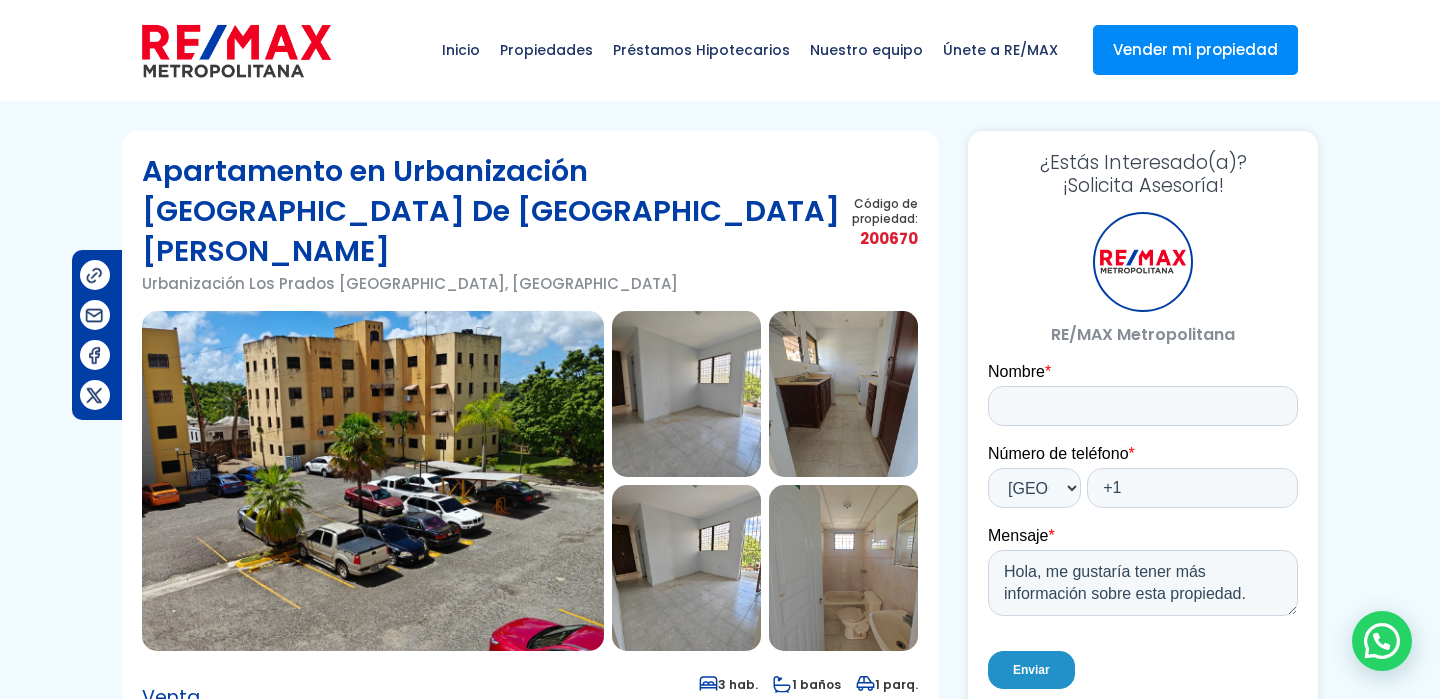 scroll, scrollTop: 0, scrollLeft: 0, axis: both 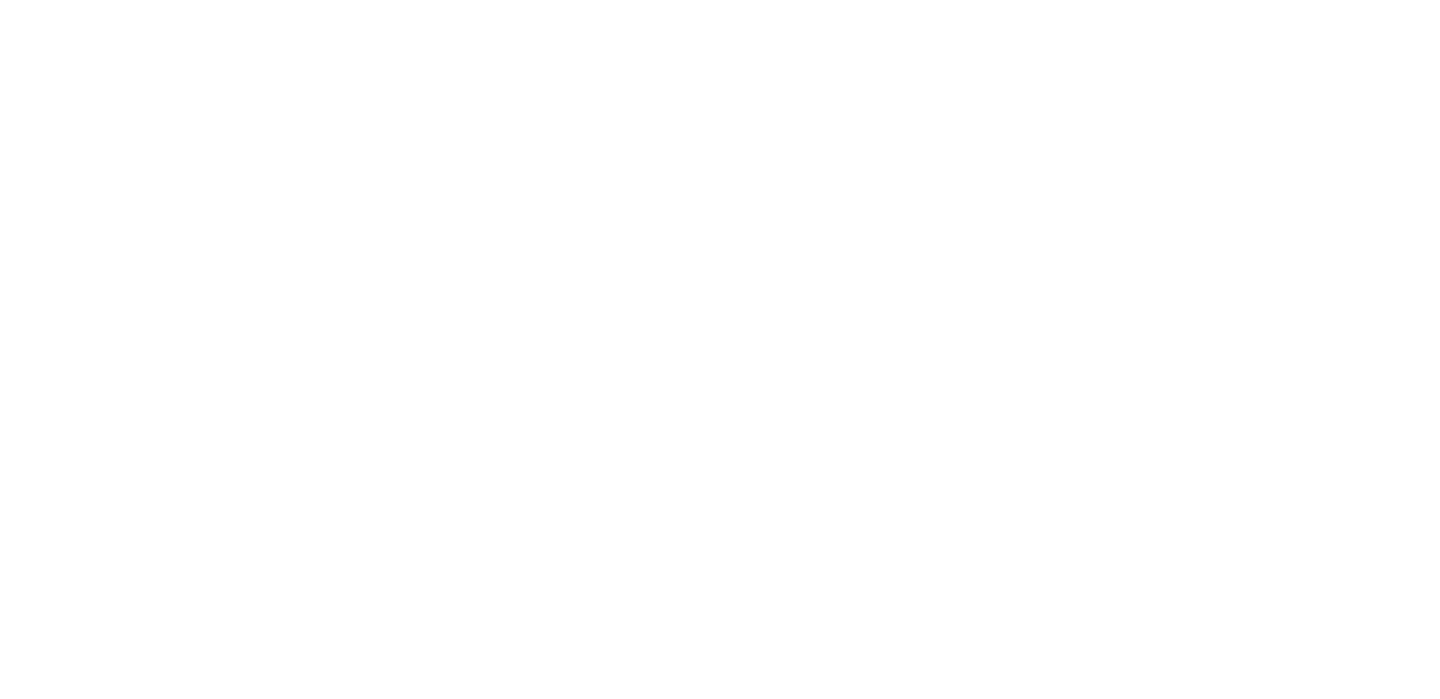 select on "148" 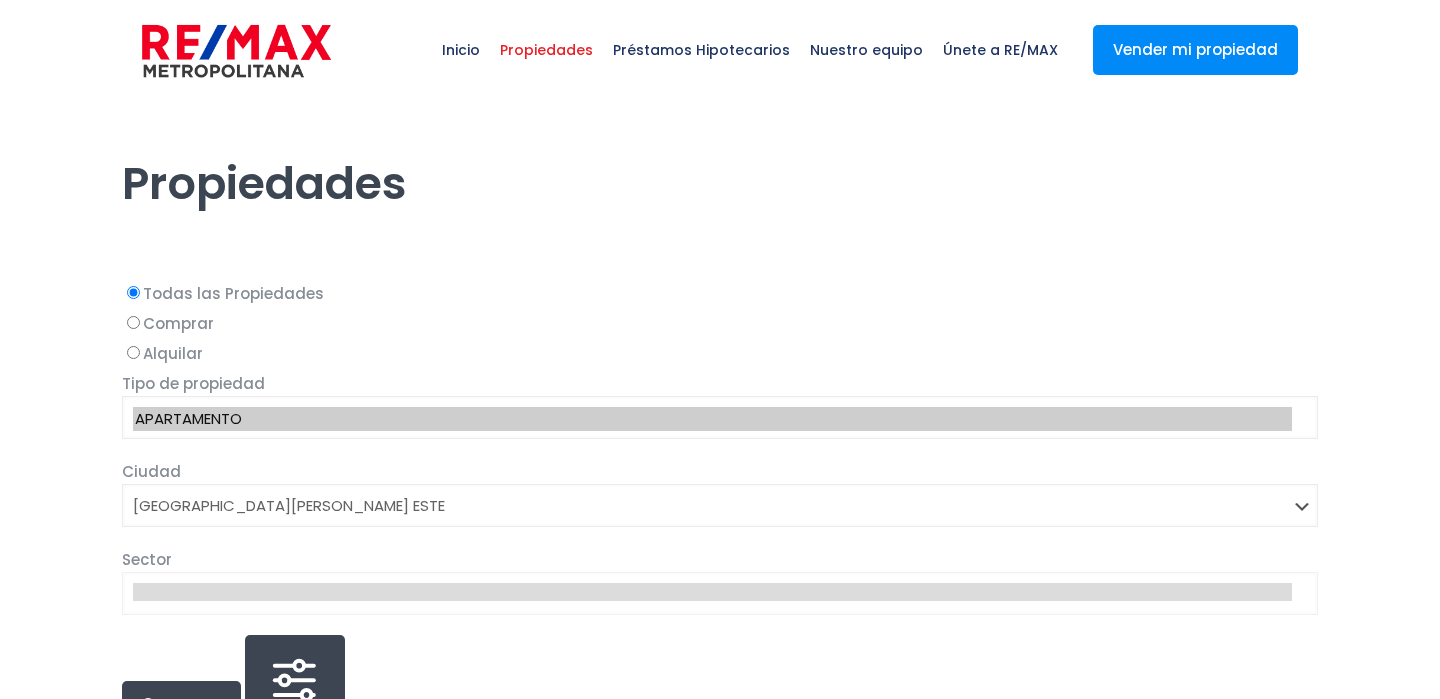 scroll, scrollTop: 0, scrollLeft: 0, axis: both 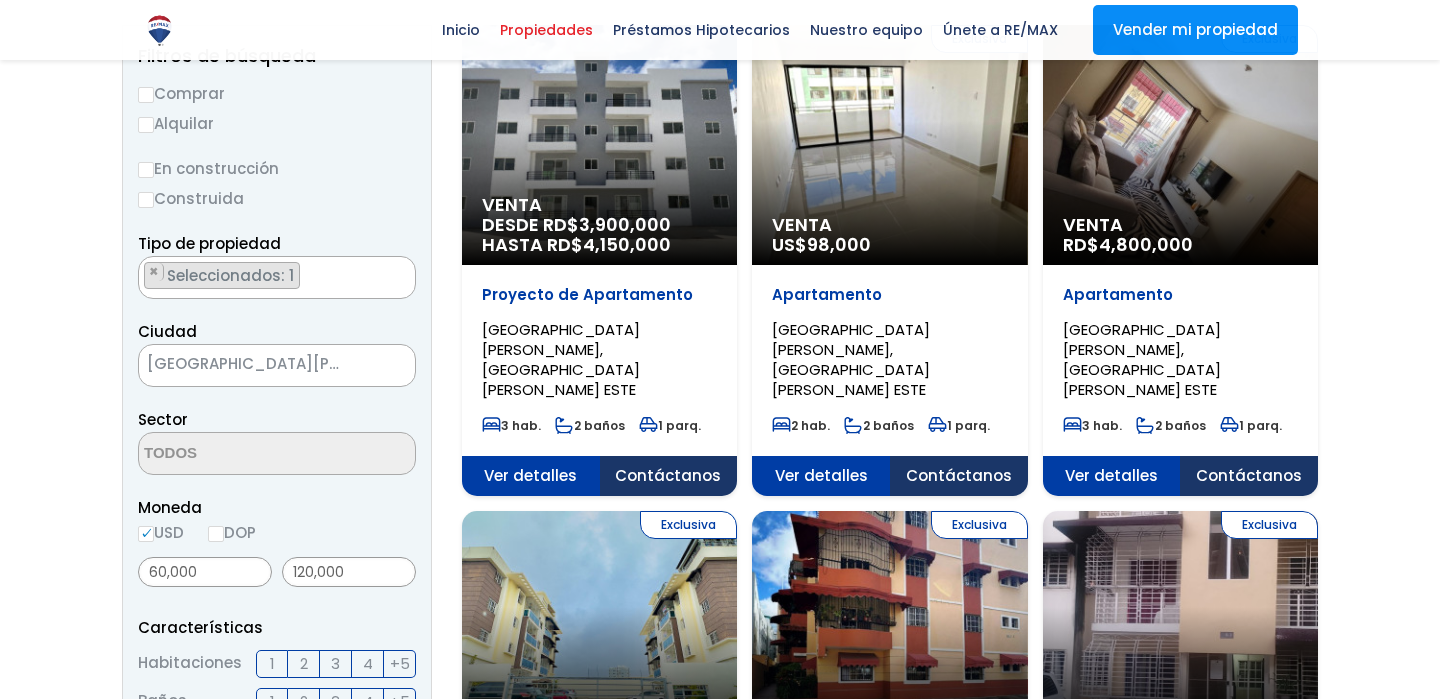 select 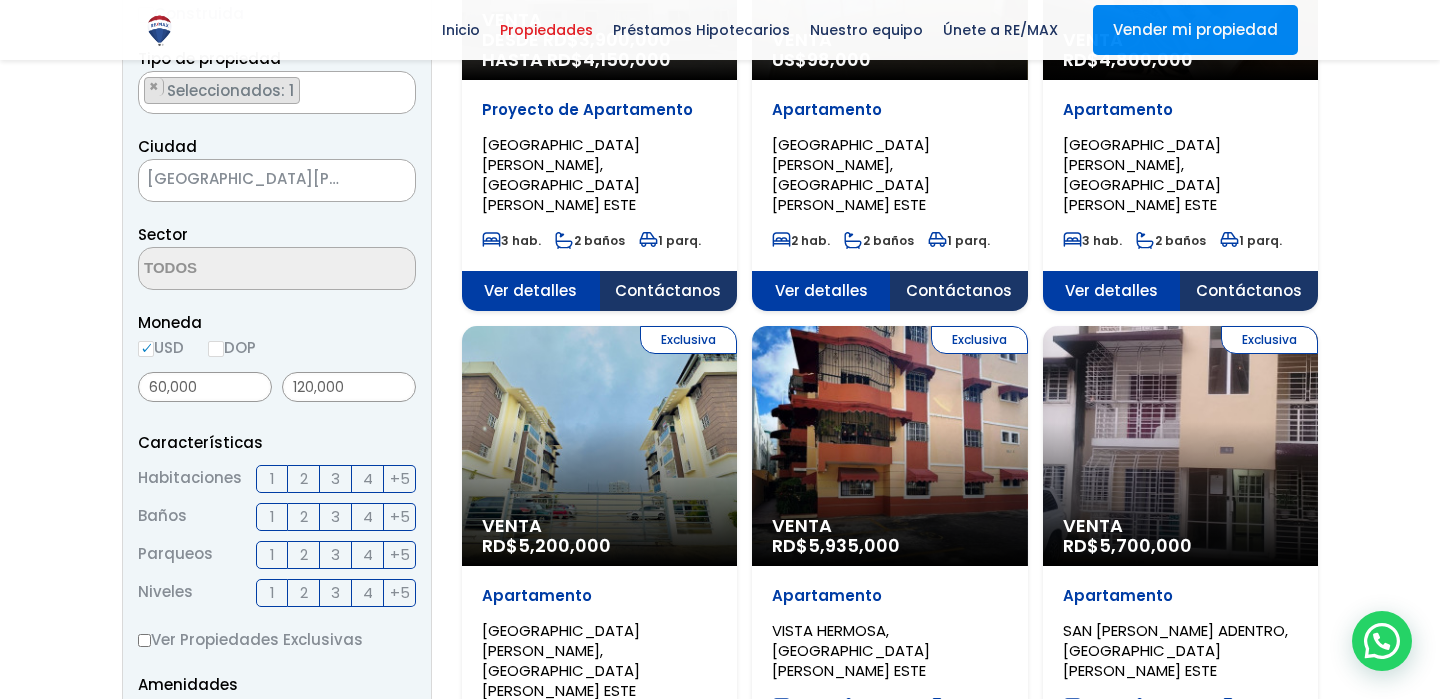 scroll, scrollTop: 450, scrollLeft: 0, axis: vertical 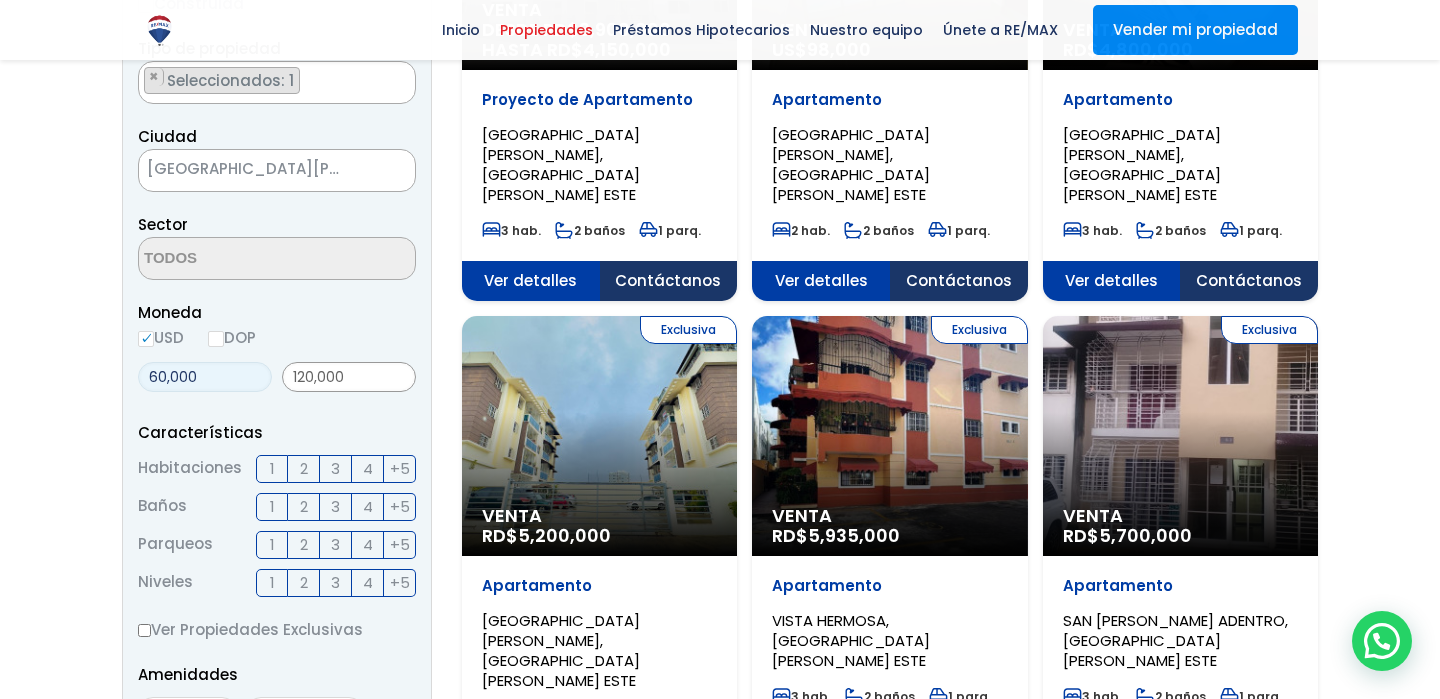 drag, startPoint x: 192, startPoint y: 376, endPoint x: 121, endPoint y: 366, distance: 71.70077 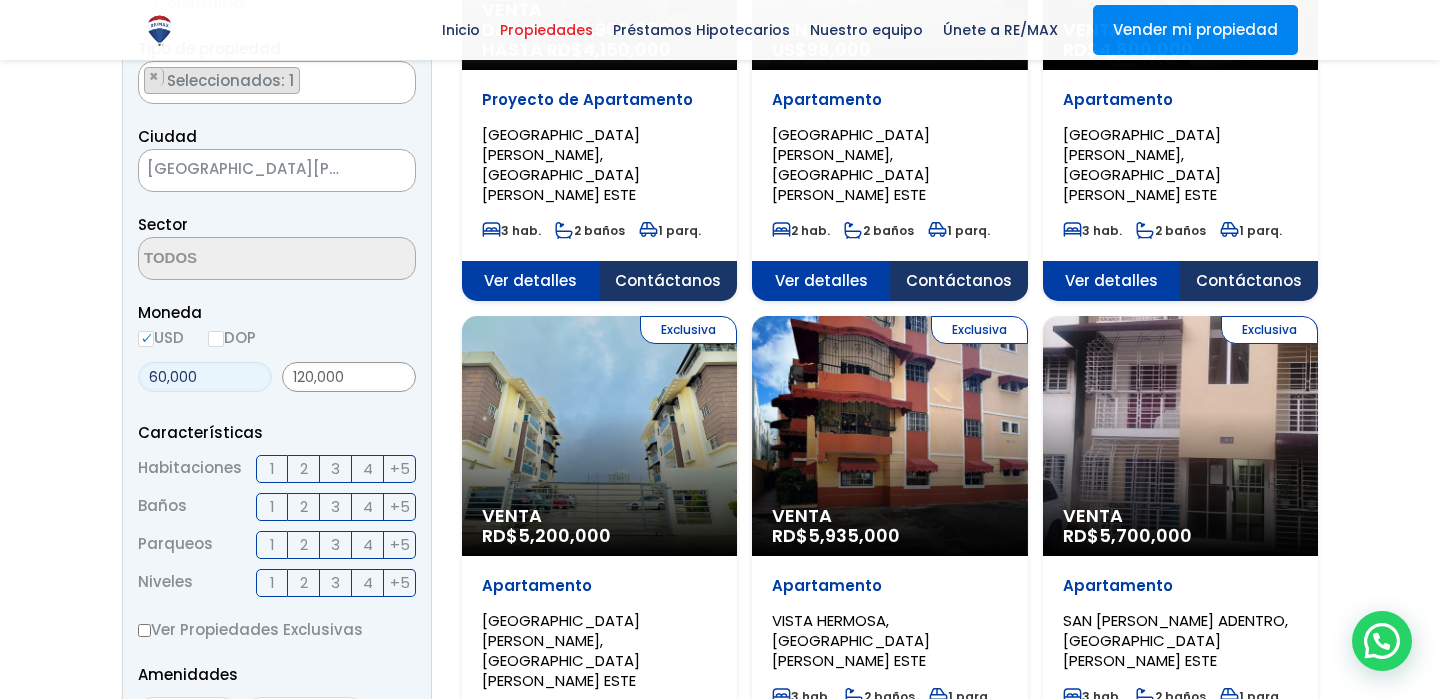 click on "Filtros de búsqueda
Comprar
Alquilar
En construcción
Construida
Tipo de propiedad
APARTAMENTO
CASA
LOCAL COMERCIAL
NAVE INDUSTRIAL
FINCA
TERRENO
NEGOCIO
EDIFICIO
TURíSTICO
HOTEL
CASA O SOLAR
EDIFICIO O SOLAR
PROYECTO
PENTHOUSE
ESTACIóN DE COMBUSTIBLE LOCAL DE OFICINA ×" at bounding box center [277, 510] 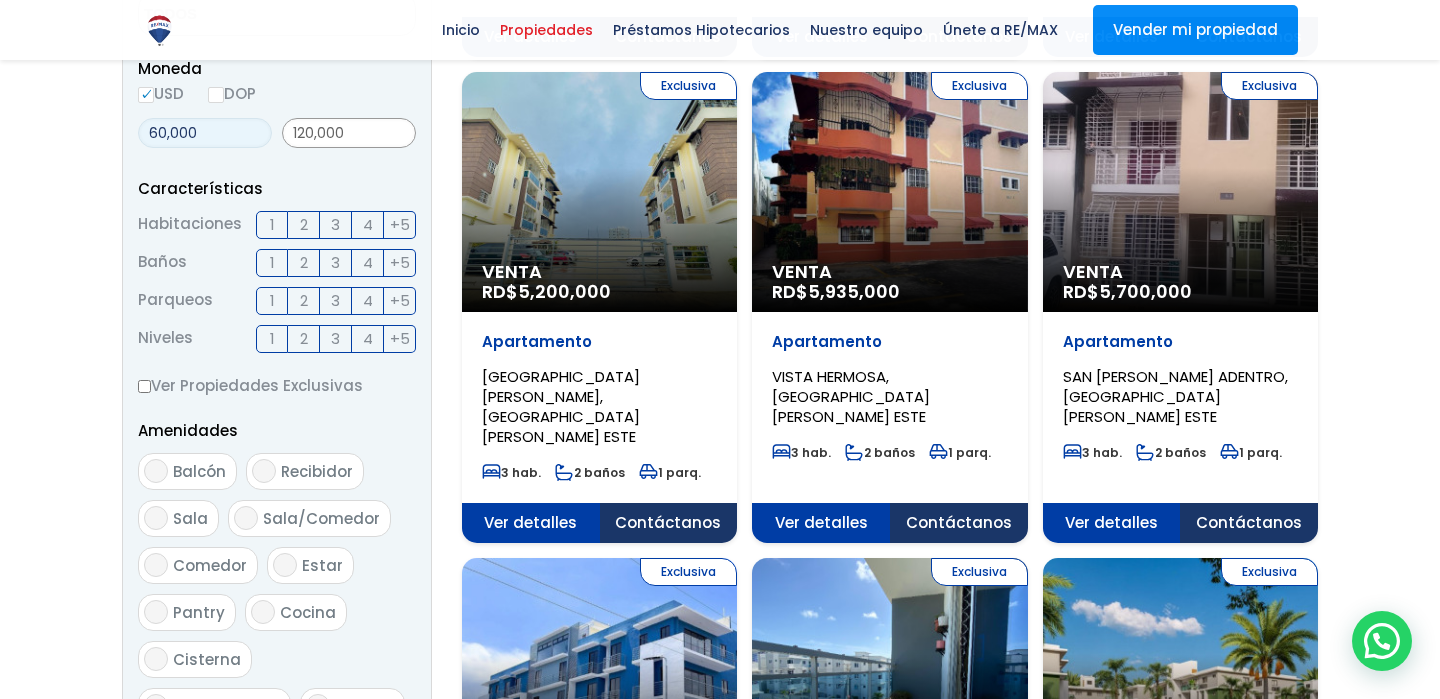 scroll, scrollTop: 583, scrollLeft: 0, axis: vertical 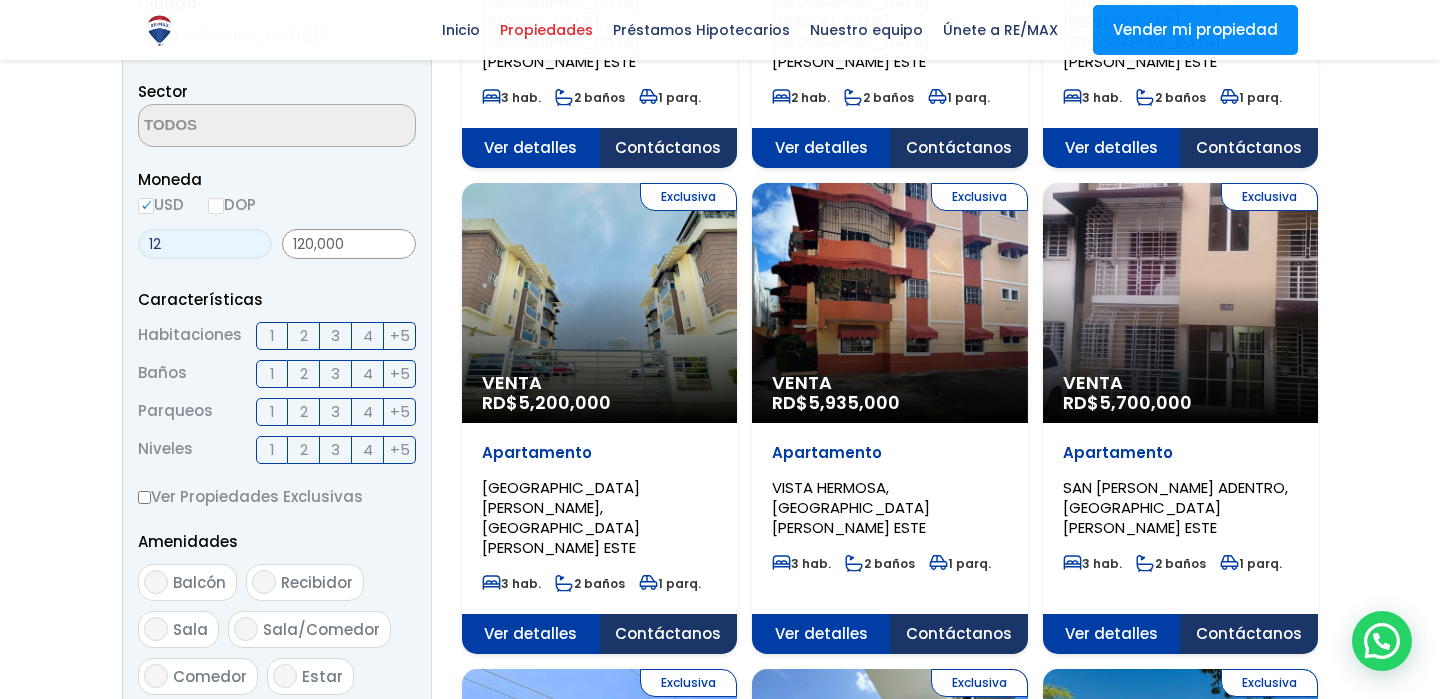 type on "1" 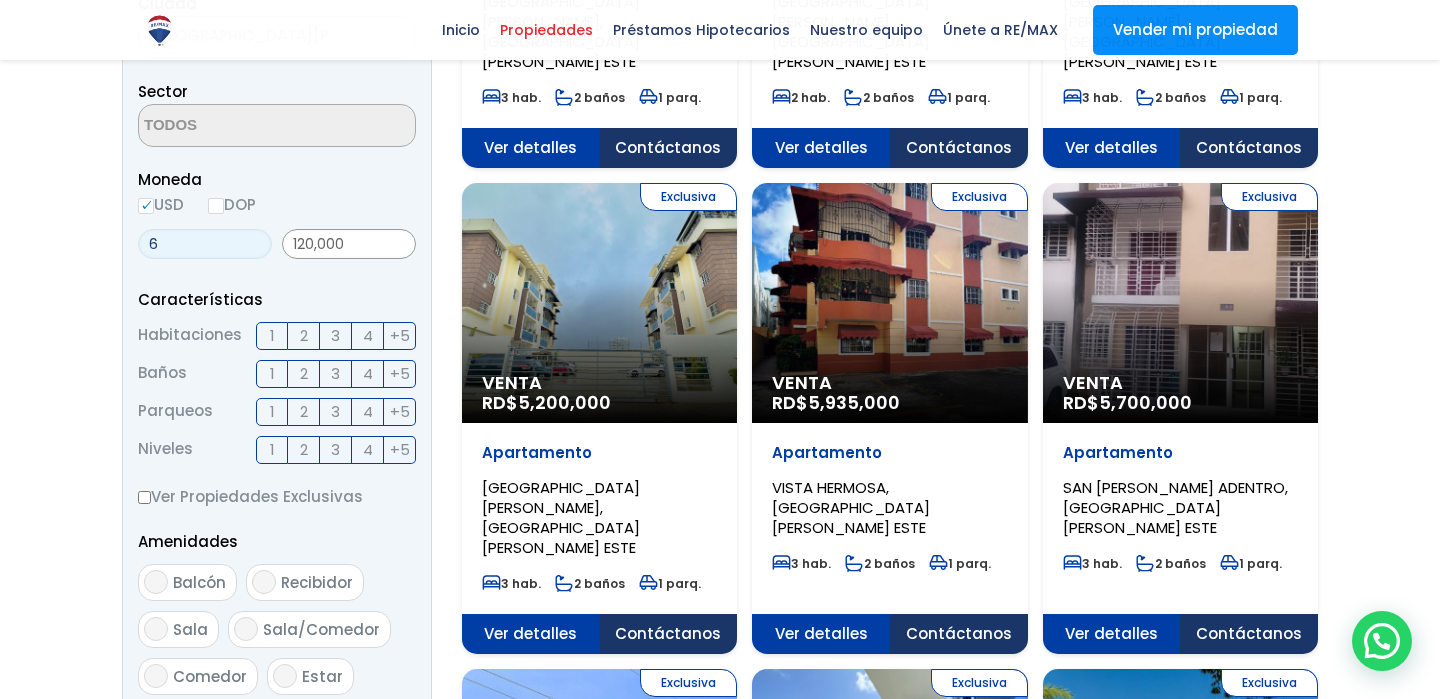 drag, startPoint x: 196, startPoint y: 257, endPoint x: 114, endPoint y: 243, distance: 83.18654 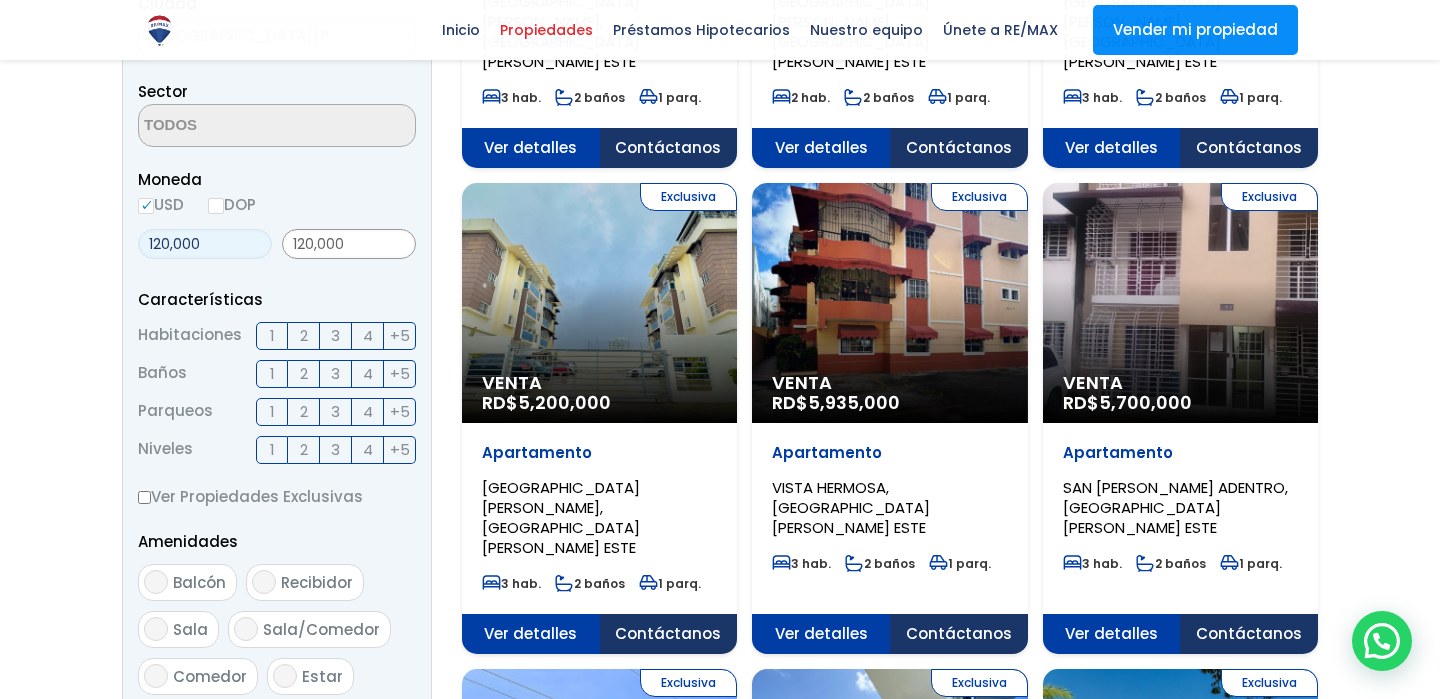 type on "120,000" 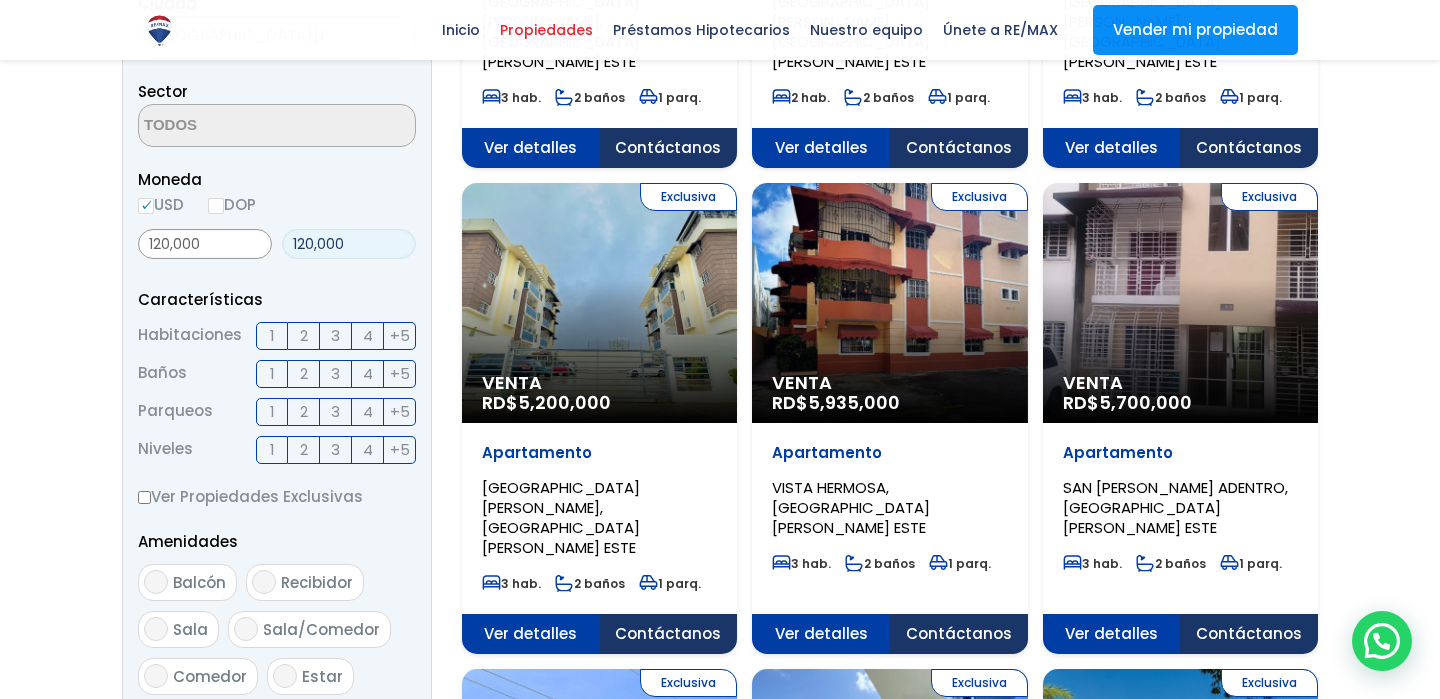 drag, startPoint x: 387, startPoint y: 248, endPoint x: 262, endPoint y: 264, distance: 126.01984 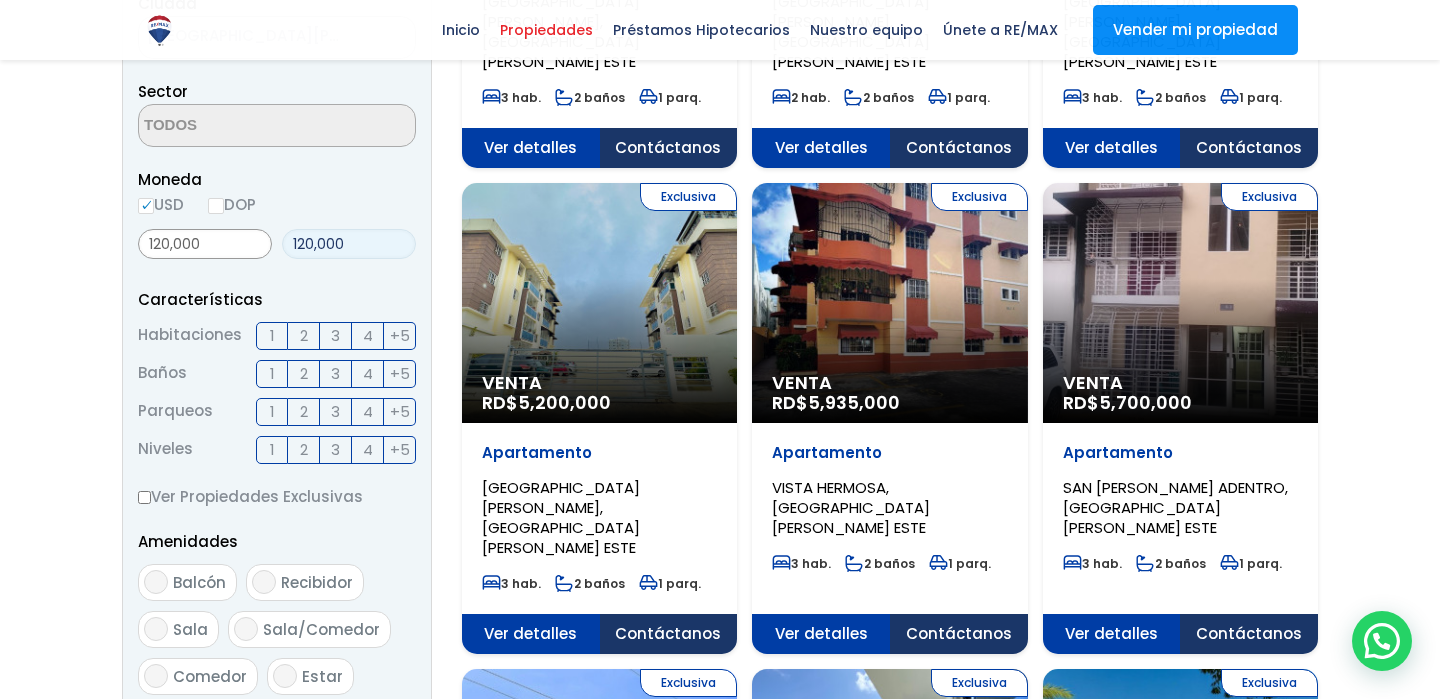 click on "120,000
120,000" at bounding box center [277, 244] 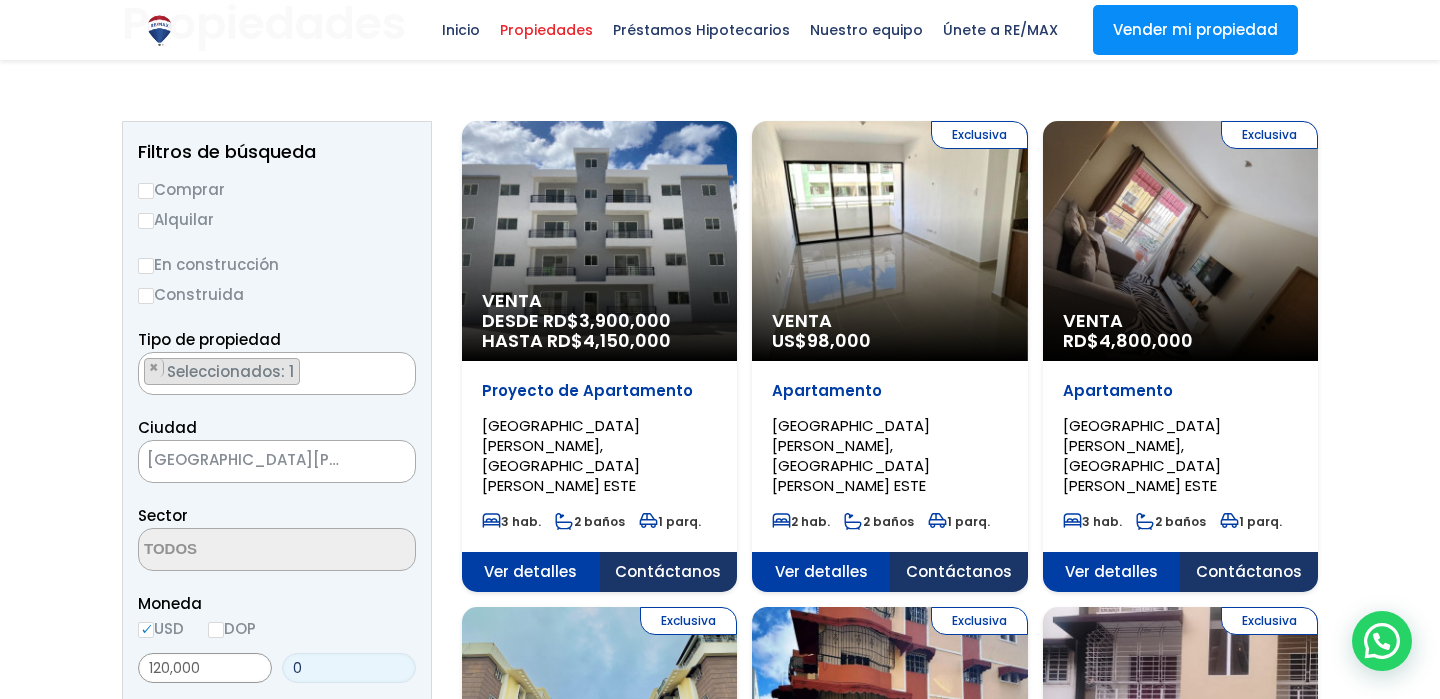 scroll, scrollTop: 148, scrollLeft: 0, axis: vertical 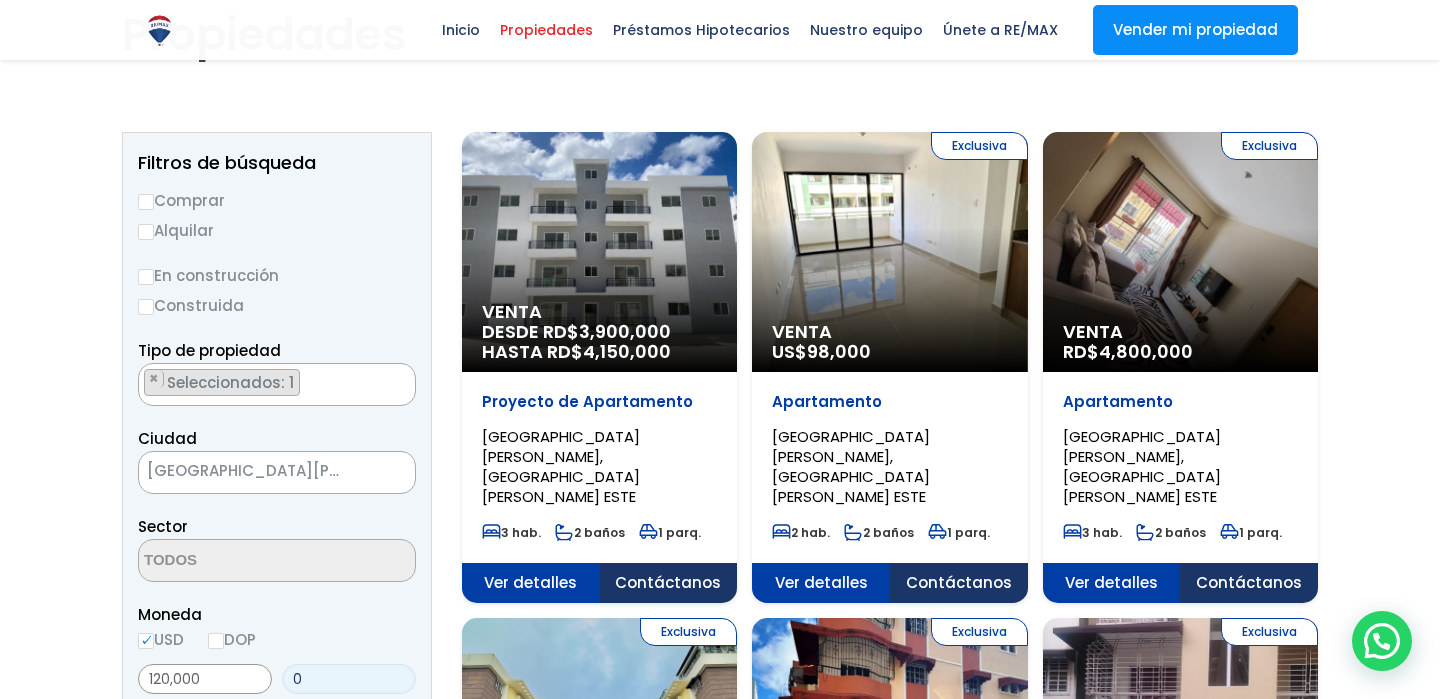 type on "0" 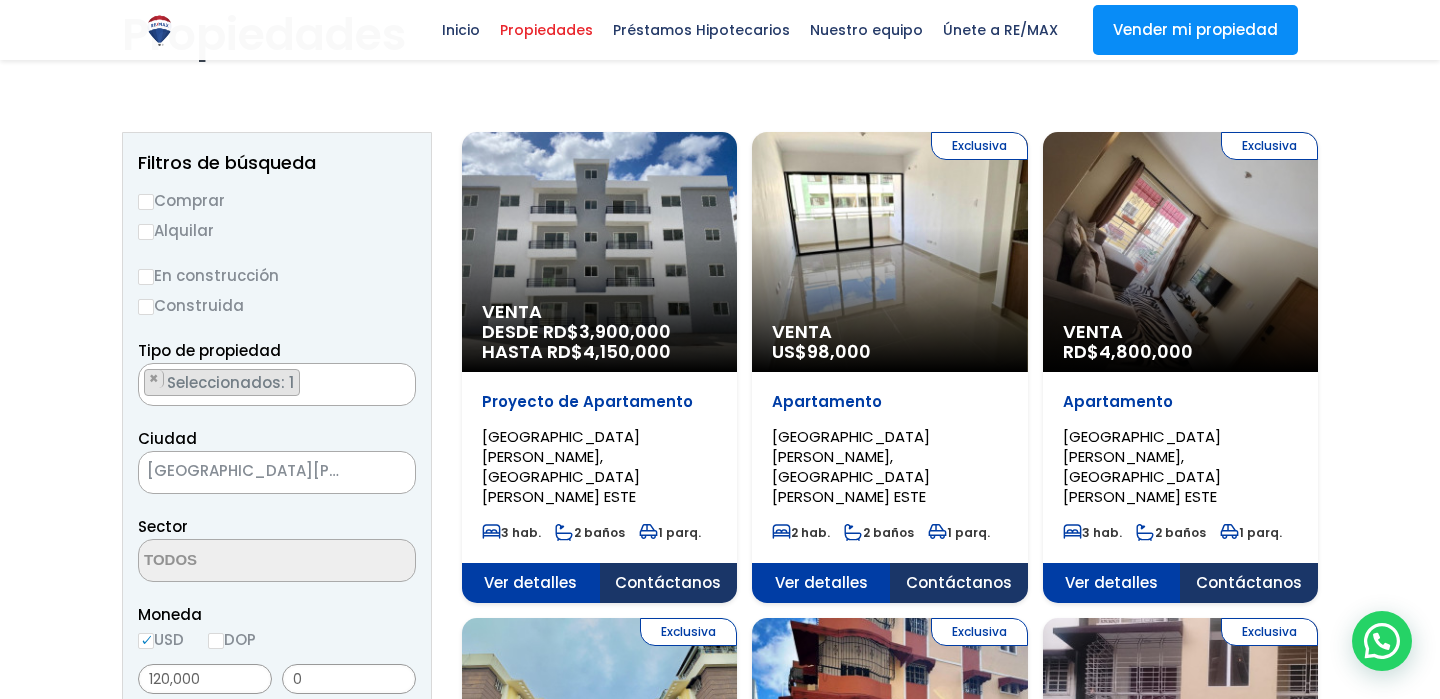 click on "Comprar" at bounding box center [277, 200] 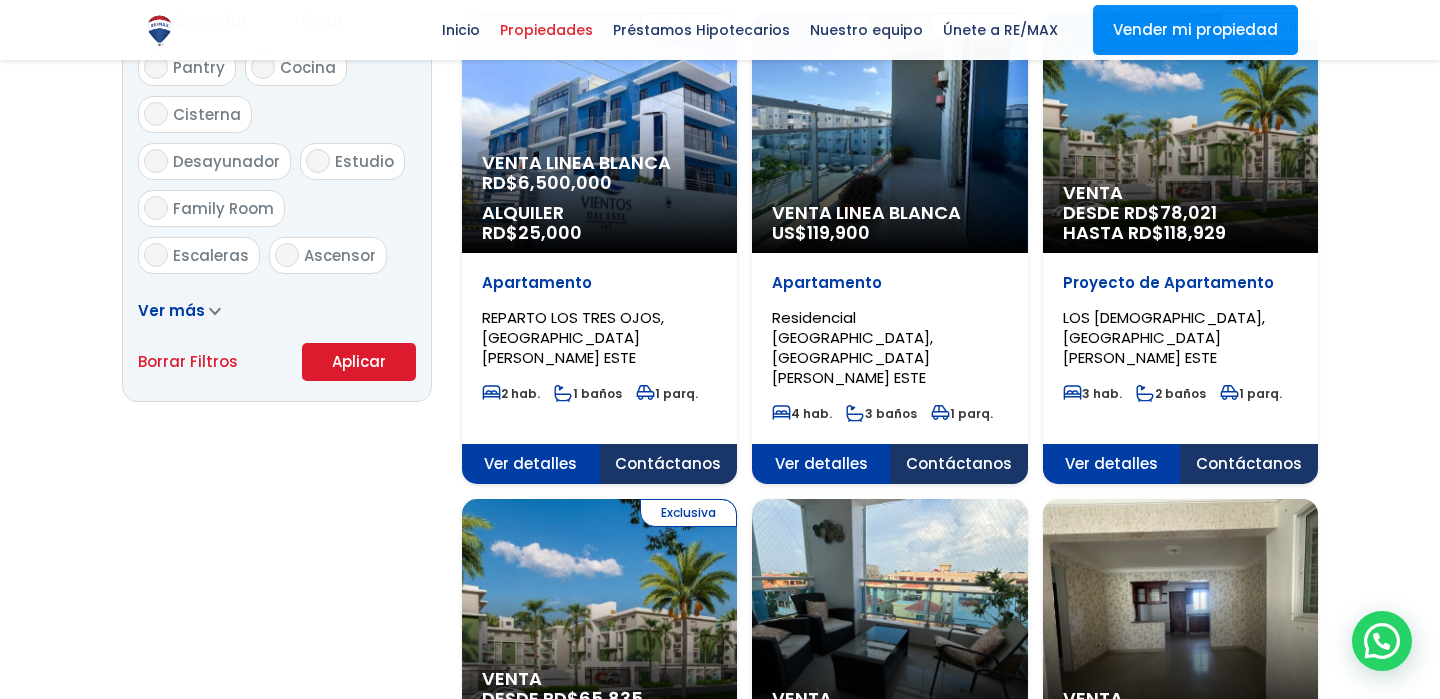 scroll, scrollTop: 1262, scrollLeft: 0, axis: vertical 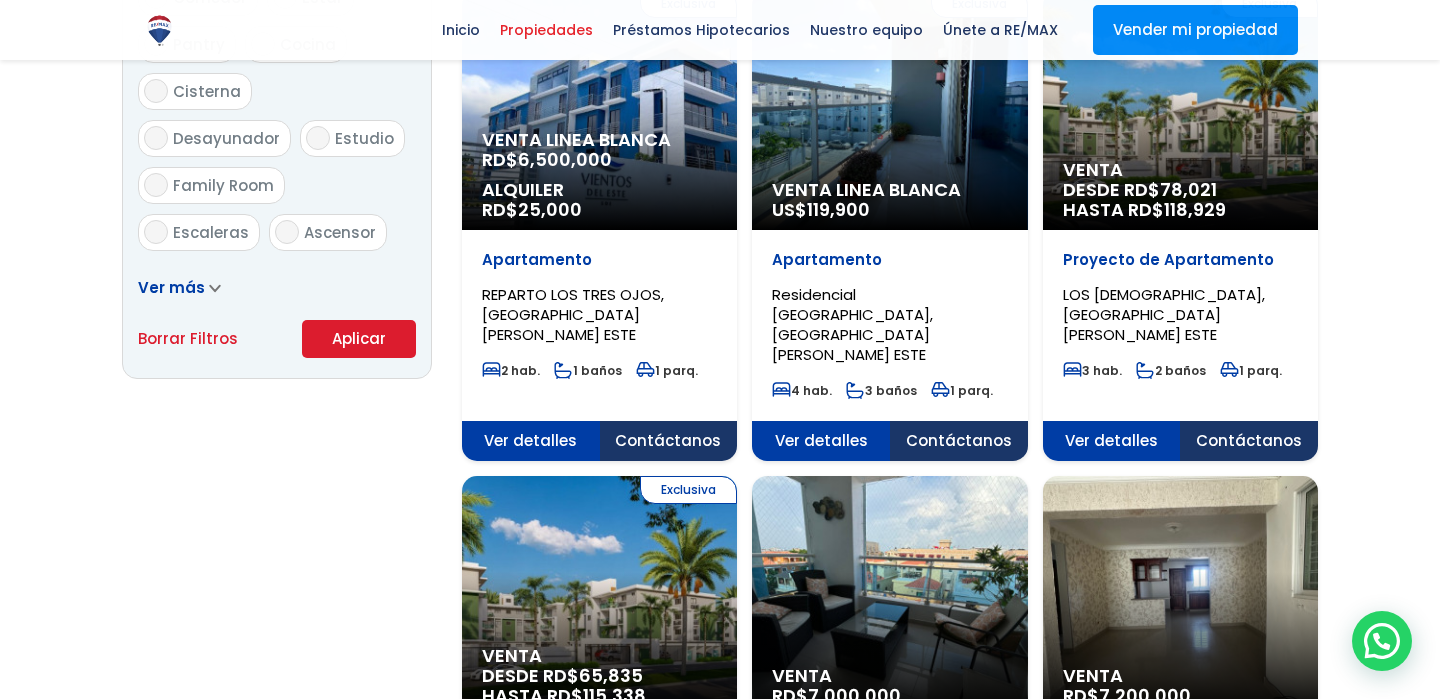 click on "Aplicar" at bounding box center (359, 339) 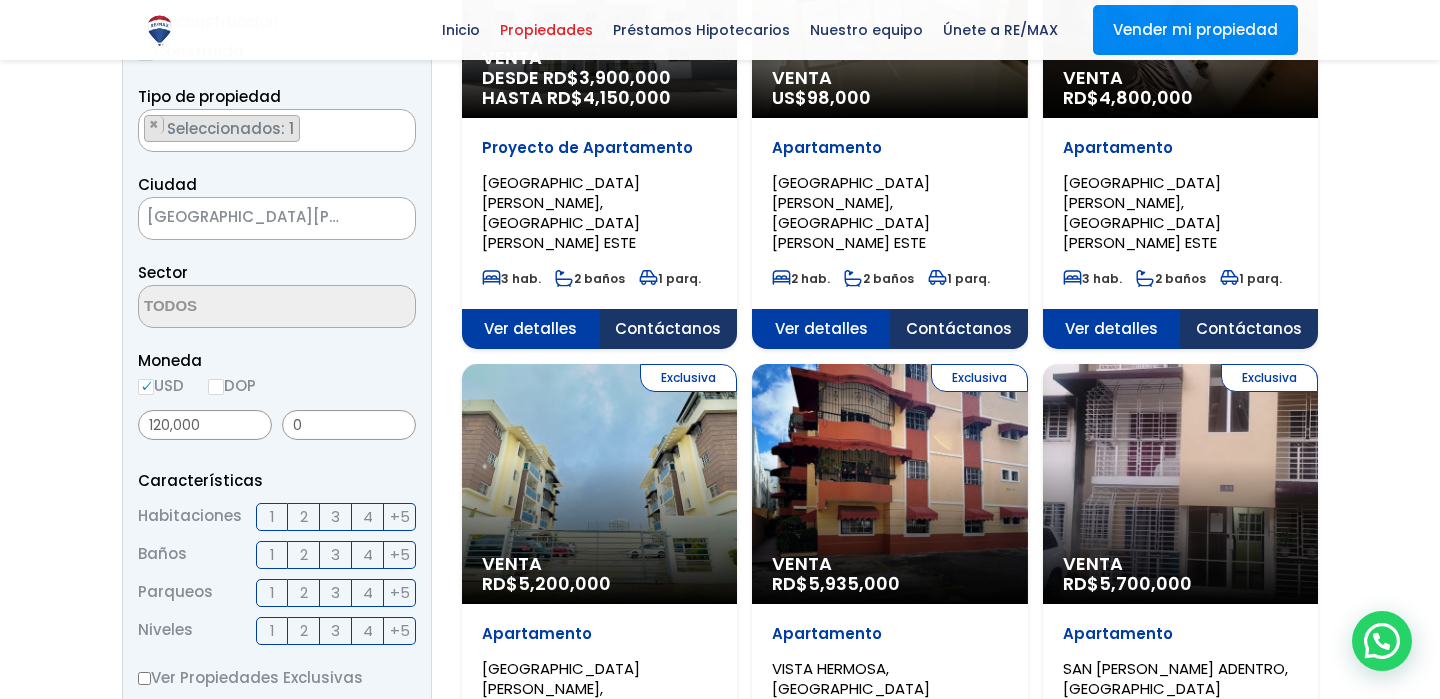 scroll, scrollTop: 401, scrollLeft: 0, axis: vertical 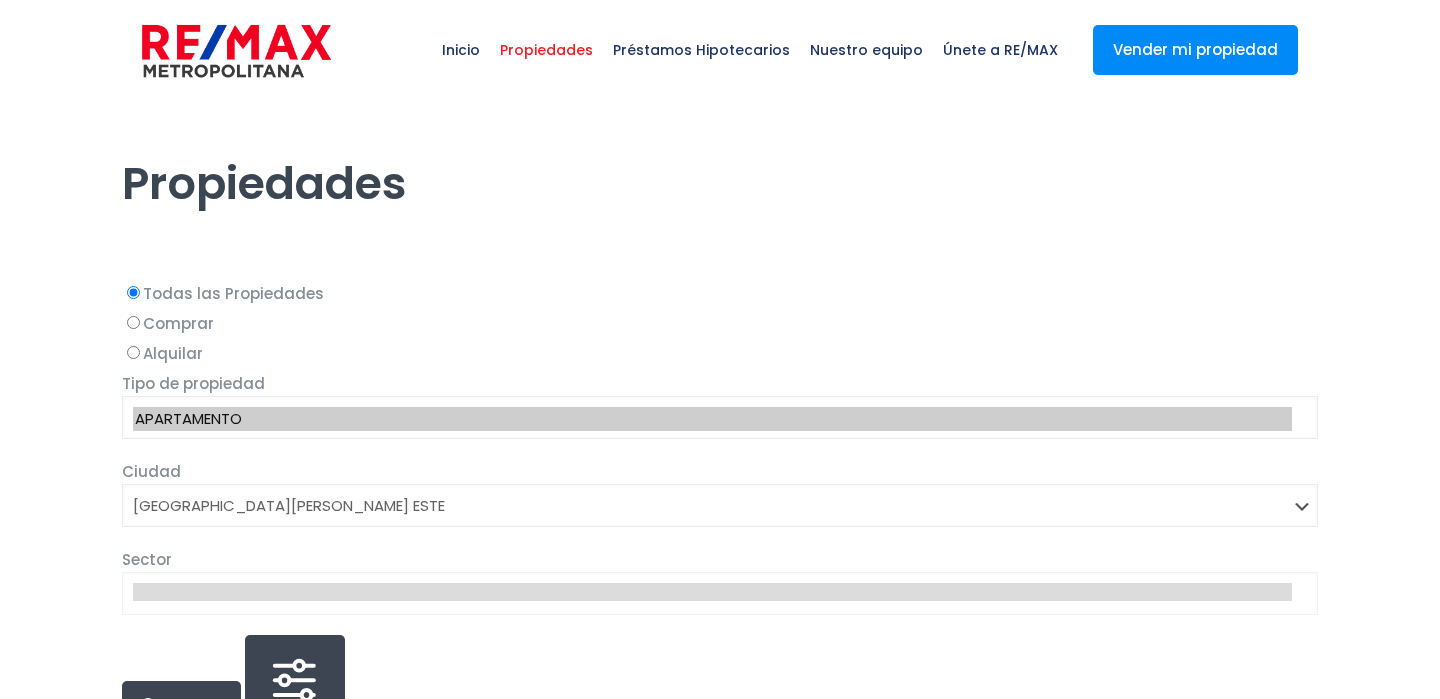 select on "148" 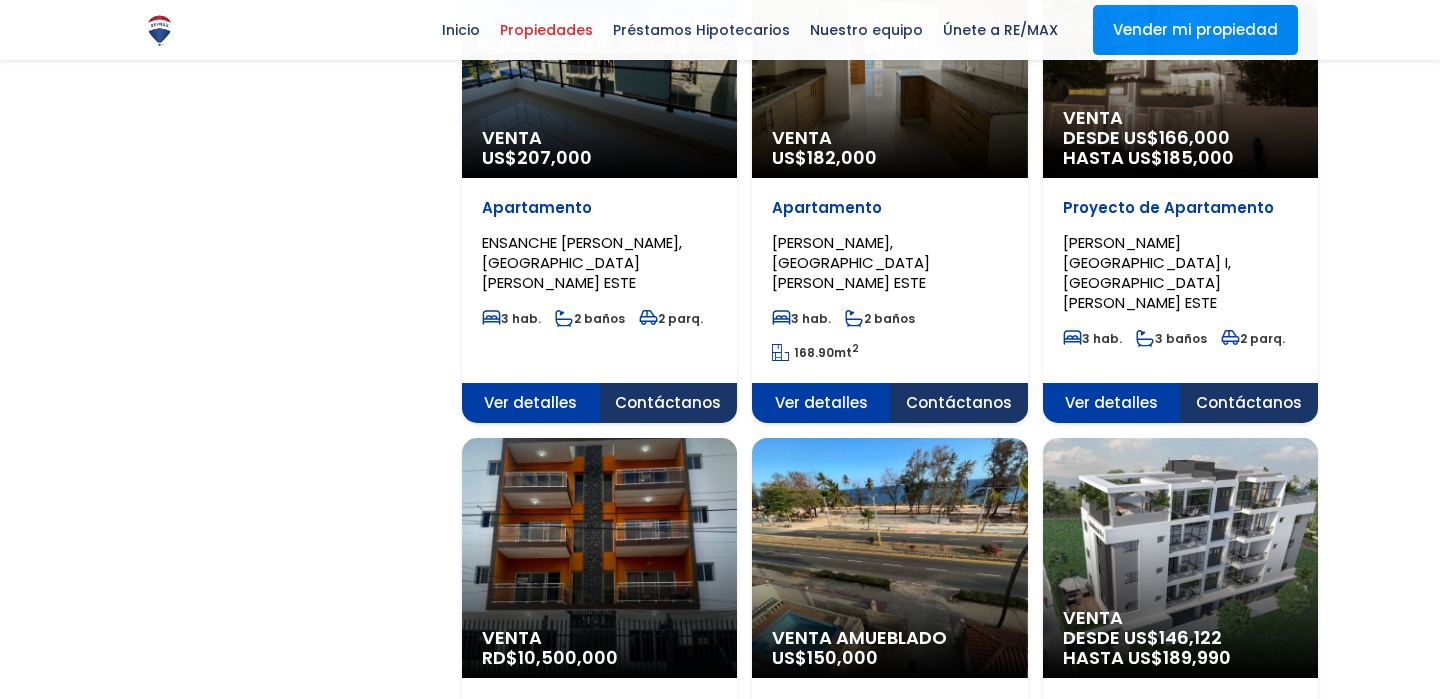 scroll, scrollTop: 2246, scrollLeft: 0, axis: vertical 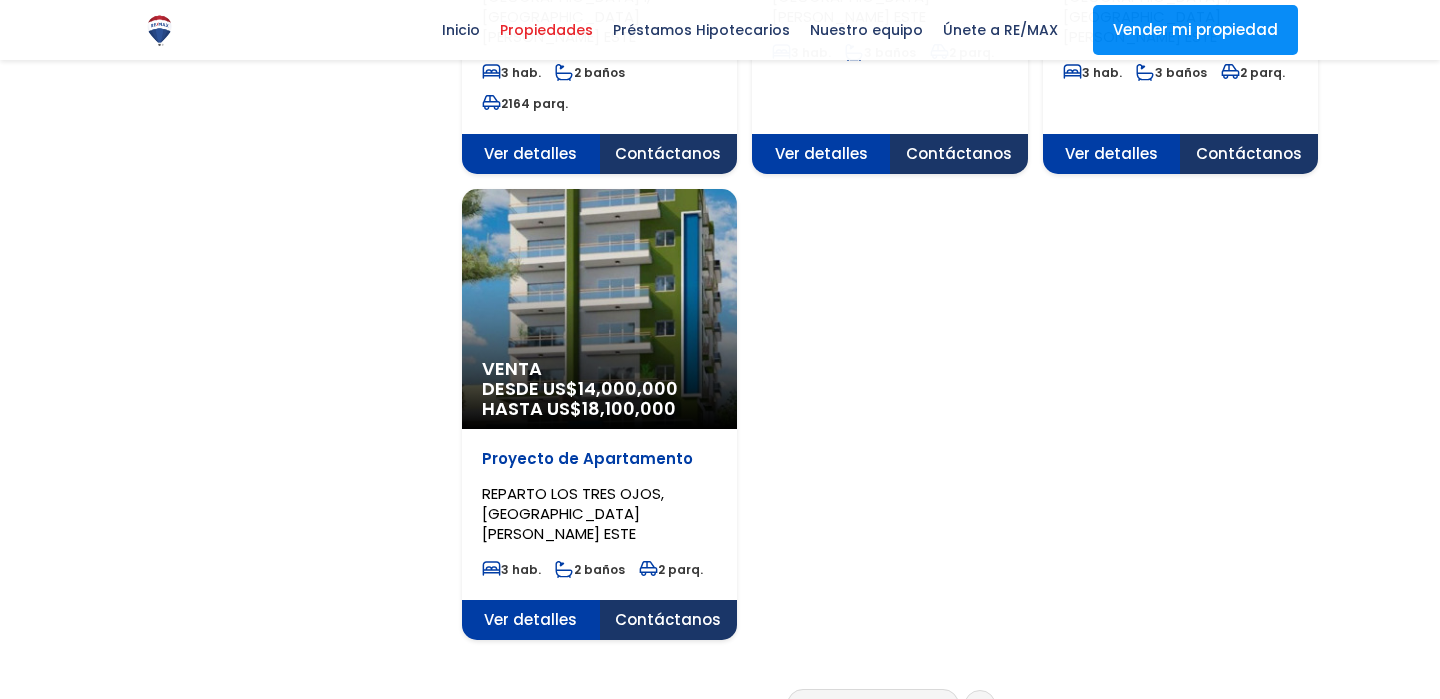 select 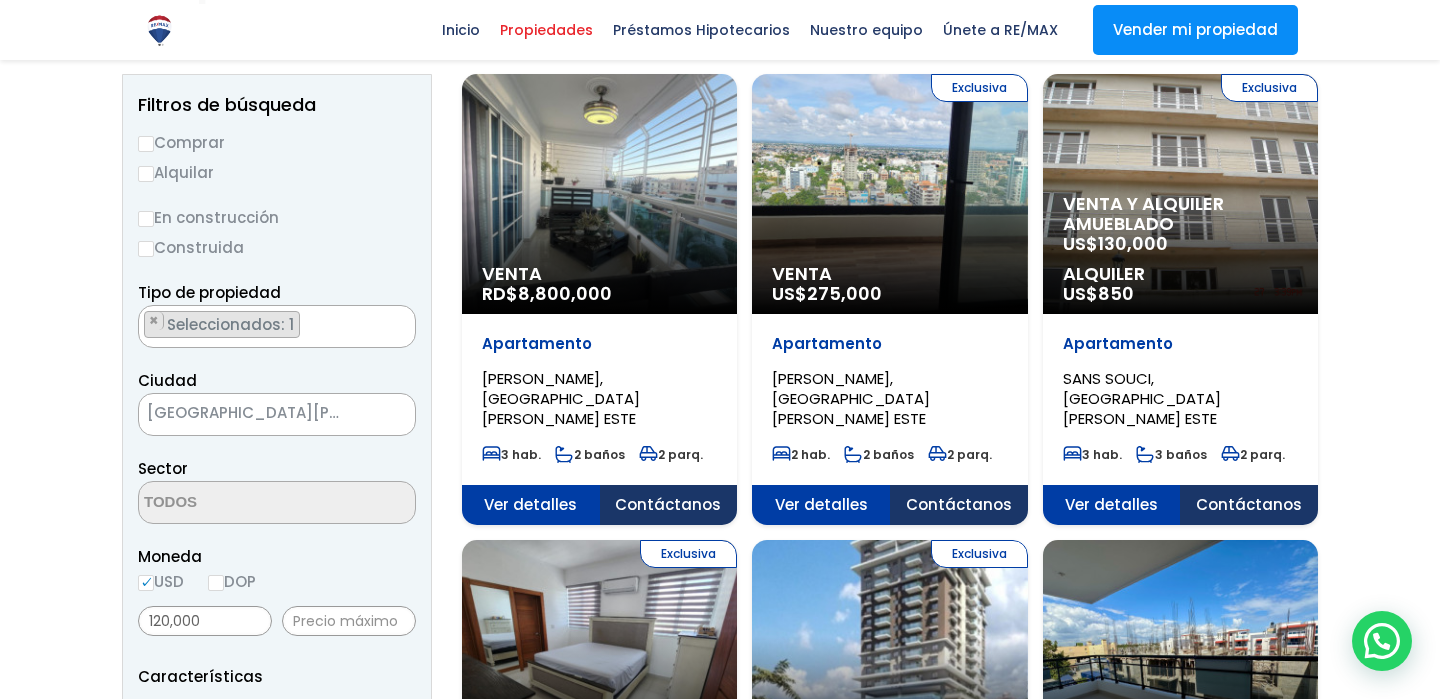 scroll, scrollTop: 200, scrollLeft: 0, axis: vertical 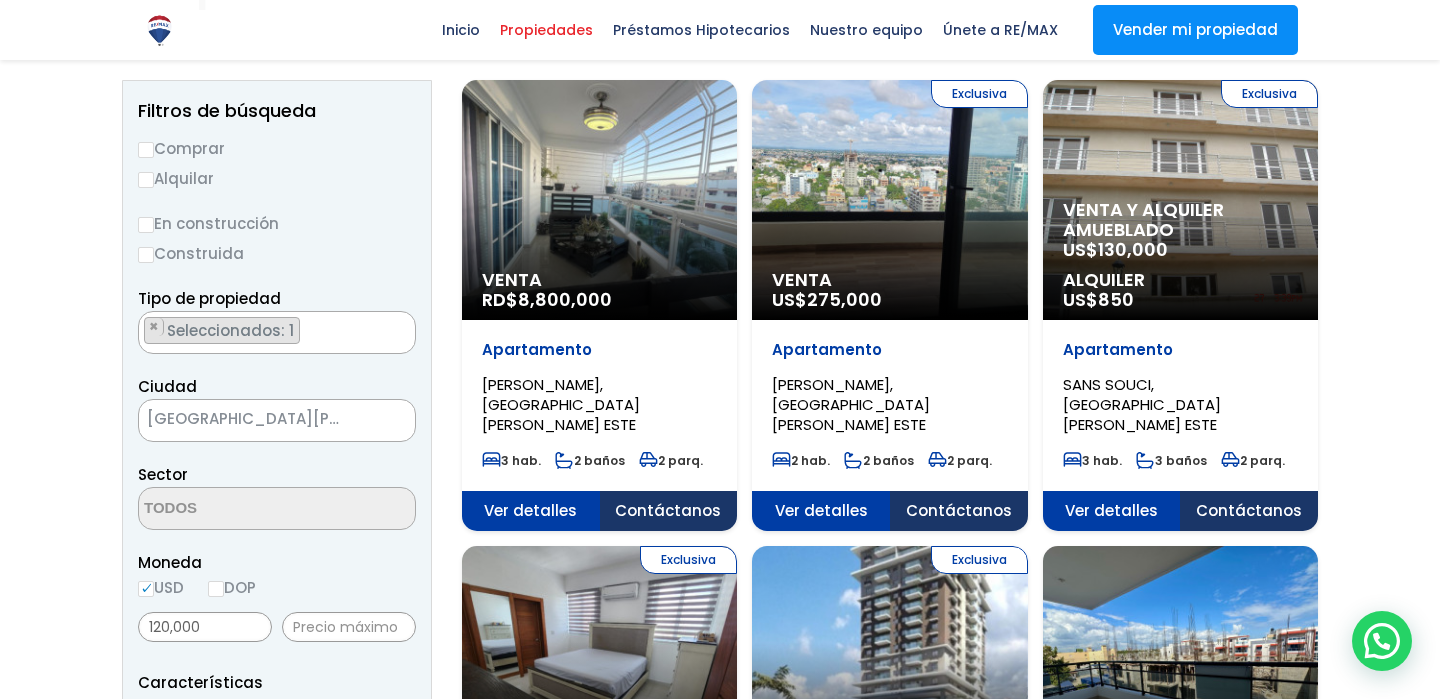 click on "USD" at bounding box center (146, 589) 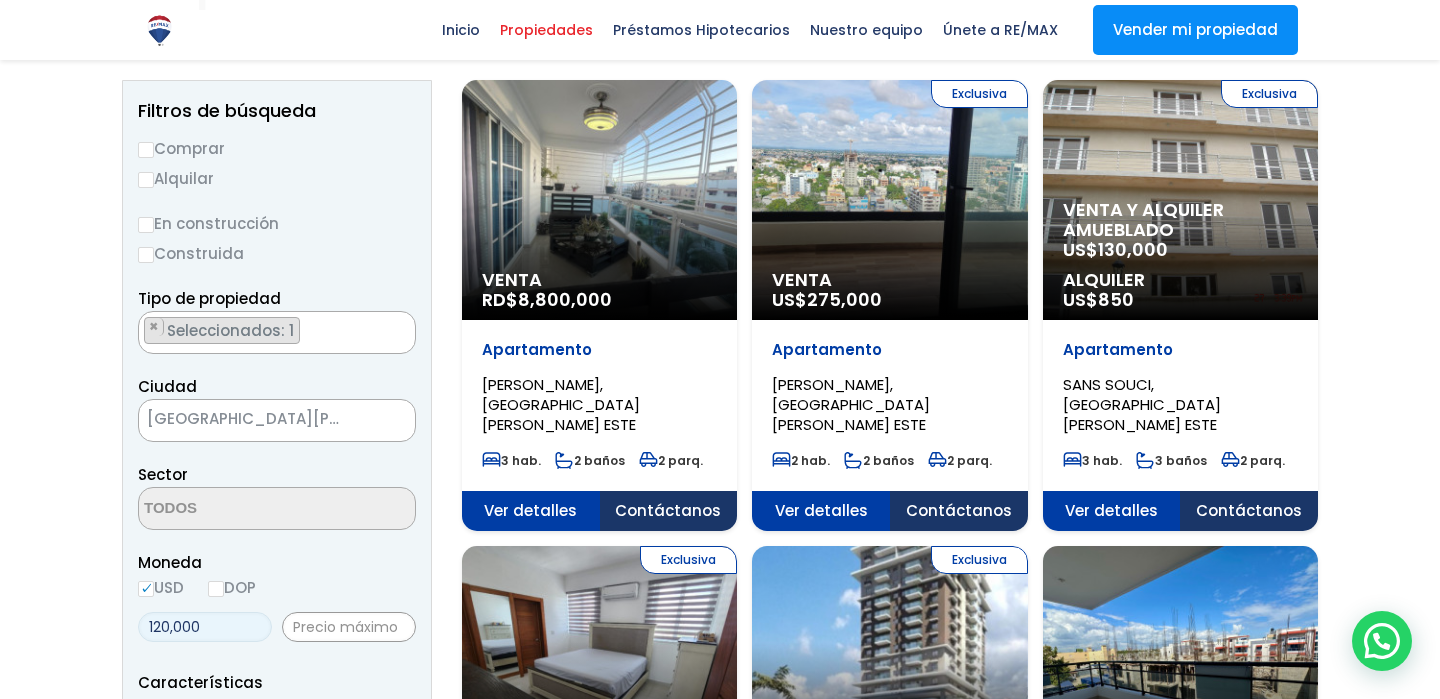 click on "120,000" at bounding box center [205, 627] 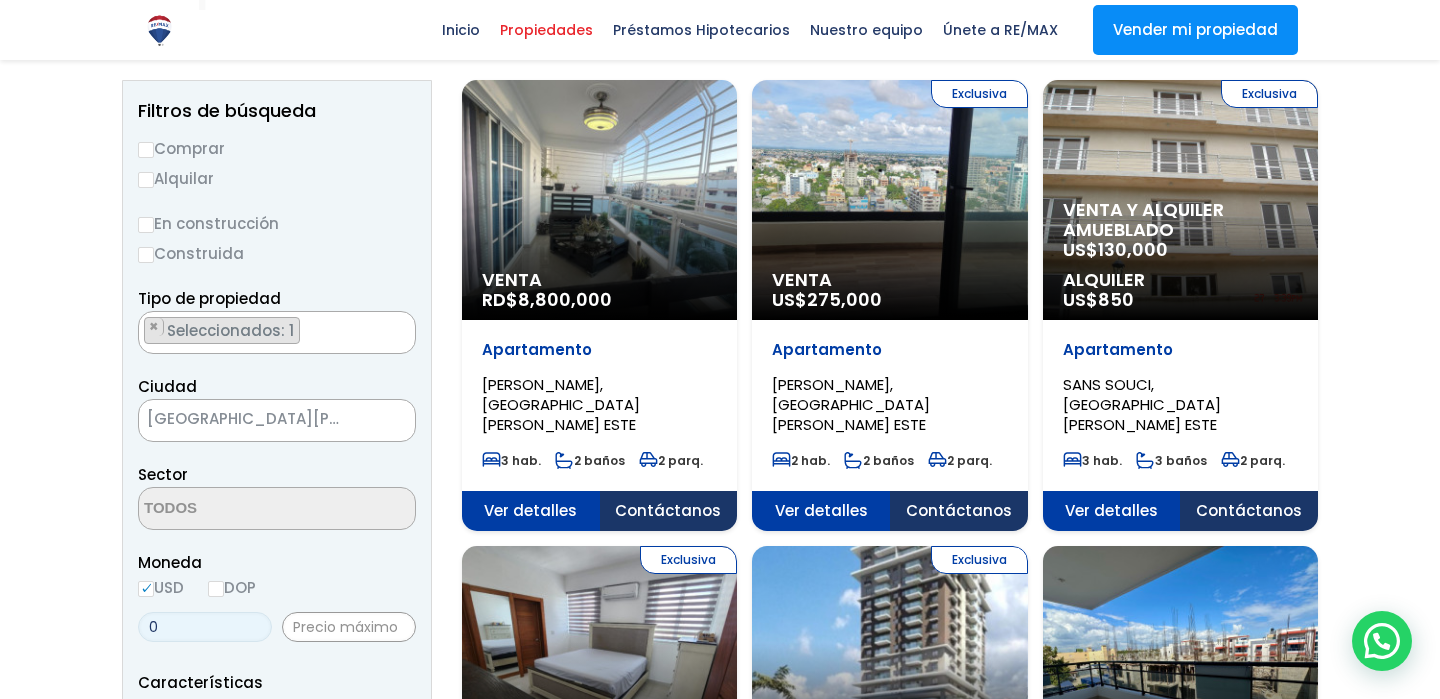 type on "0" 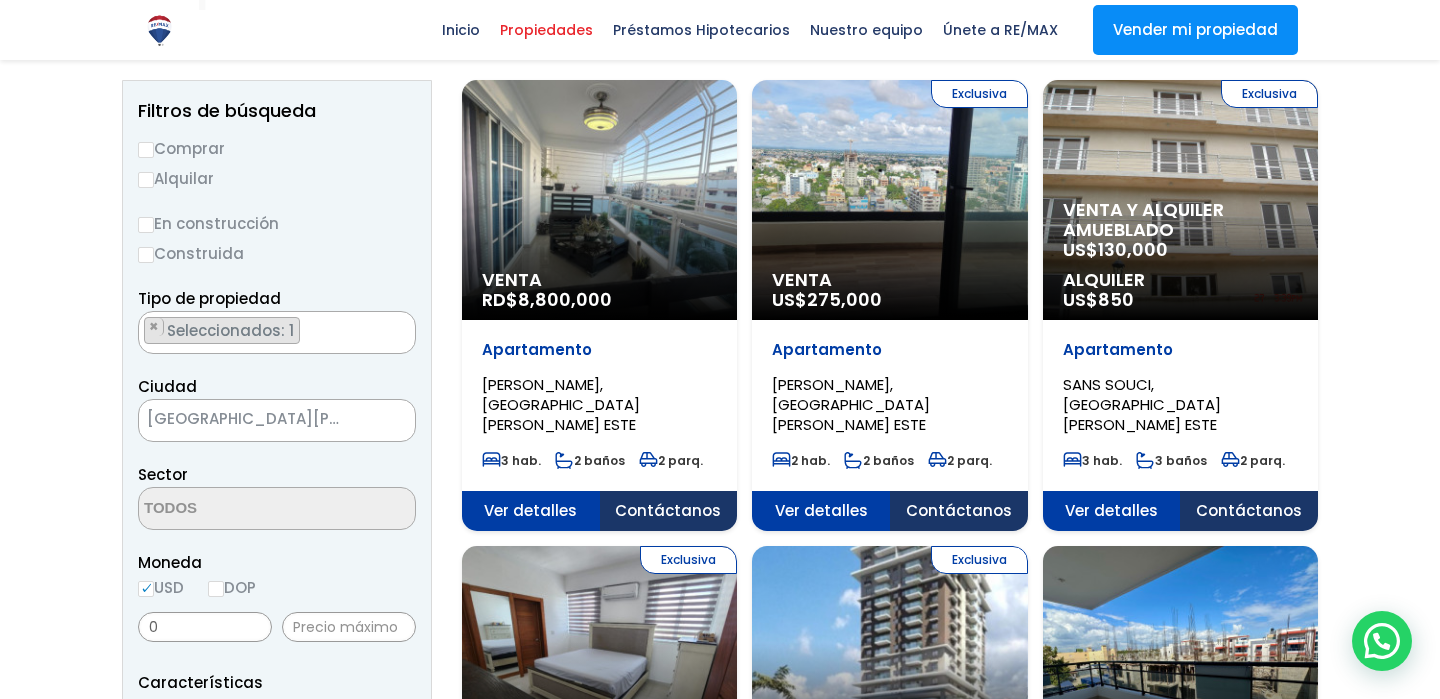 click on "Comprar" at bounding box center (277, 148) 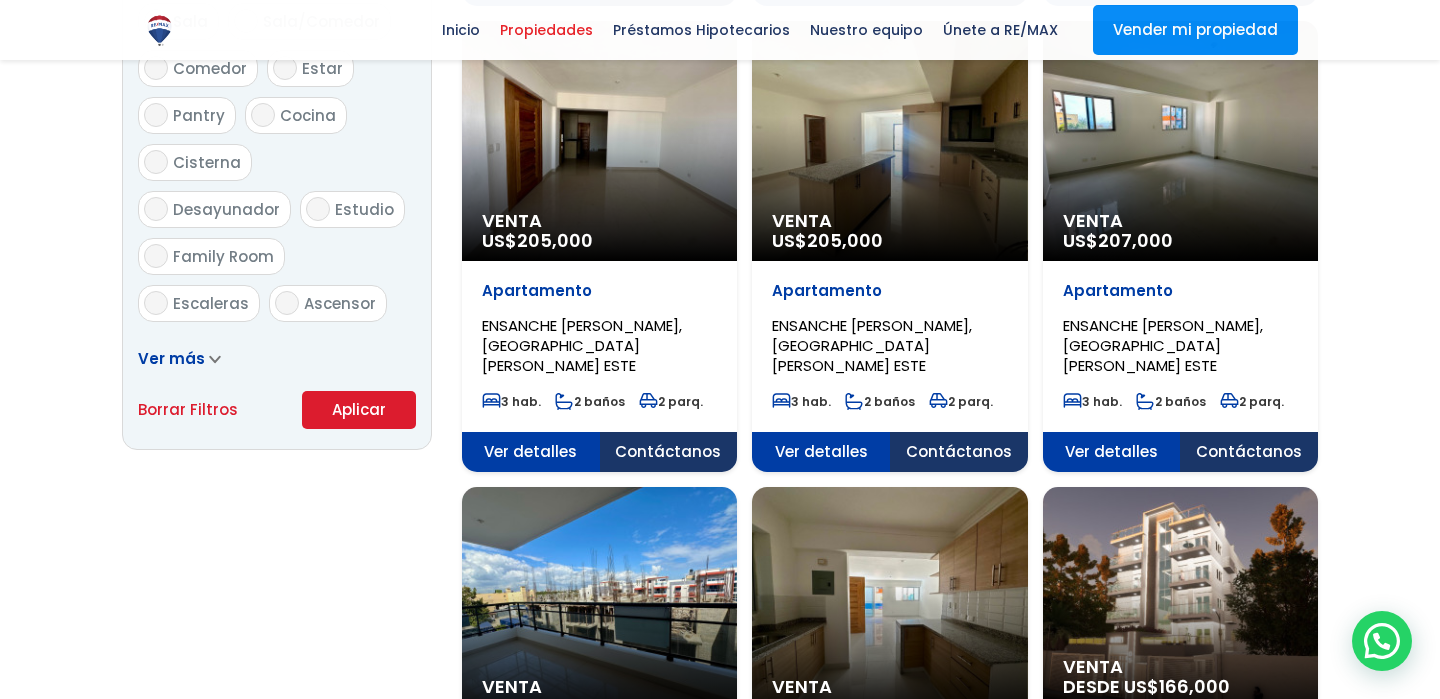 scroll, scrollTop: 1293, scrollLeft: 0, axis: vertical 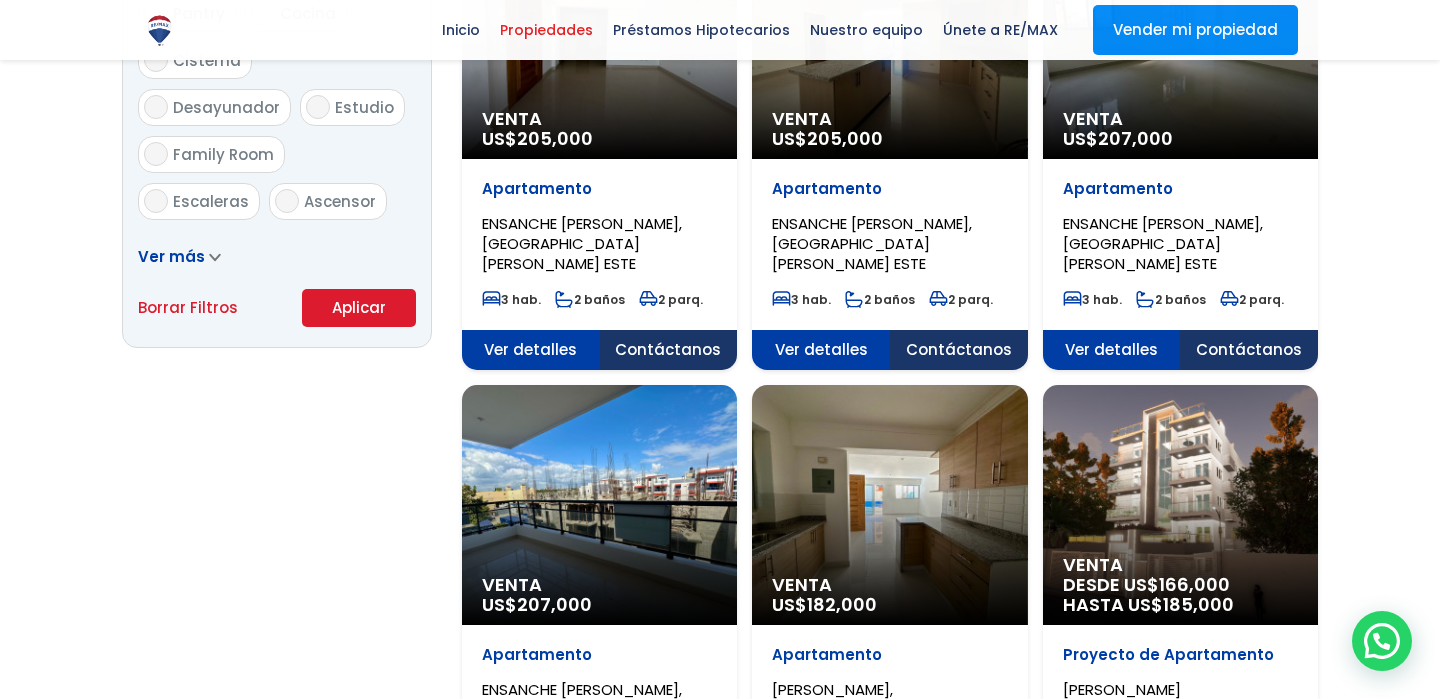 click on "Aplicar" at bounding box center [359, 308] 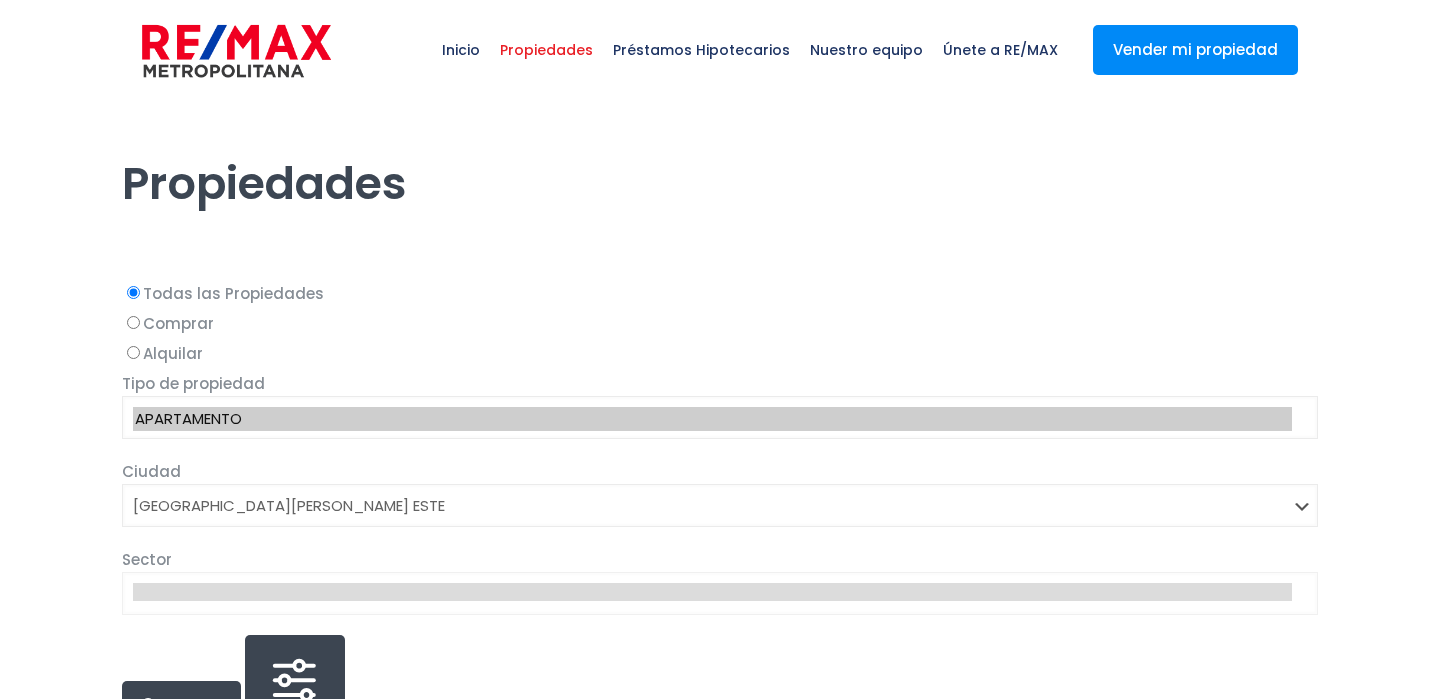 select on "148" 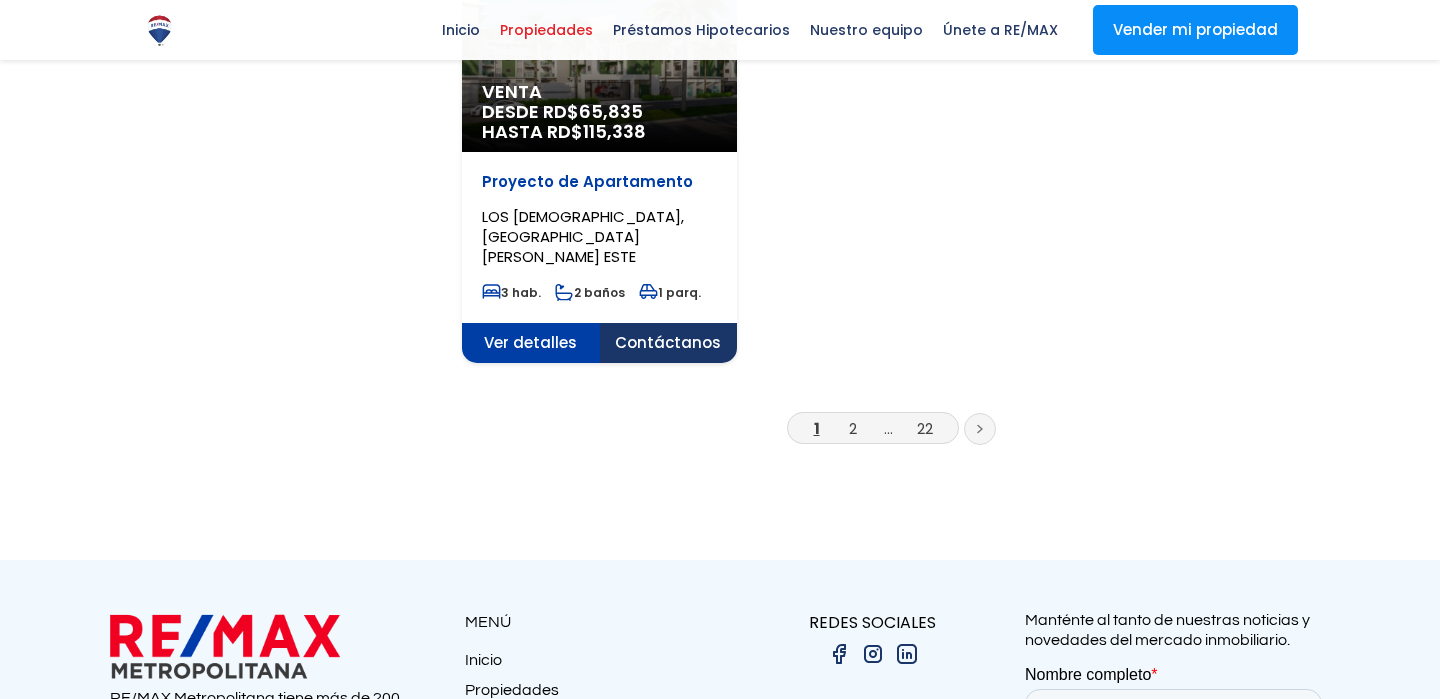 scroll, scrollTop: 1897, scrollLeft: 0, axis: vertical 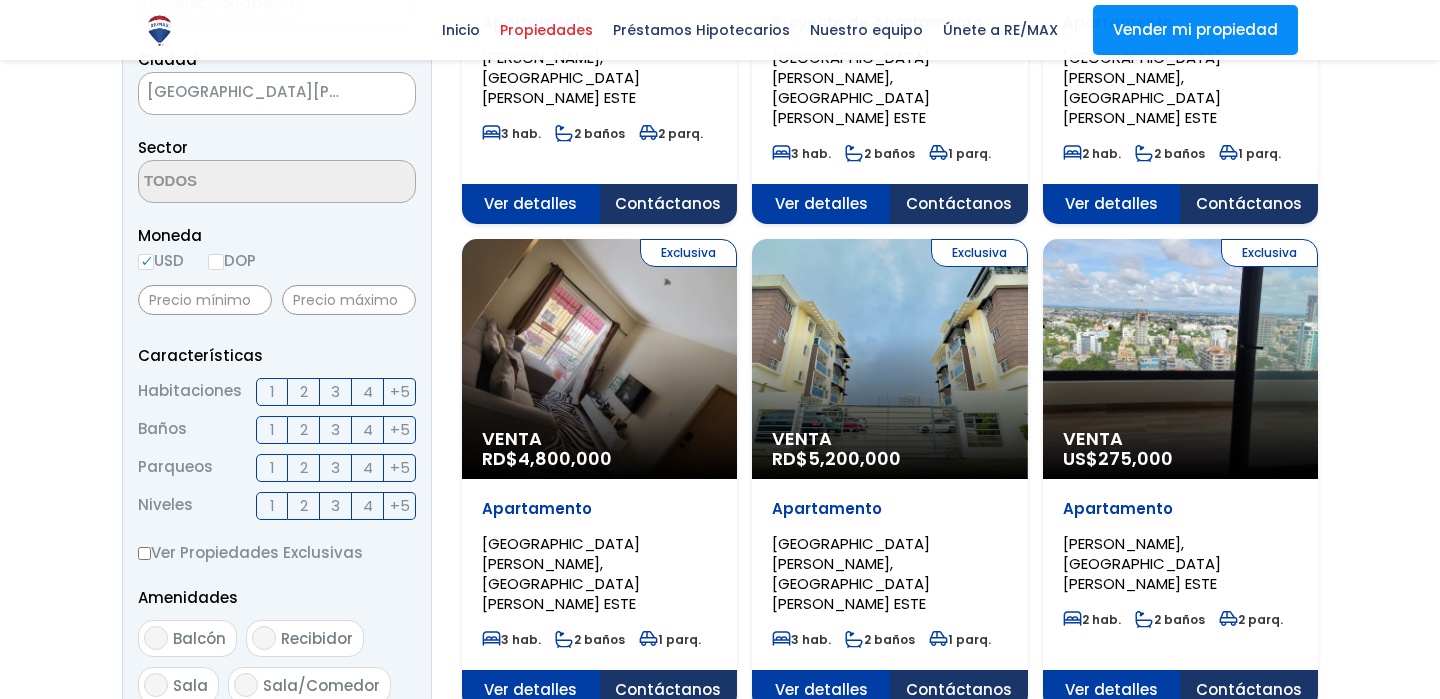 select 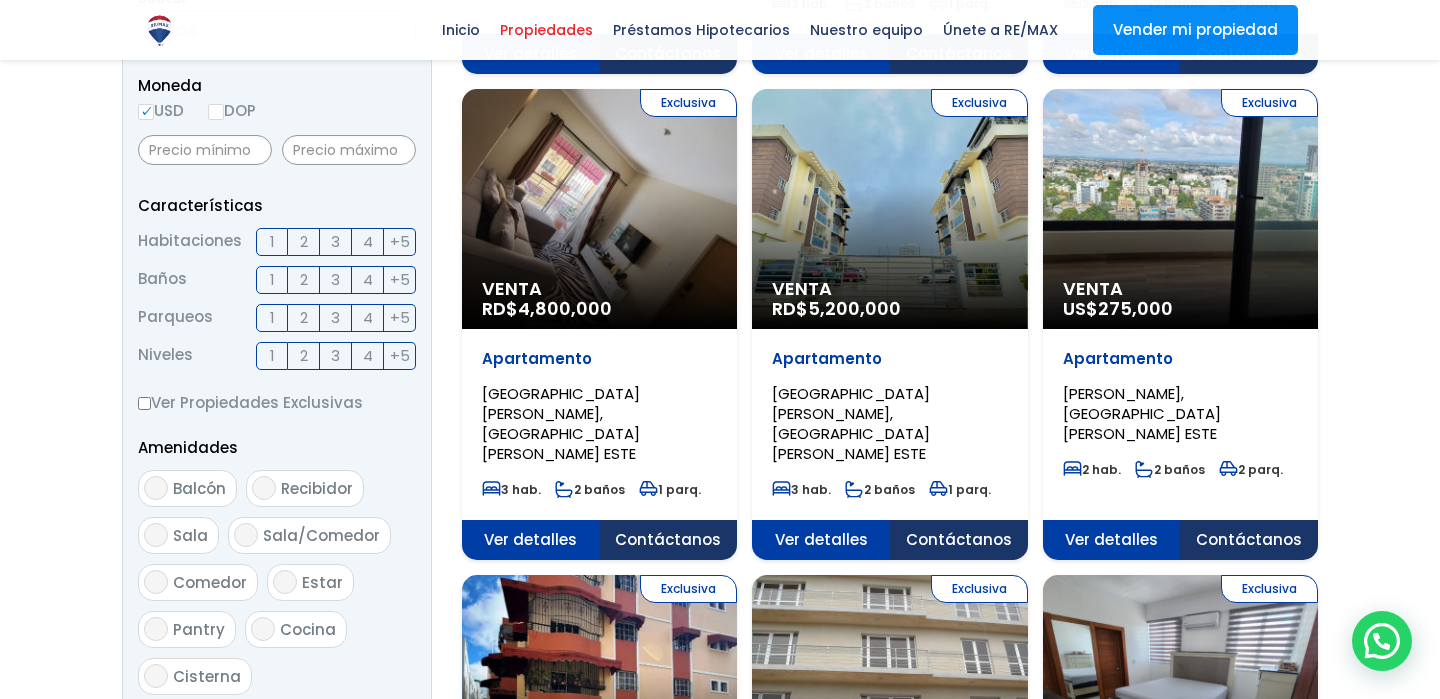 scroll, scrollTop: 687, scrollLeft: 0, axis: vertical 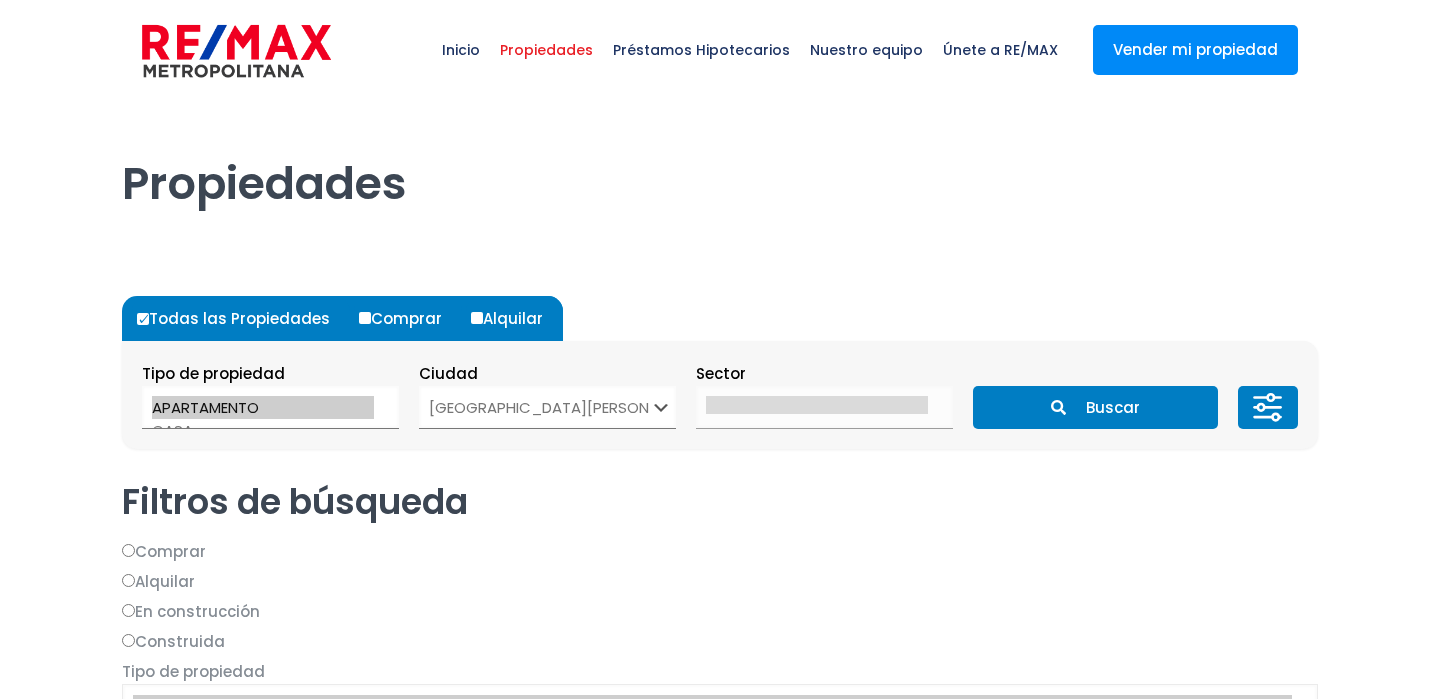 select on "148" 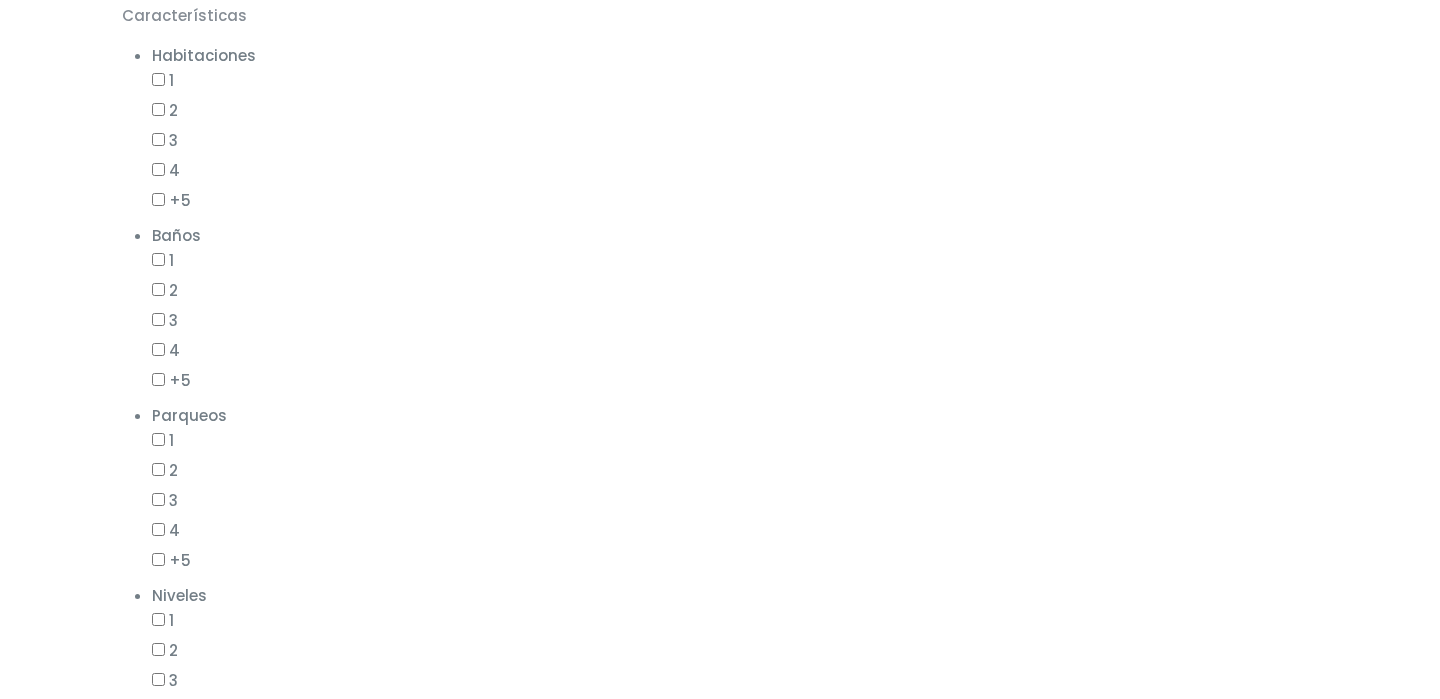 scroll, scrollTop: 1110, scrollLeft: 0, axis: vertical 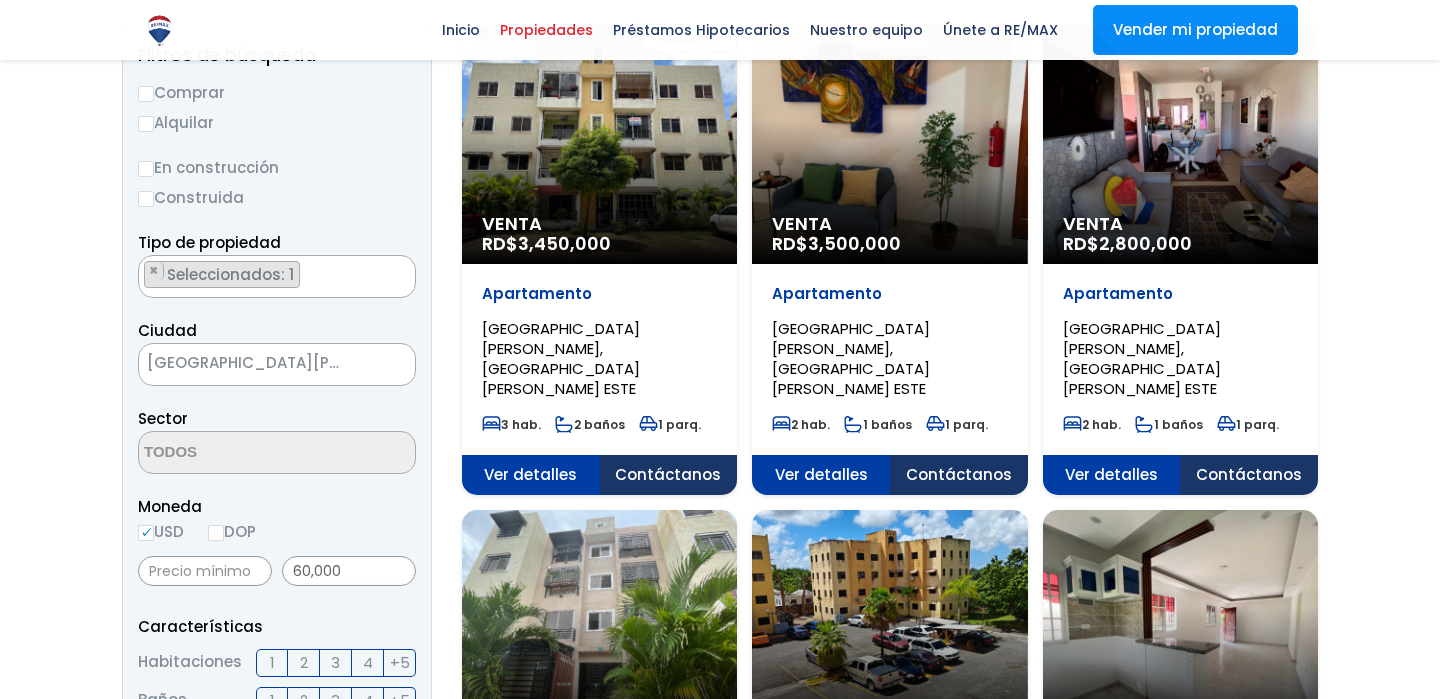 select 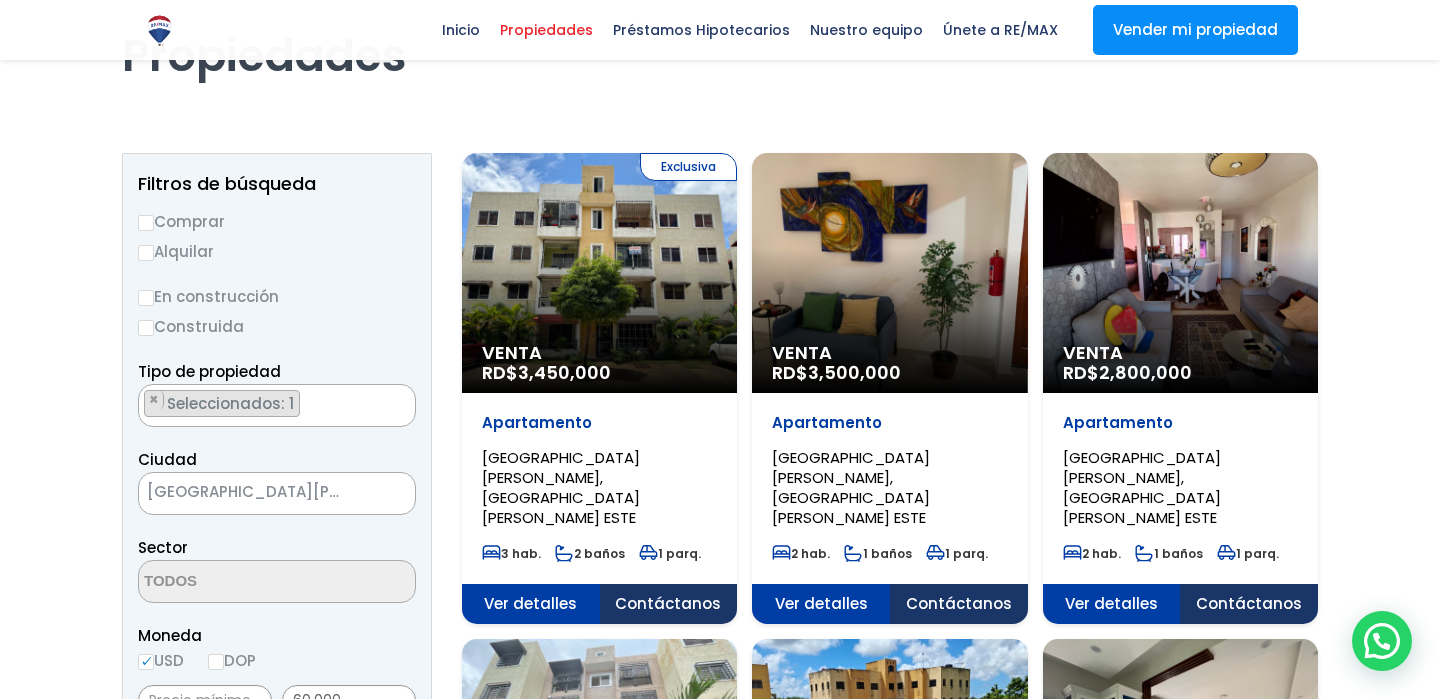 scroll, scrollTop: 128, scrollLeft: 0, axis: vertical 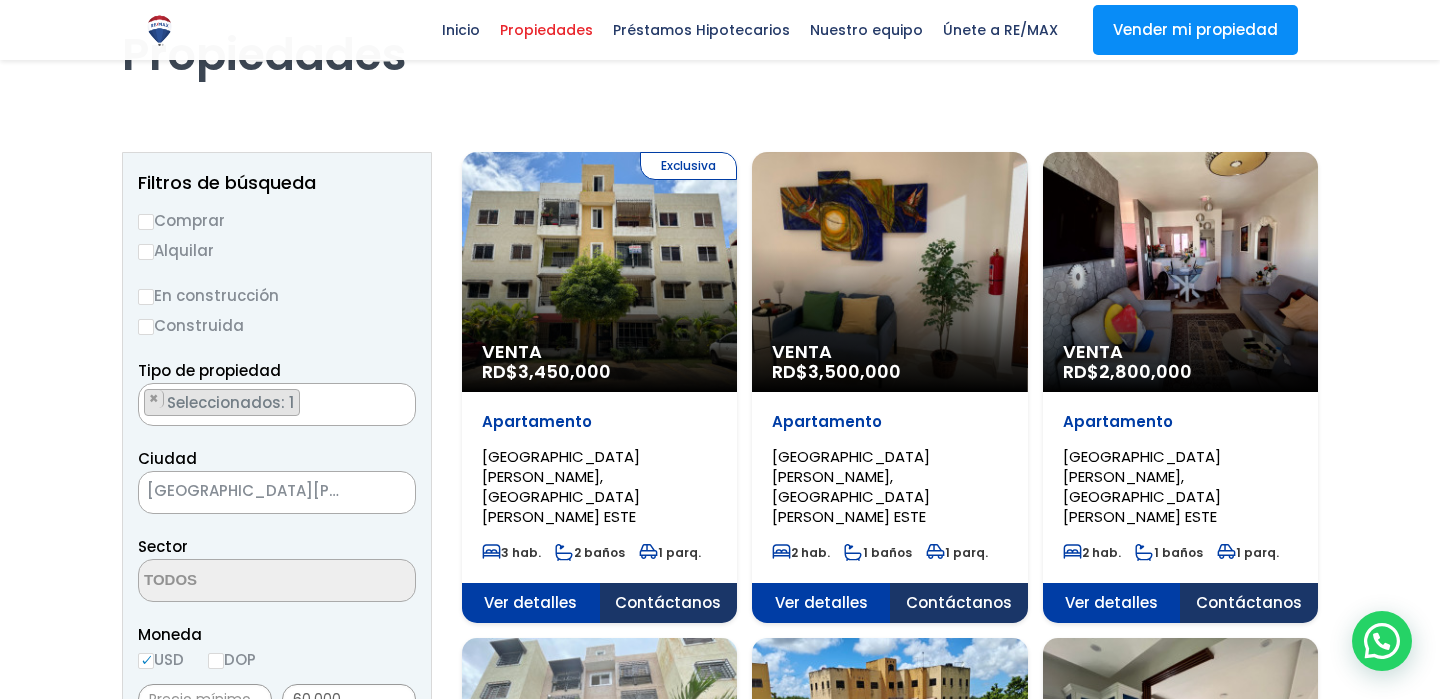 click on "Comprar" at bounding box center [277, 220] 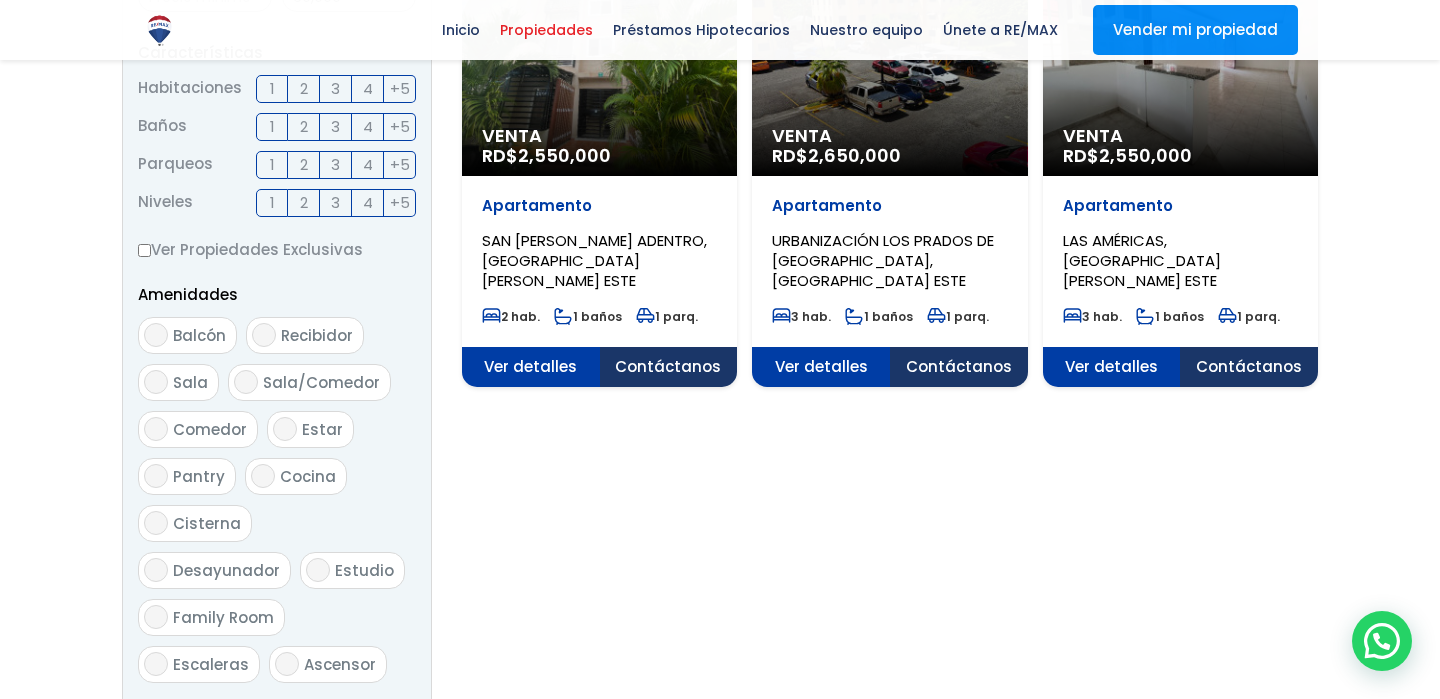 scroll, scrollTop: 1022, scrollLeft: 0, axis: vertical 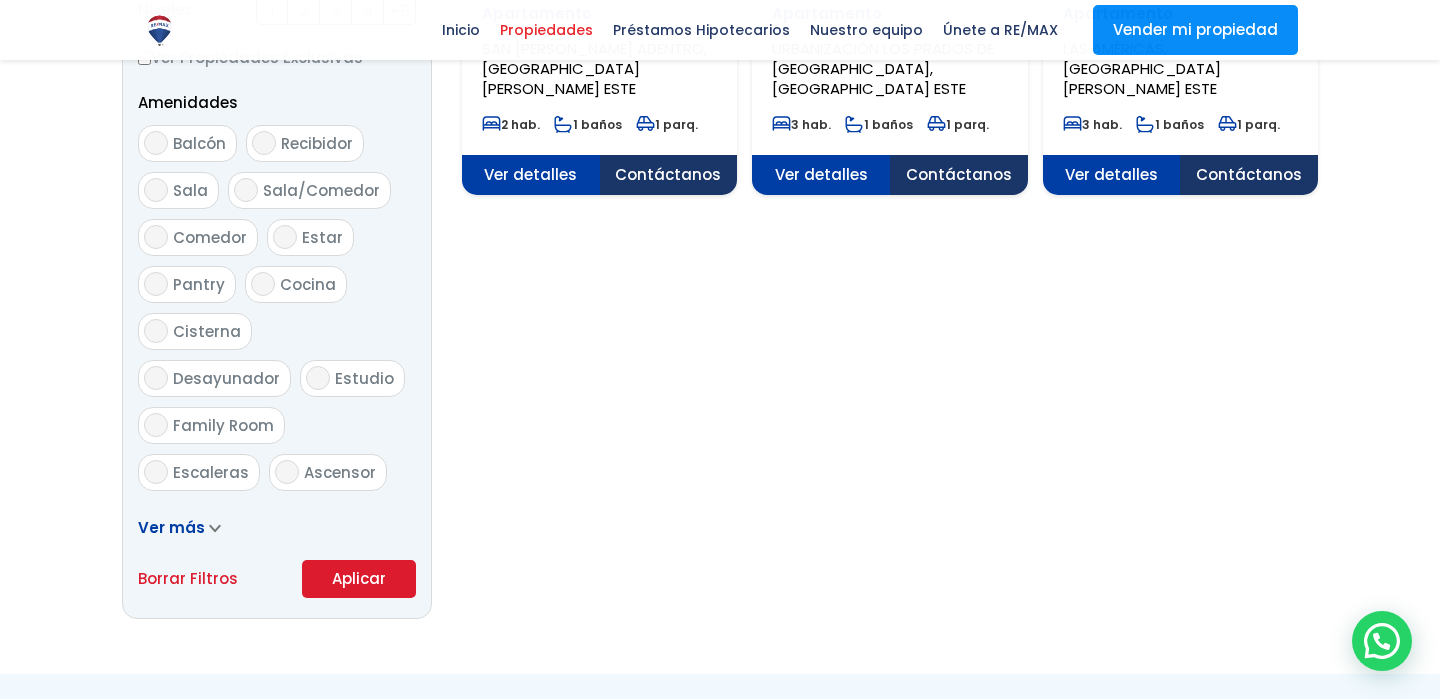 click on "Aplicar" at bounding box center [359, 579] 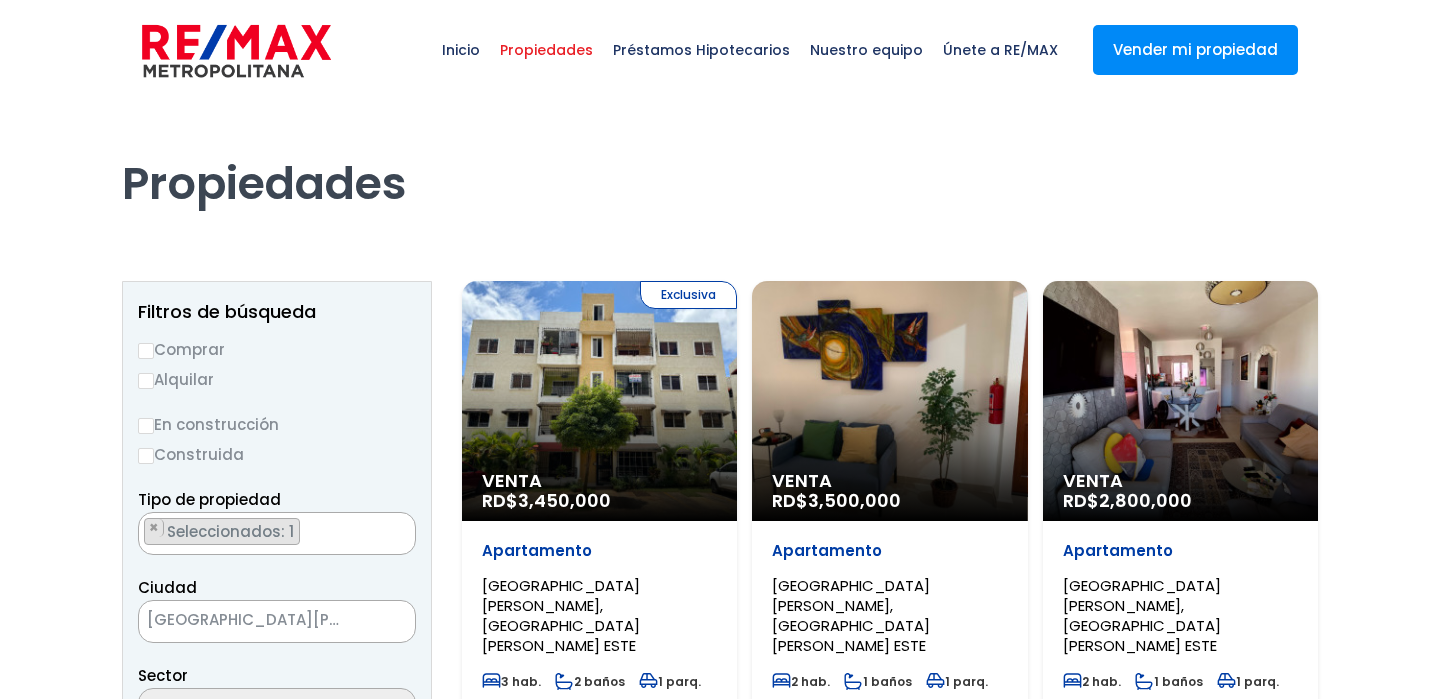 scroll, scrollTop: 0, scrollLeft: 0, axis: both 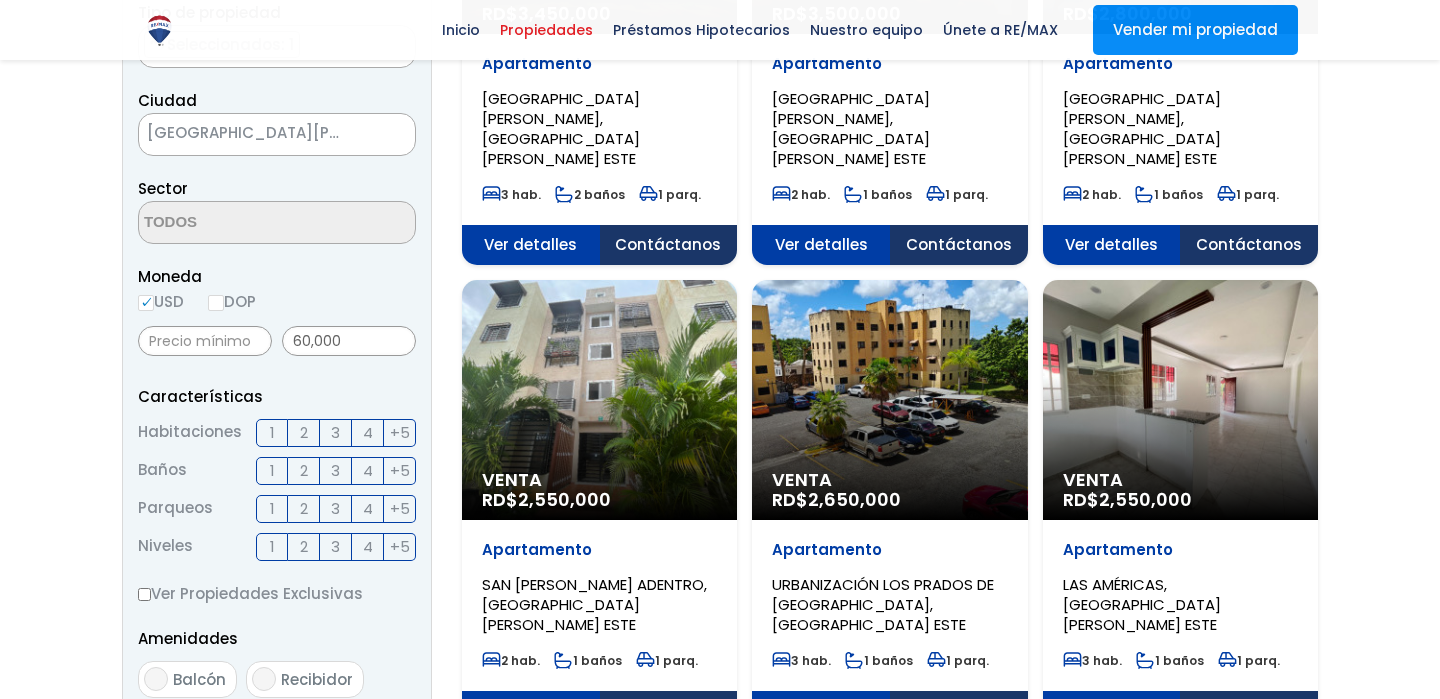 select 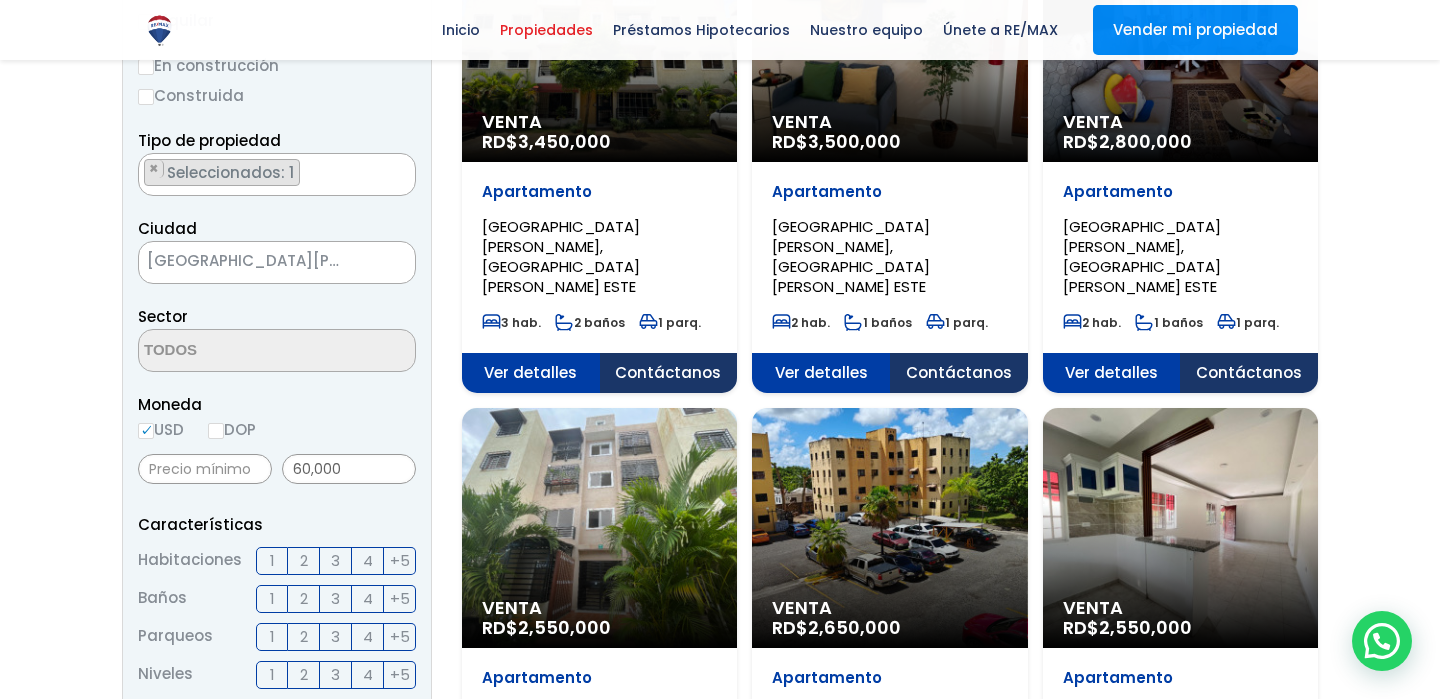 scroll, scrollTop: 176, scrollLeft: 0, axis: vertical 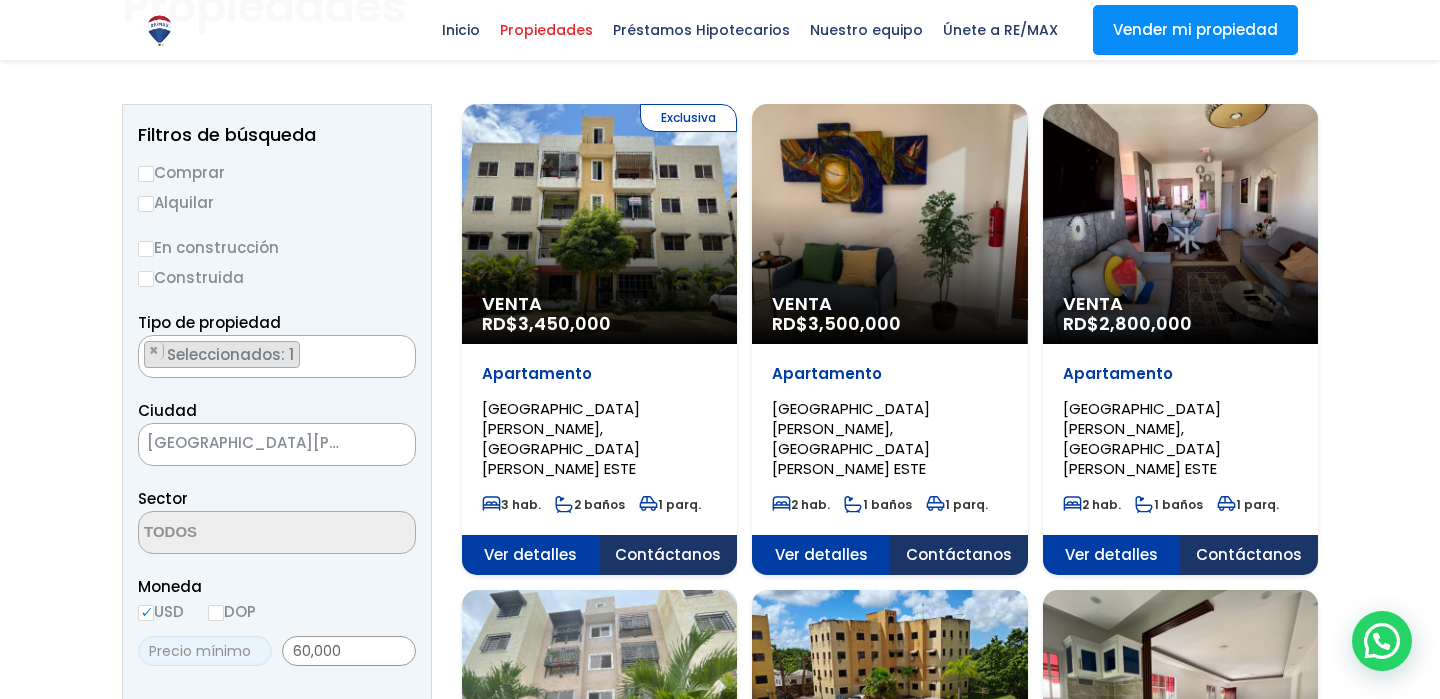click at bounding box center (205, 651) 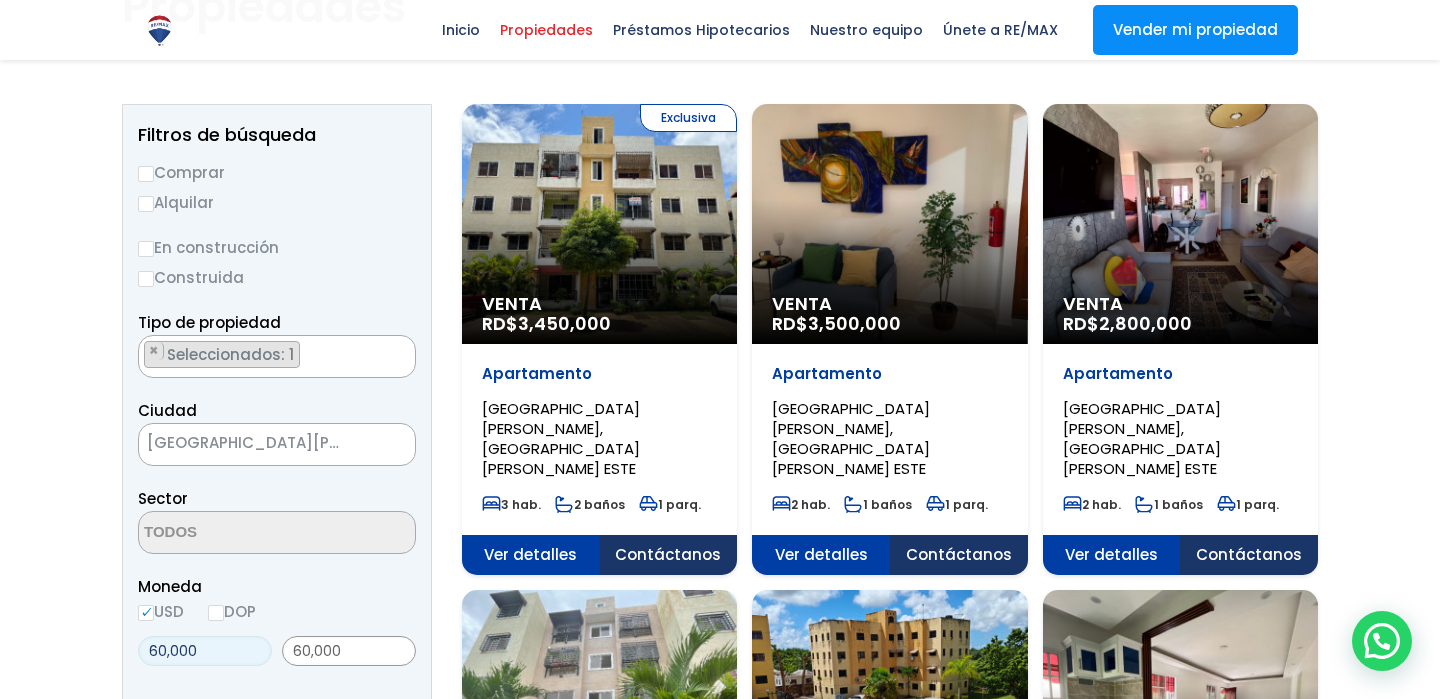 type on "60,000" 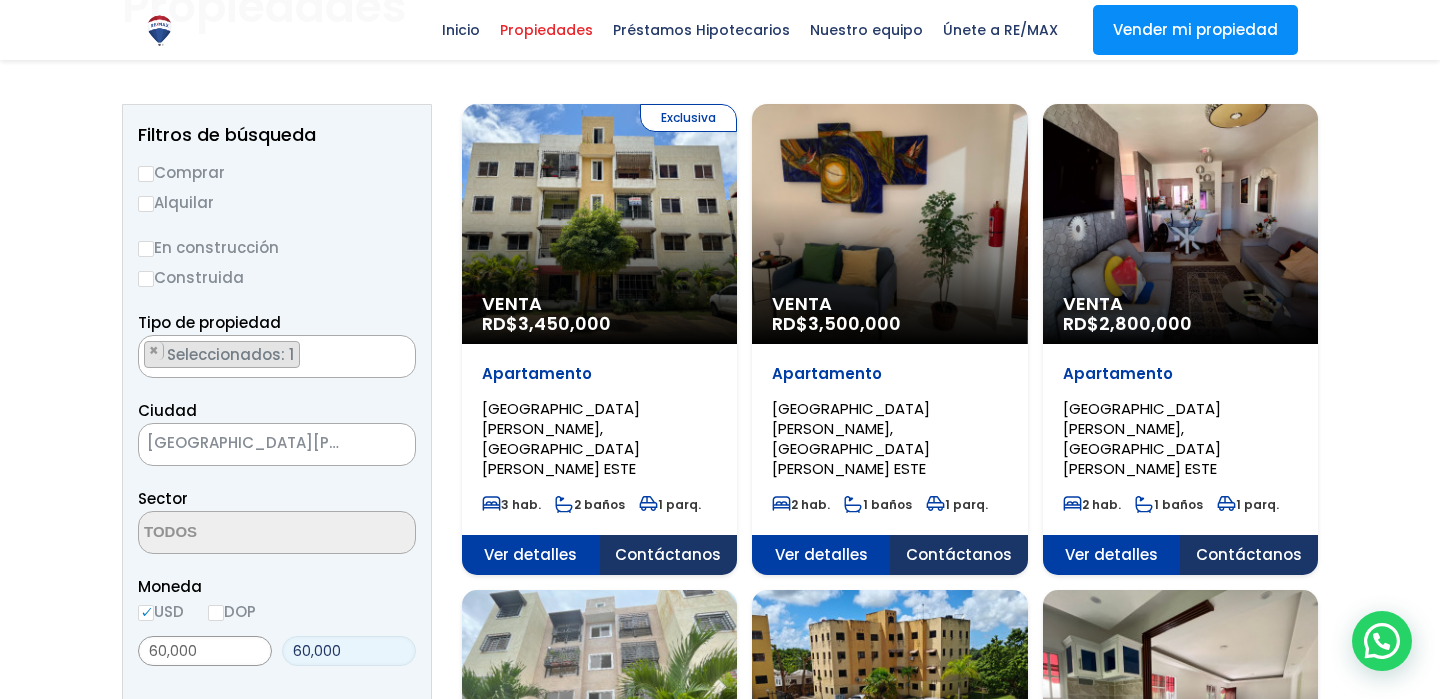 drag, startPoint x: 350, startPoint y: 649, endPoint x: 268, endPoint y: 652, distance: 82.05486 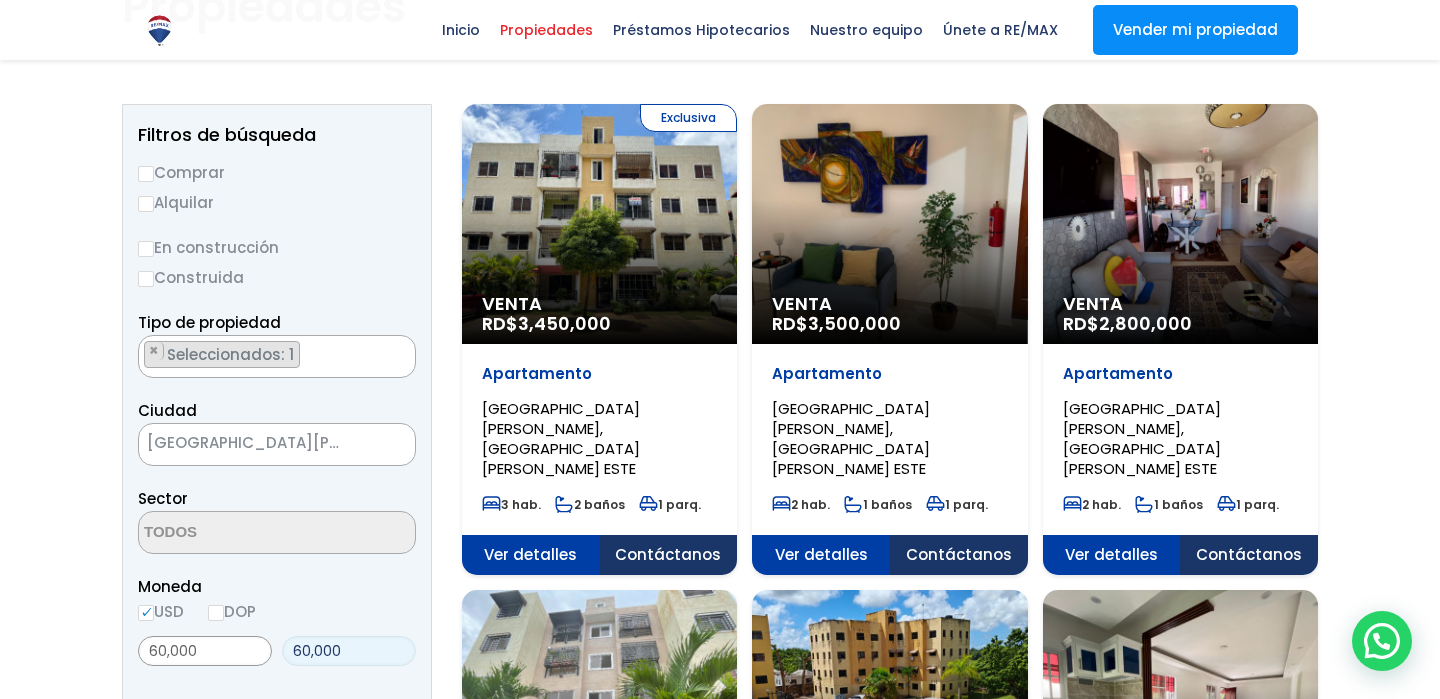 click on "60,000
60,000" at bounding box center (277, 651) 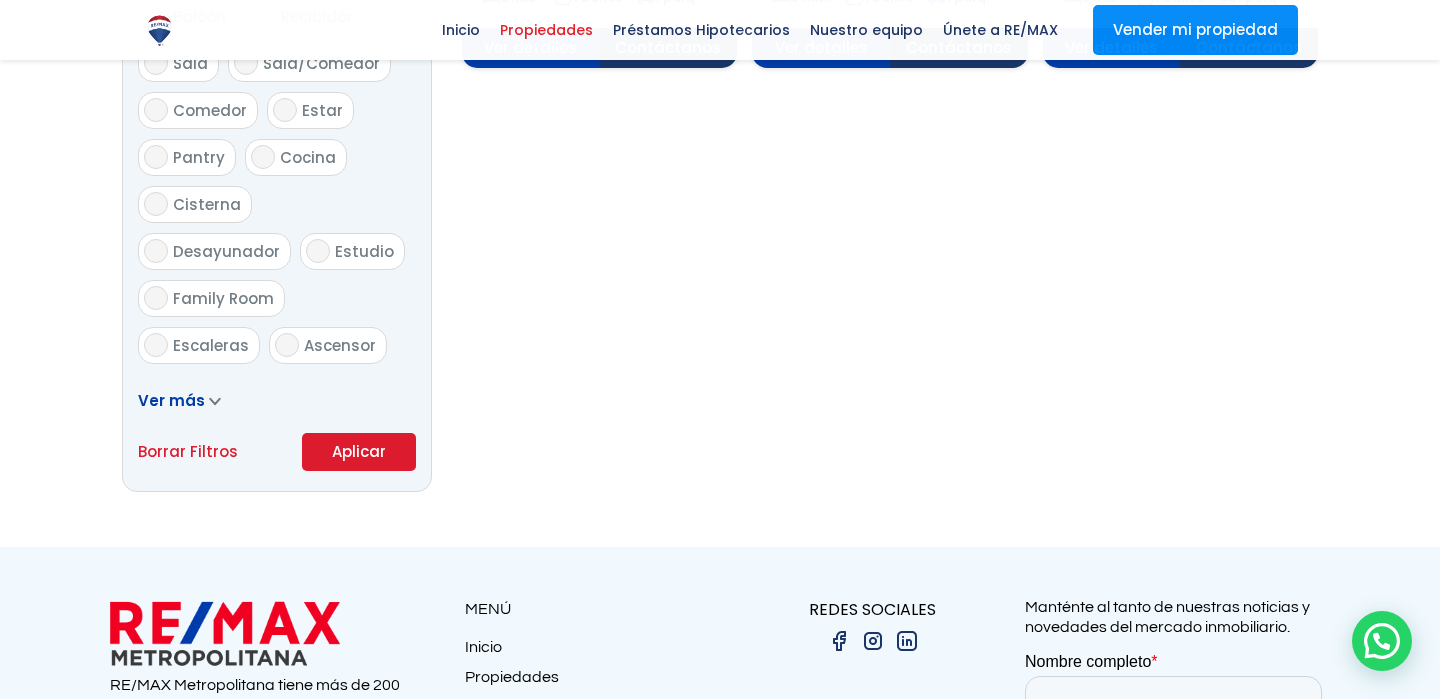 scroll, scrollTop: 1154, scrollLeft: 0, axis: vertical 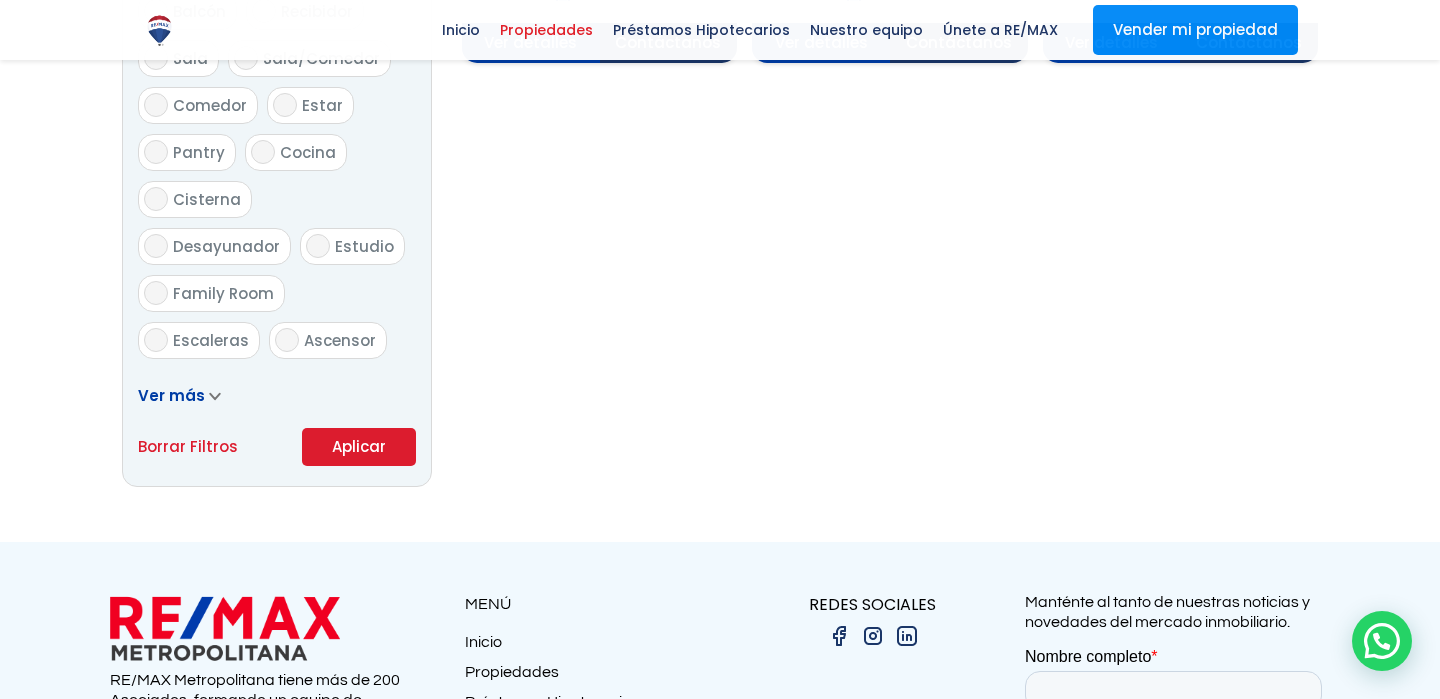 type on "120,000" 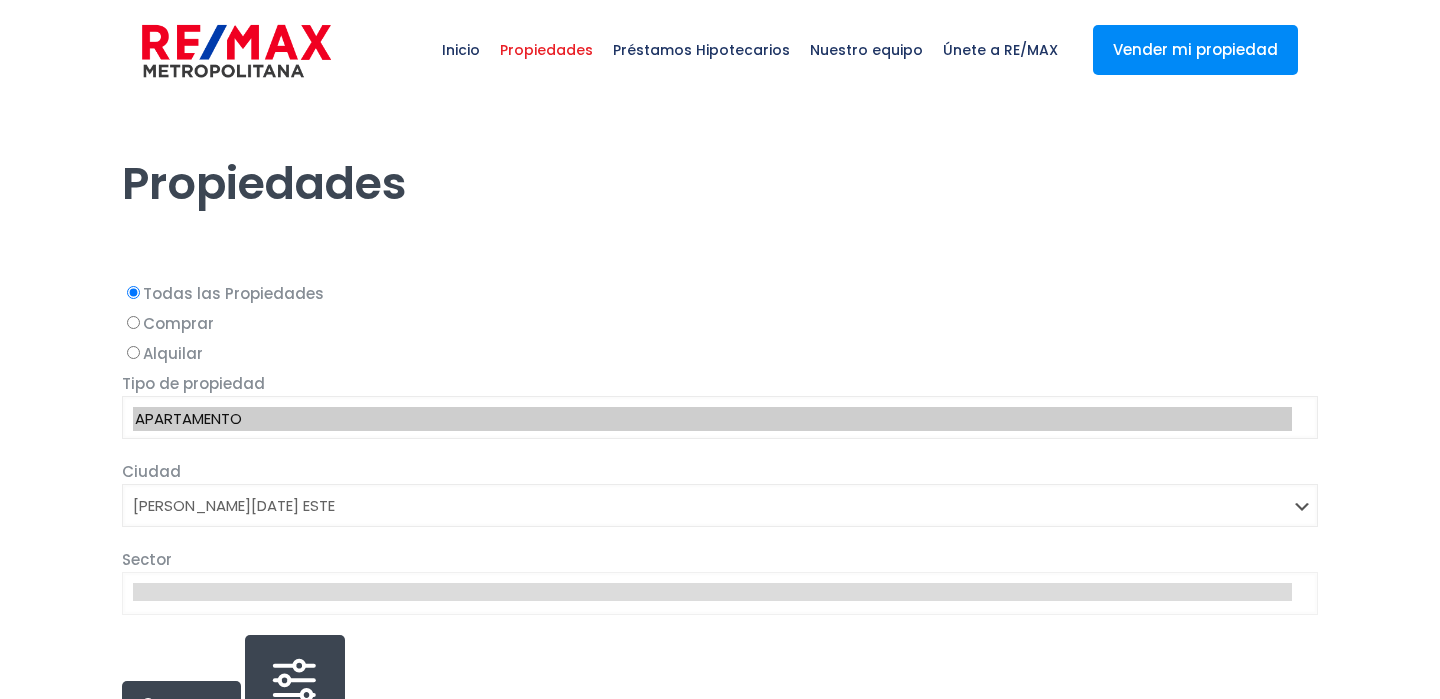 select on "148" 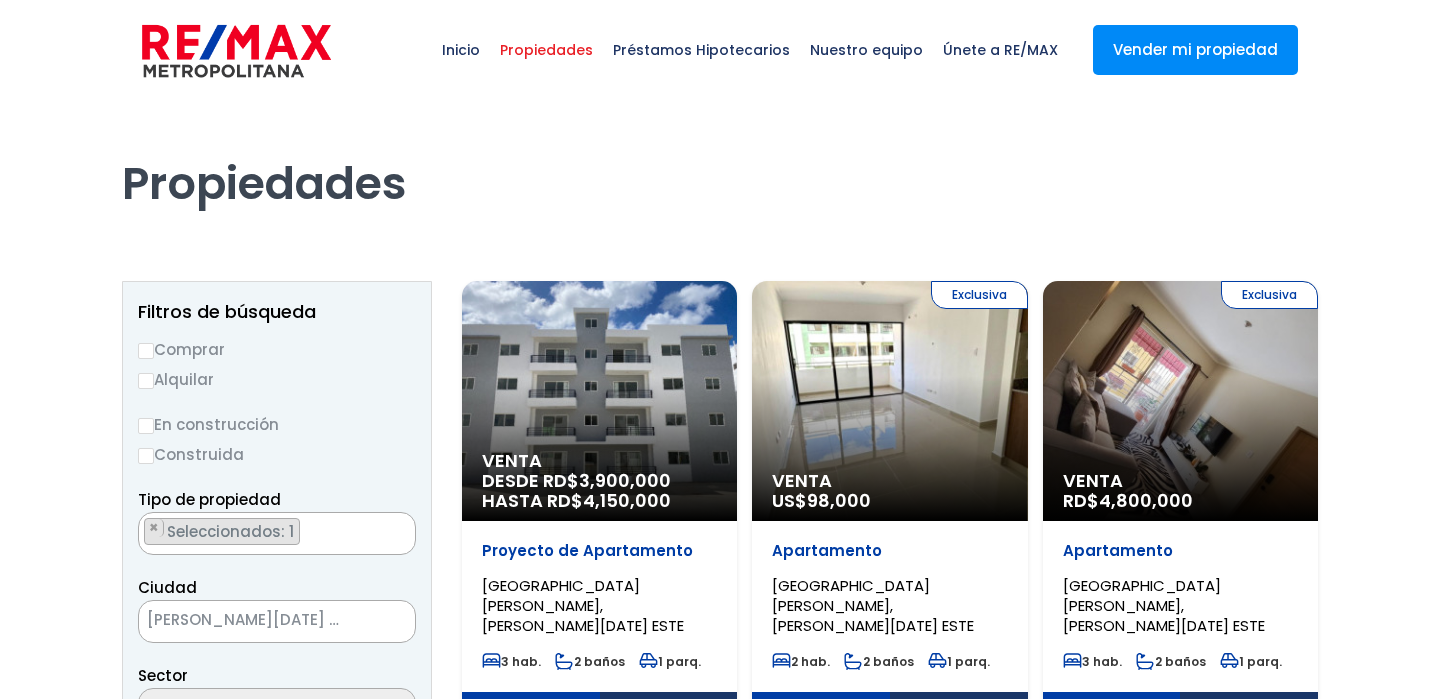 scroll, scrollTop: 0, scrollLeft: 0, axis: both 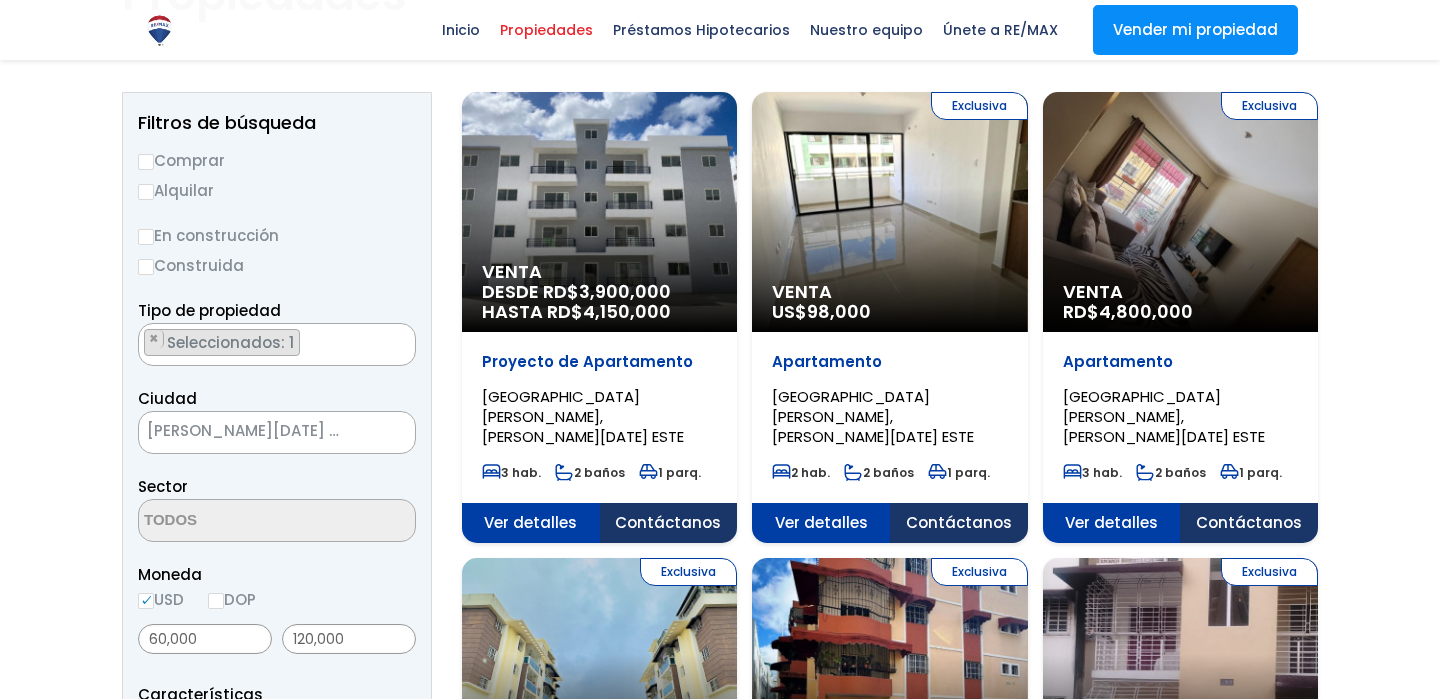 select 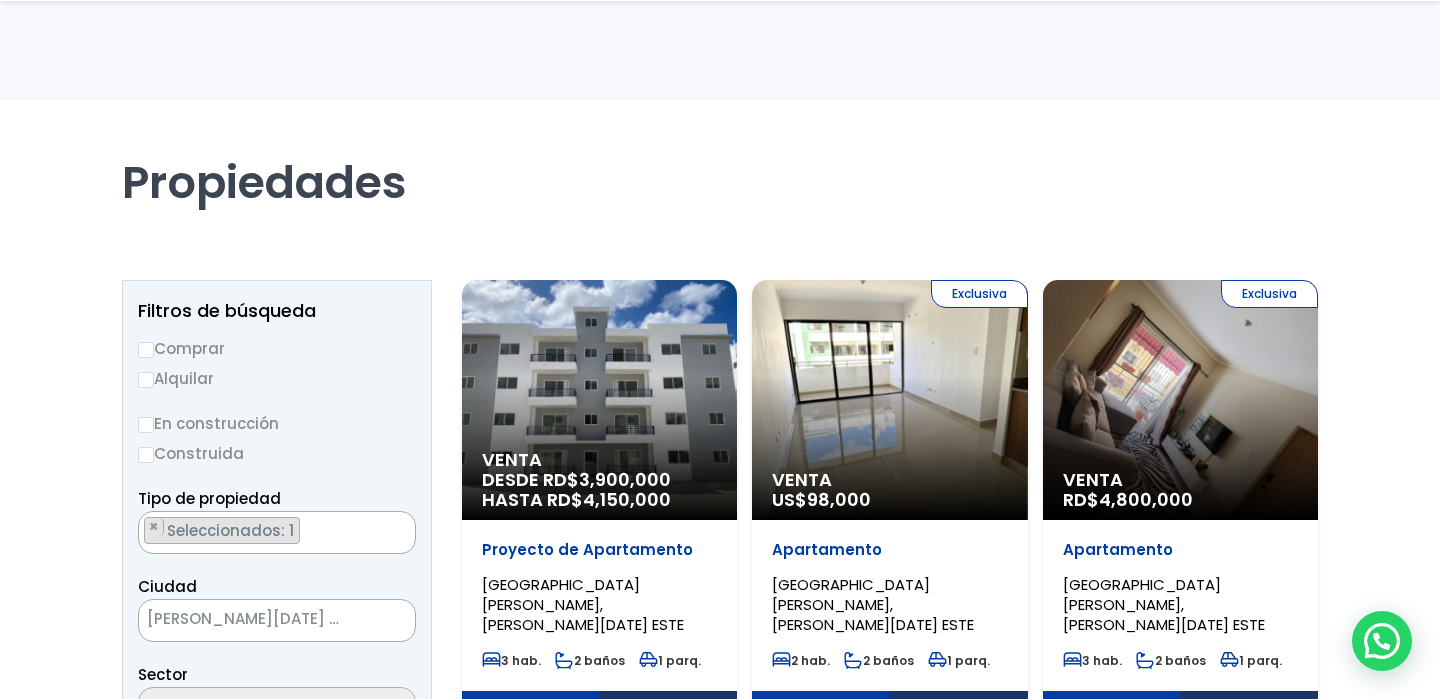 scroll, scrollTop: 117, scrollLeft: 0, axis: vertical 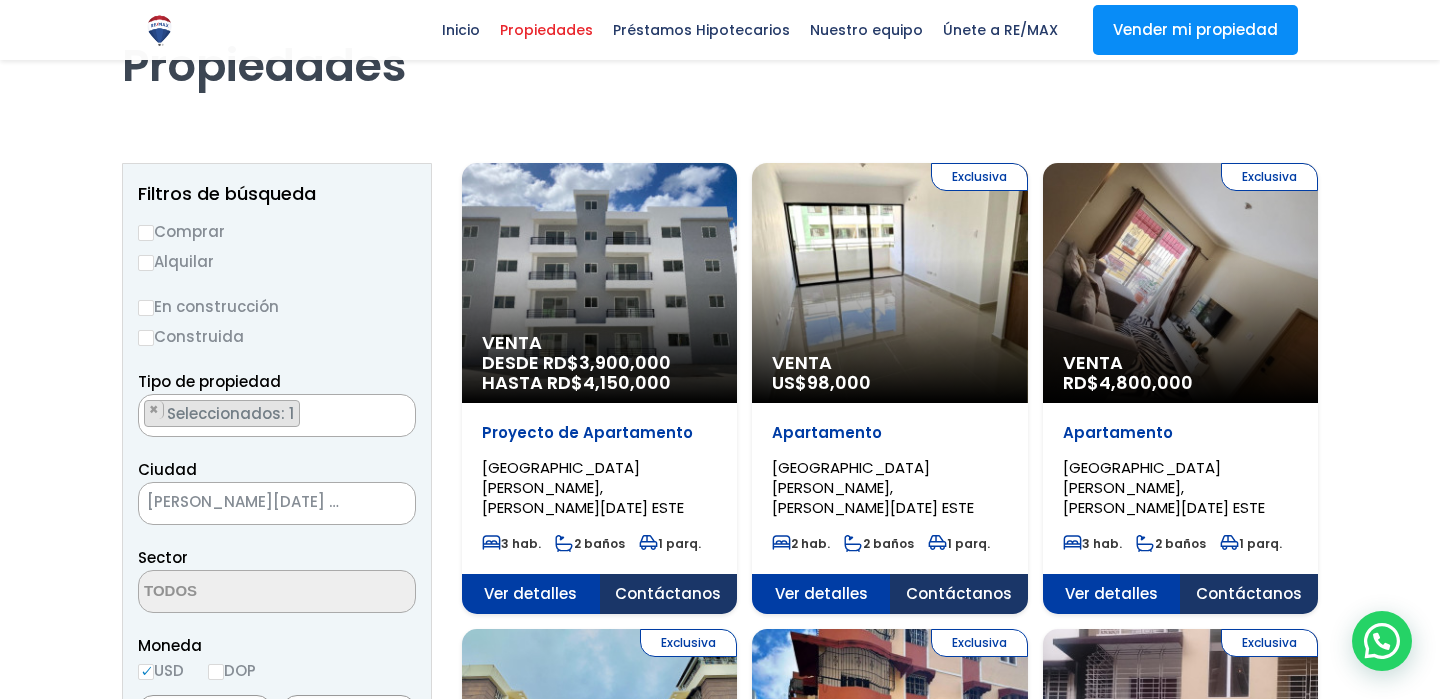 click on "Venta
DESDE RD$  3,900,000
HASTA RD$  4,150,000" at bounding box center (599, 283) 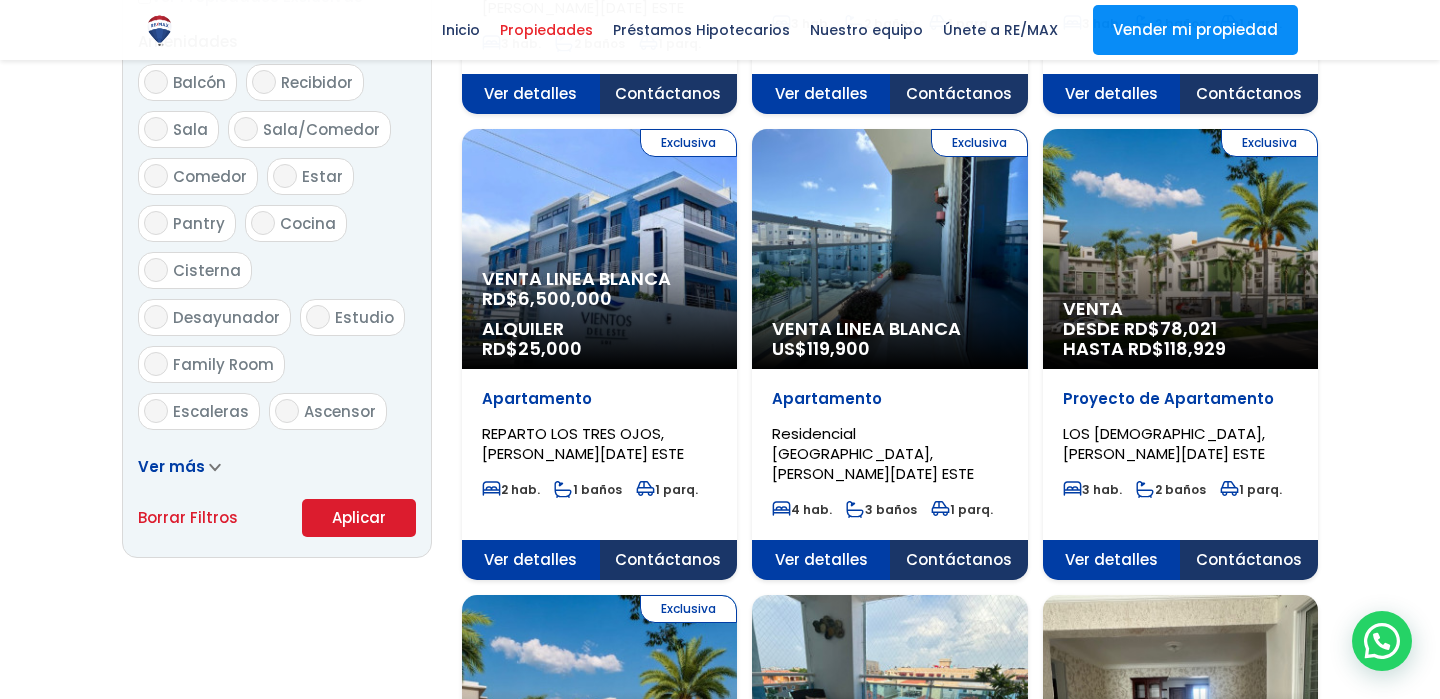 scroll, scrollTop: 1084, scrollLeft: 0, axis: vertical 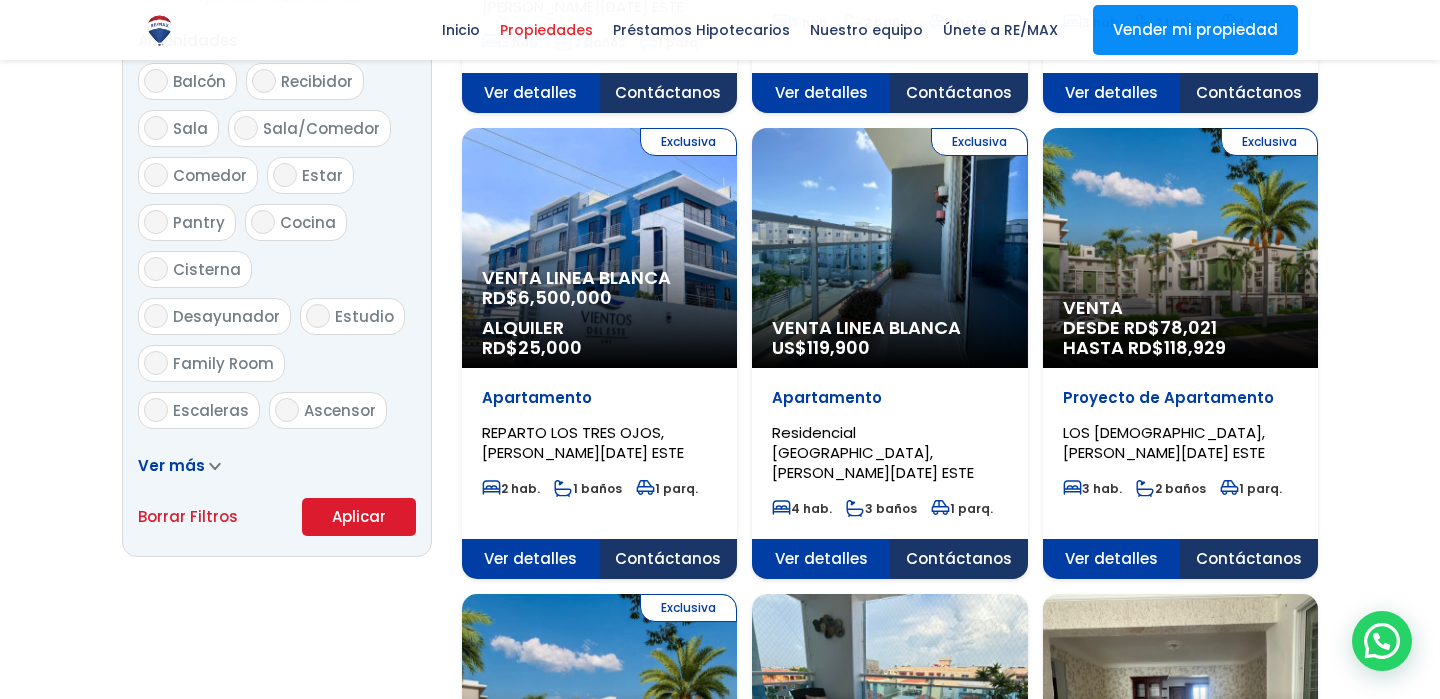 click on "Exclusiva
Venta
DESDE RD$  78,021
HASTA RD$  118,929" at bounding box center (599, -684) 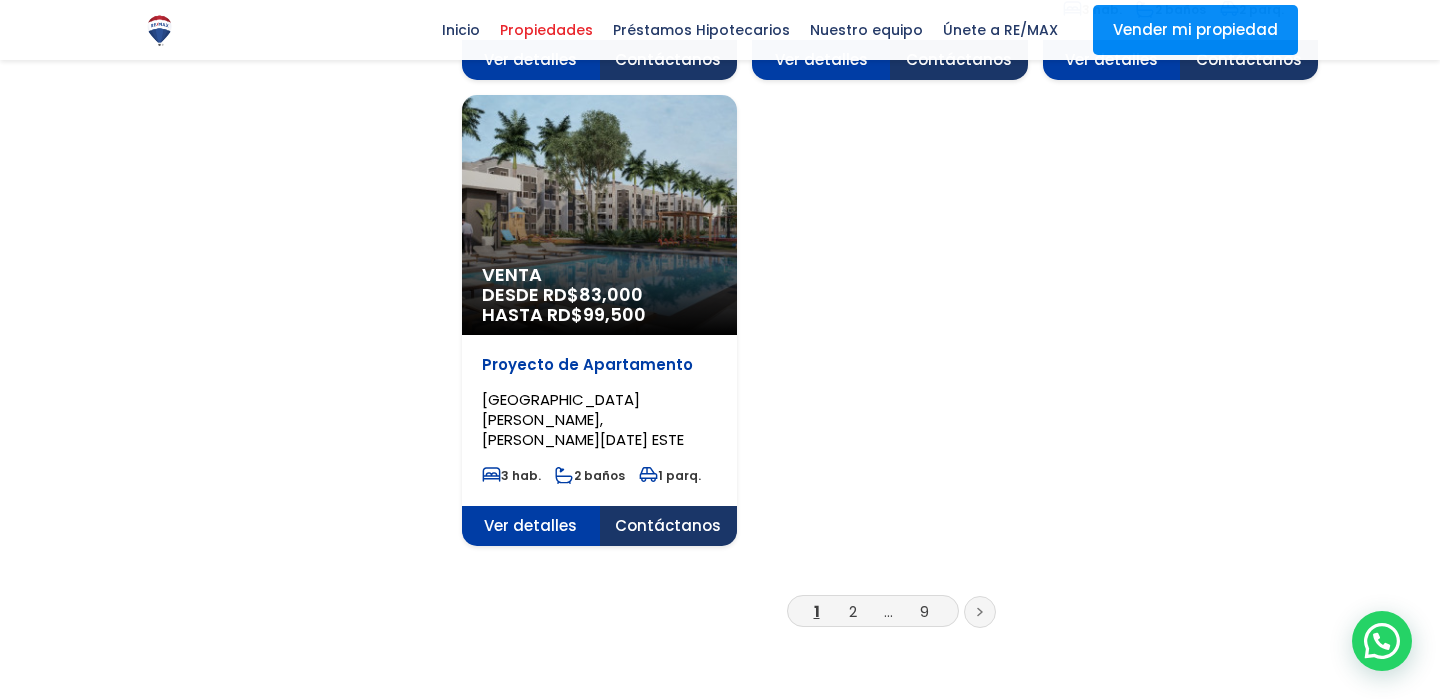 scroll, scrollTop: 2545, scrollLeft: 0, axis: vertical 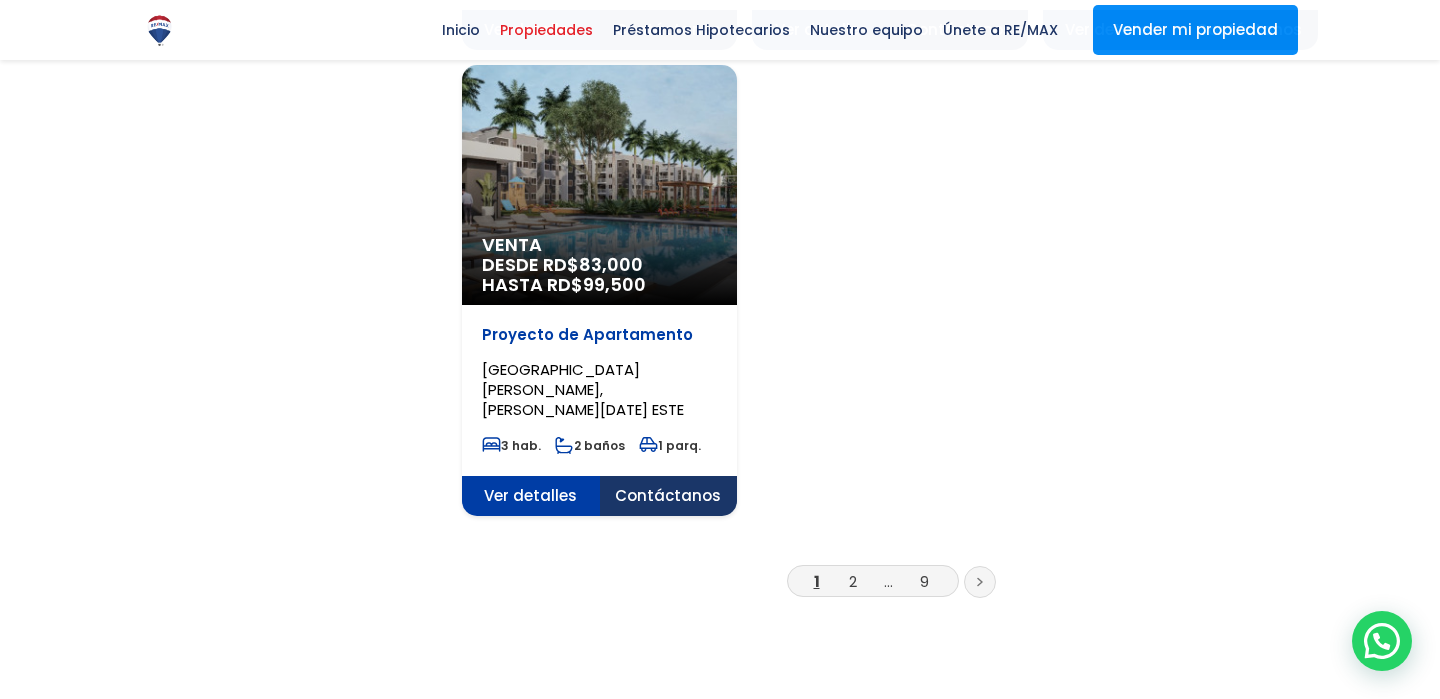 click on "2" at bounding box center (853, 581) 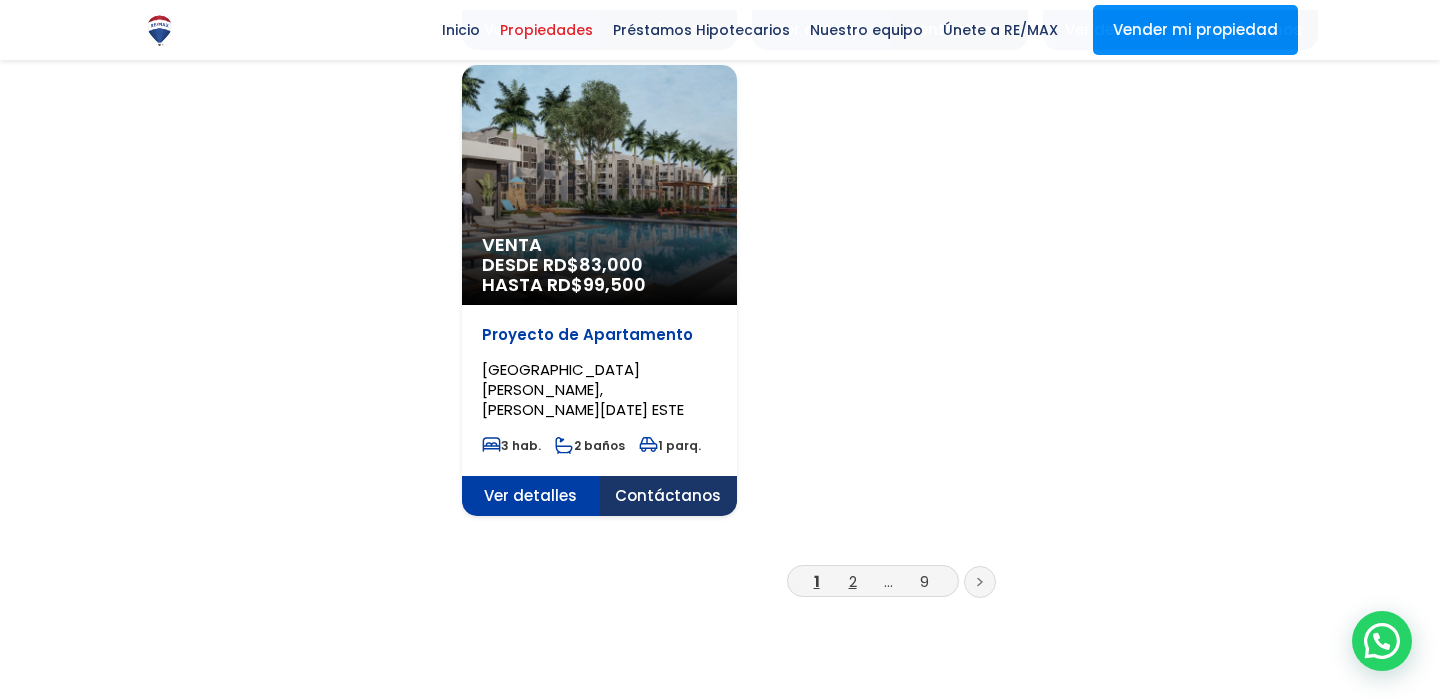 click on "2" at bounding box center [853, 581] 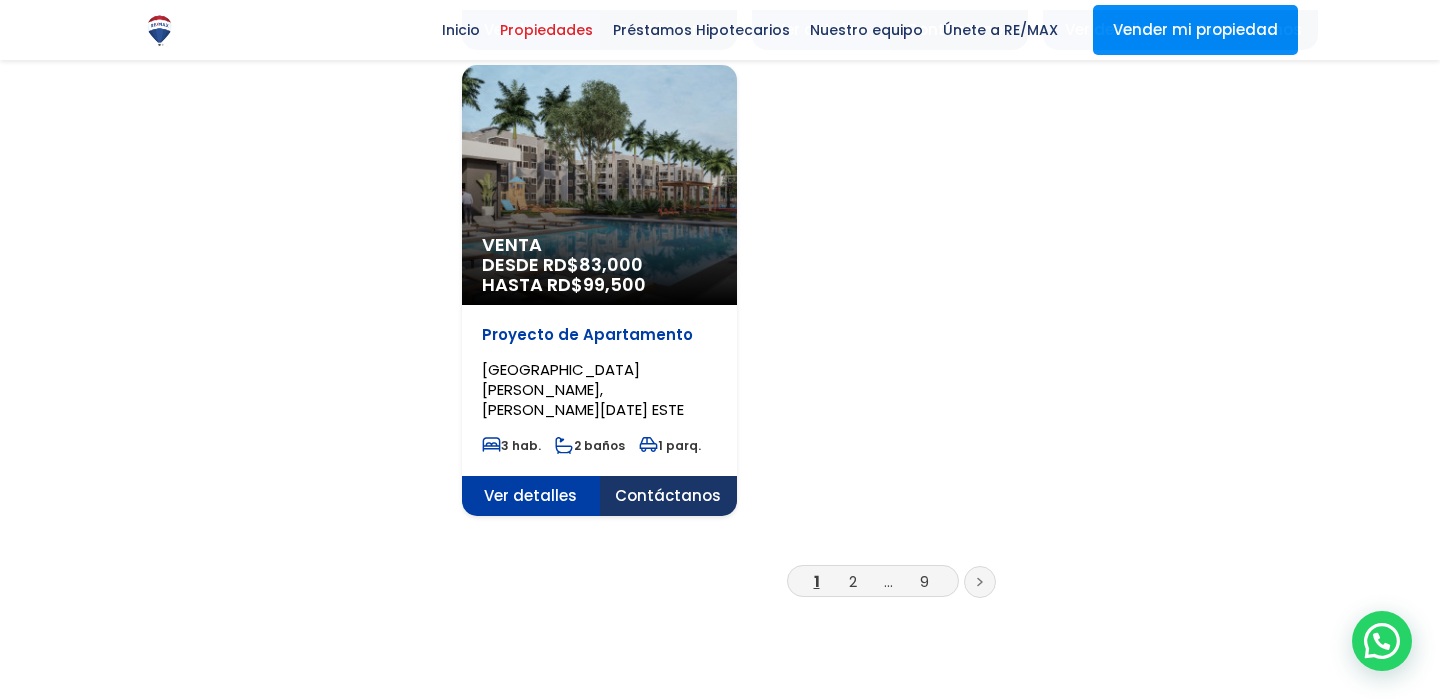 click on "Ver detalles" at bounding box center (531, -1834) 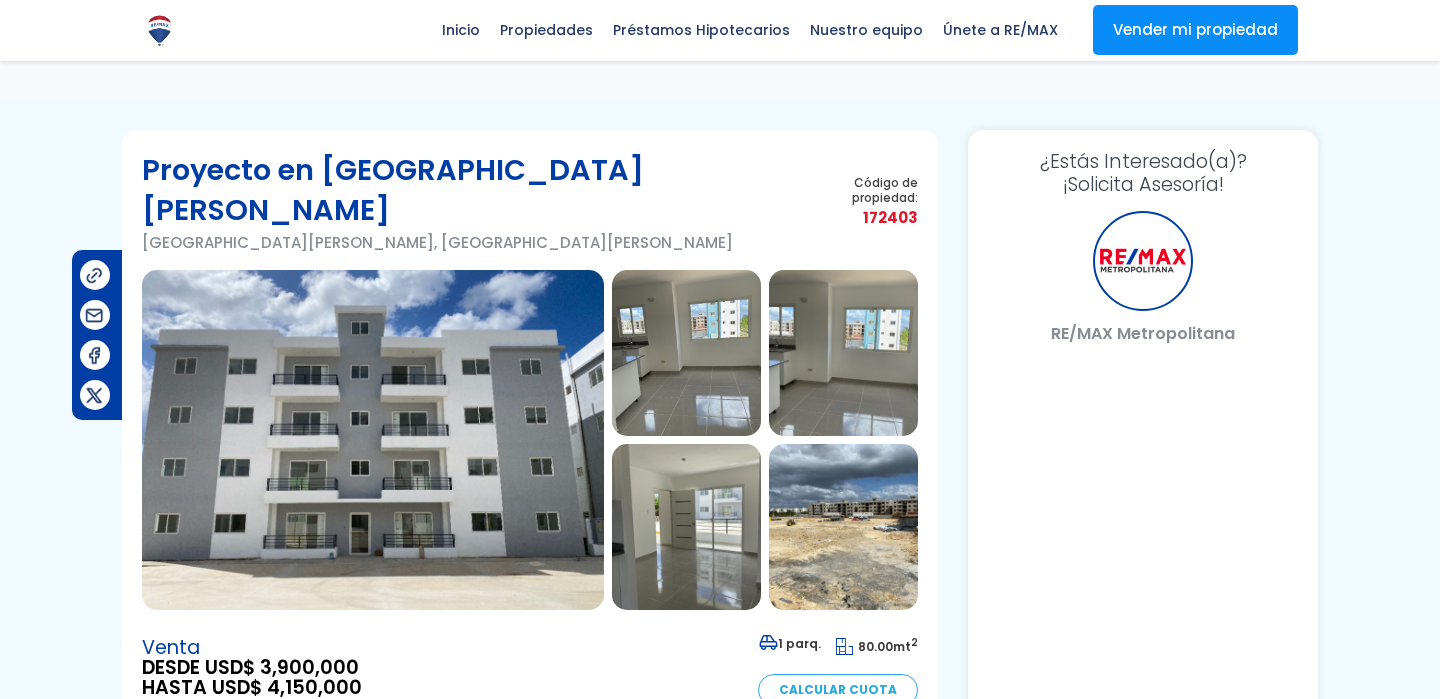 scroll, scrollTop: 740, scrollLeft: 0, axis: vertical 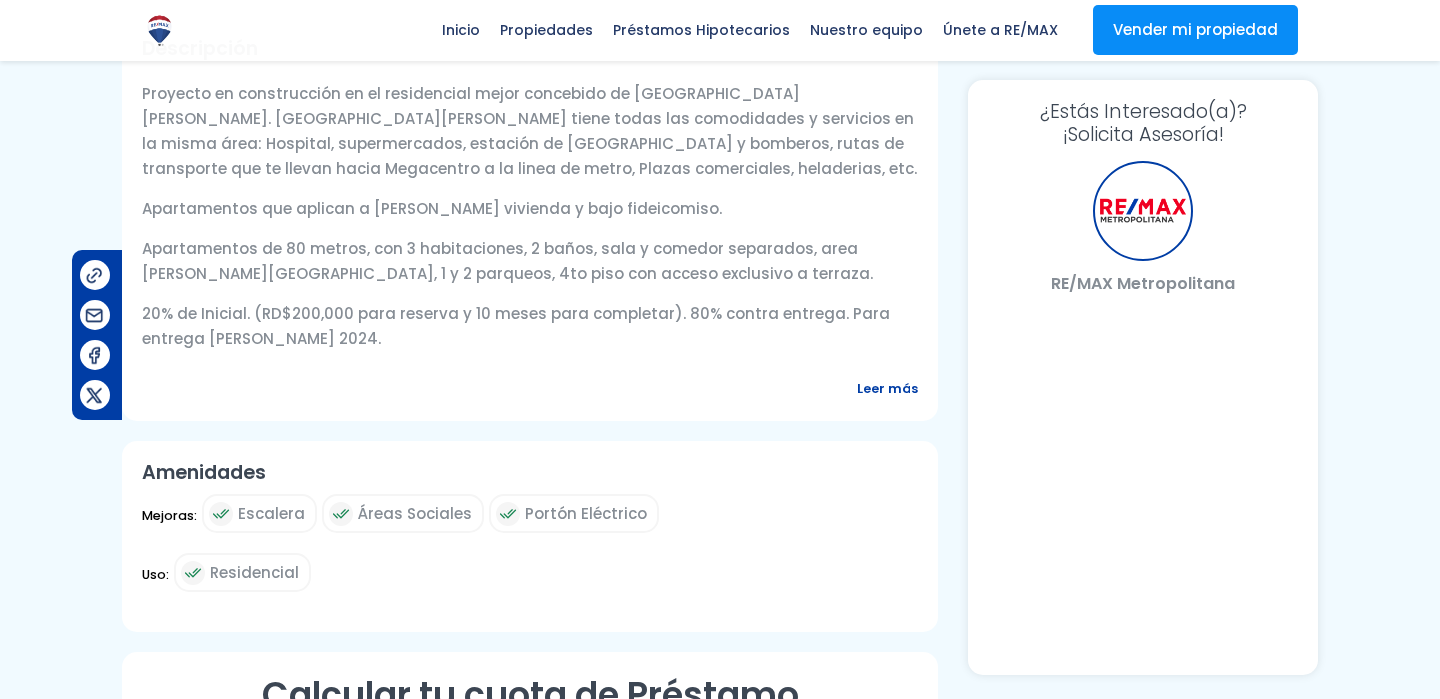 select on "VE" 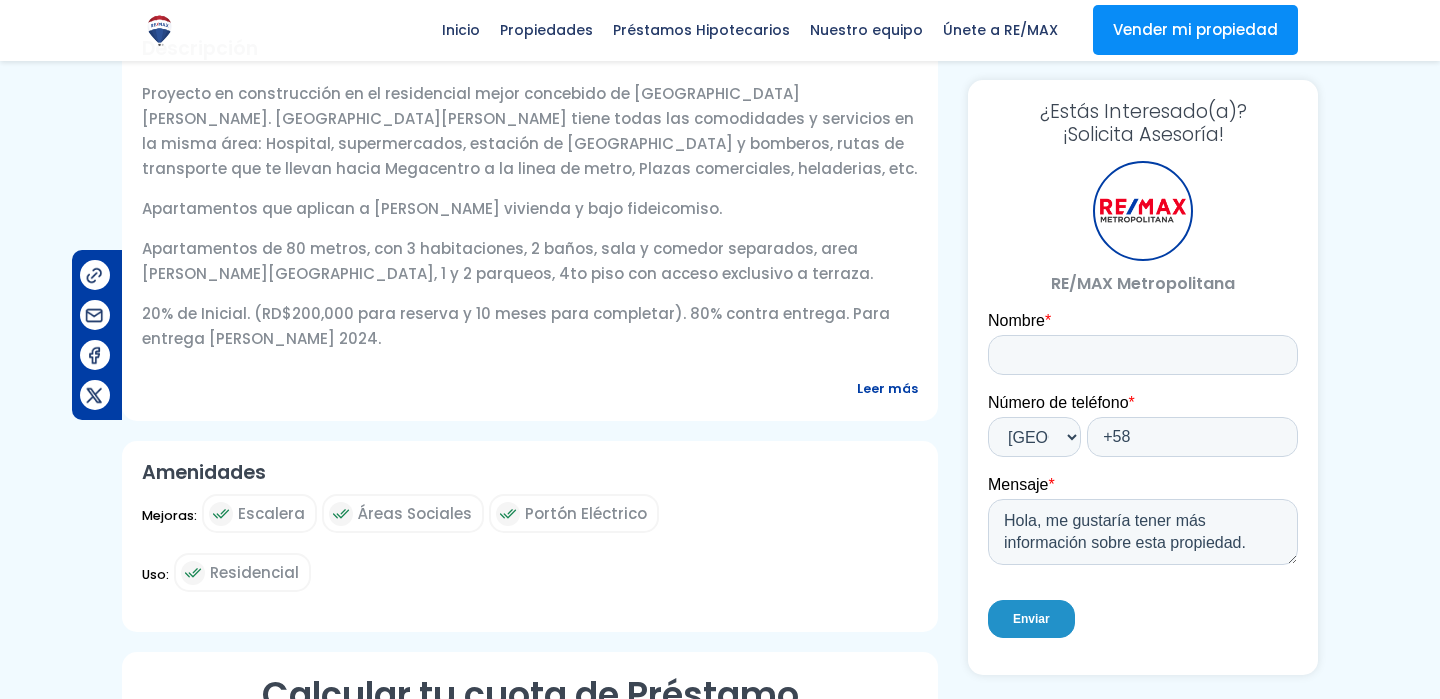 scroll, scrollTop: 0, scrollLeft: 0, axis: both 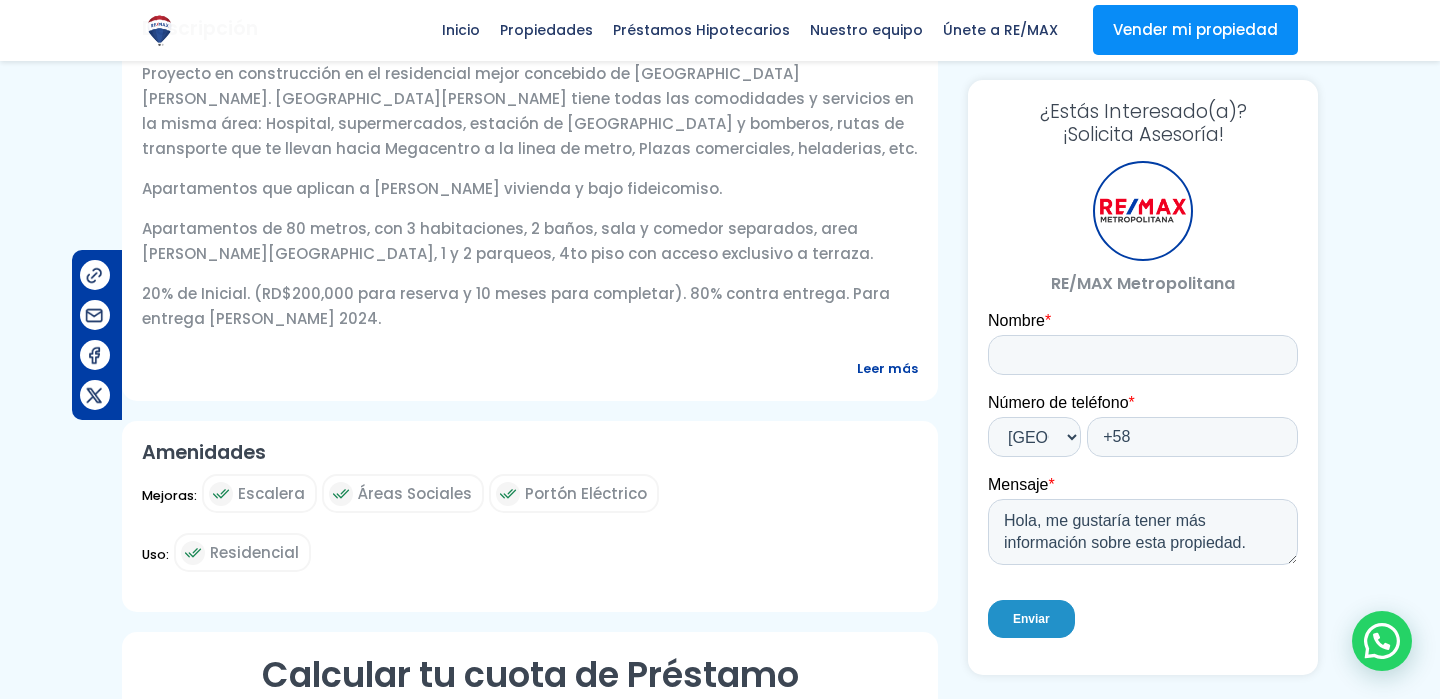 click on "Leer más" at bounding box center (887, 368) 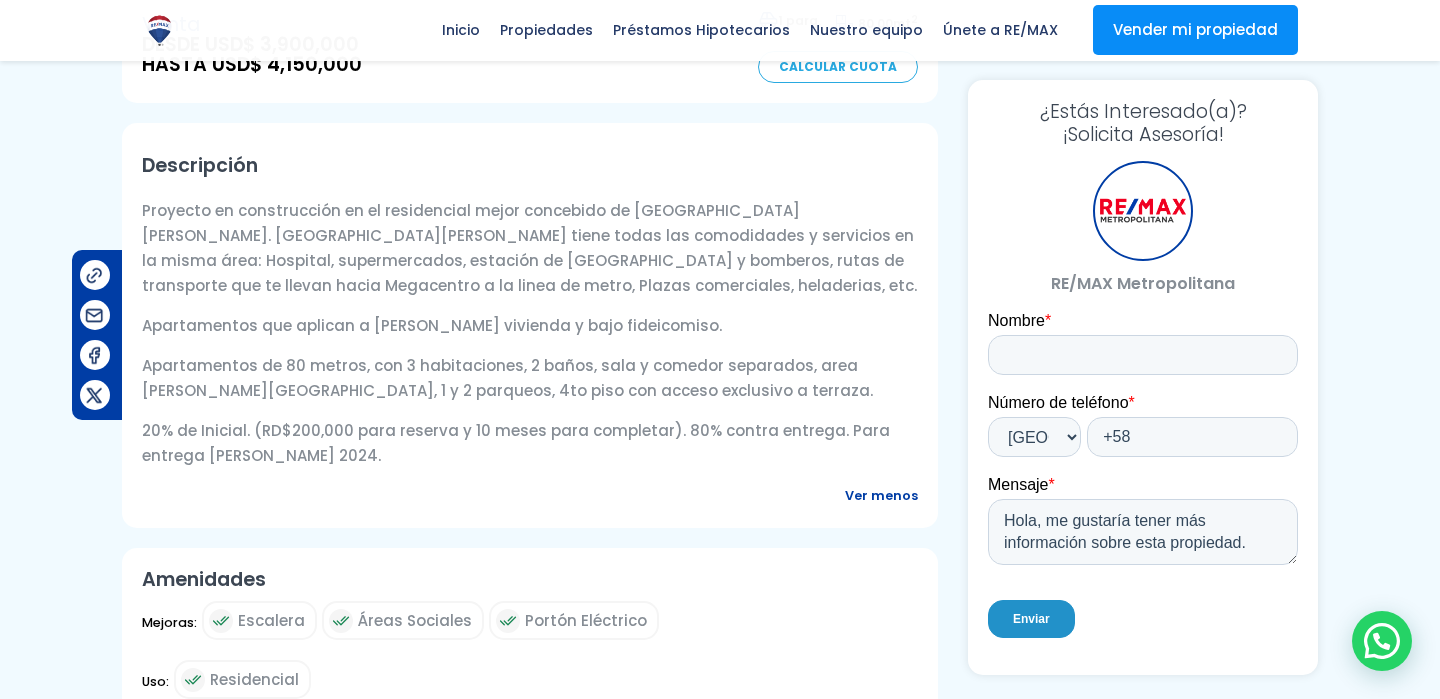 scroll, scrollTop: 559, scrollLeft: 0, axis: vertical 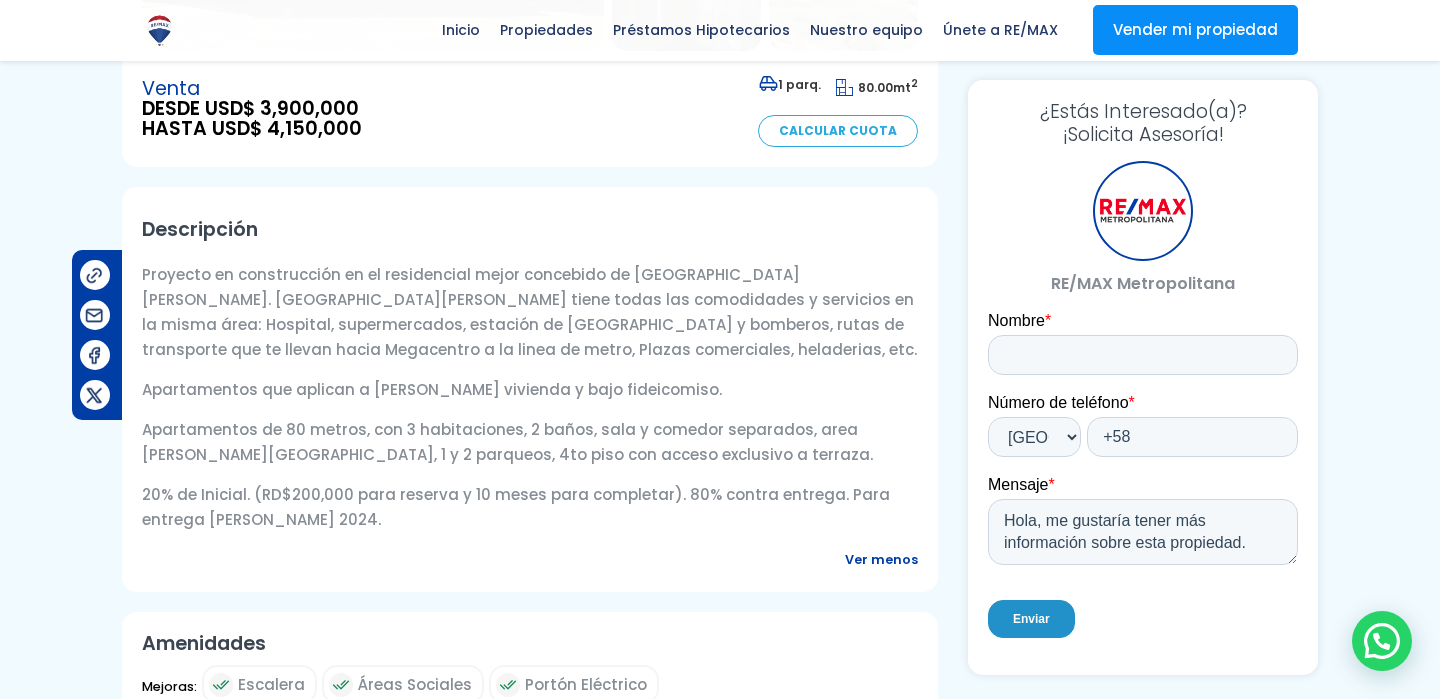 click on "Descripción
Proyecto en construcción en el residencial mejor concebido de [GEOGRAPHIC_DATA][PERSON_NAME].  [GEOGRAPHIC_DATA][PERSON_NAME] tiene todas las comodidades y servicios en la misma área:  Hospital, supermercados, estación de [GEOGRAPHIC_DATA] y bomberos, rutas de transporte que te llevan hacia Megacentro a la linea de metro, Plazas comerciales, heladerias, etc.
Apartamentos que aplican a [PERSON_NAME] vivienda y bajo fideicomiso.
Apartamentos de 80 metros, con 3 habitaciones, 2 baños, sala y comedor separados, area [PERSON_NAME], 1 y 2 parqueos, 4to piso con acceso exclusivo a terraza.
20% de Inicial.  (RD$200,000 para reserva y 10 meses para completar).    80% contra entrega. Para entrega [PERSON_NAME] 2024.
Ver menos" at bounding box center [530, 389] 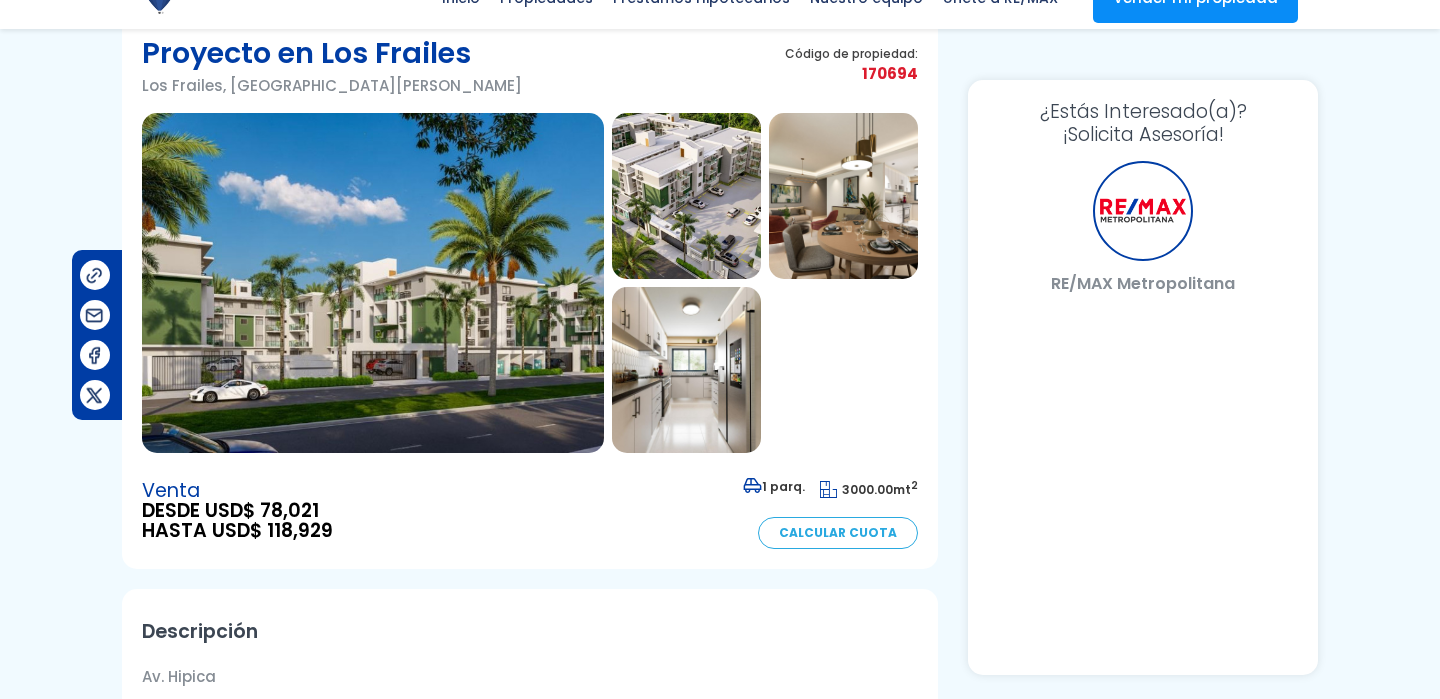 scroll, scrollTop: 648, scrollLeft: 0, axis: vertical 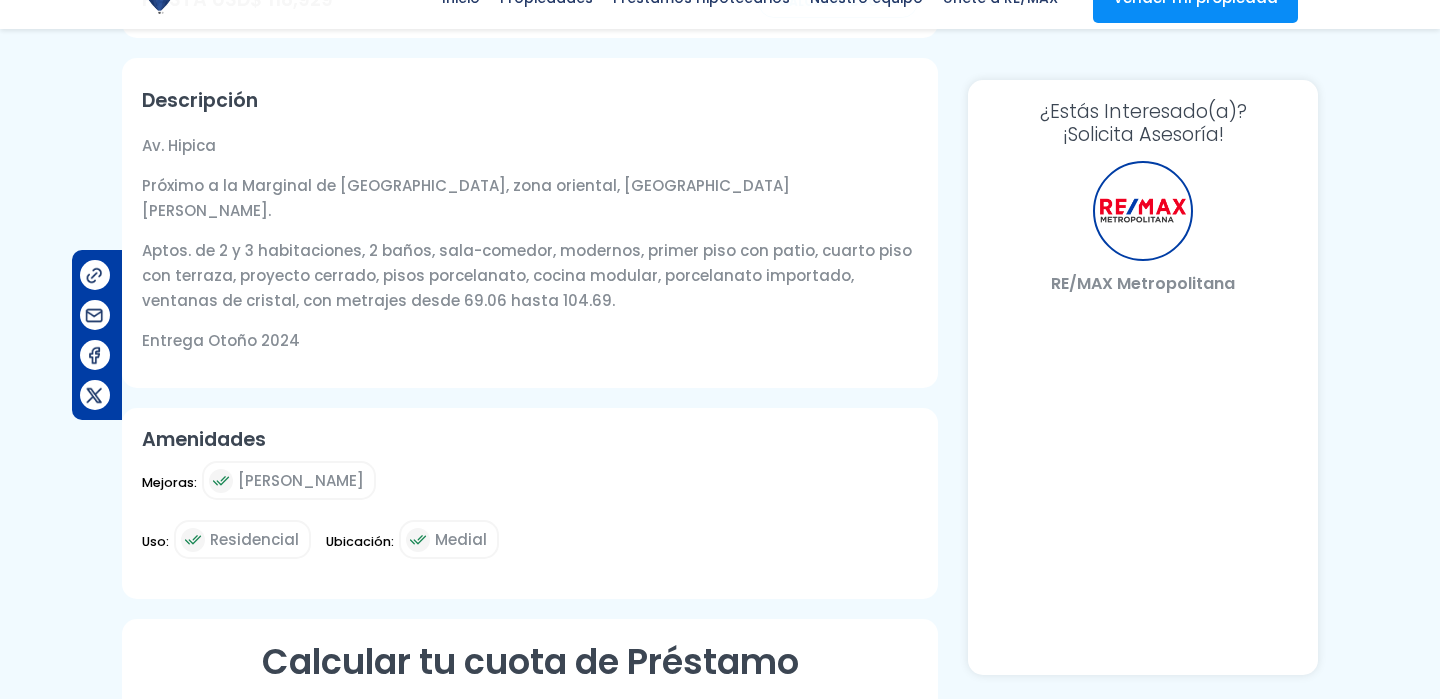 select on "VE" 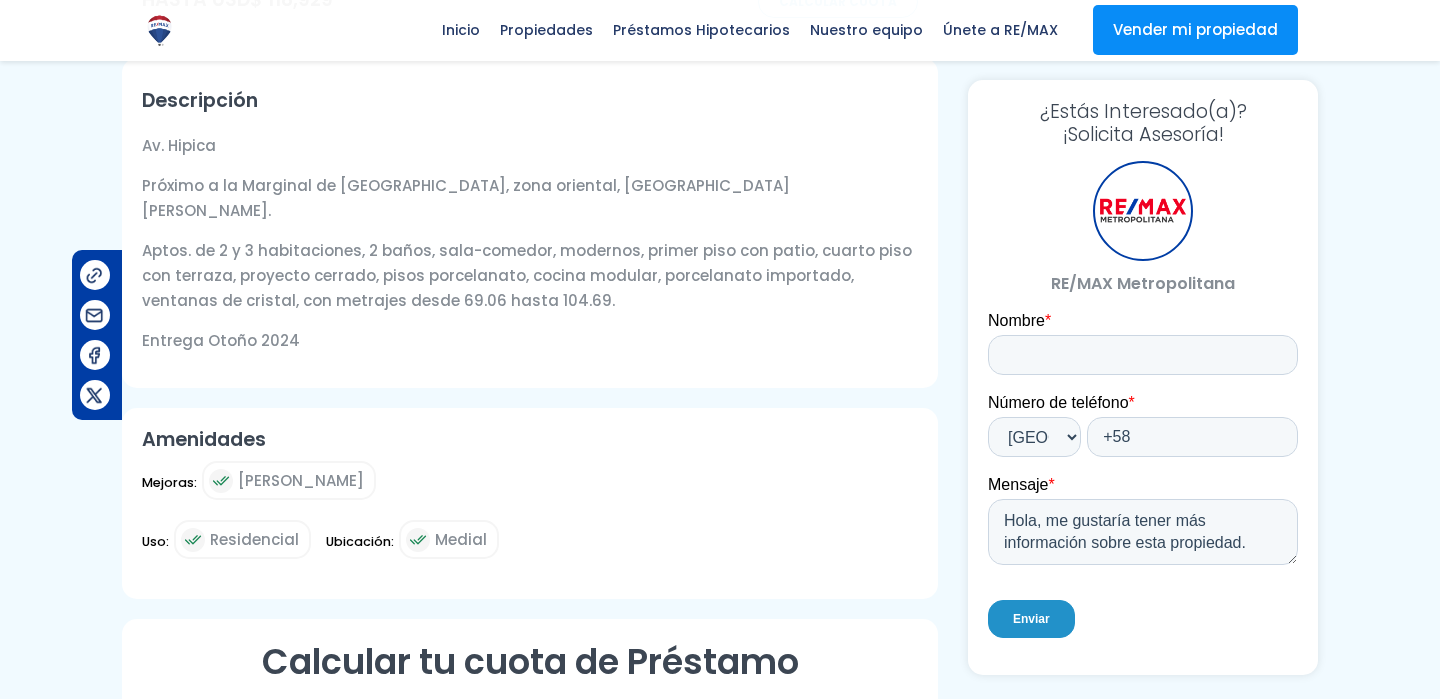 scroll, scrollTop: 0, scrollLeft: 0, axis: both 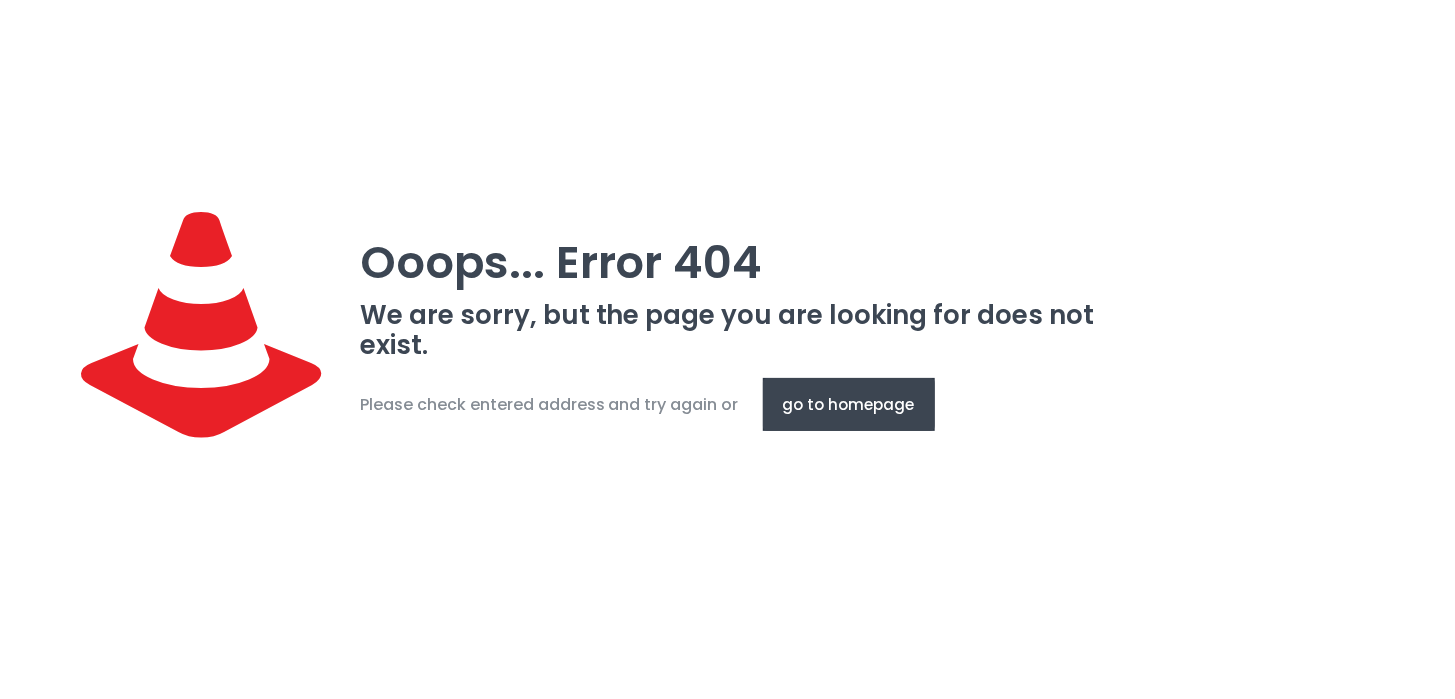click on "go to homepage" at bounding box center [849, 404] 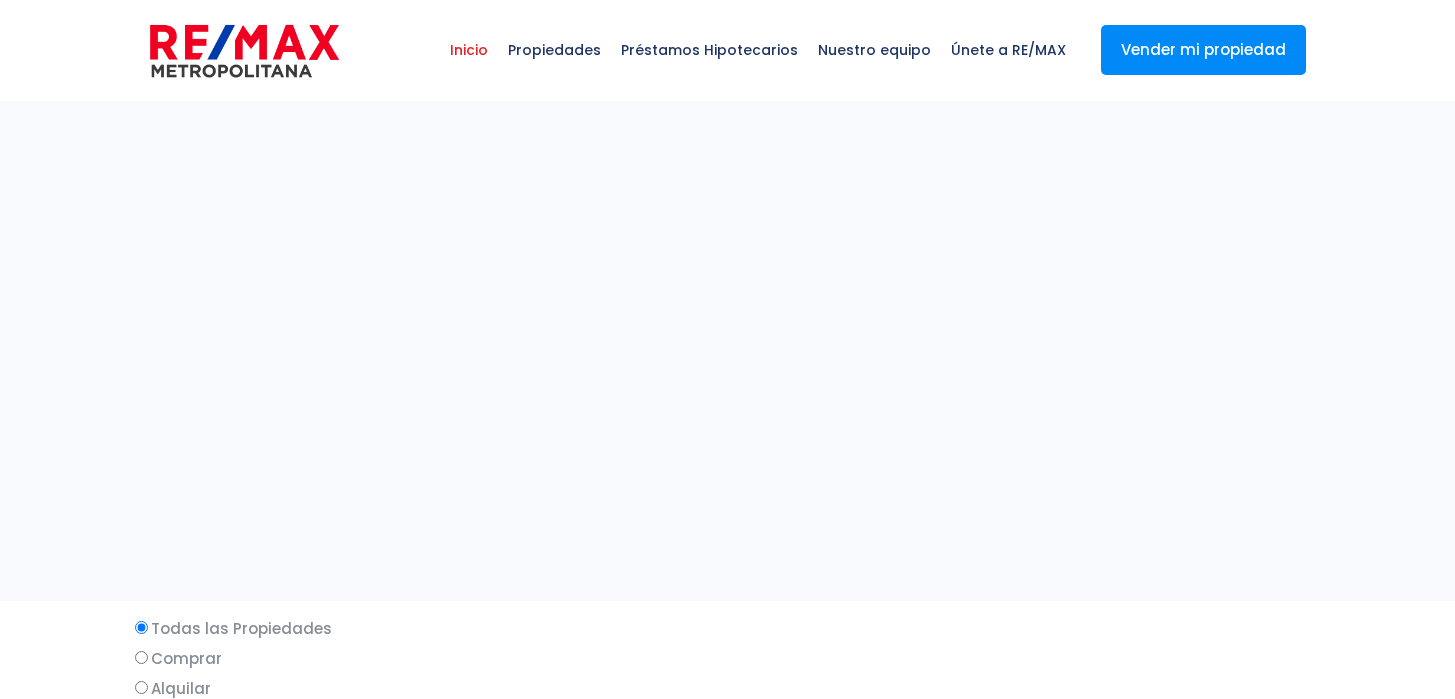 select 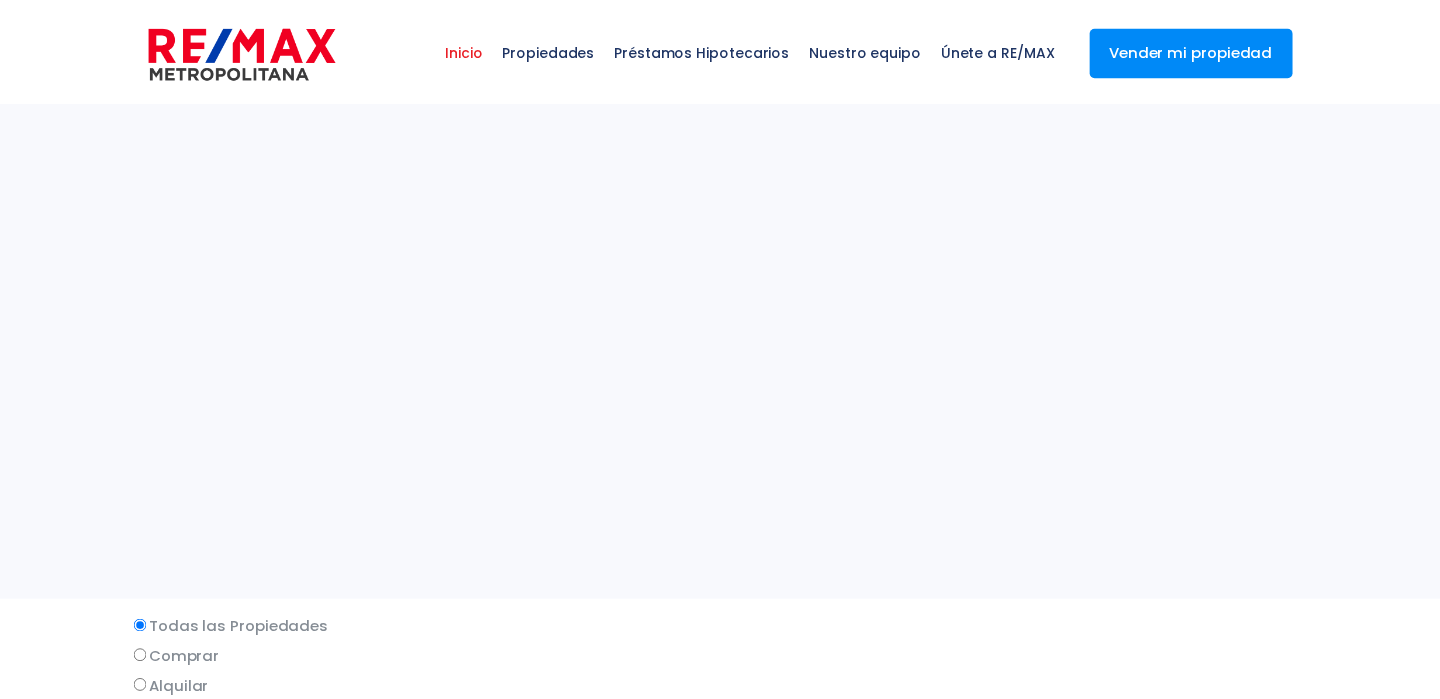 scroll, scrollTop: 0, scrollLeft: 0, axis: both 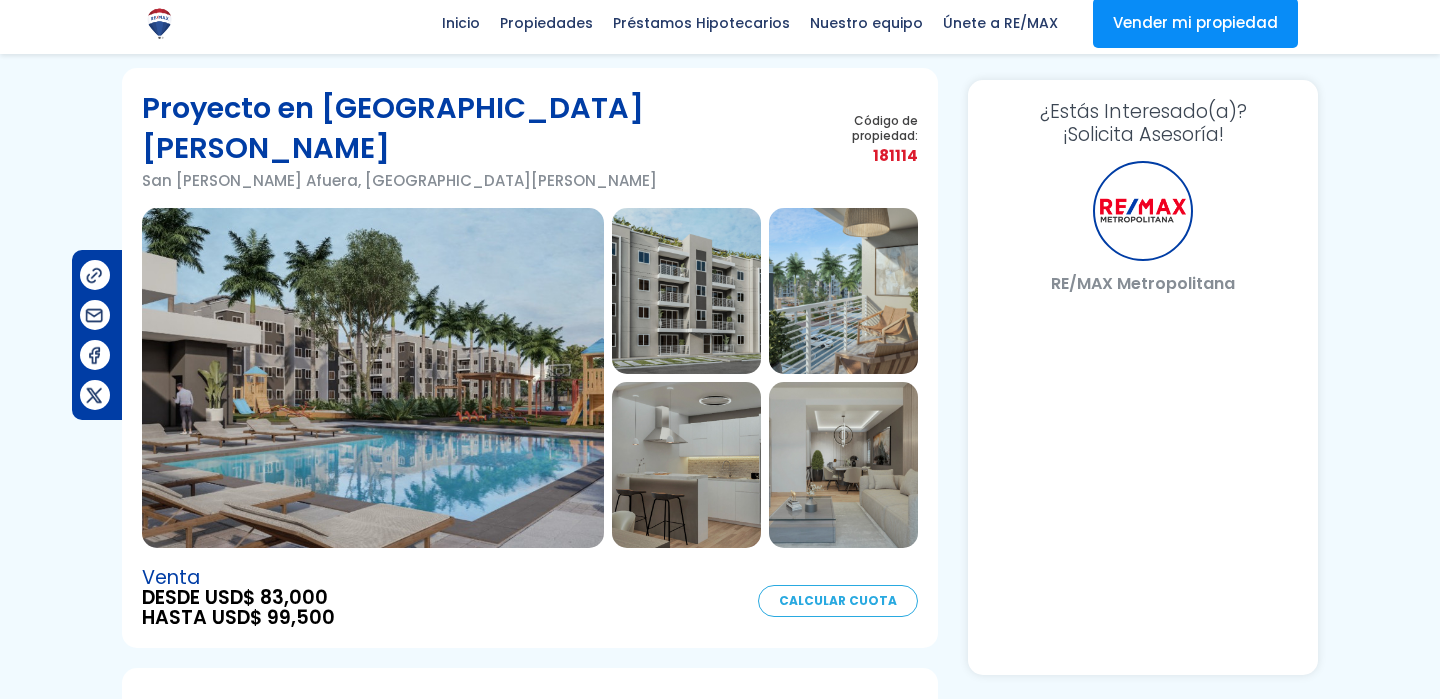 select on "VE" 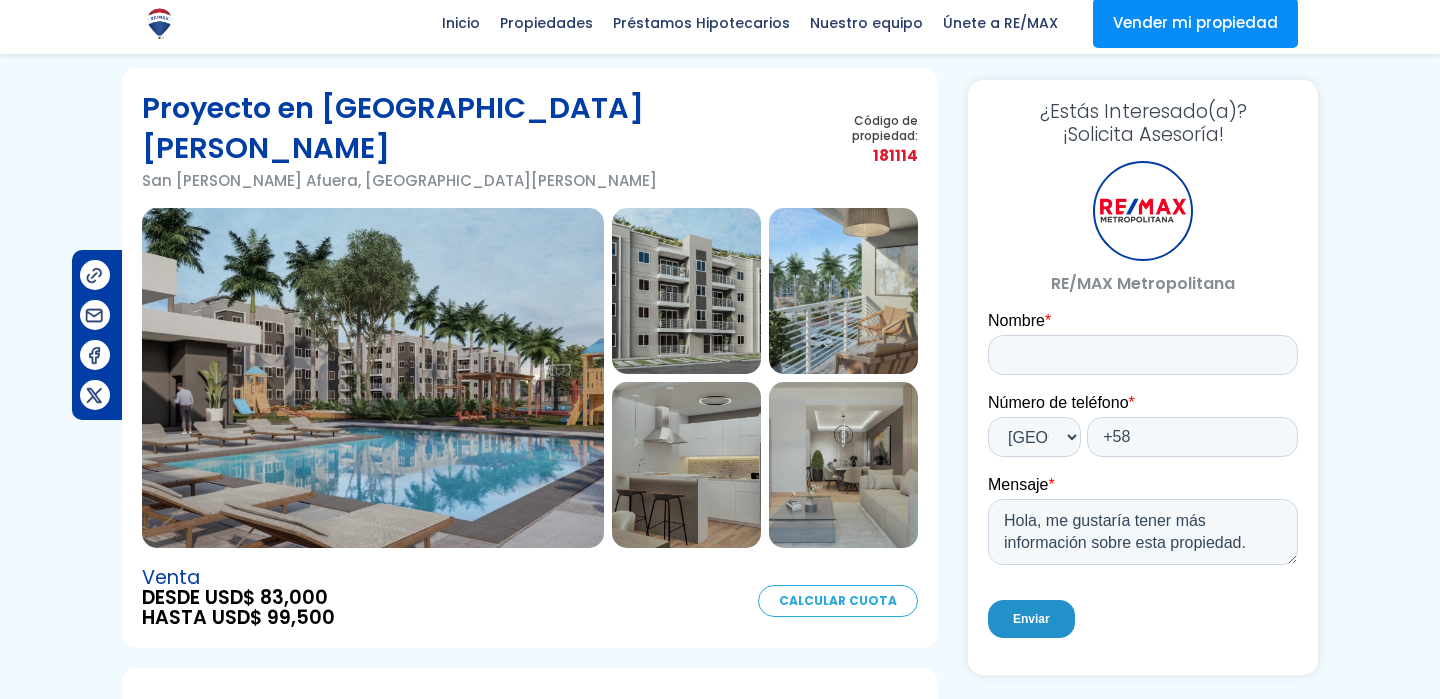 scroll, scrollTop: 0, scrollLeft: 0, axis: both 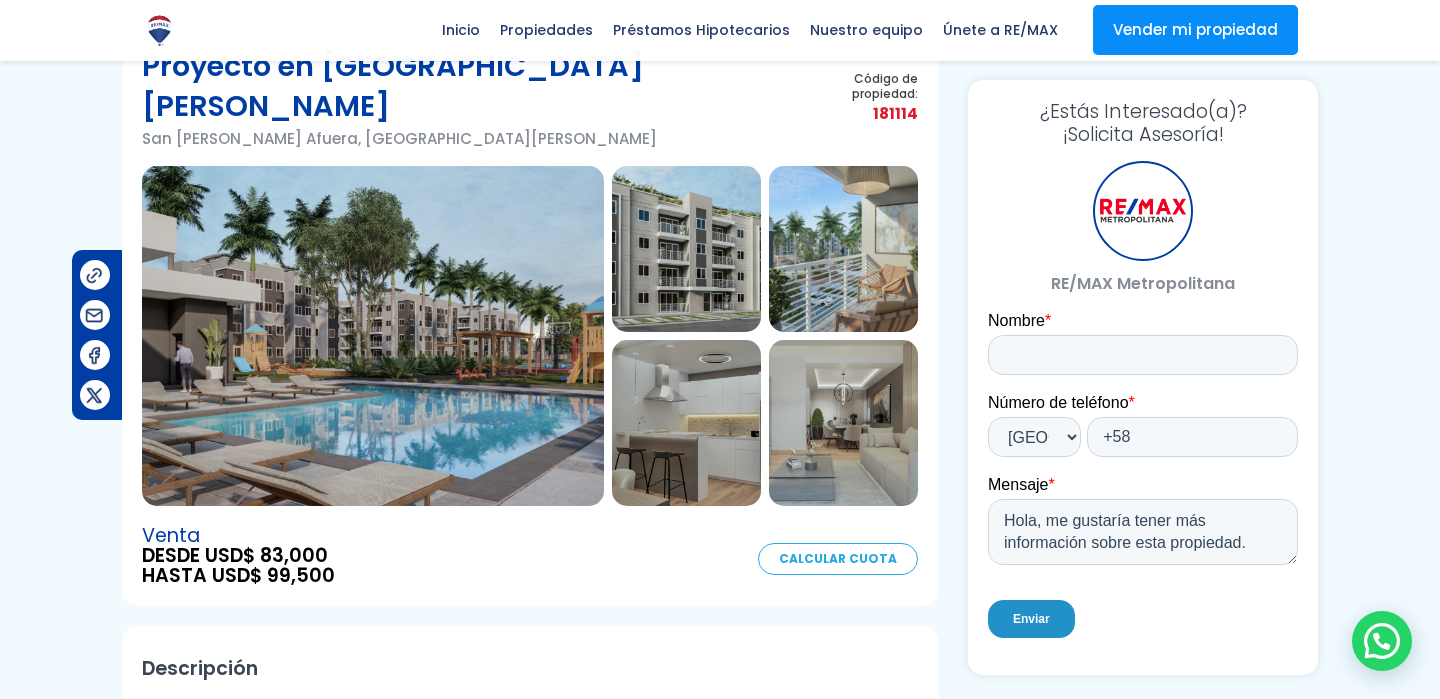 click at bounding box center (373, 336) 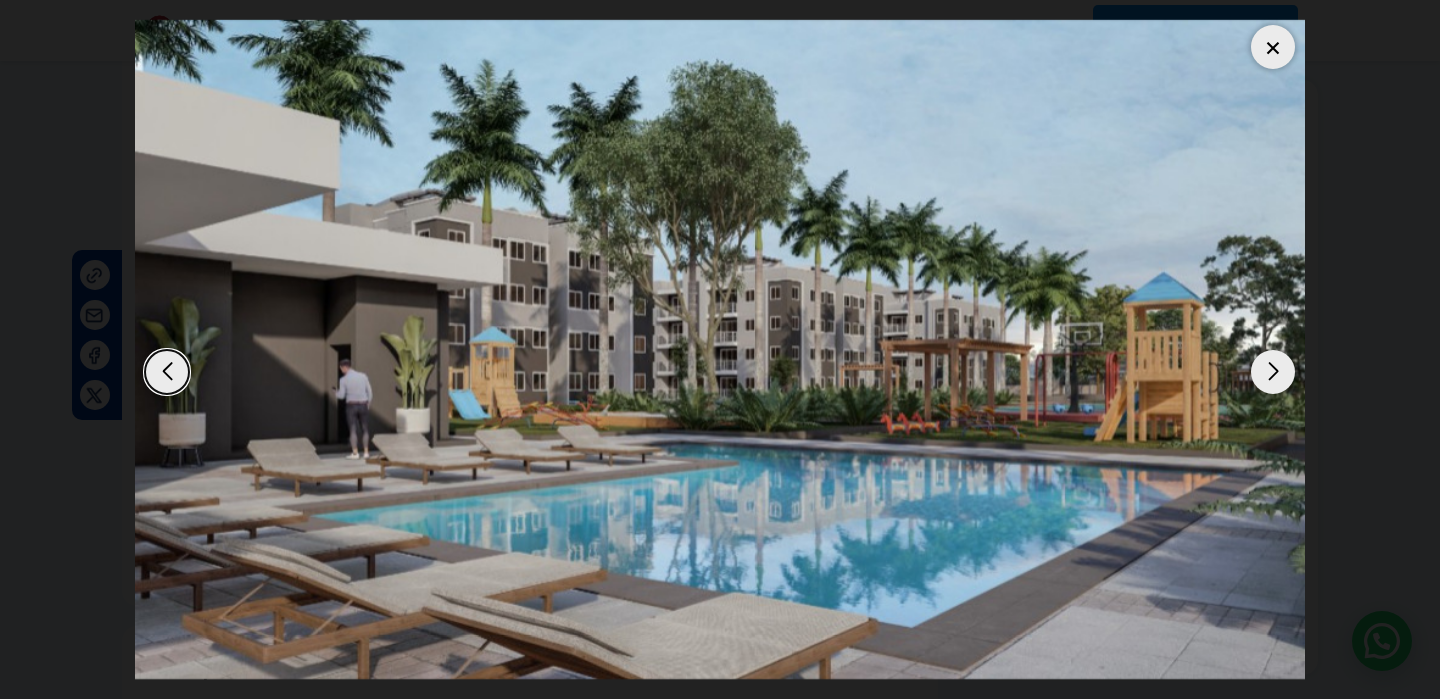 click at bounding box center [1273, 372] 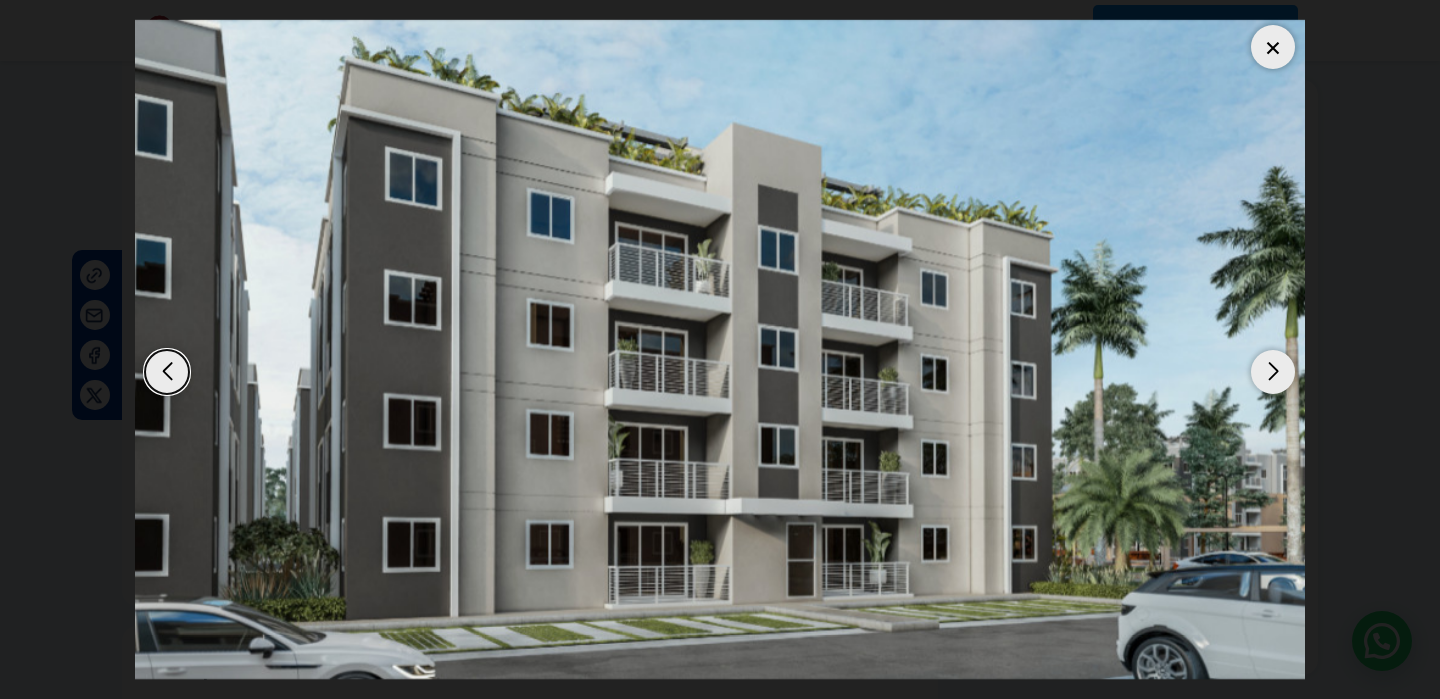 click at bounding box center (1273, 372) 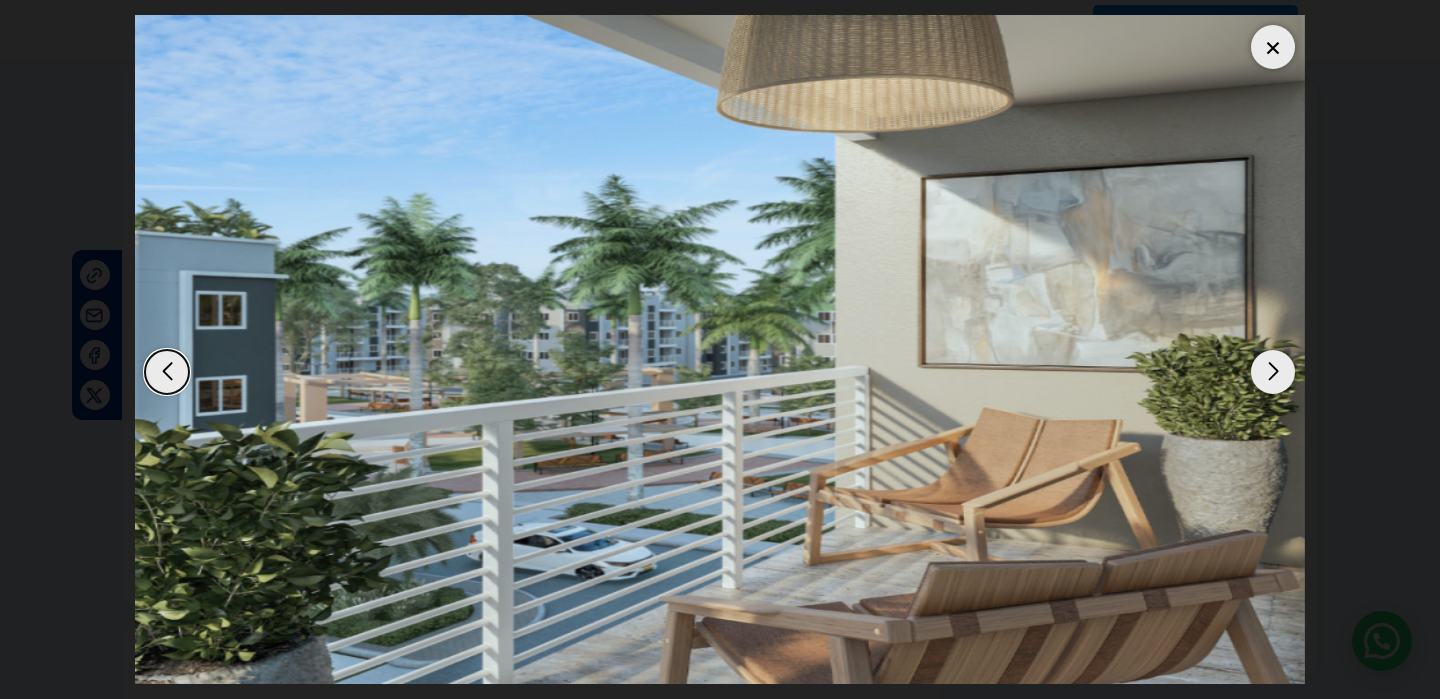 click at bounding box center (1273, 372) 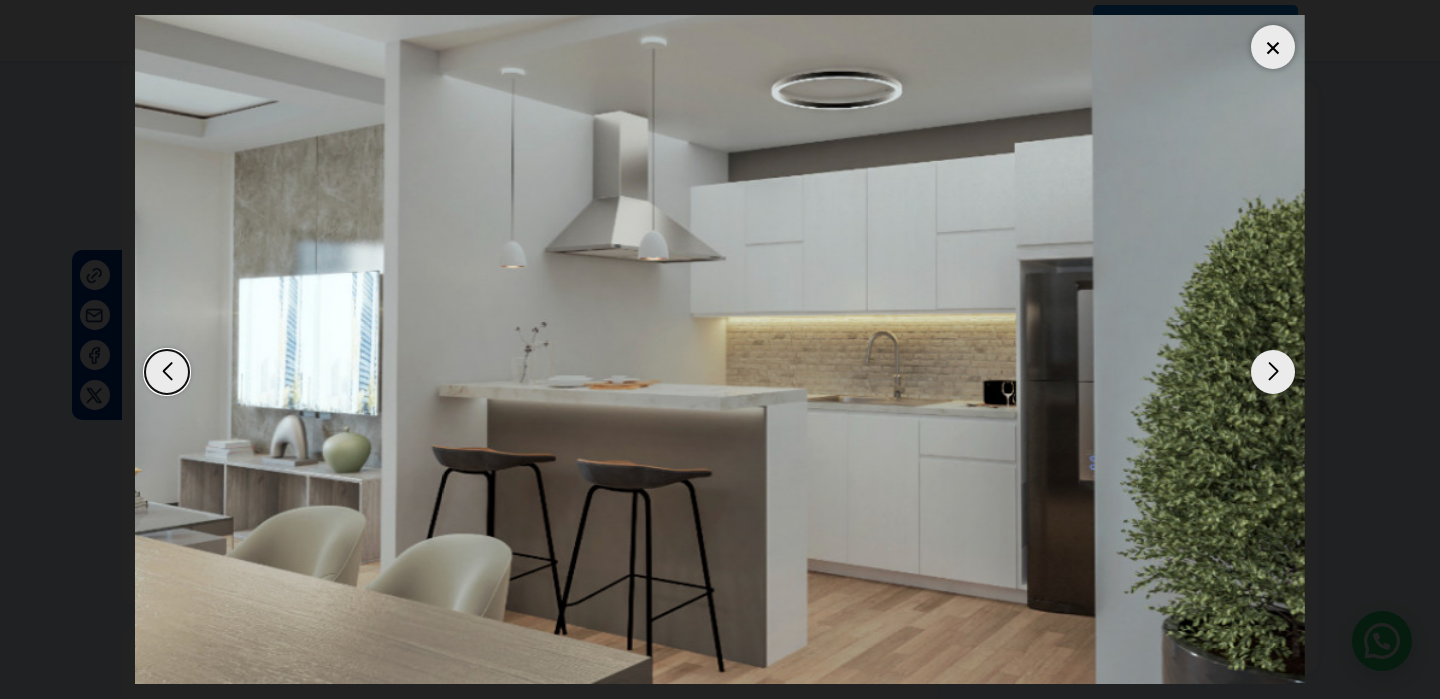 click at bounding box center [1273, 372] 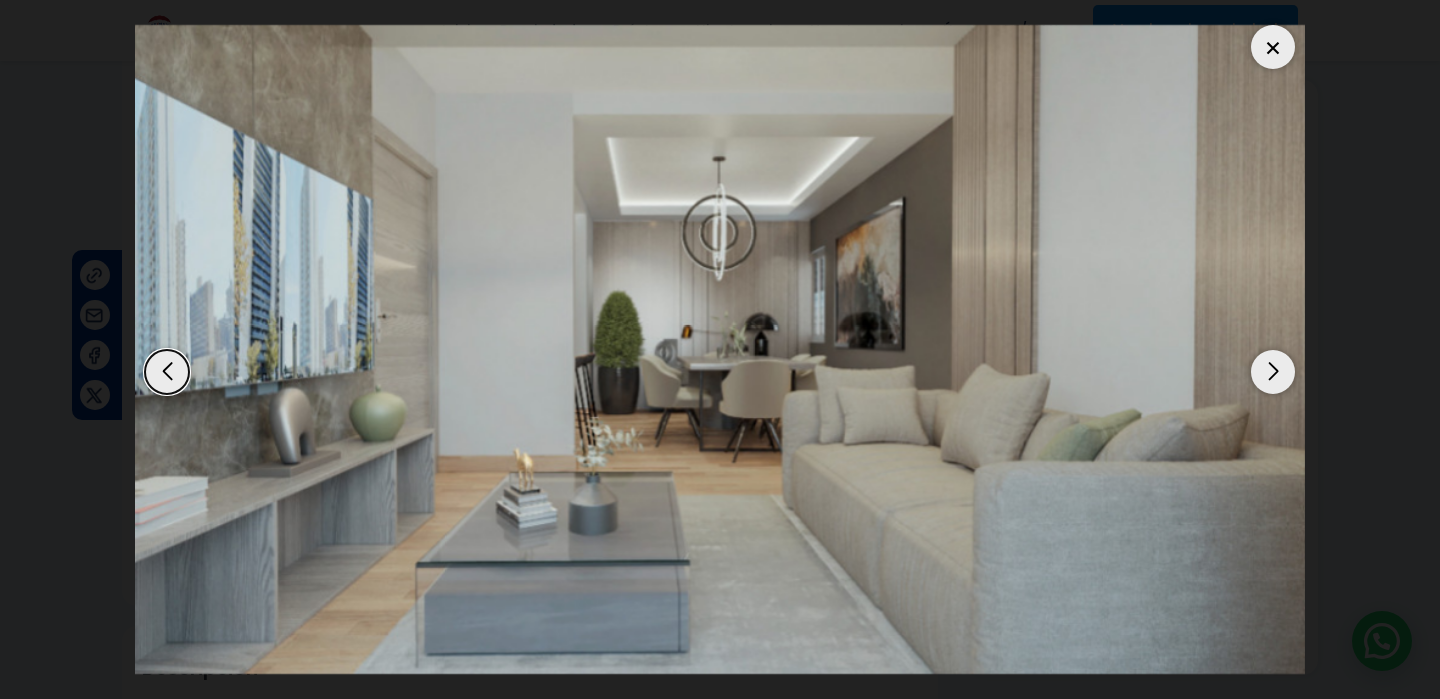 click at bounding box center (1273, 372) 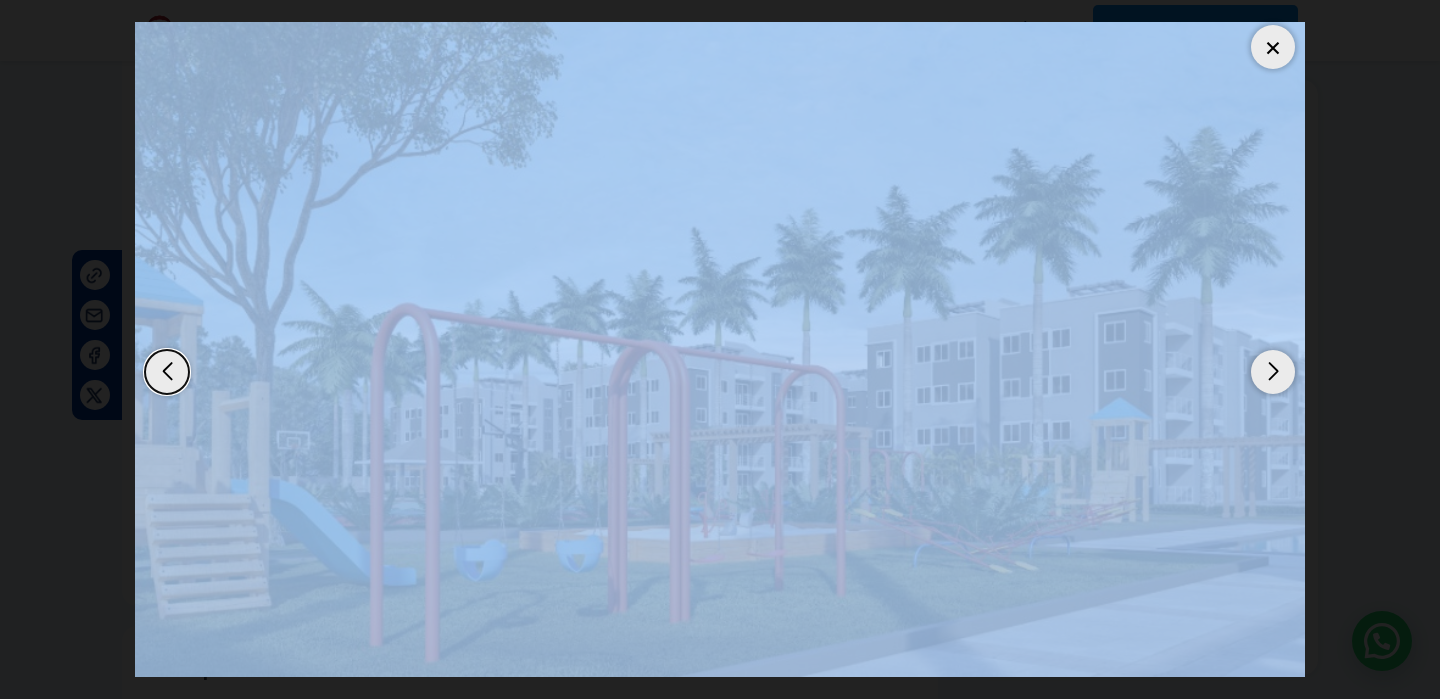 click at bounding box center [1273, 372] 